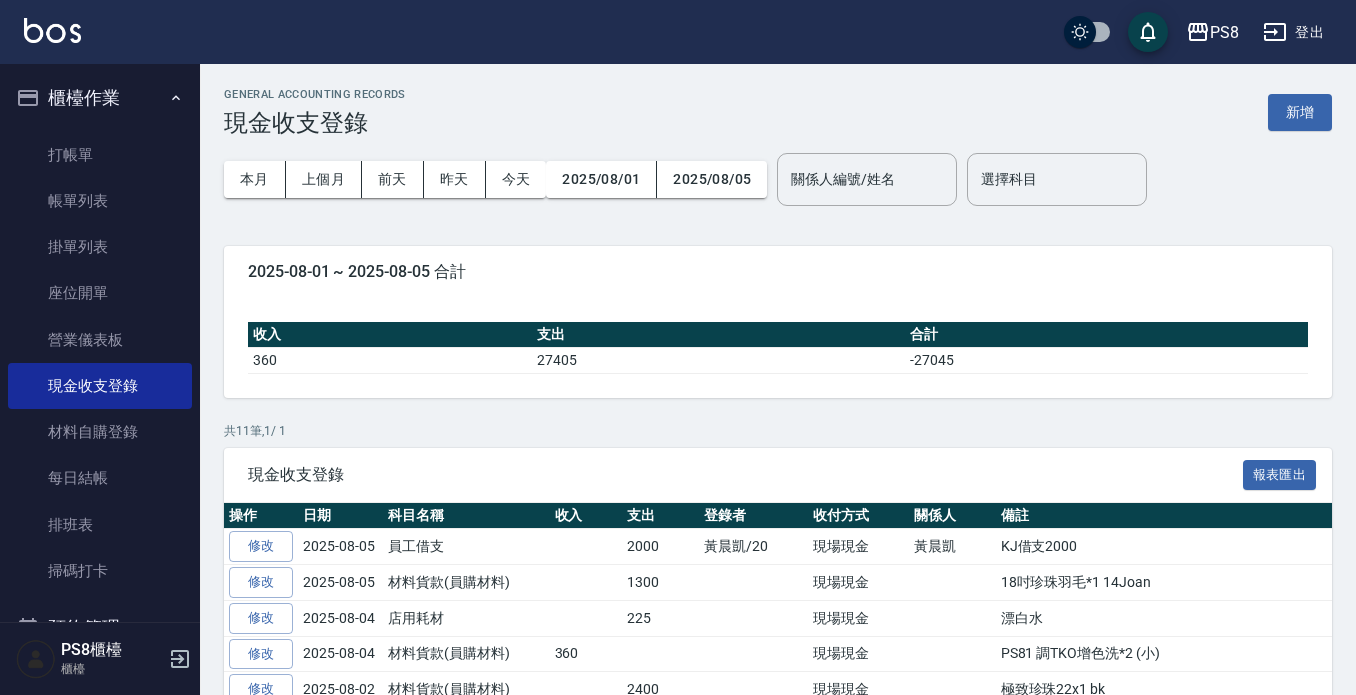 scroll, scrollTop: 0, scrollLeft: 0, axis: both 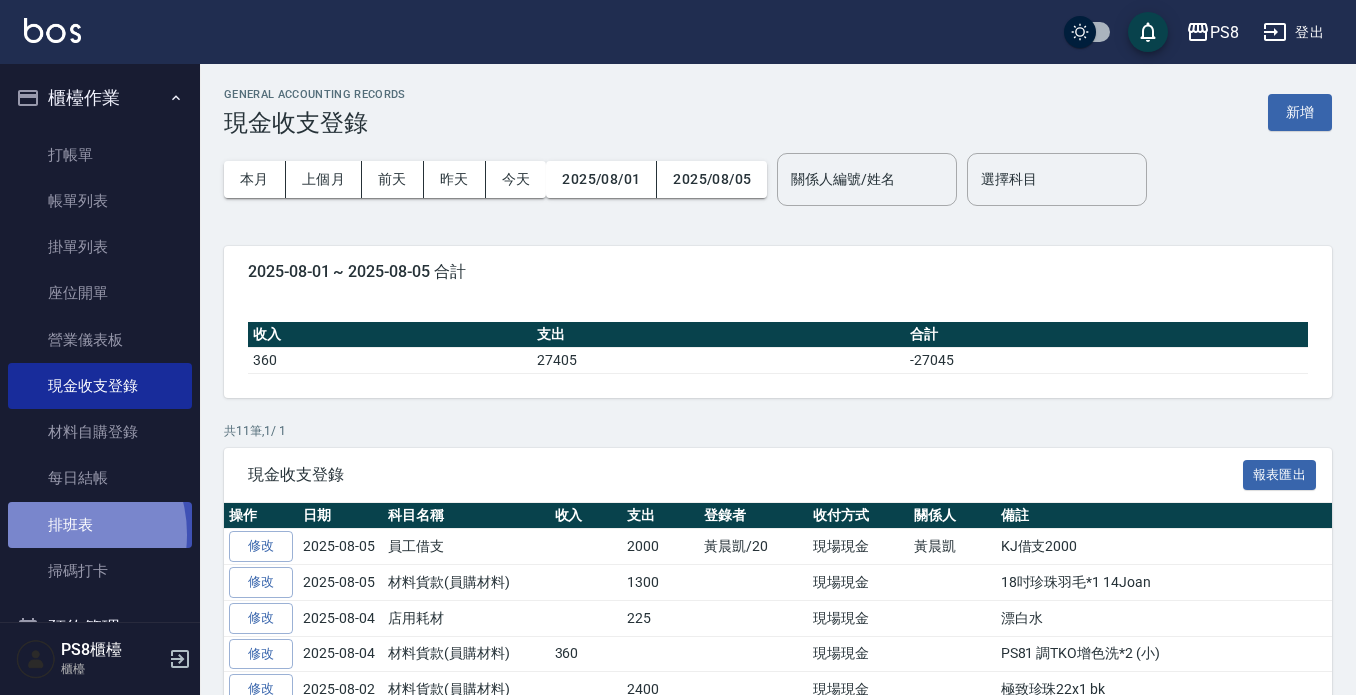 click on "排班表" at bounding box center [100, 525] 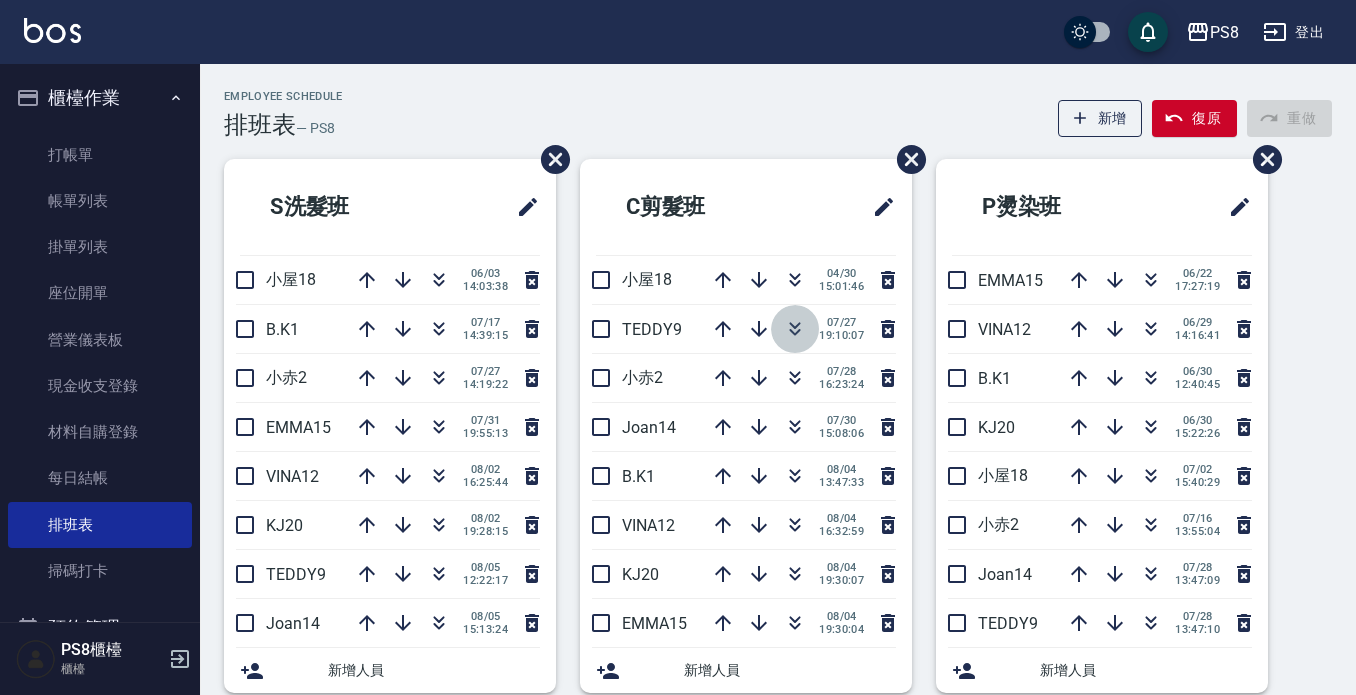 click 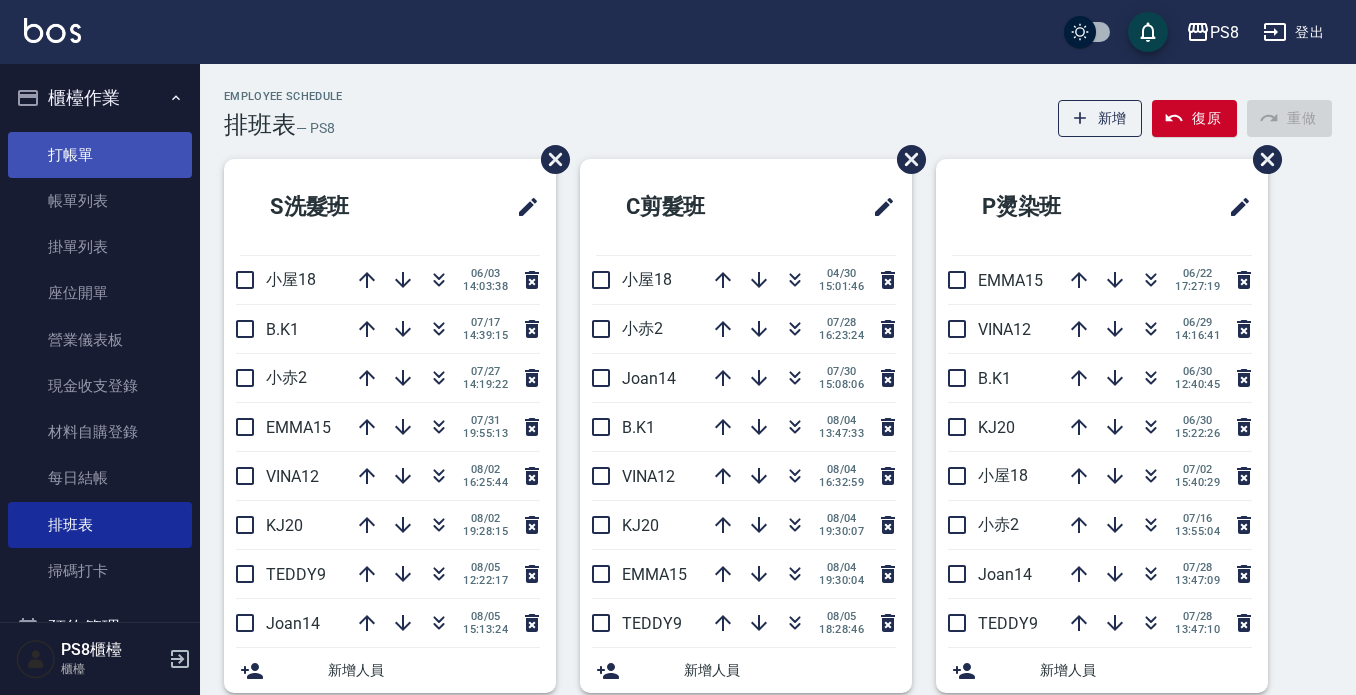 click on "打帳單" at bounding box center (100, 155) 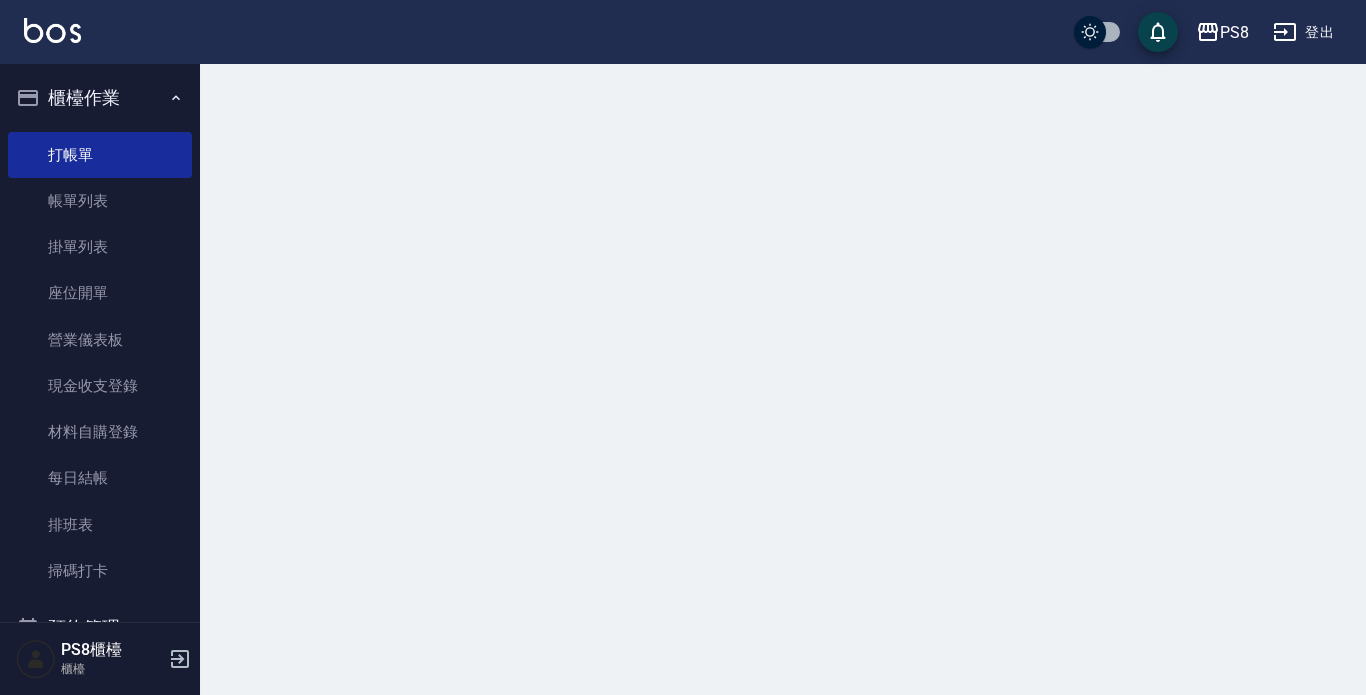 click on "櫃檯作業" at bounding box center [100, 98] 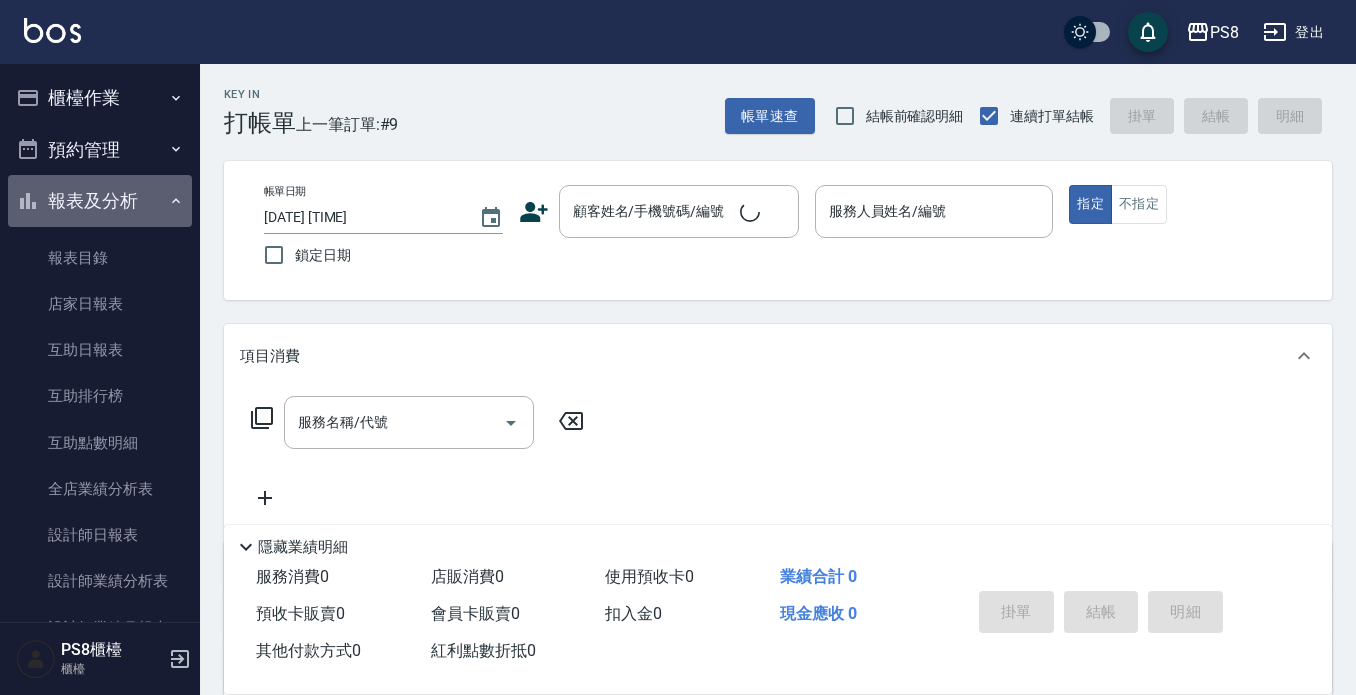 click on "報表及分析" at bounding box center [100, 201] 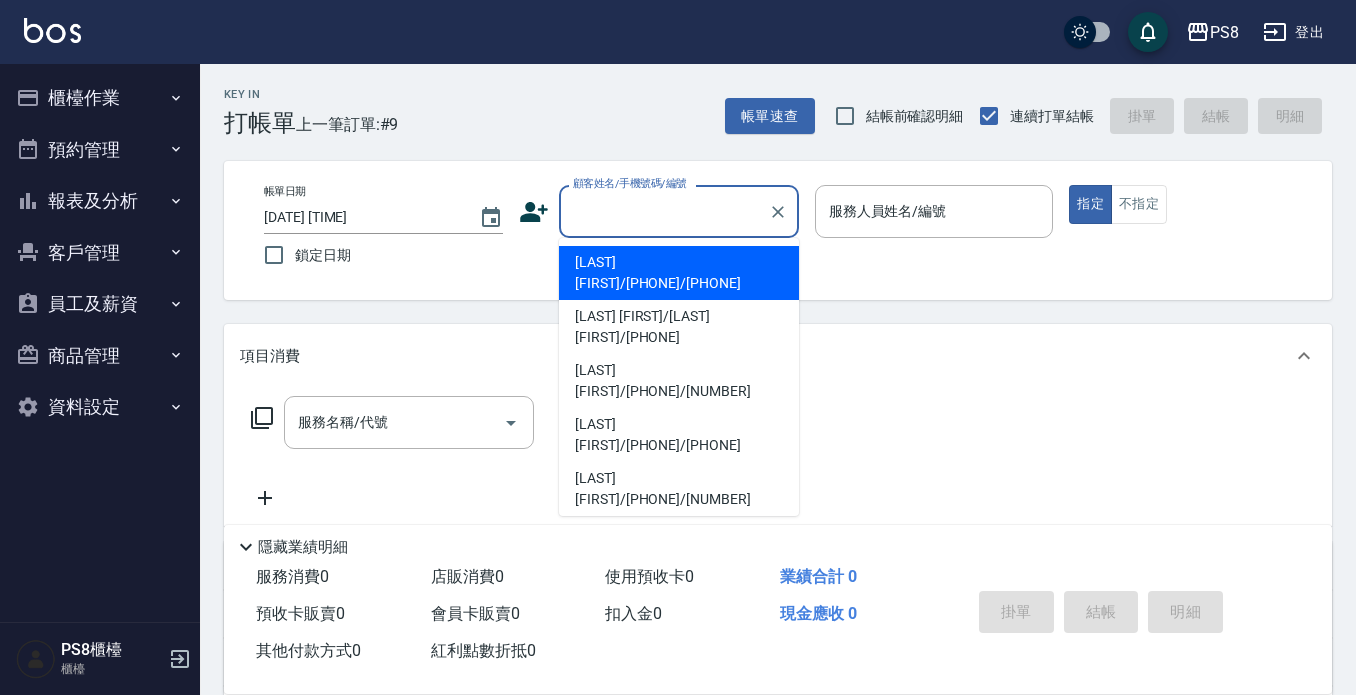 click on "顧客姓名/手機號碼/編號" at bounding box center (664, 211) 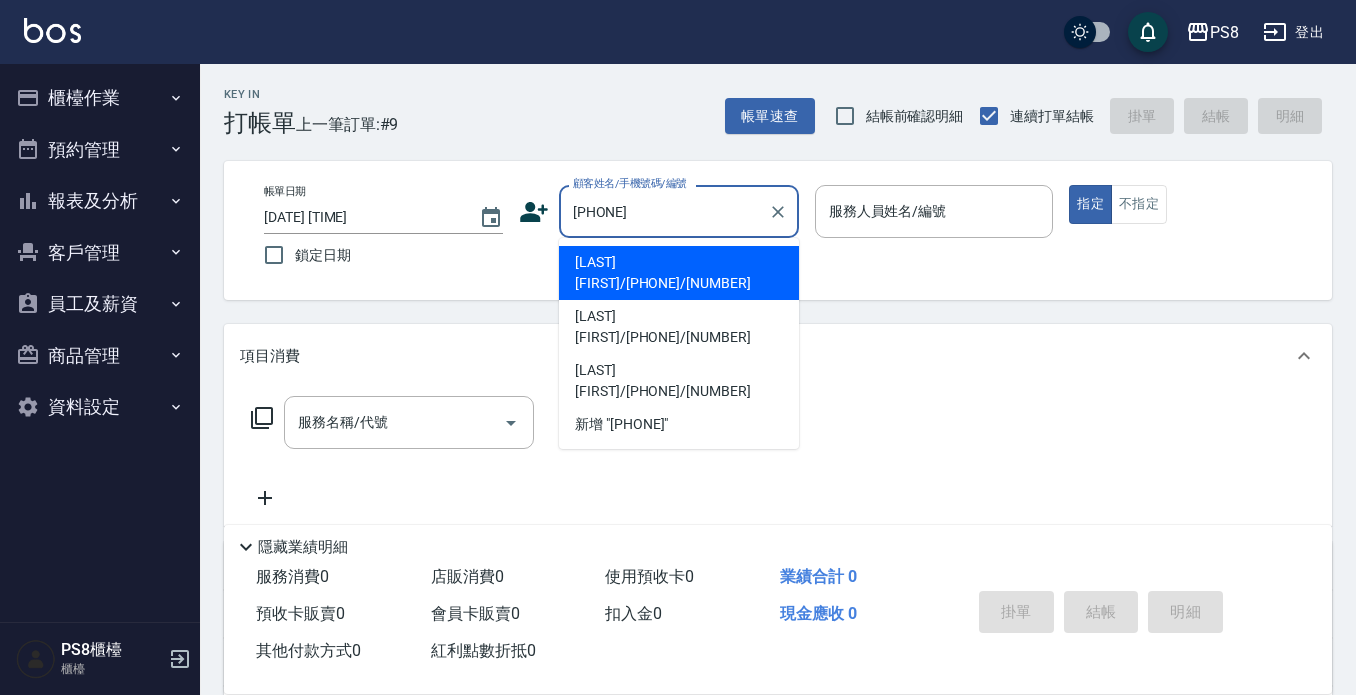 click on "[LAST] [PHONE]" at bounding box center [679, 273] 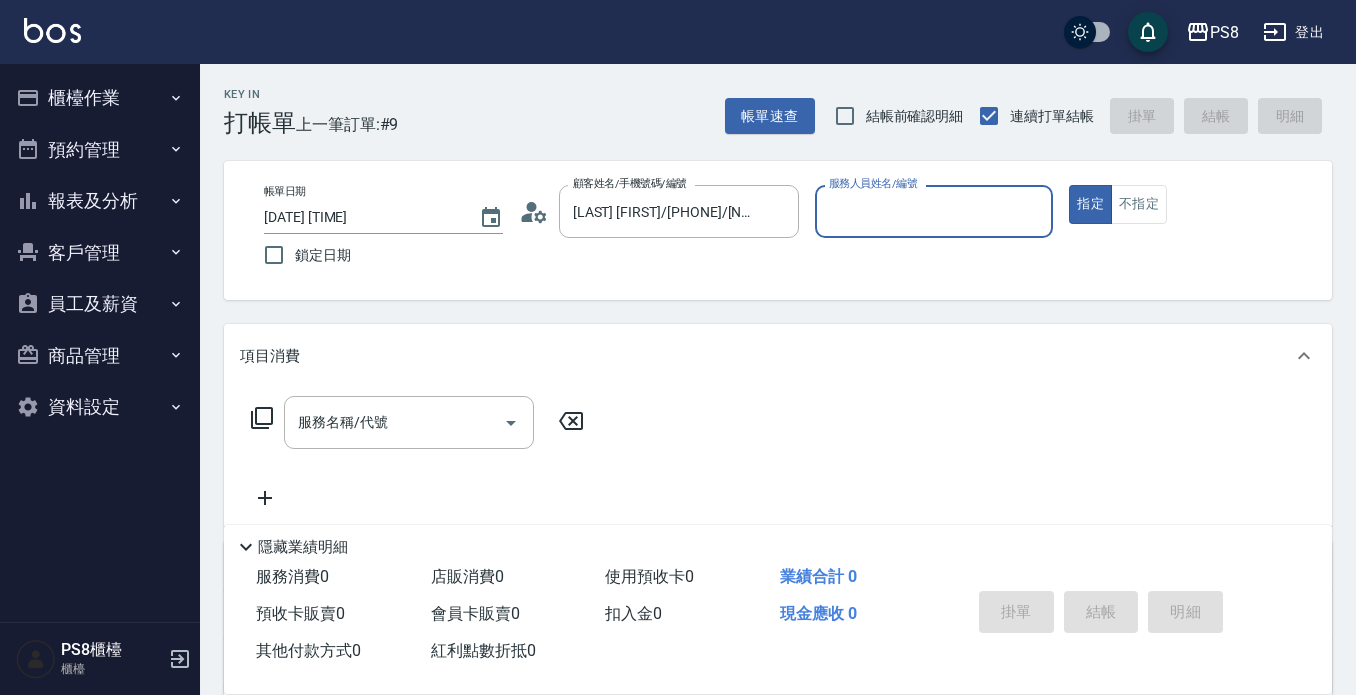 type on "EMMA-15" 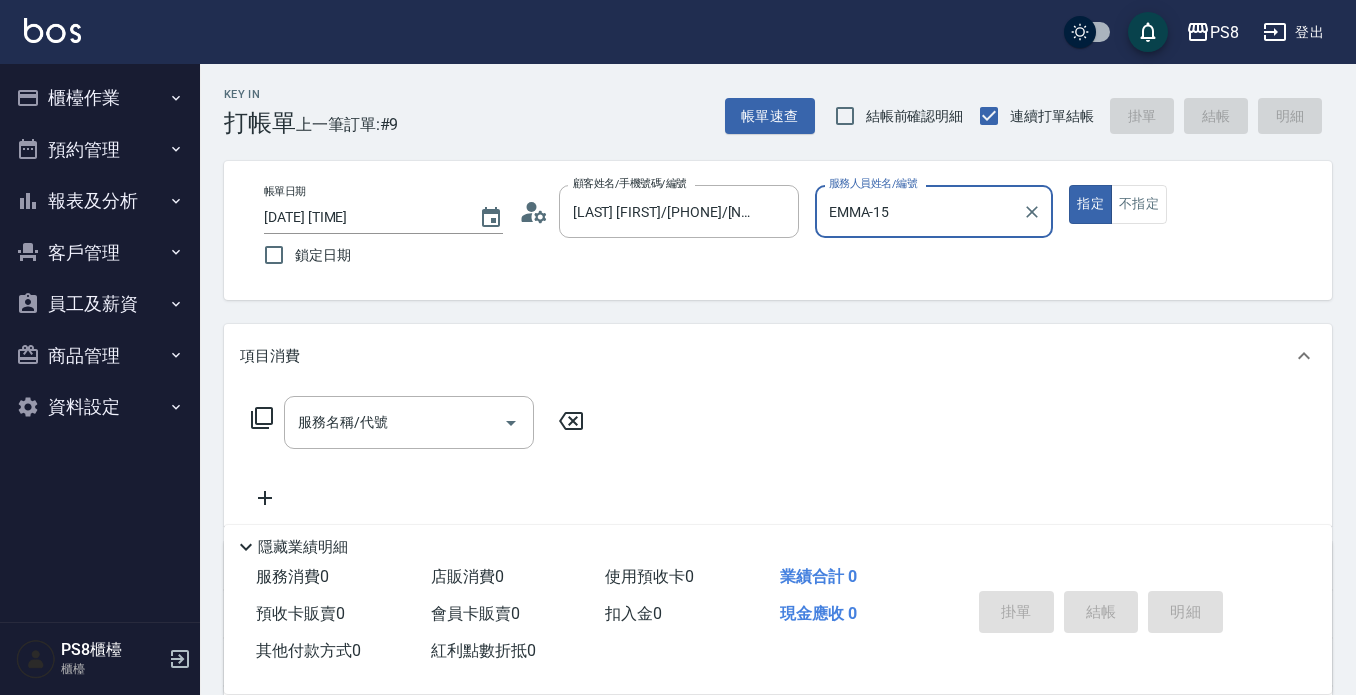 click on "指定" at bounding box center [1090, 204] 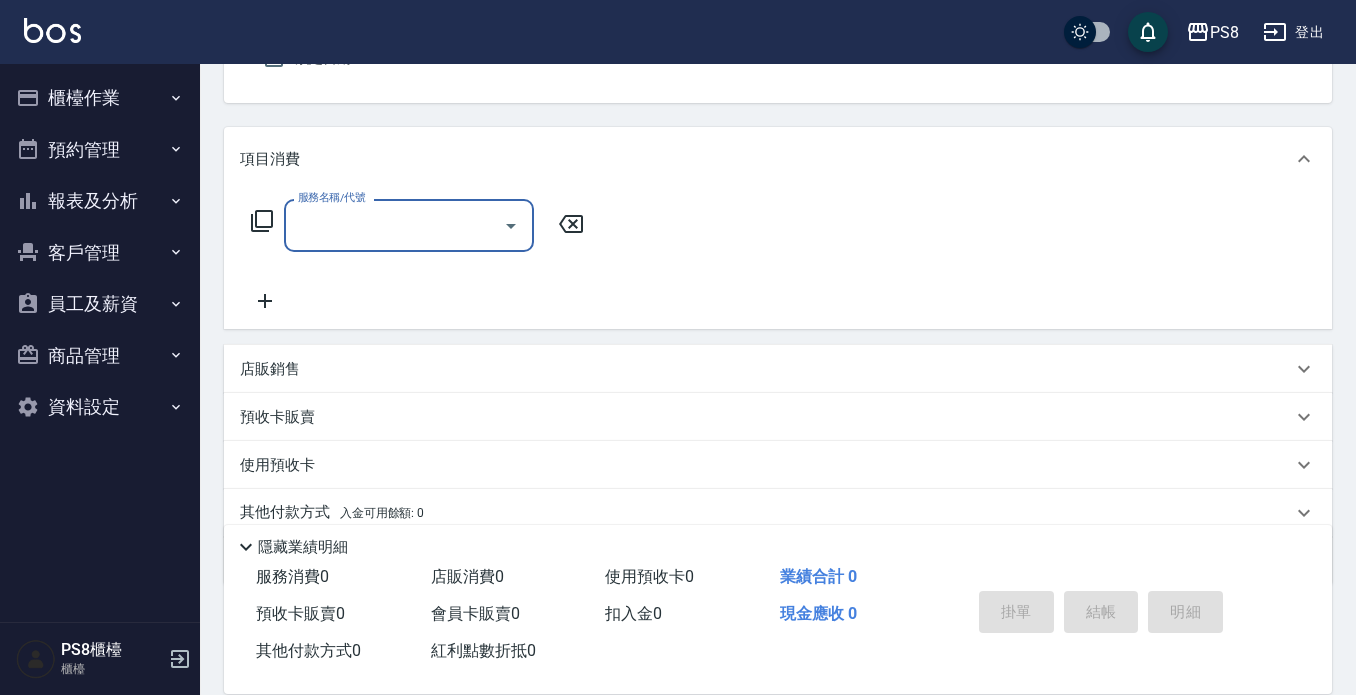 scroll, scrollTop: 200, scrollLeft: 0, axis: vertical 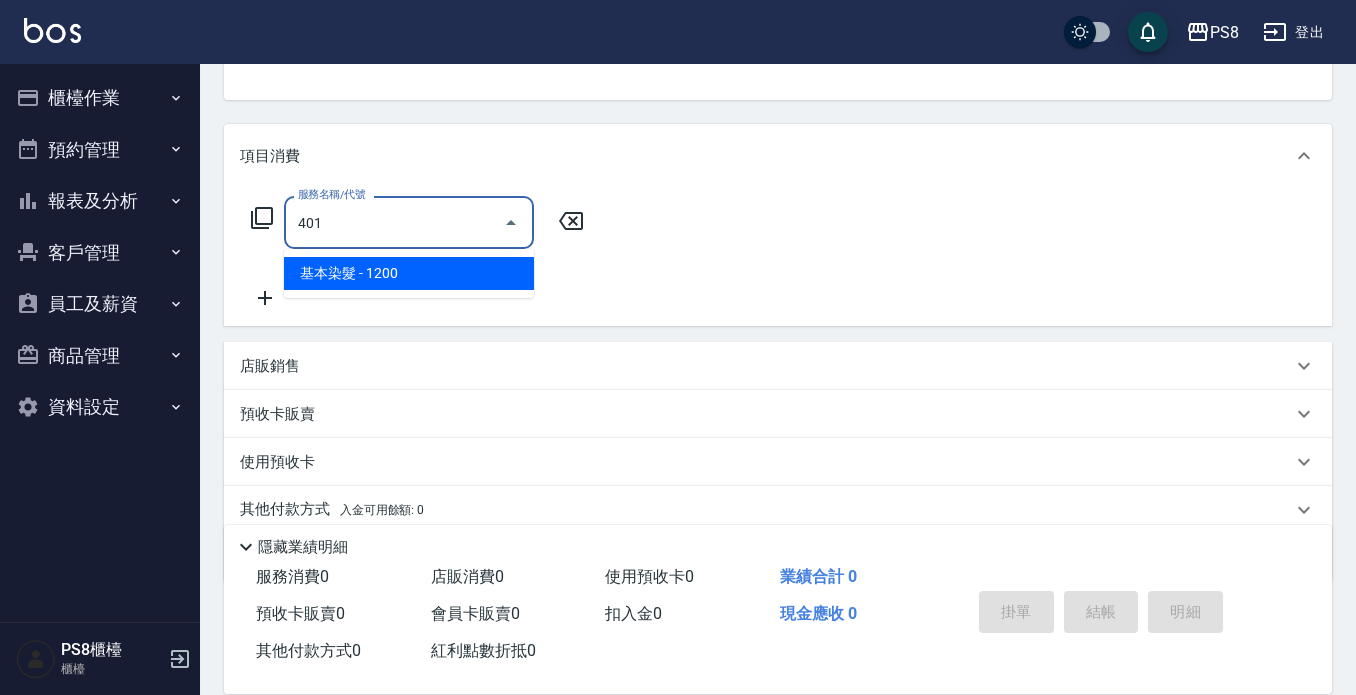 click on "基本染髮 - 1200" at bounding box center (409, 273) 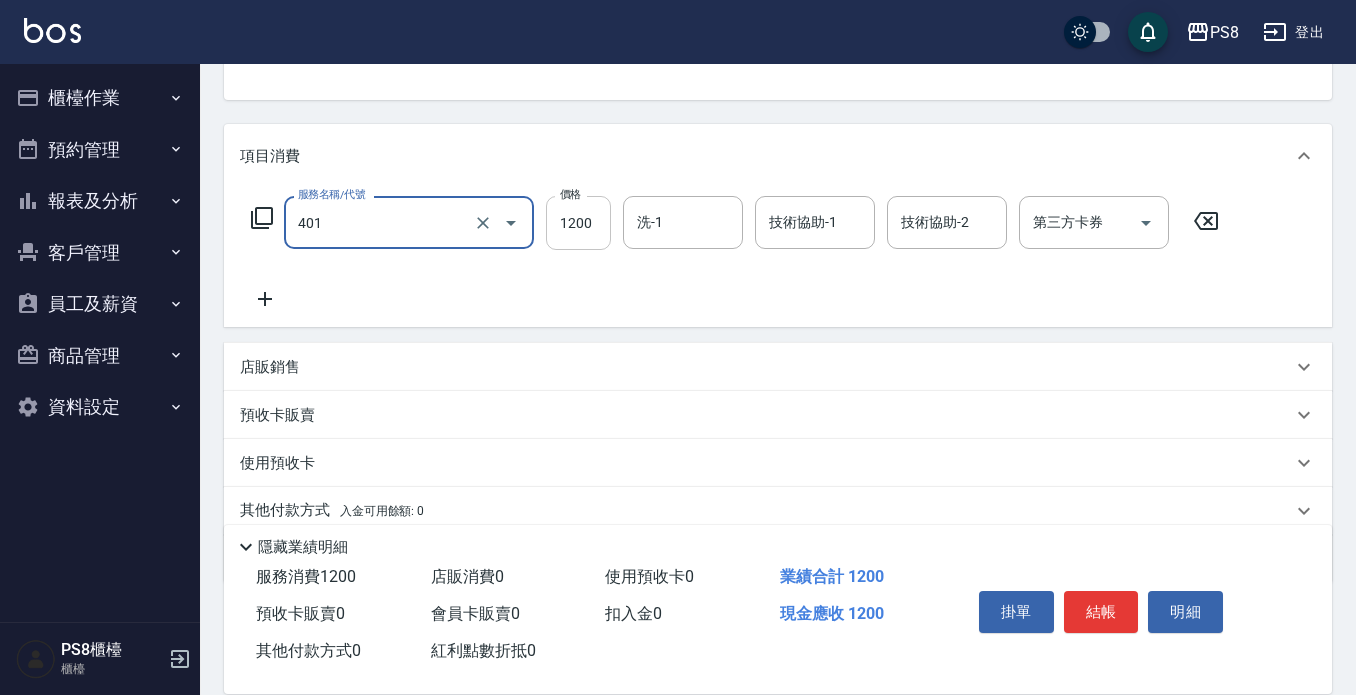 type on "基本染髮(401)" 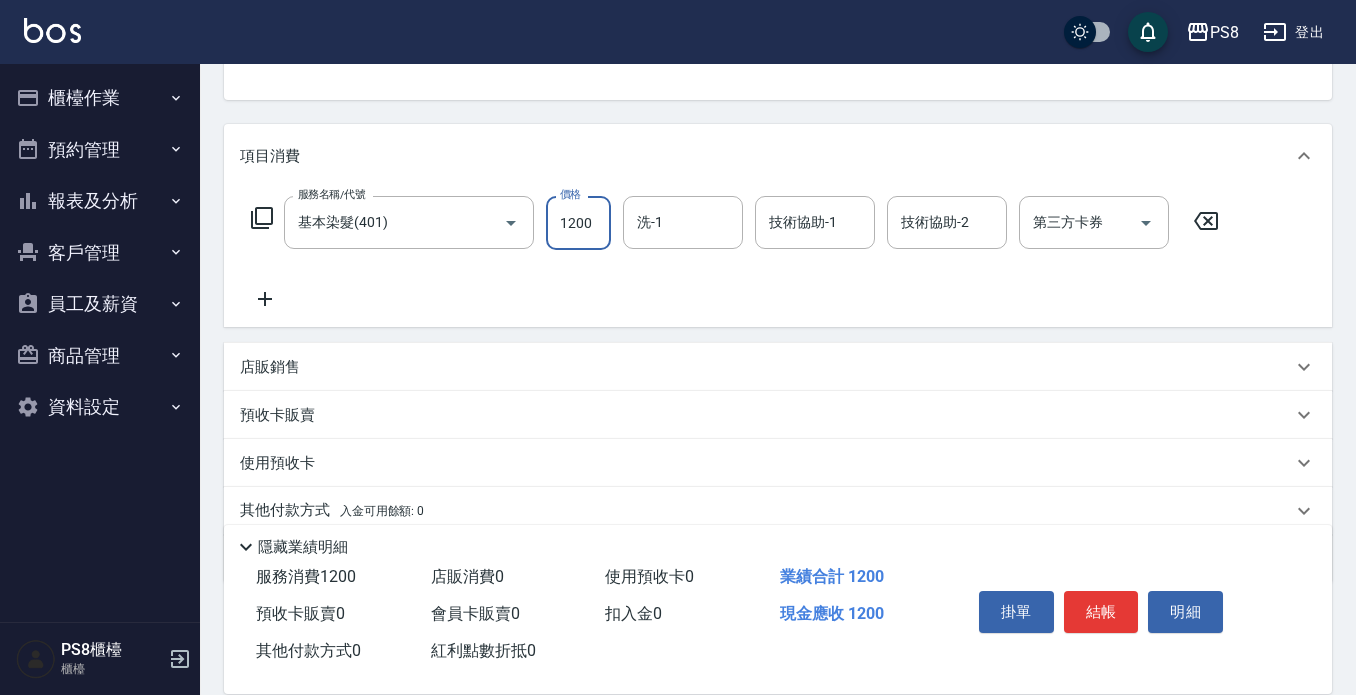 drag, startPoint x: 598, startPoint y: 236, endPoint x: 598, endPoint y: 225, distance: 11 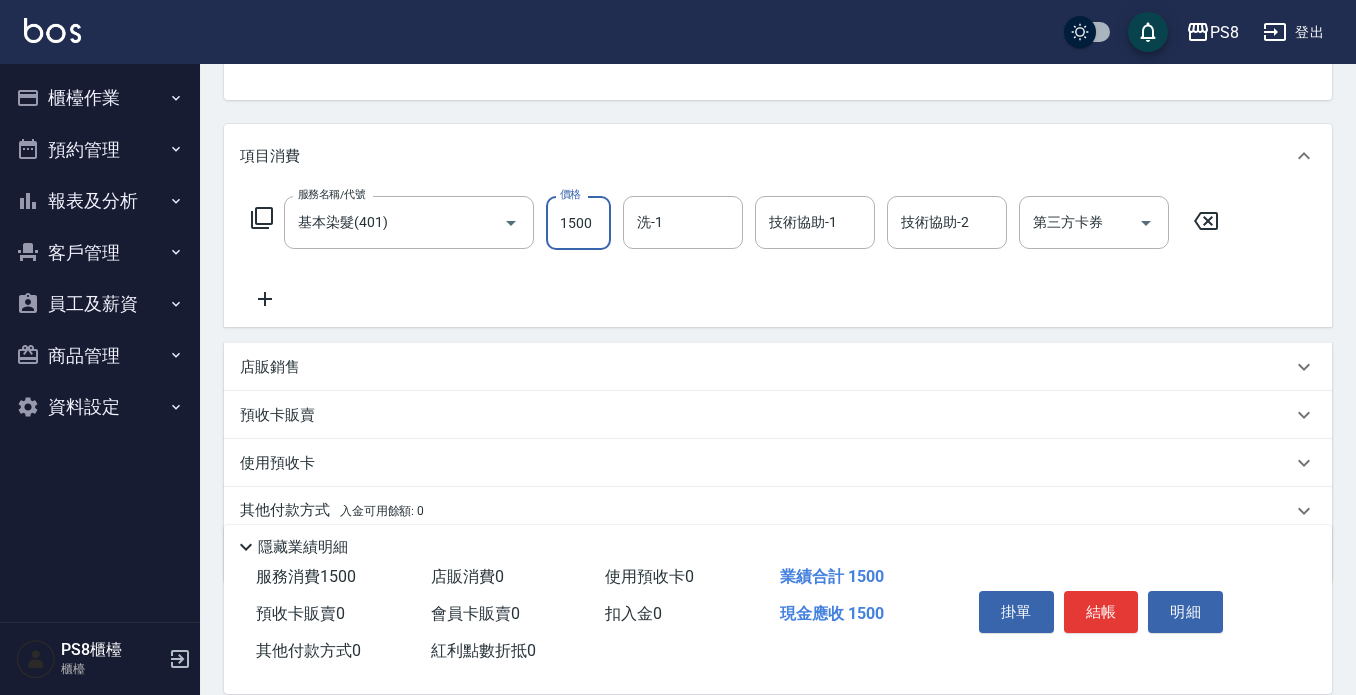 type on "1500" 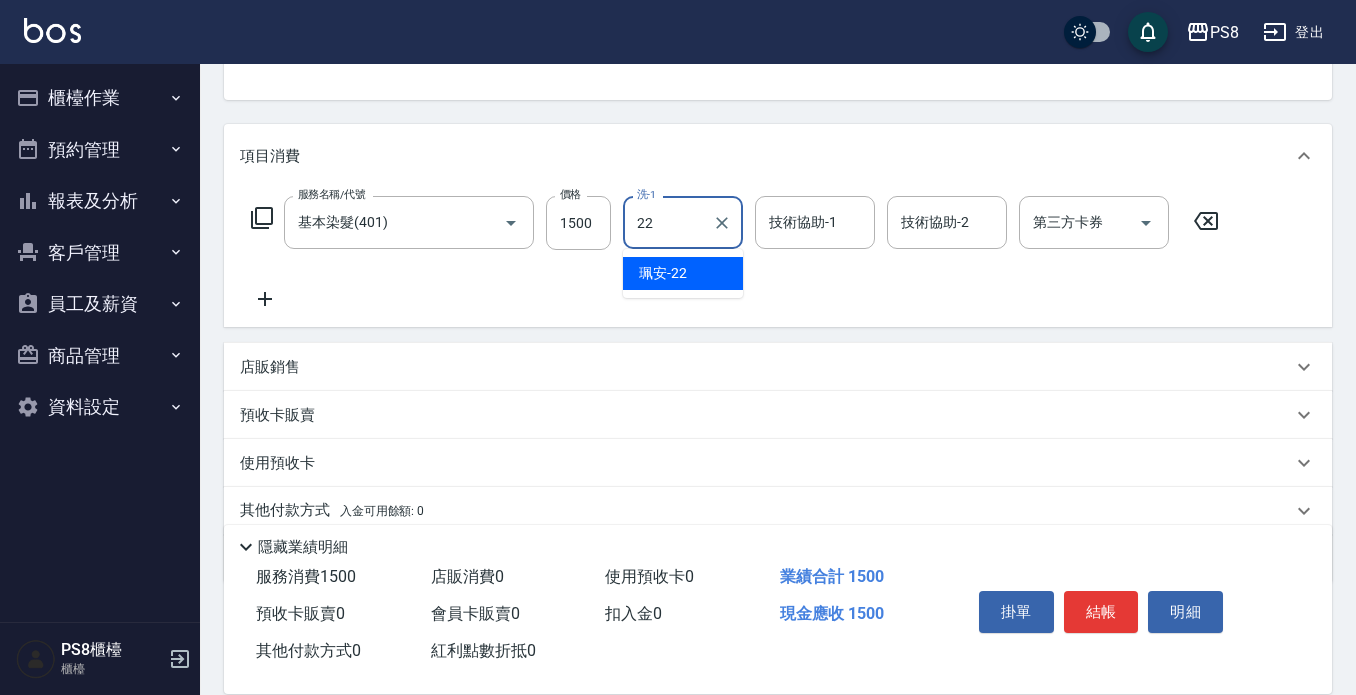 type on "珮安-22" 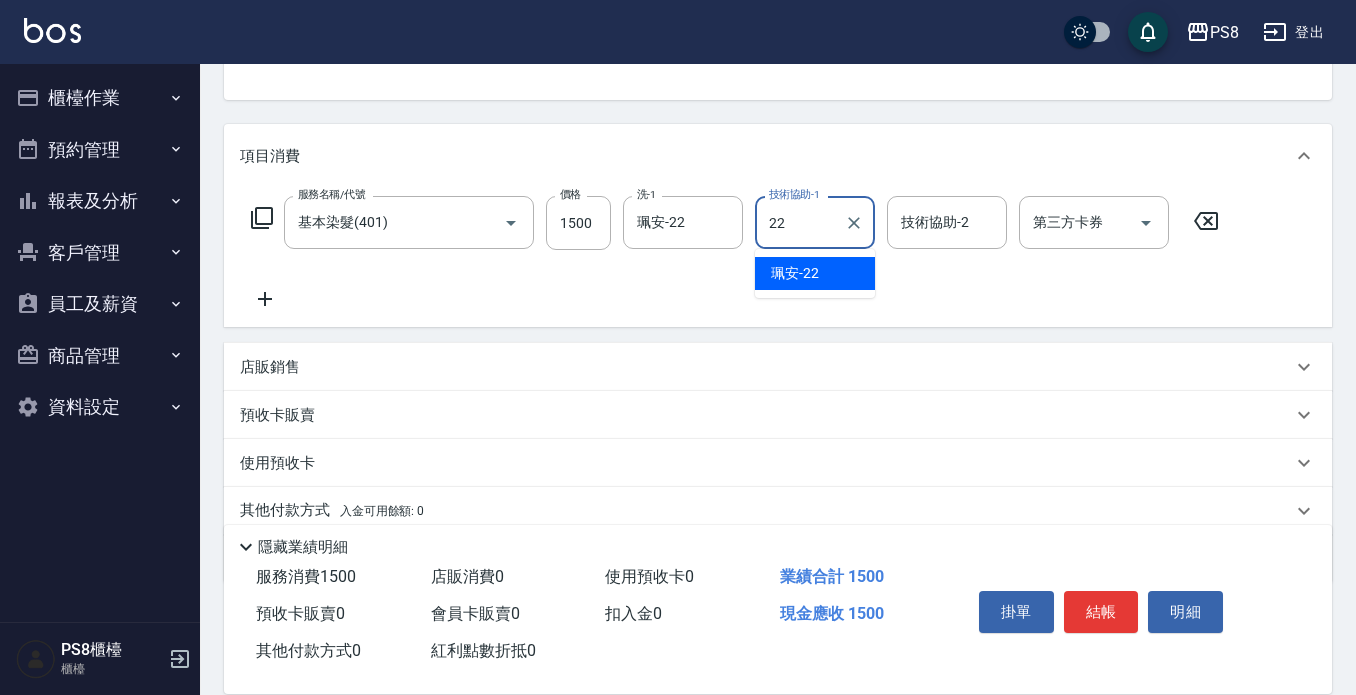 type on "珮安-22" 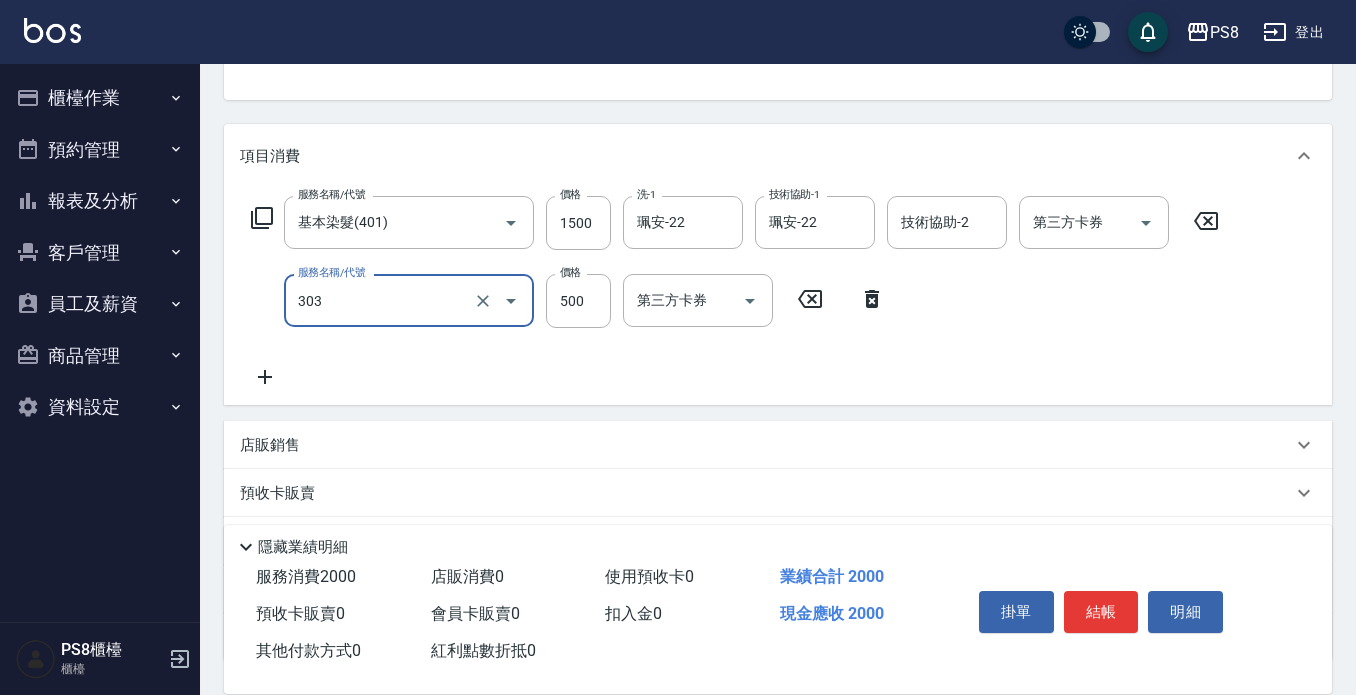 type on "局部燙(303)" 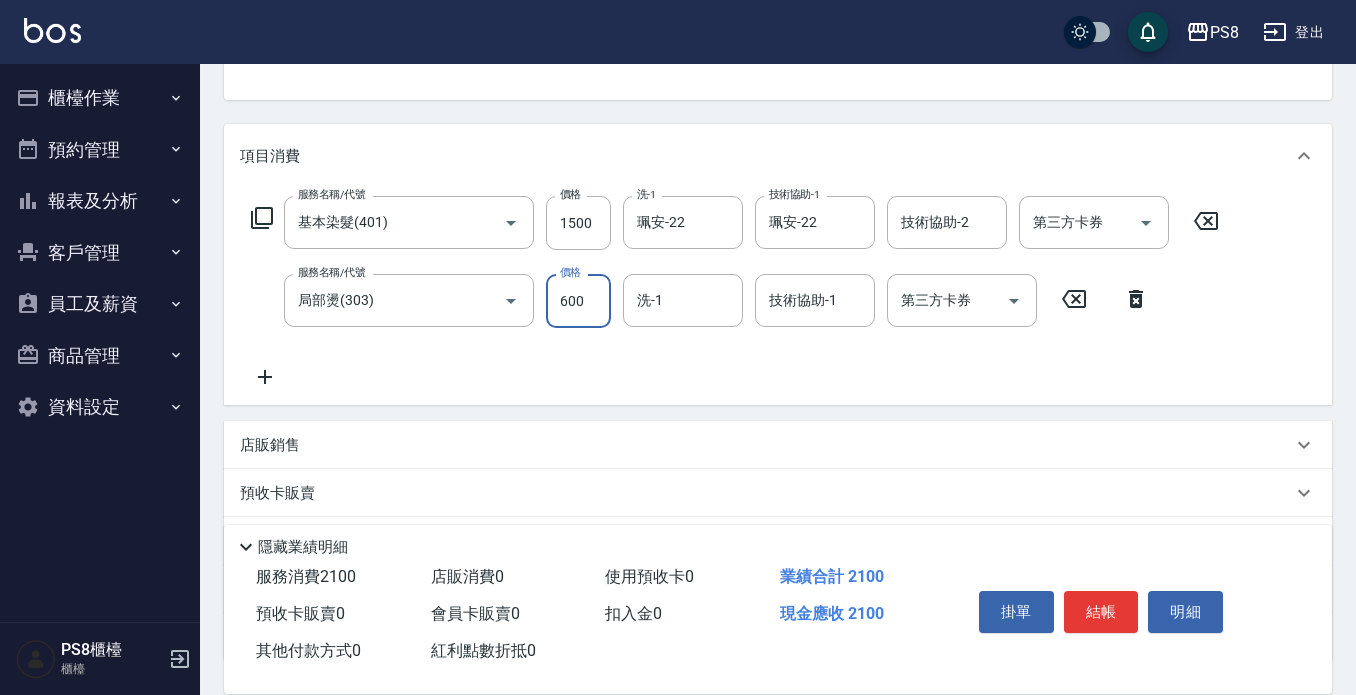 type on "600" 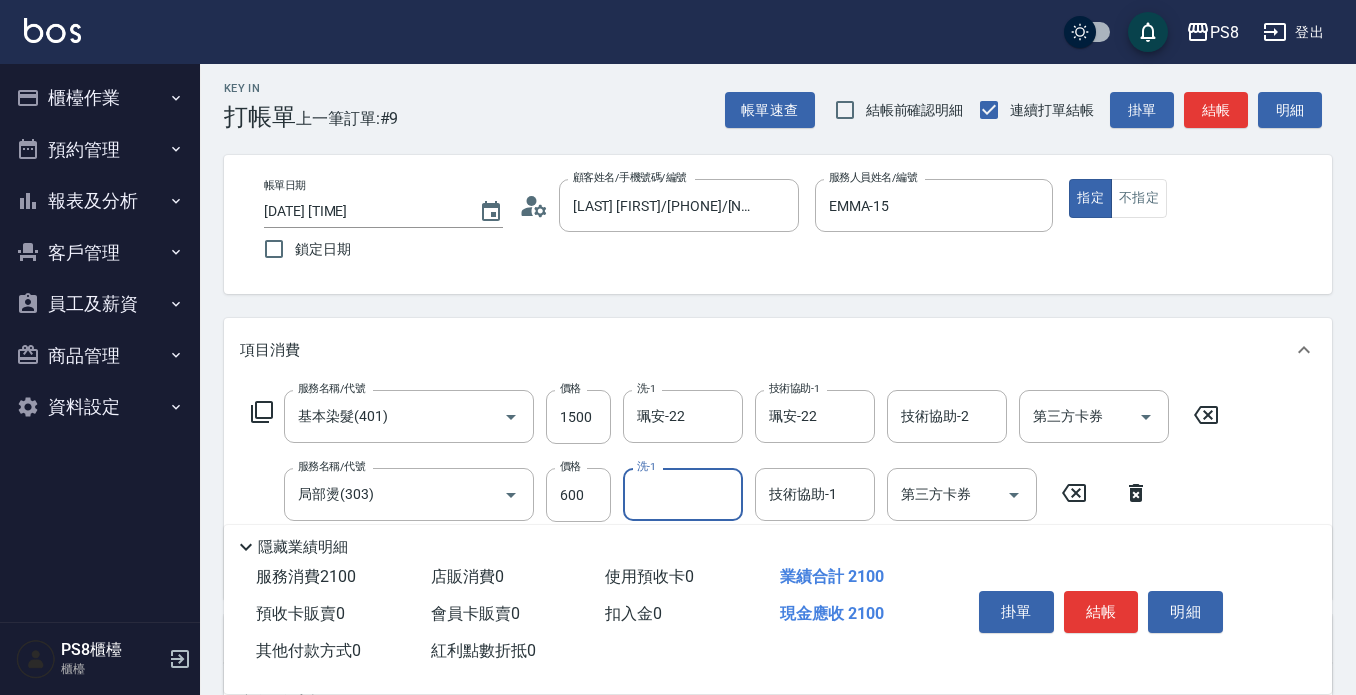 scroll, scrollTop: 0, scrollLeft: 0, axis: both 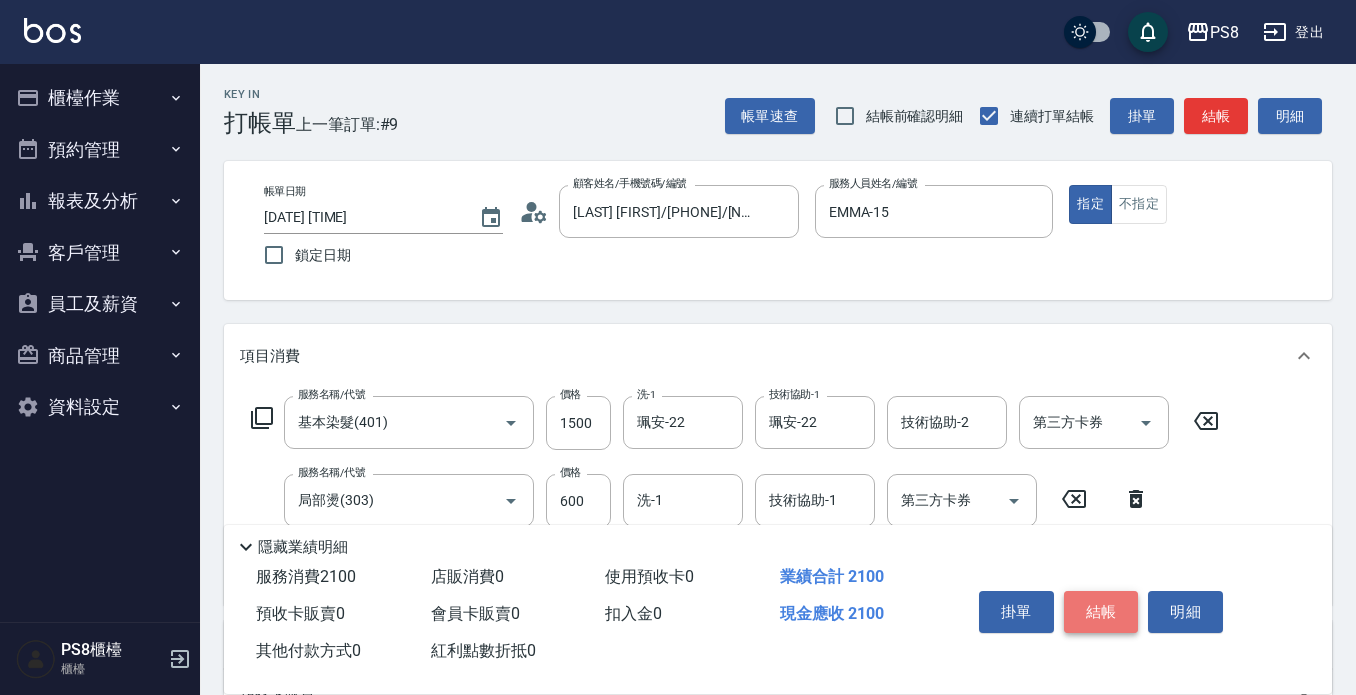 click on "結帳" at bounding box center (1101, 612) 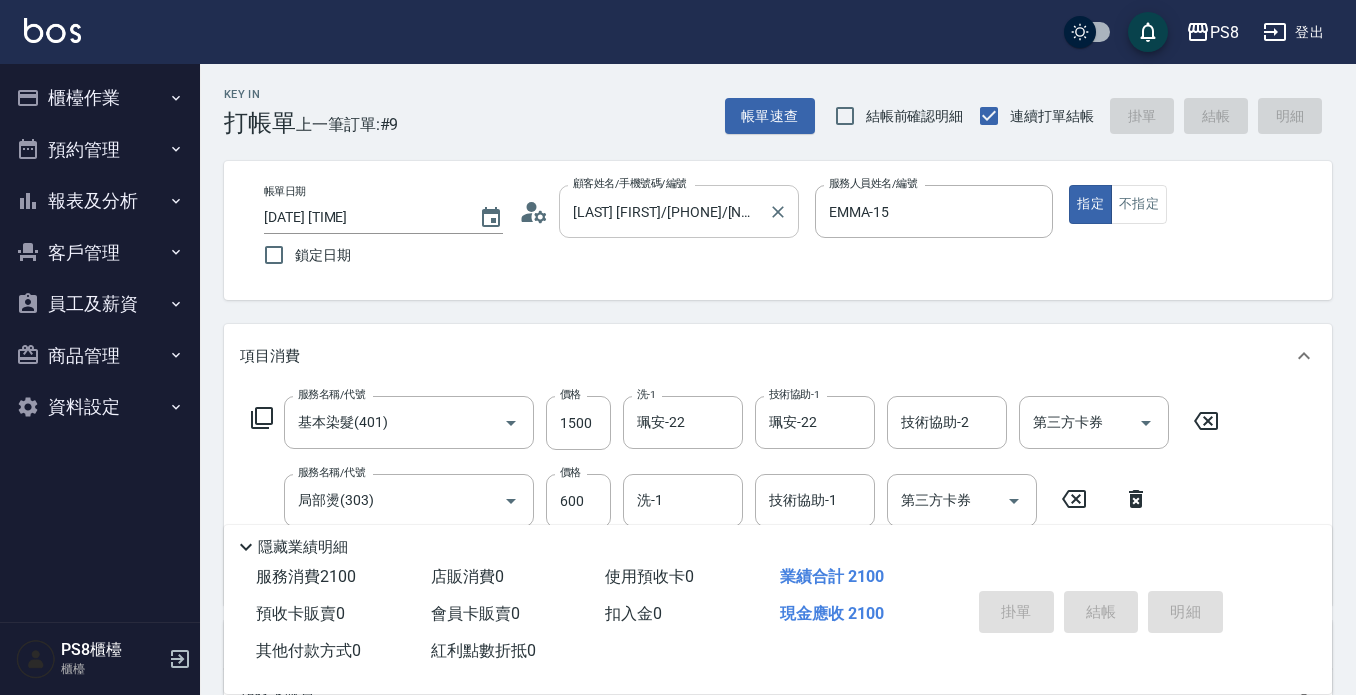 type on "2025/08/05 18:40" 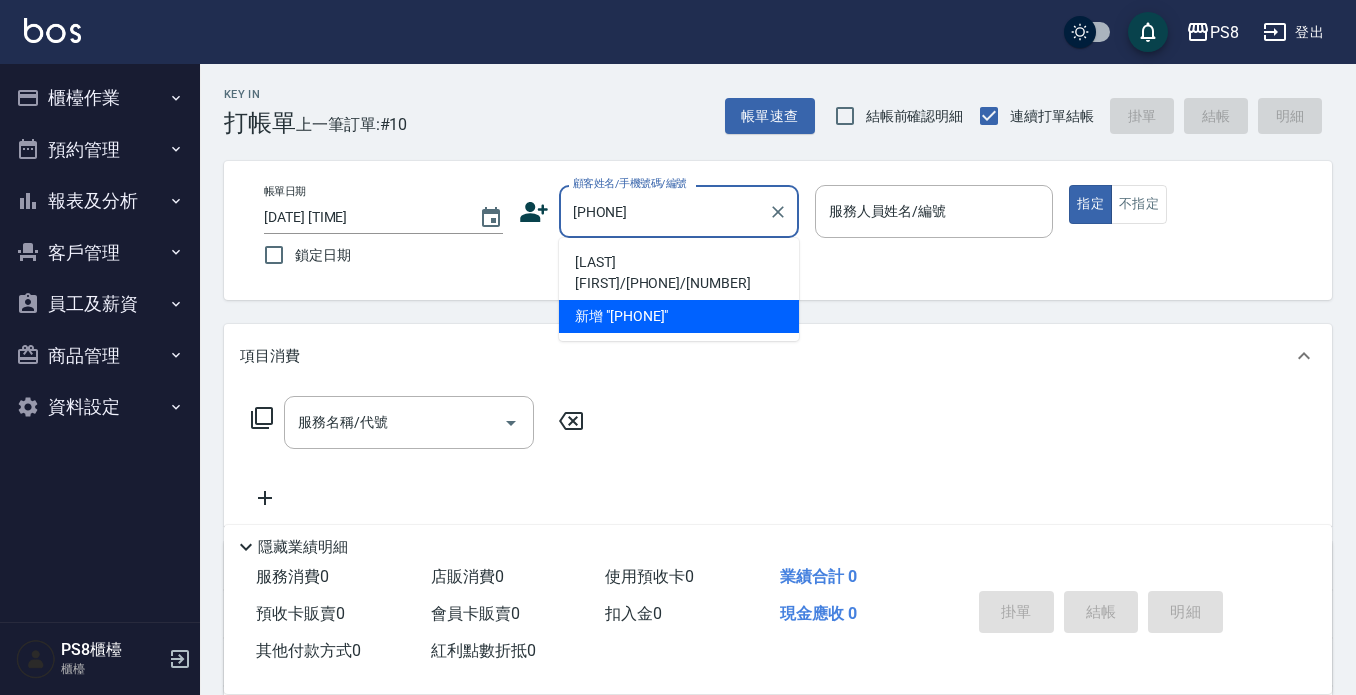 drag, startPoint x: 697, startPoint y: 258, endPoint x: 697, endPoint y: 236, distance: 22 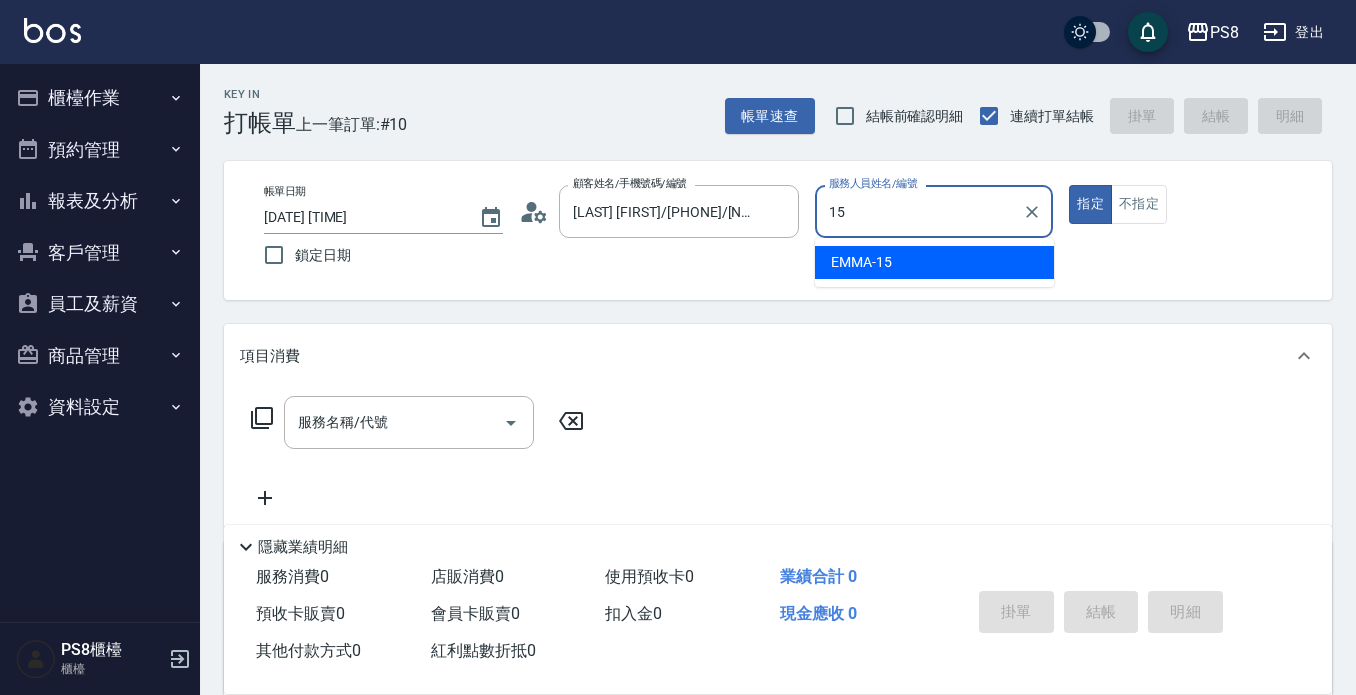 type on "EMMA-15" 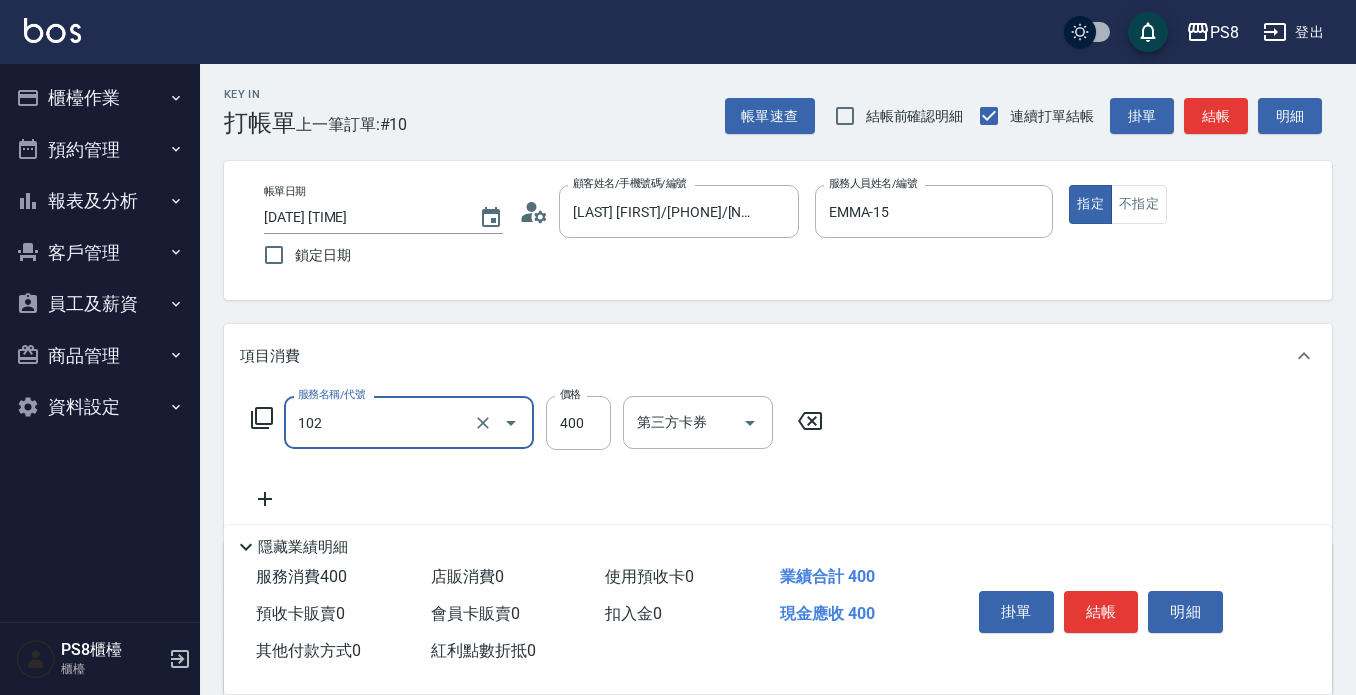type on "精油洗髮(102)" 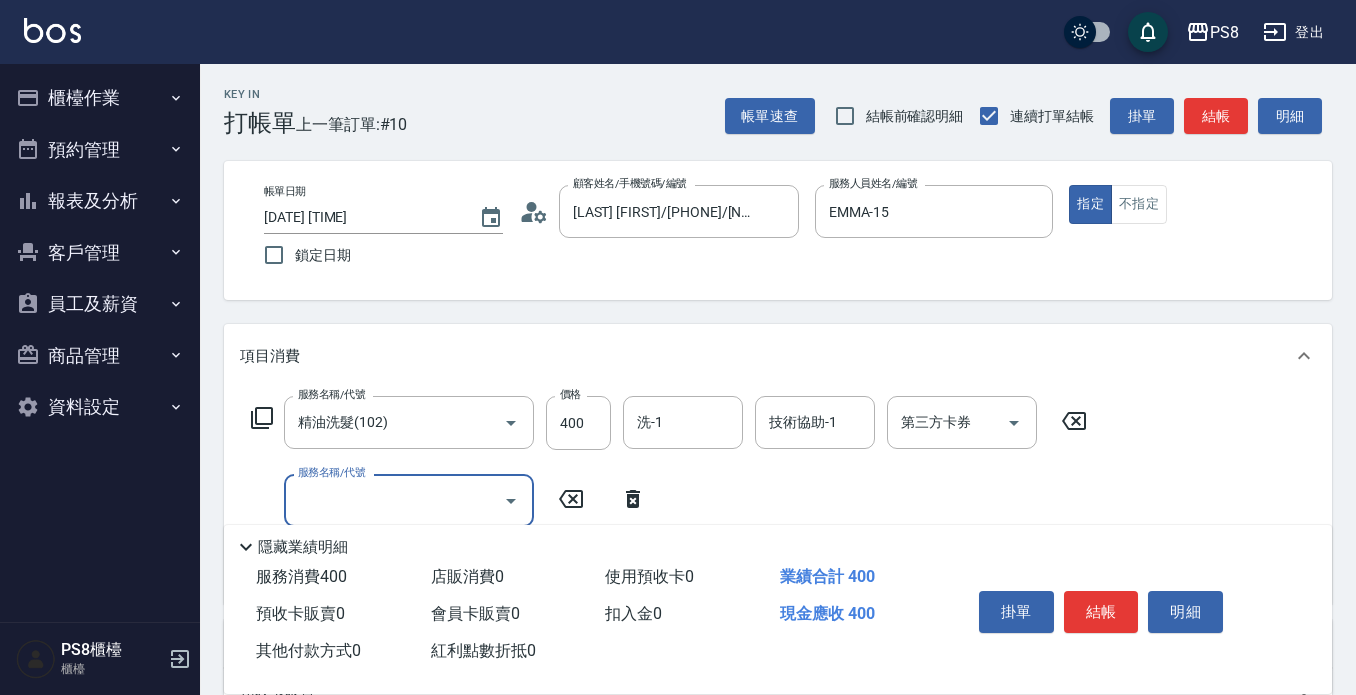 type on "2" 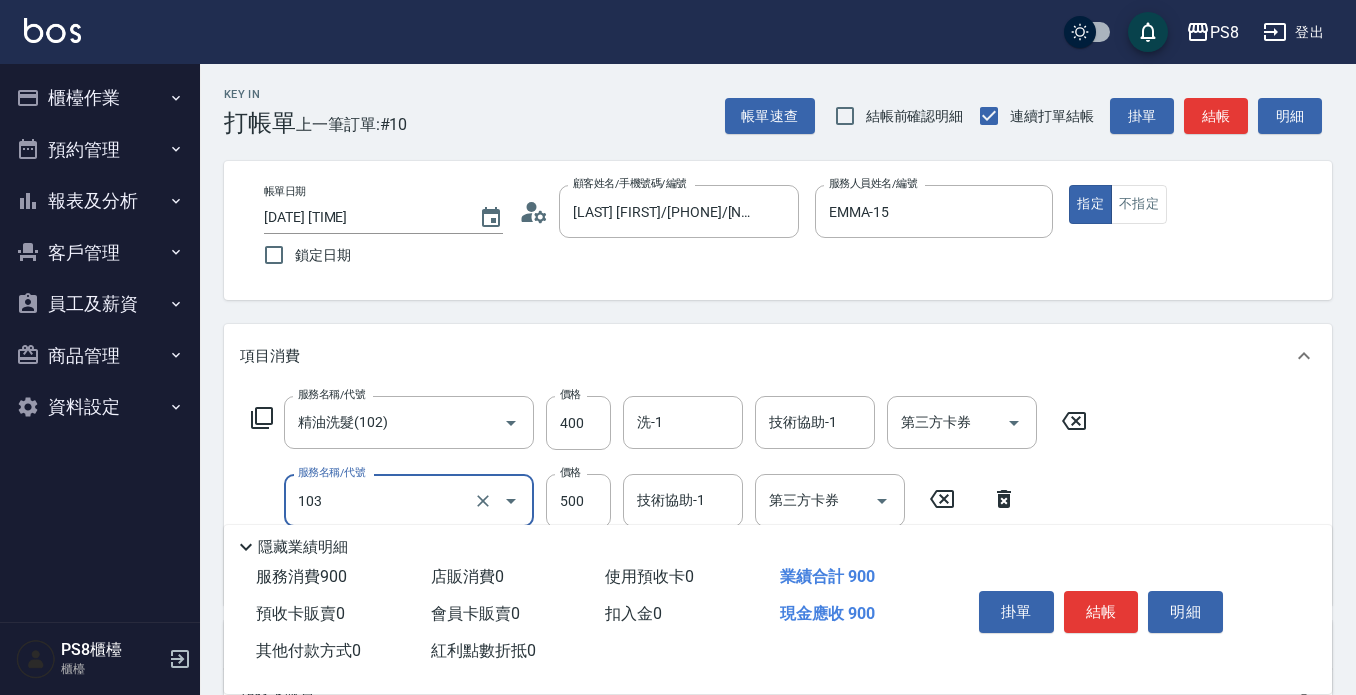 type on "B級洗剪500(103)" 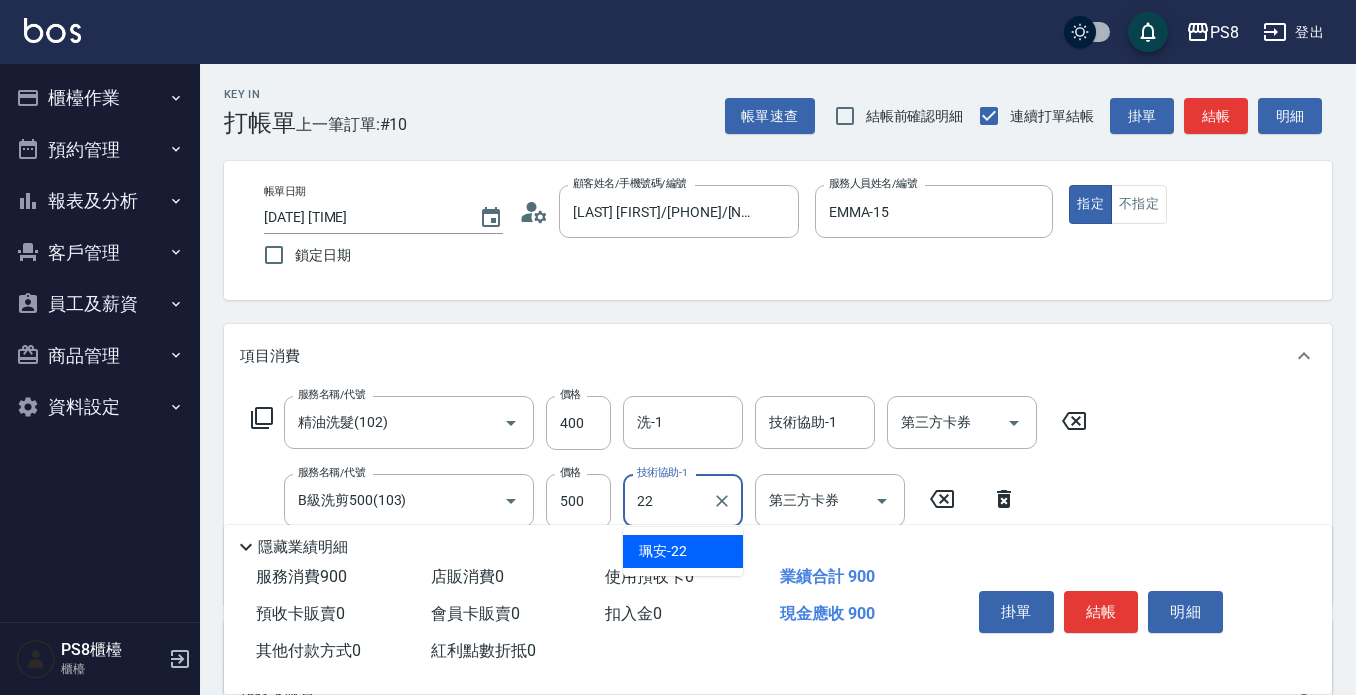 type on "珮安-22" 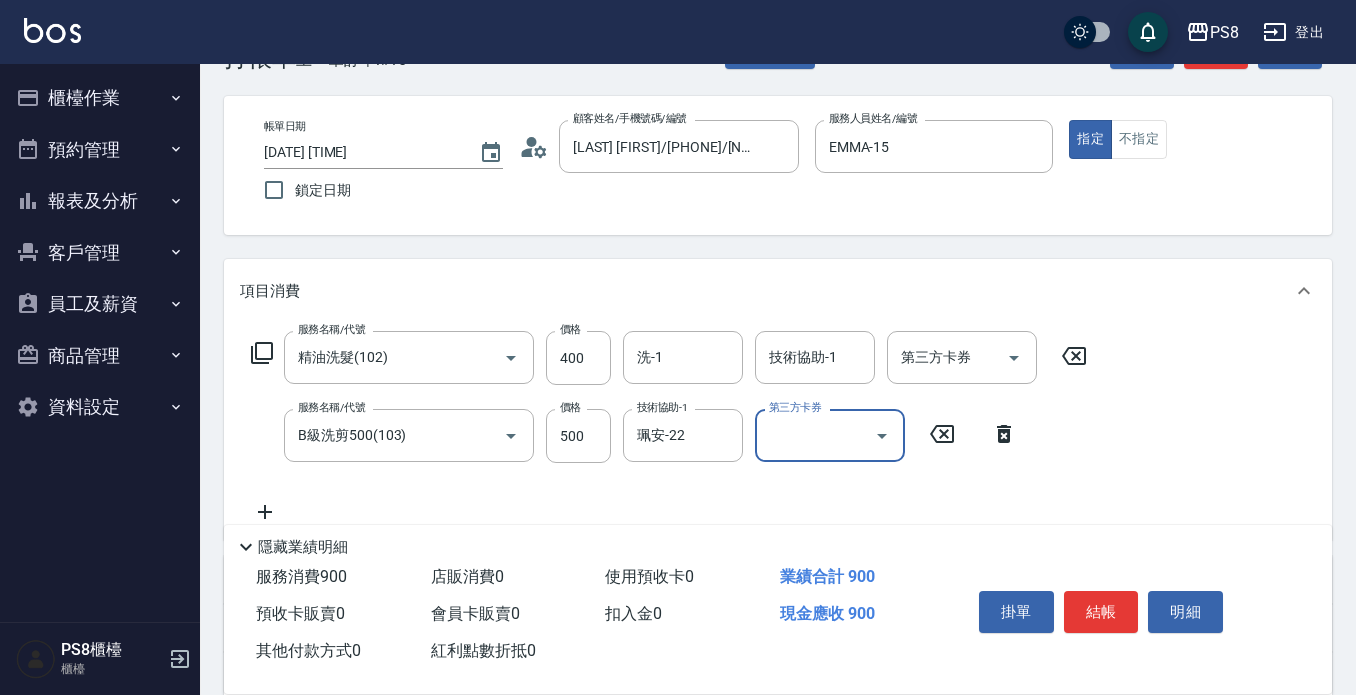 scroll, scrollTop: 100, scrollLeft: 0, axis: vertical 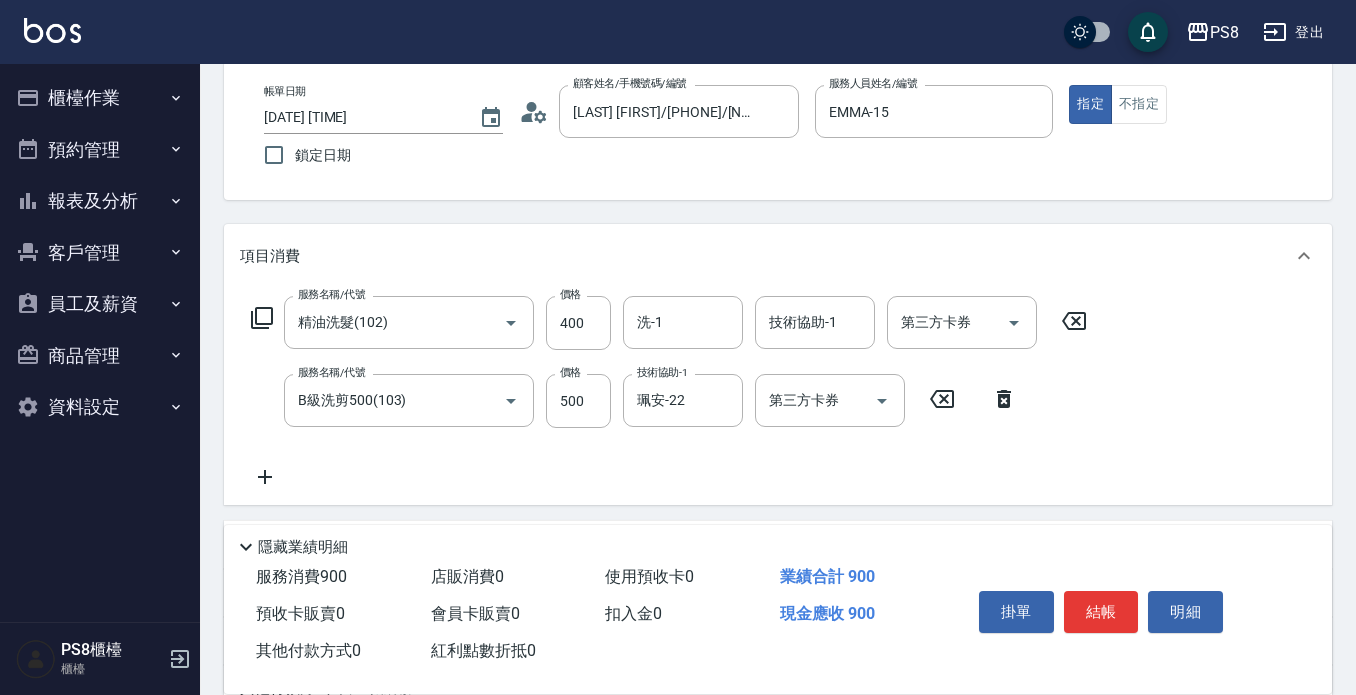 click on "Key In 打帳單 上一筆訂單:#10 帳單速查 結帳前確認明細 連續打單結帳 掛單 結帳 明細 帳單日期 2025/08/05 18:40 鎖定日期 顧客姓名/手機號碼/編號 王昱淜/0958391989/4420 顧客姓名/手機號碼/編號 服務人員姓名/編號 EMMA-15 服務人員姓名/編號 指定 不指定 項目消費 服務名稱/代號 精油洗髮(102) 服務名稱/代號 價格 400 價格 洗-1 洗-1 技術協助-1 技術協助-1 第三方卡券 第三方卡券 服務名稱/代號 B級洗剪500(103) 服務名稱/代號 價格 500 價格 技術協助-1 珮安-22 技術協助-1 第三方卡券 第三方卡券 店販銷售 服務人員姓名/編號 服務人員姓名/編號 商品代號/名稱 商品代號/名稱 預收卡販賣 卡券名稱/代號 卡券名稱/代號 使用預收卡 卡券代號/名稱 卡券代號/名稱 其他付款方式 入金可用餘額: 0 其他付款方式 其他付款方式 入金剩餘： 0元 0 ​ 整筆扣入金 0元 異動入金 備註及來源 備註 備註 0" at bounding box center (778, 458) 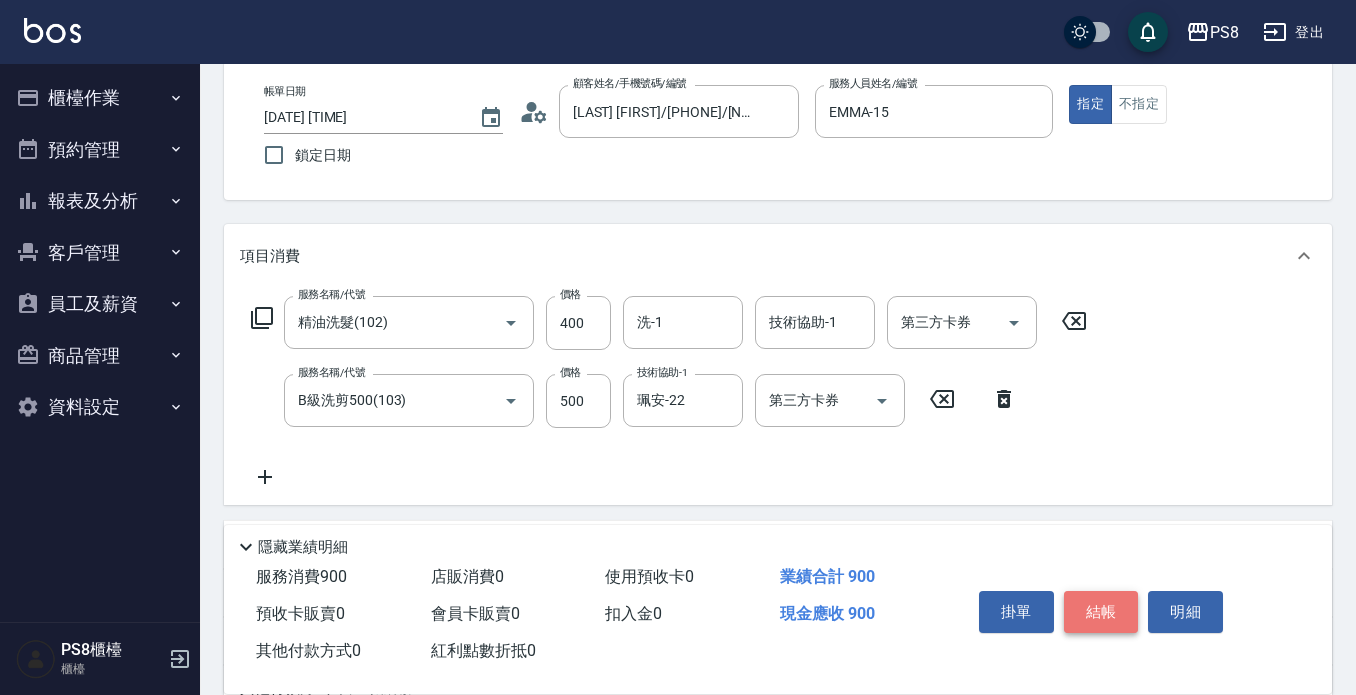 click on "結帳" at bounding box center [1101, 612] 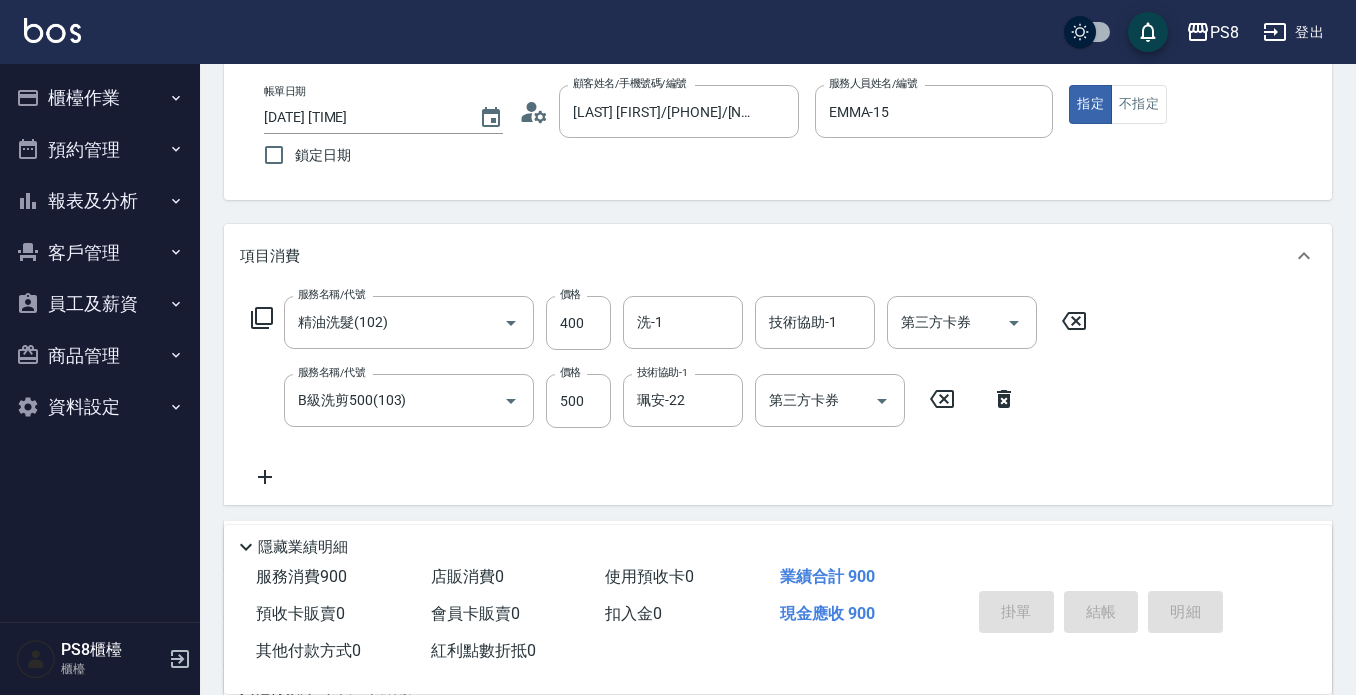 type on "2025/08/05 18:41" 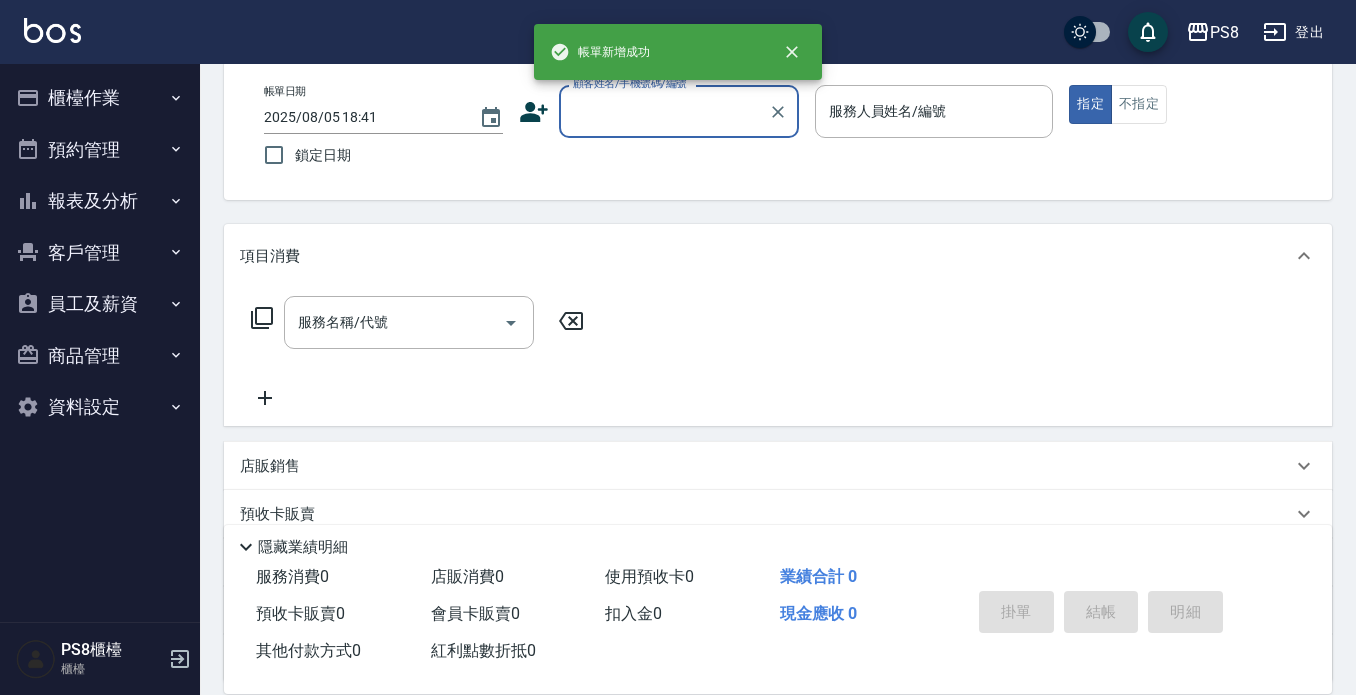 scroll, scrollTop: 0, scrollLeft: 0, axis: both 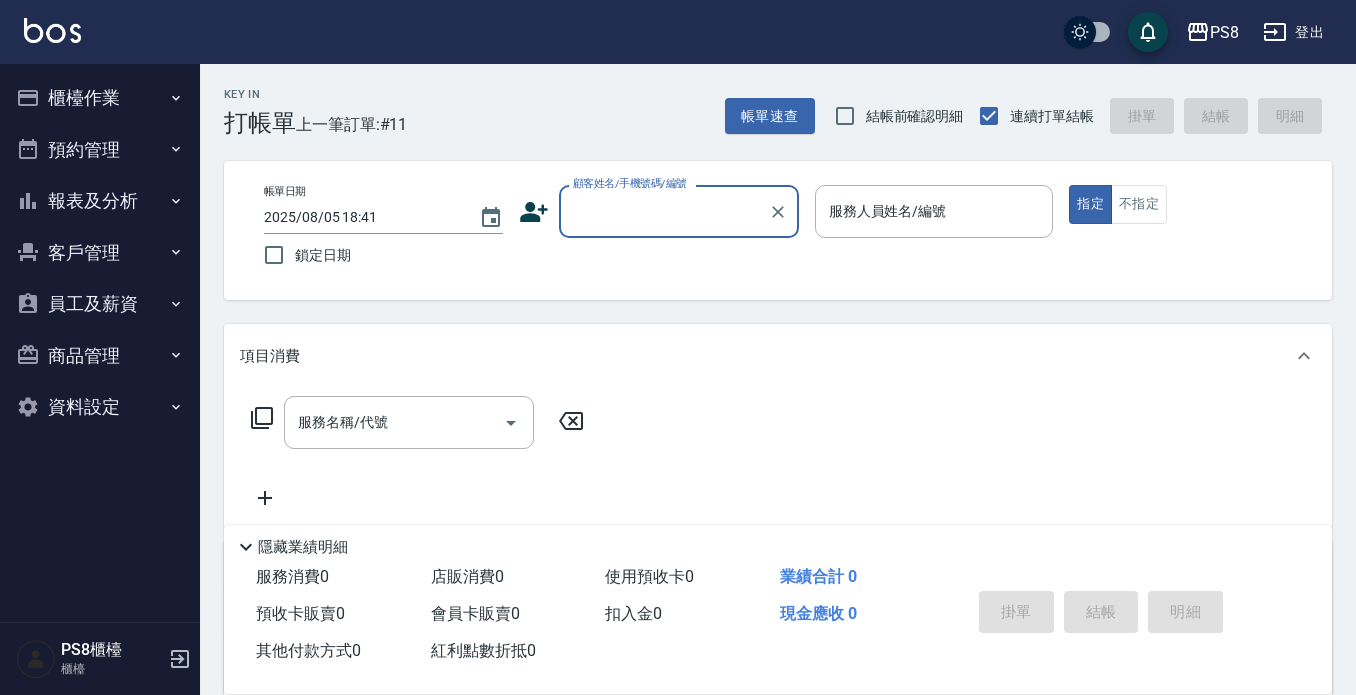 click on "報表及分析" at bounding box center (100, 201) 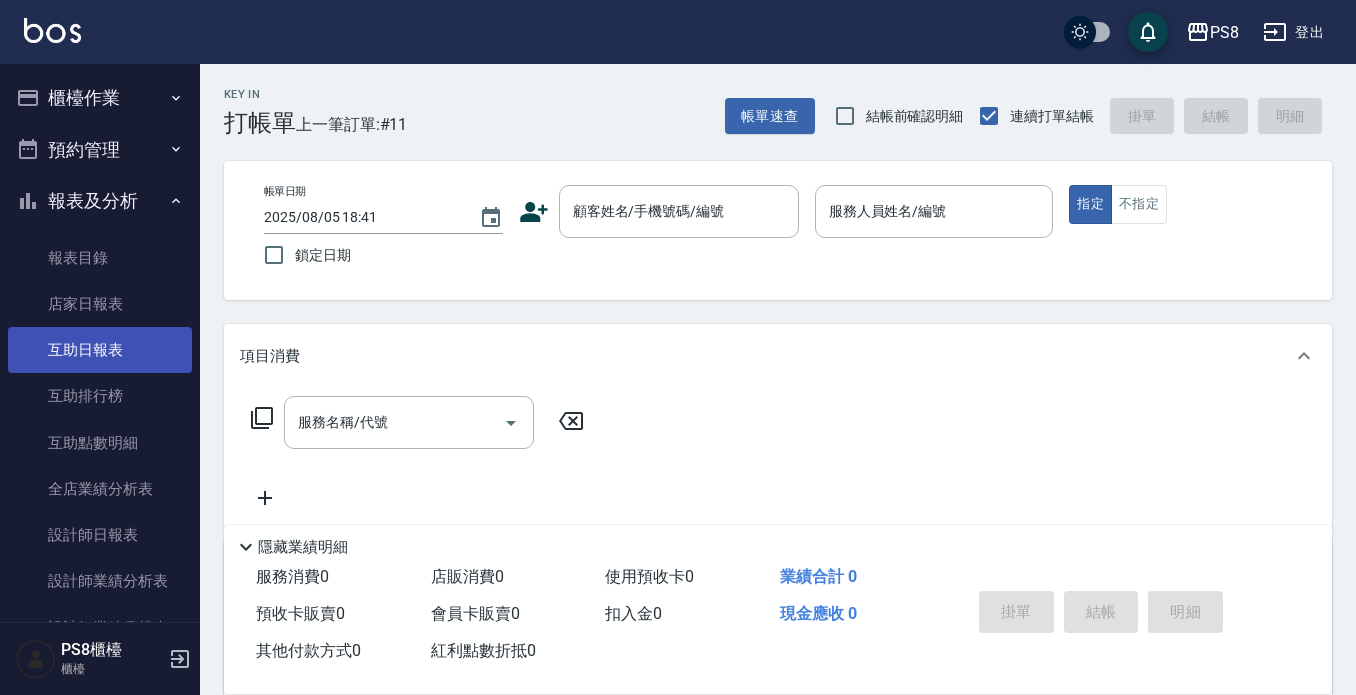 click on "互助日報表" at bounding box center (100, 350) 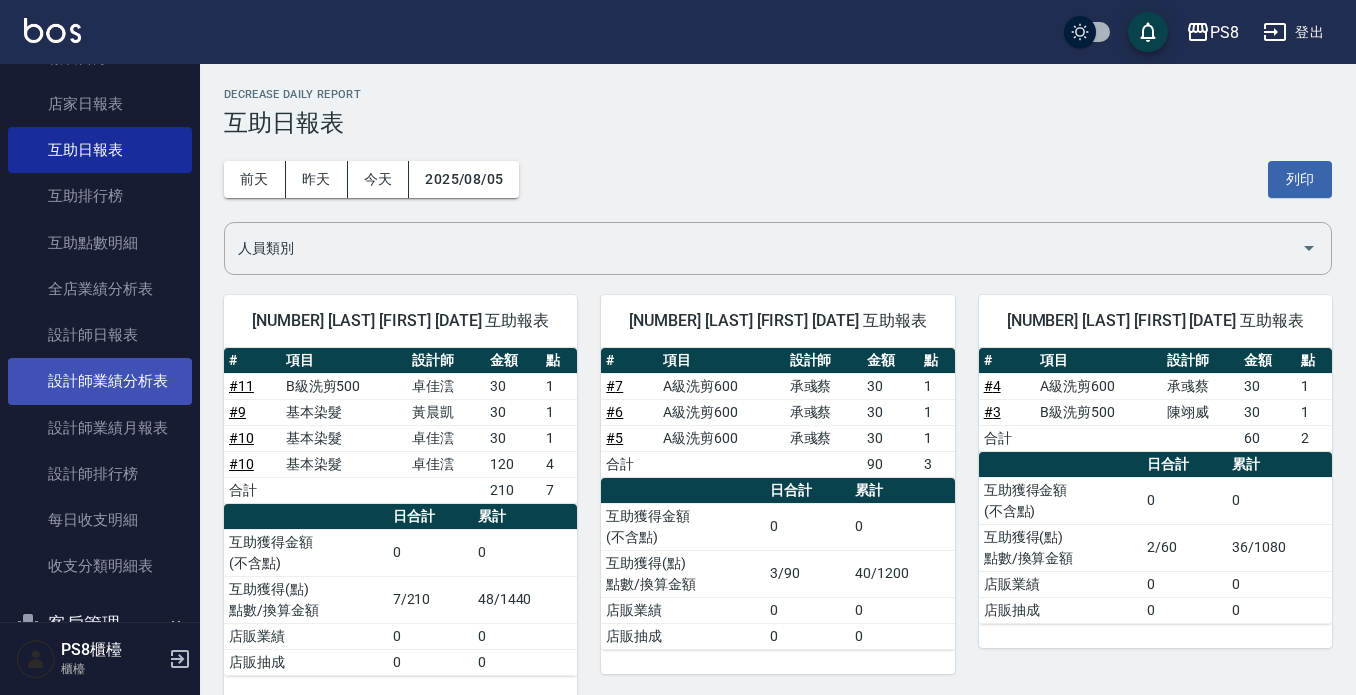 scroll, scrollTop: 0, scrollLeft: 0, axis: both 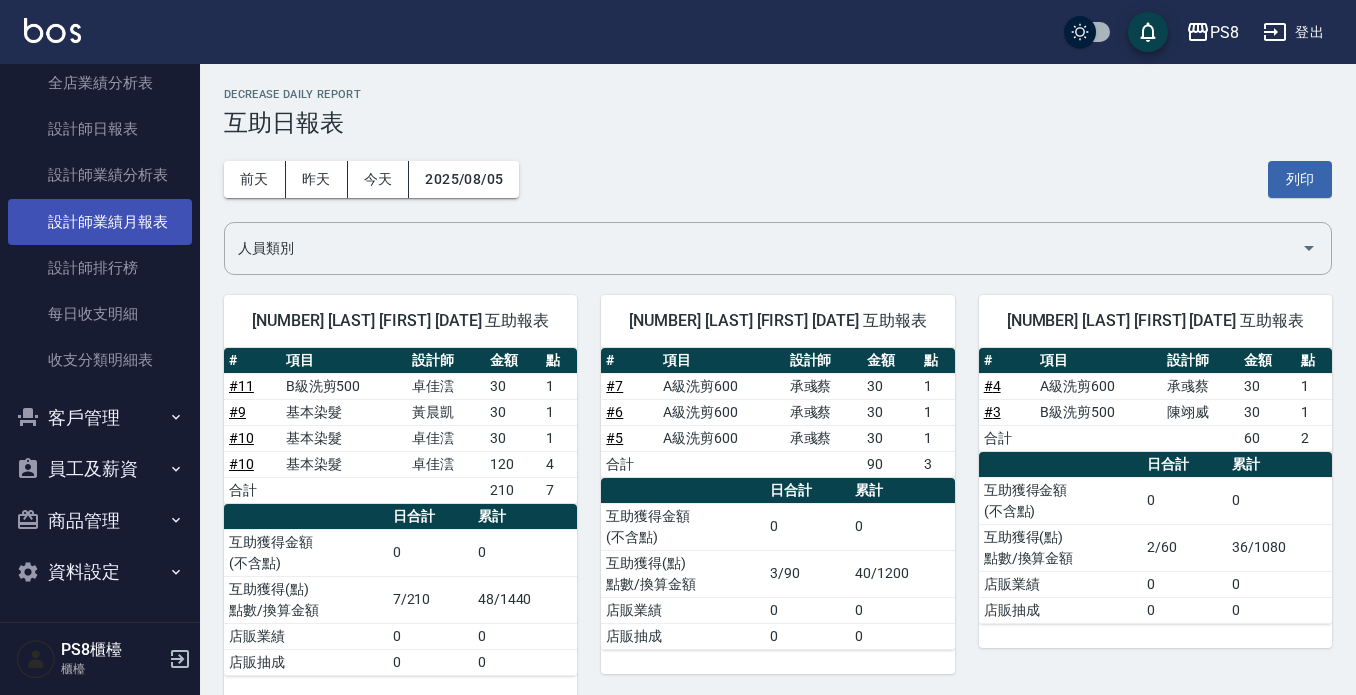 click on "設計師業績月報表" at bounding box center (100, 222) 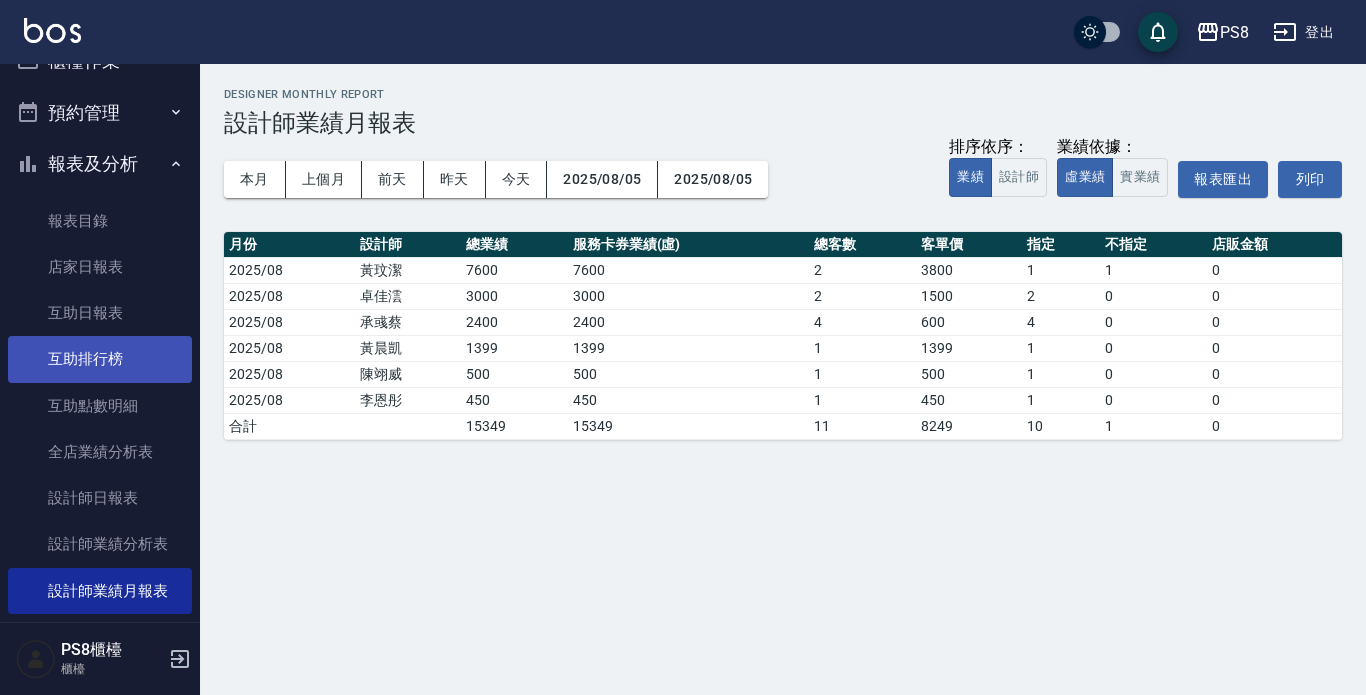 scroll, scrollTop: 0, scrollLeft: 0, axis: both 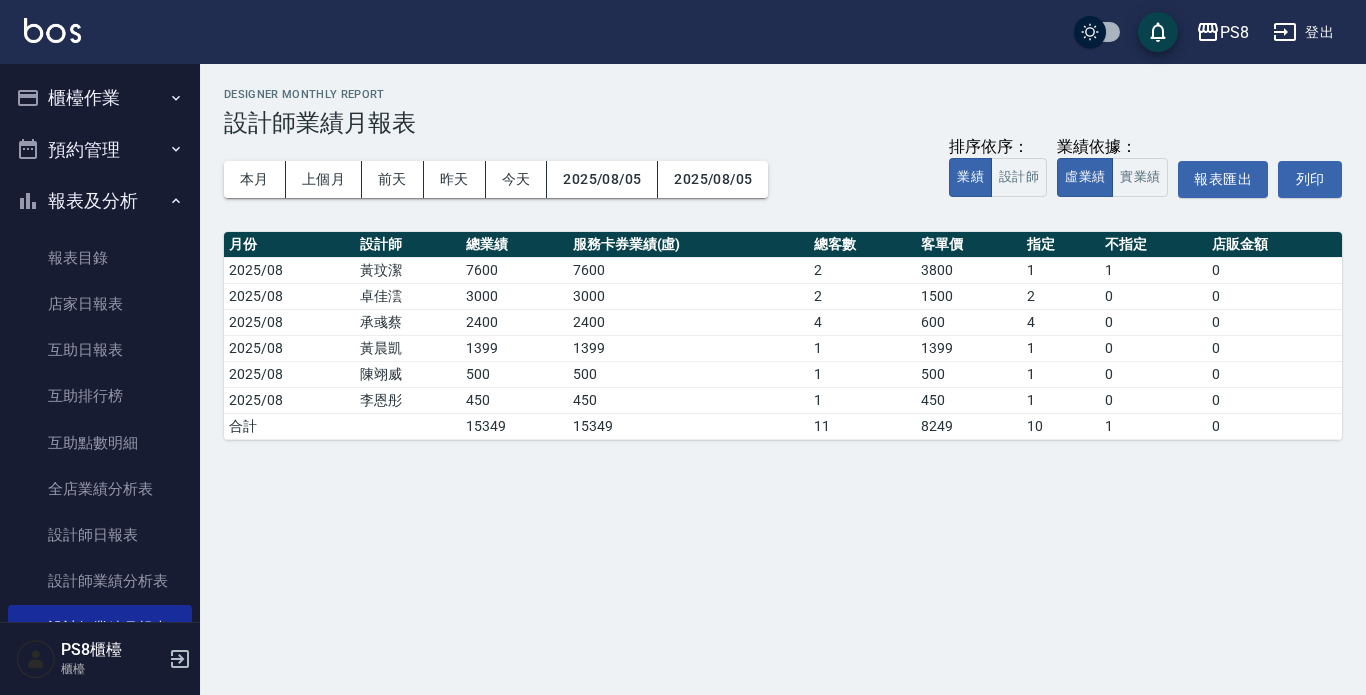 click on "櫃檯作業" at bounding box center [100, 98] 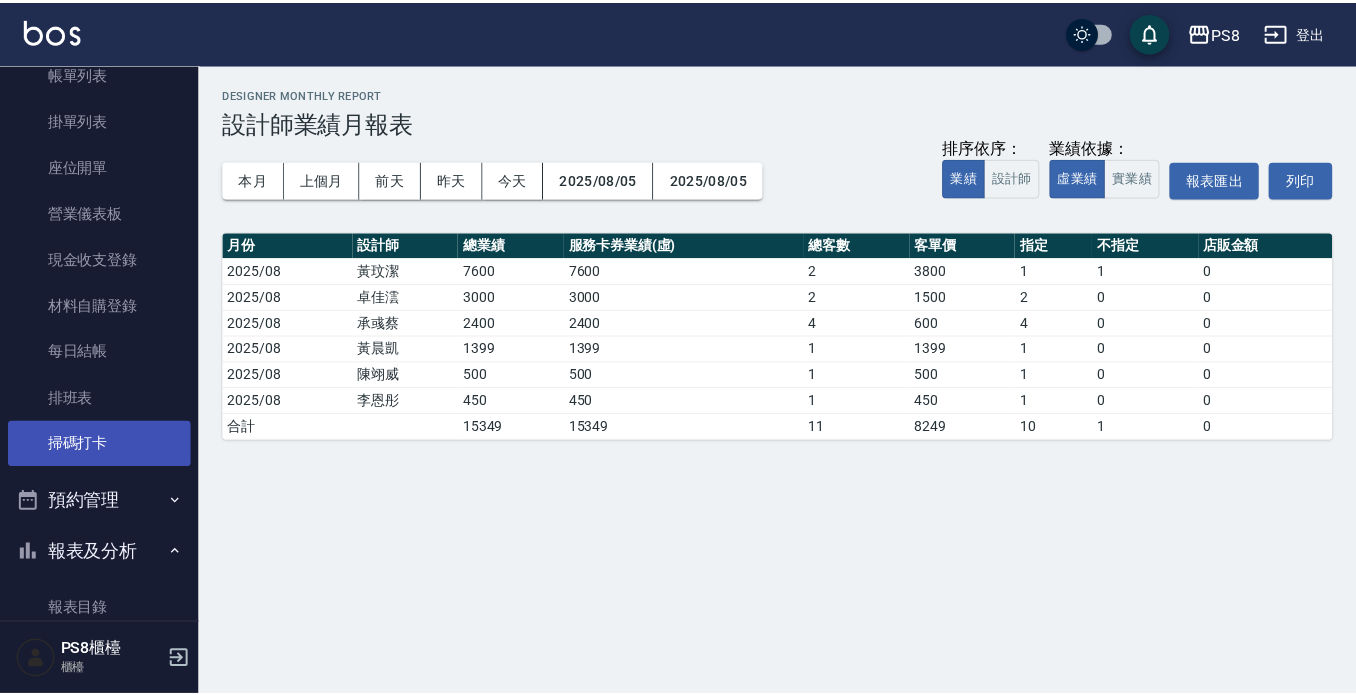 scroll, scrollTop: 200, scrollLeft: 0, axis: vertical 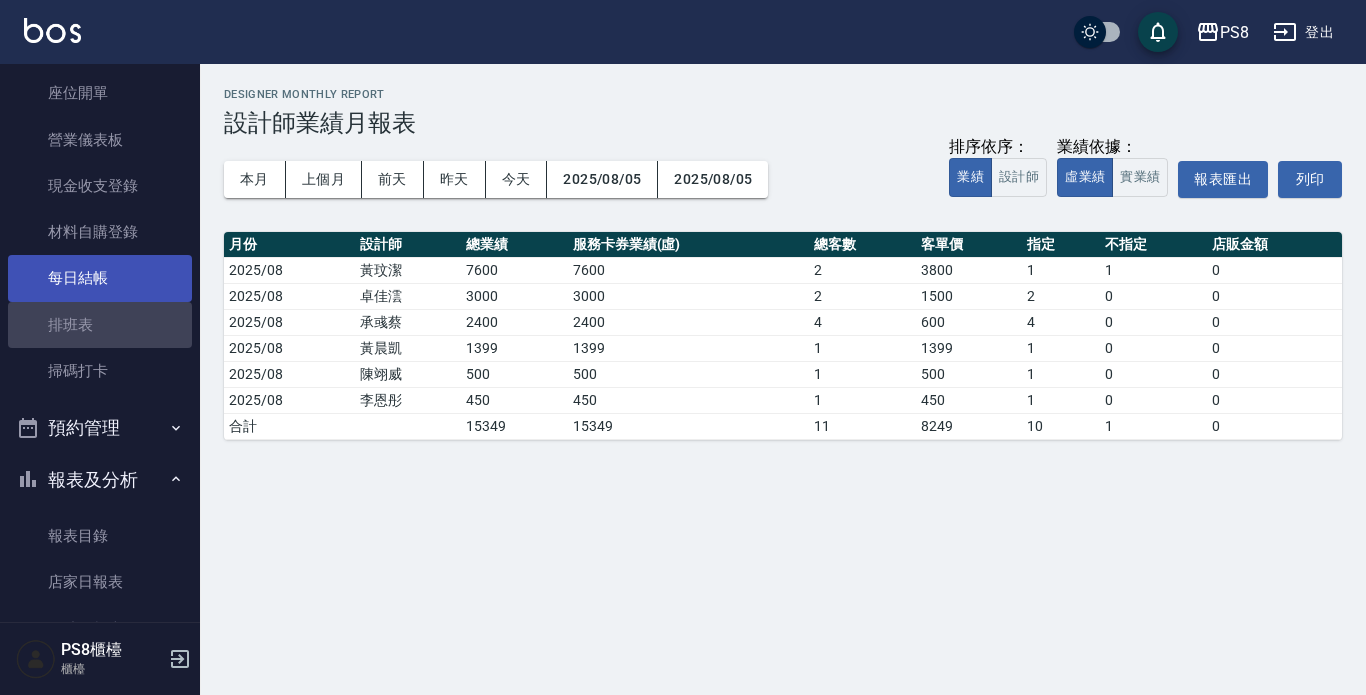 drag, startPoint x: 123, startPoint y: 317, endPoint x: 153, endPoint y: 285, distance: 43.863426 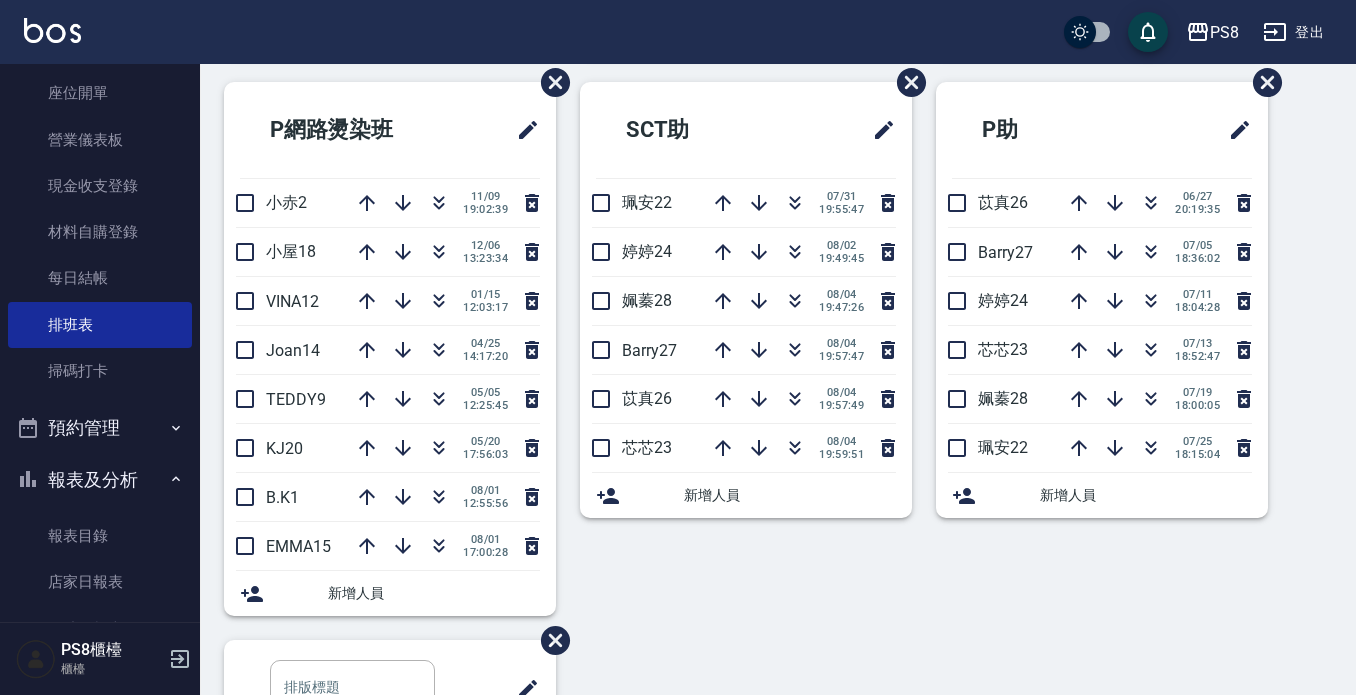 scroll, scrollTop: 600, scrollLeft: 0, axis: vertical 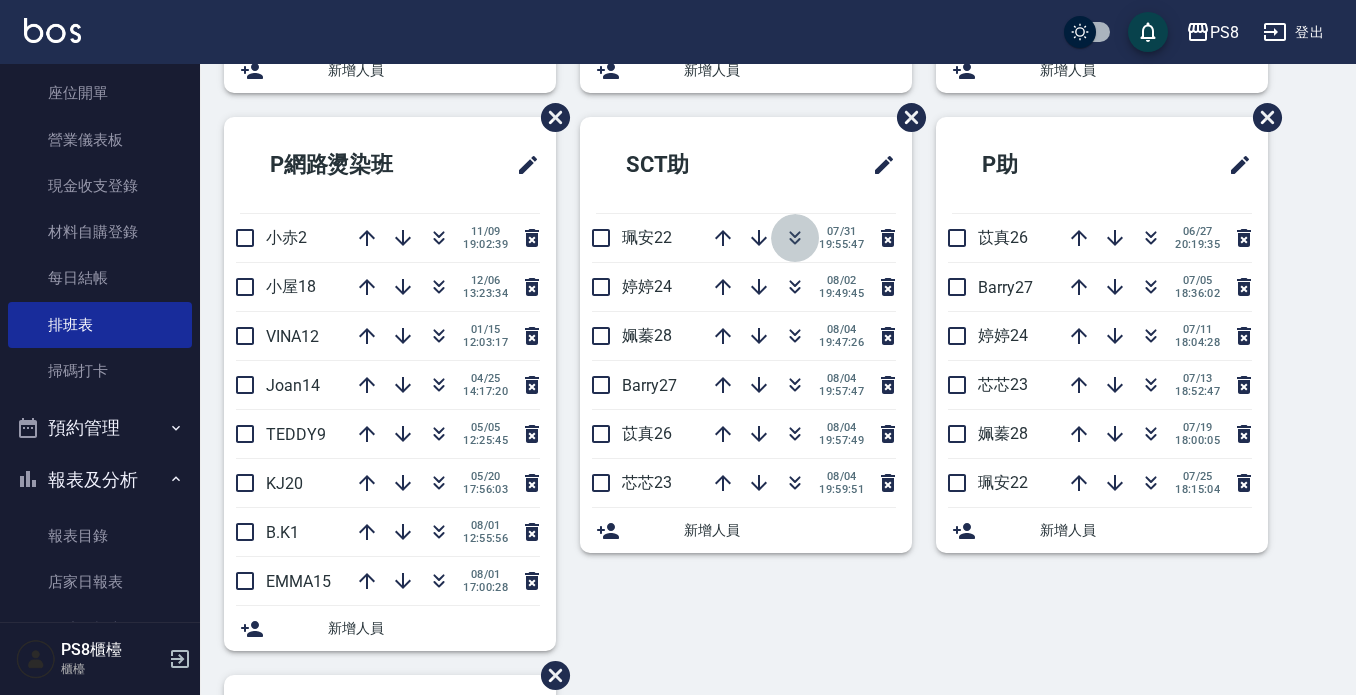 click at bounding box center (795, 238) 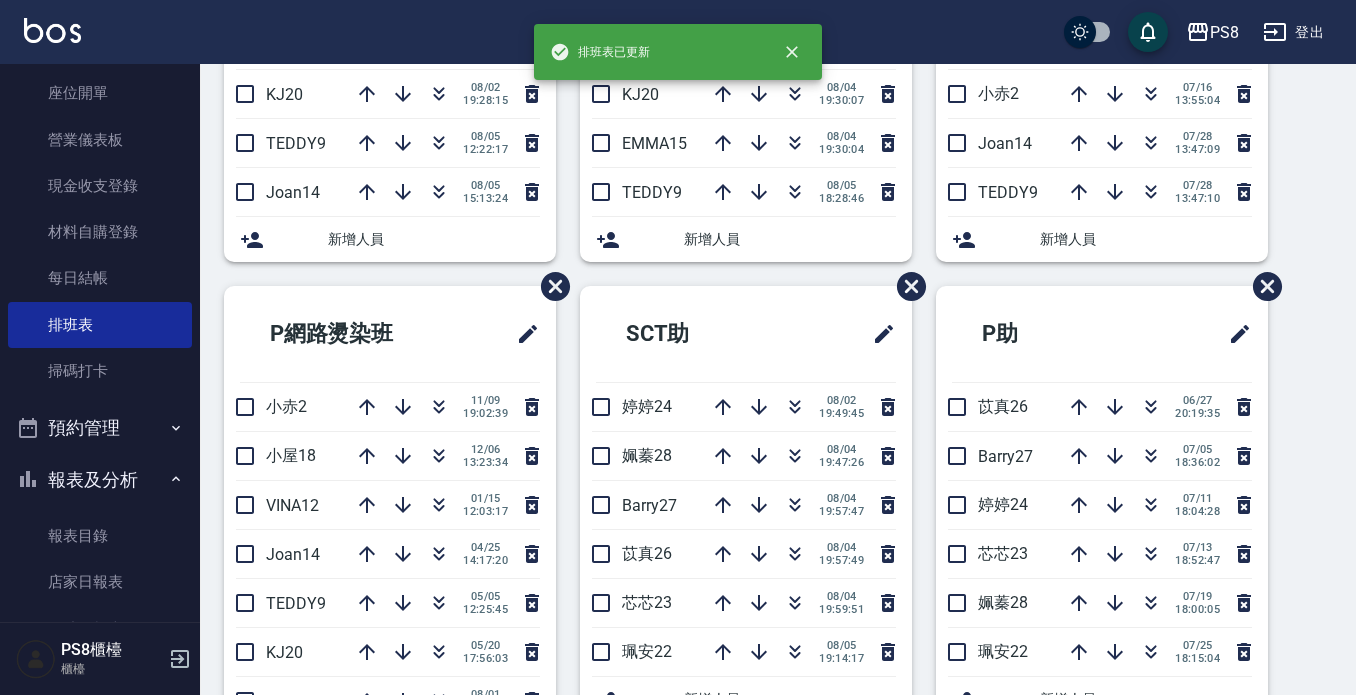 scroll, scrollTop: 300, scrollLeft: 0, axis: vertical 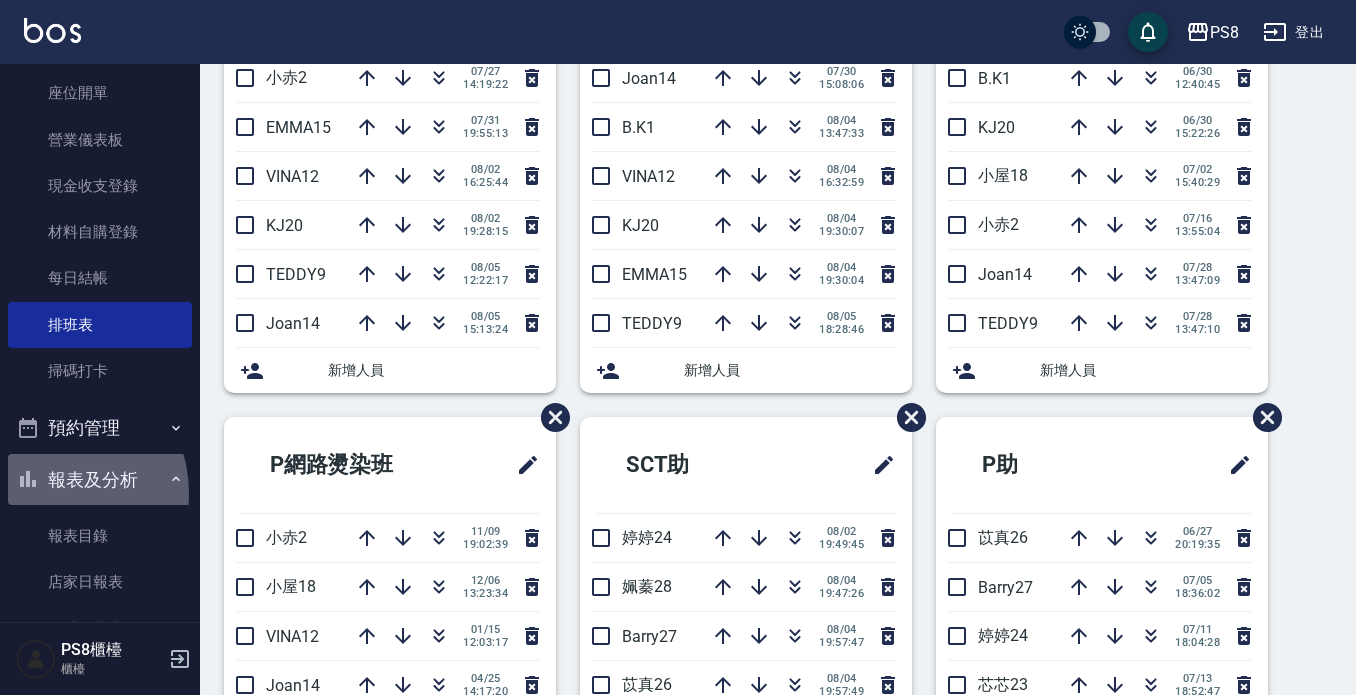 click on "報表及分析" at bounding box center (100, 480) 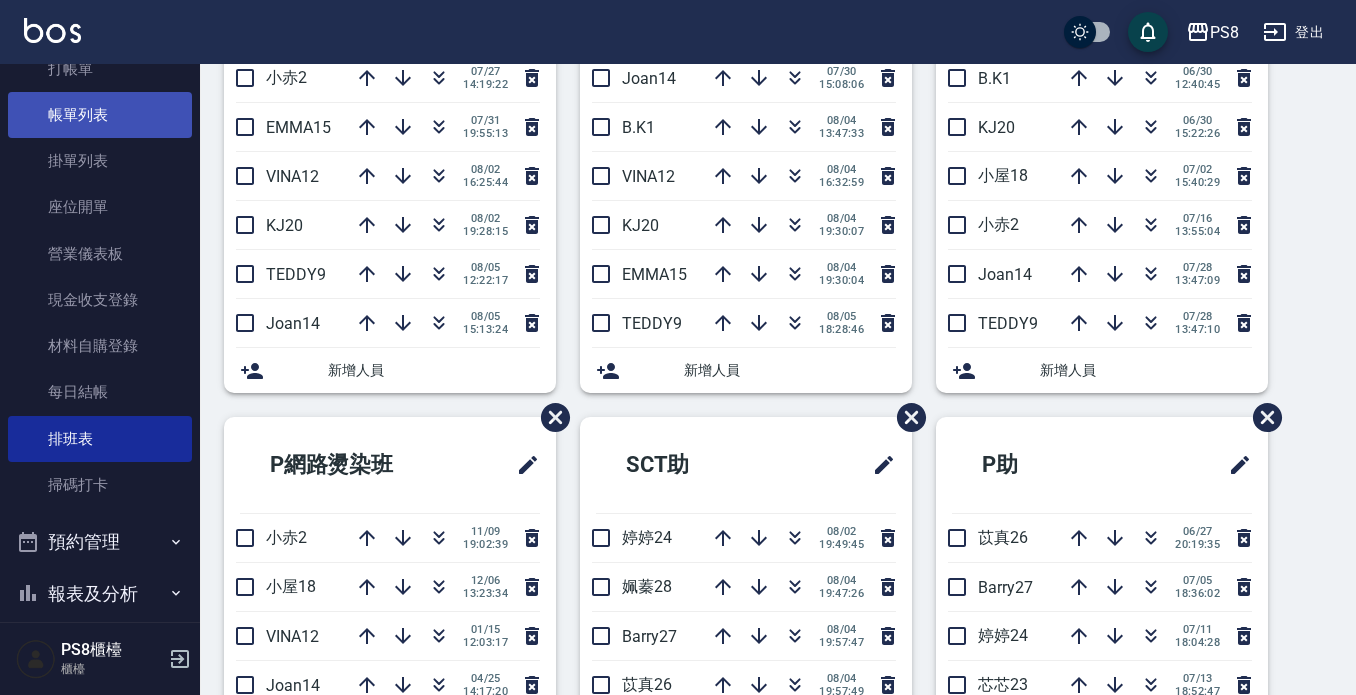 scroll, scrollTop: 0, scrollLeft: 0, axis: both 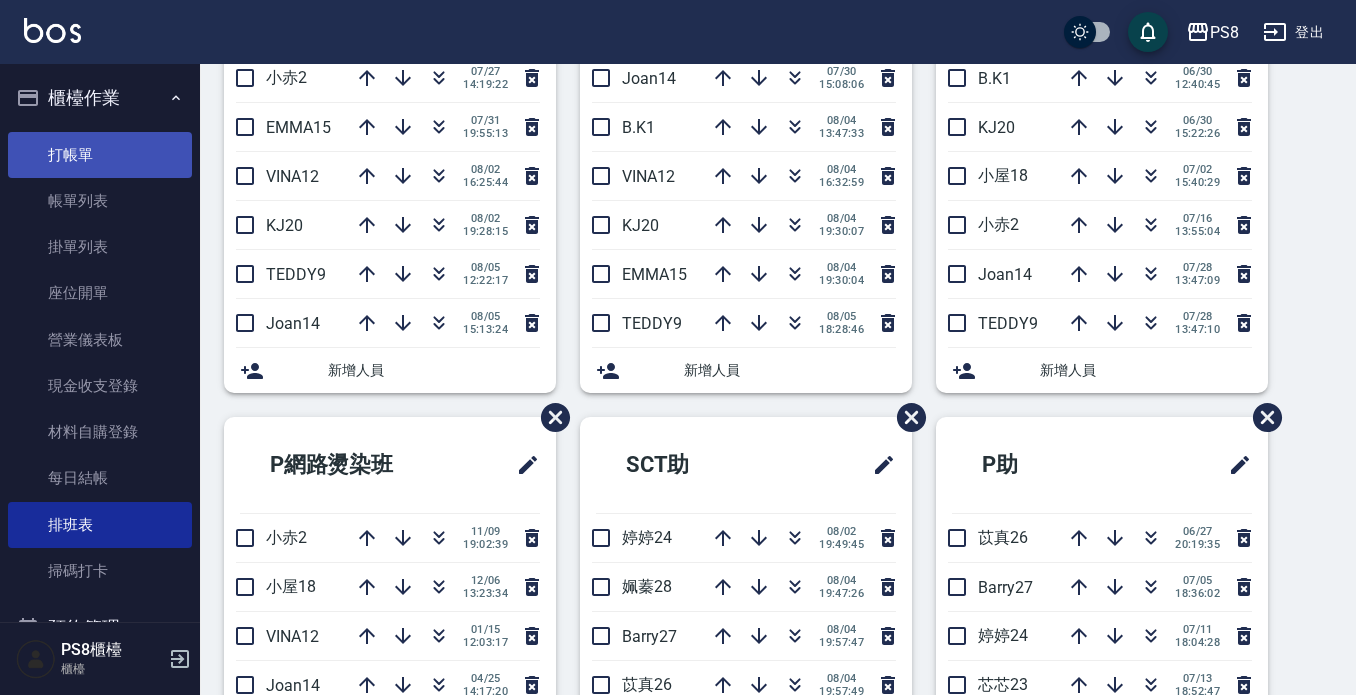 click on "打帳單" at bounding box center [100, 155] 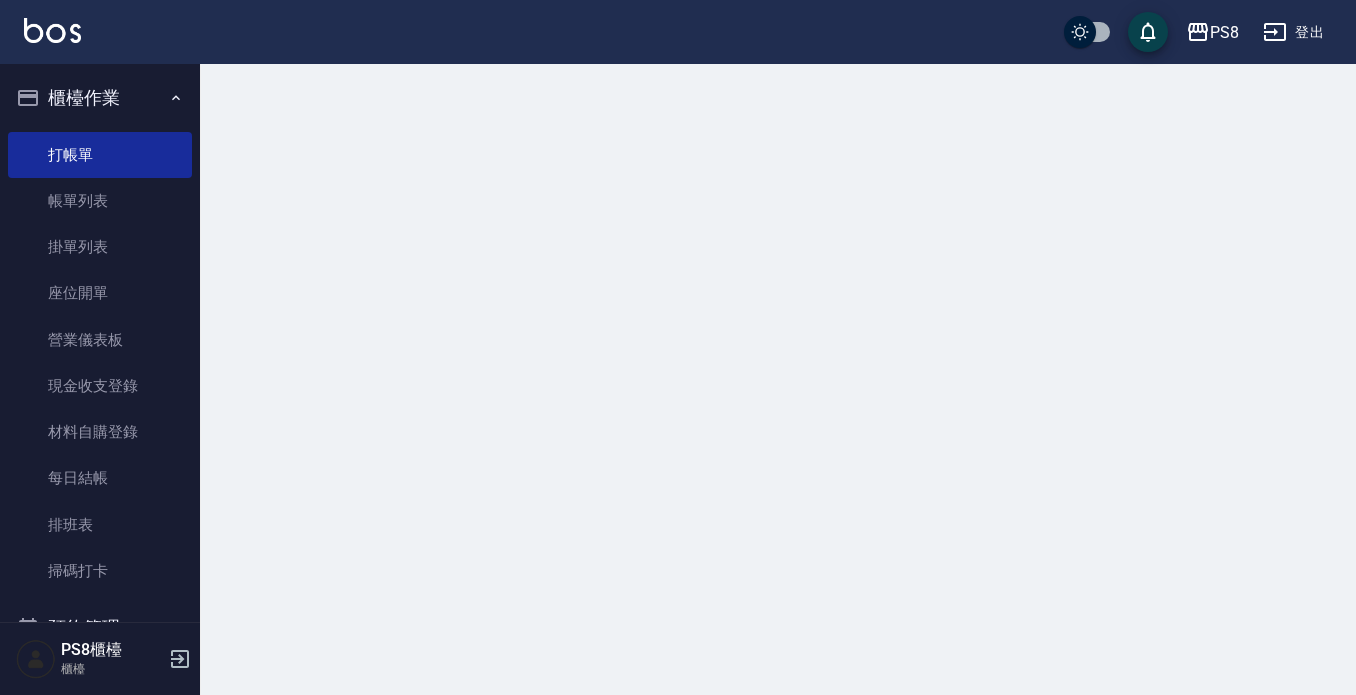scroll, scrollTop: 0, scrollLeft: 0, axis: both 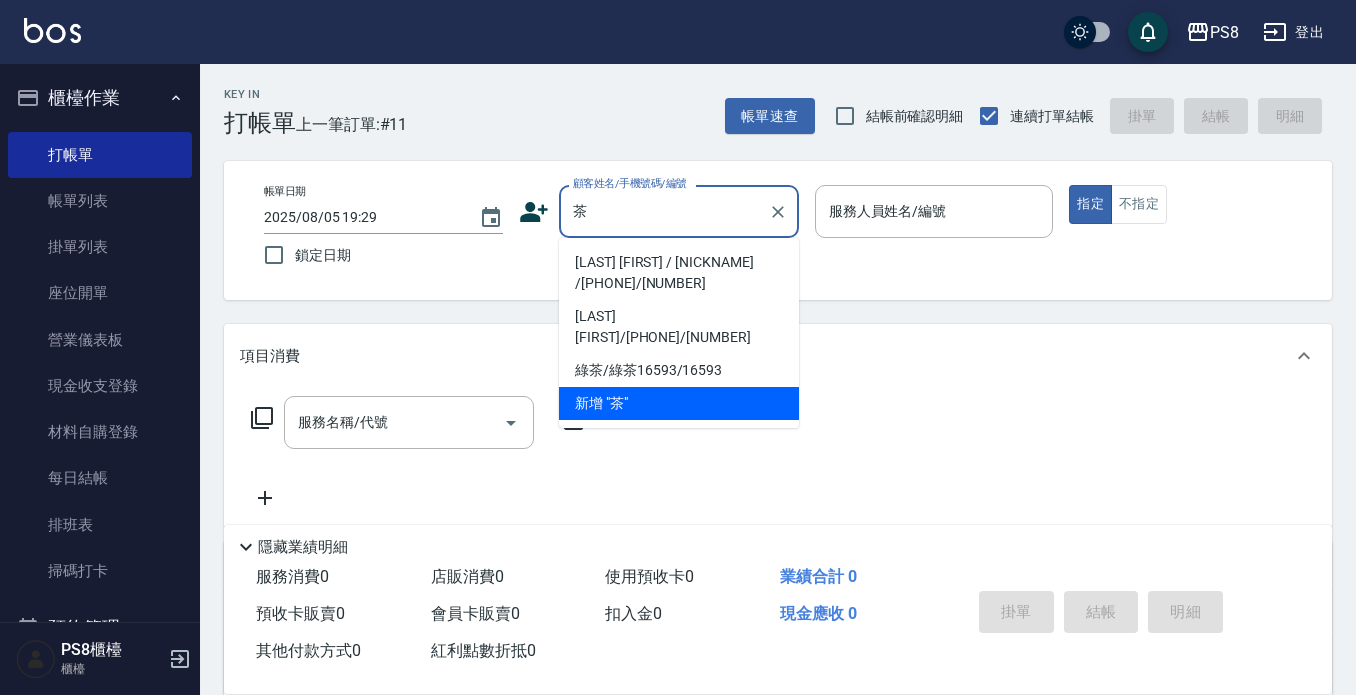 click on "[LAST] / [LAST] ([PHONE])" at bounding box center (679, 273) 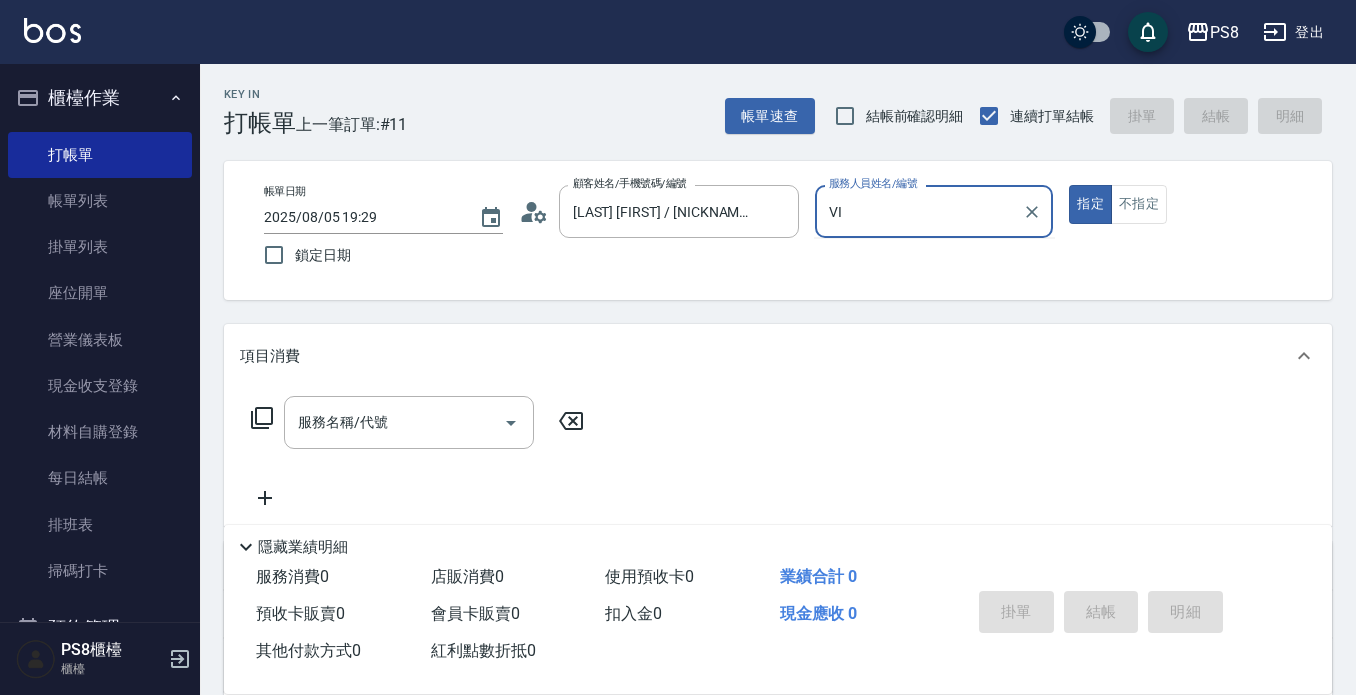 type on "V" 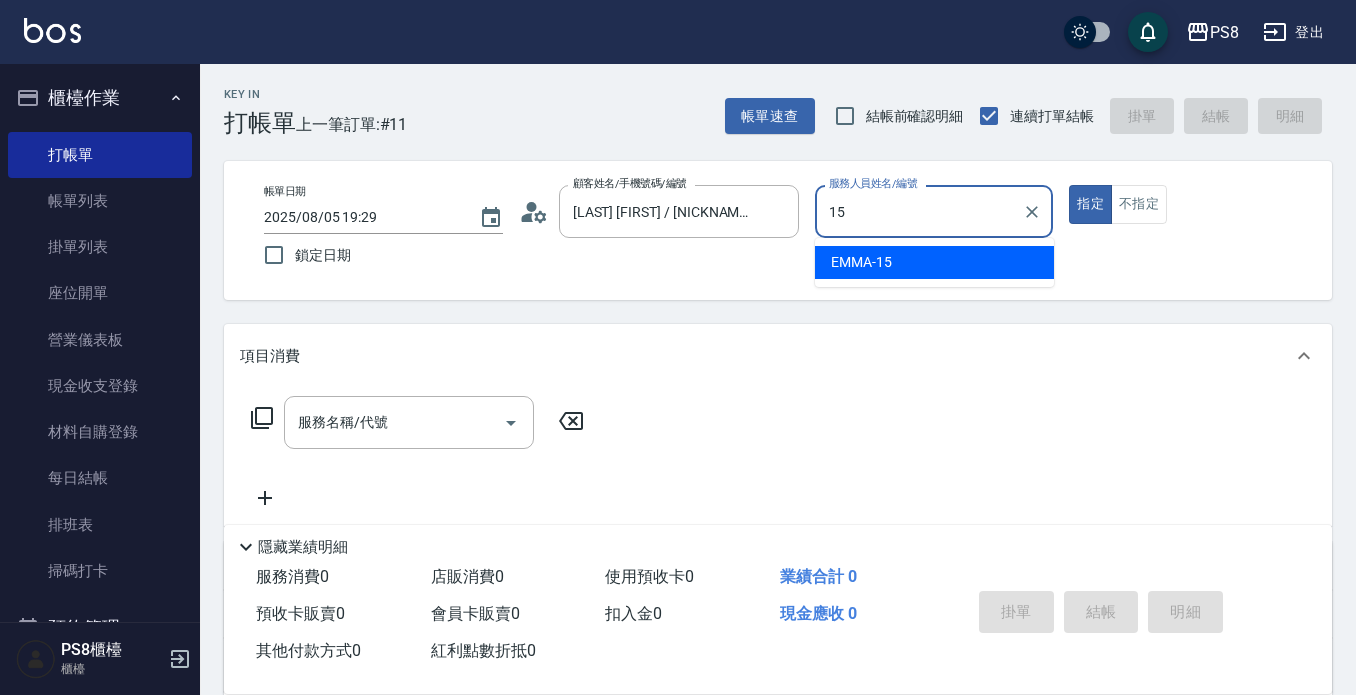type on "EMMA-15" 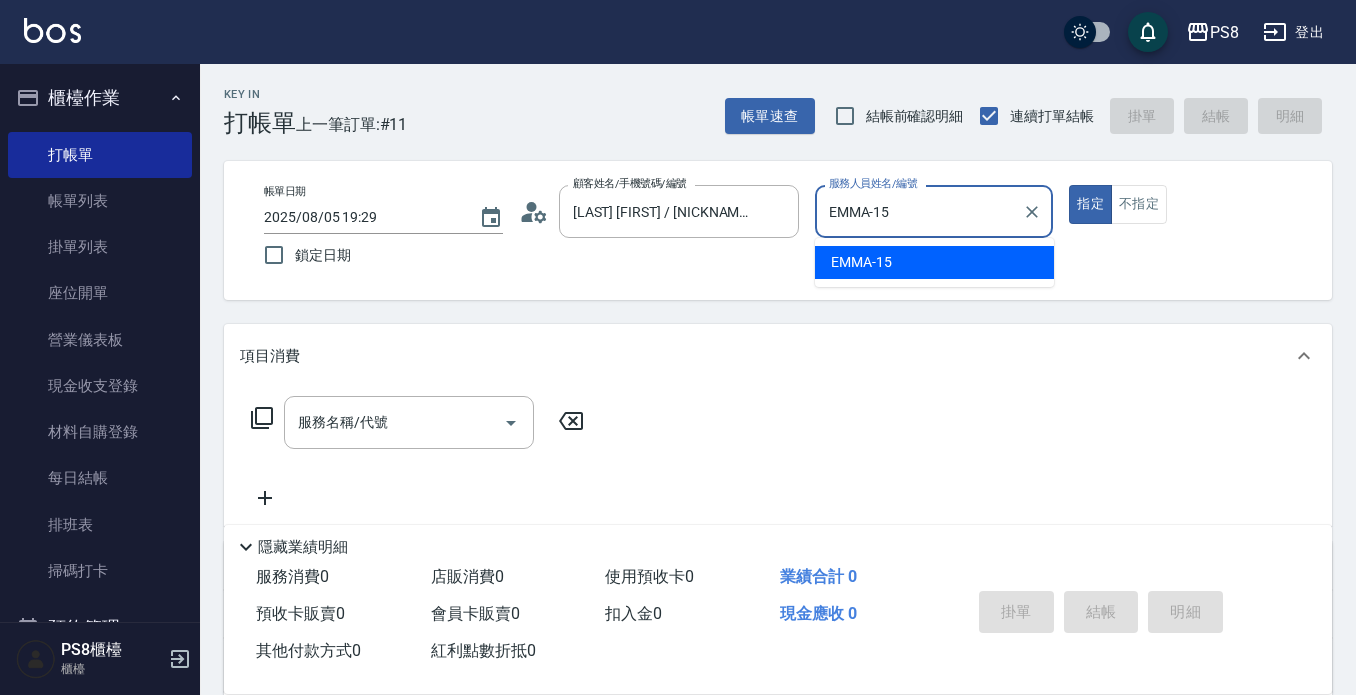 type on "true" 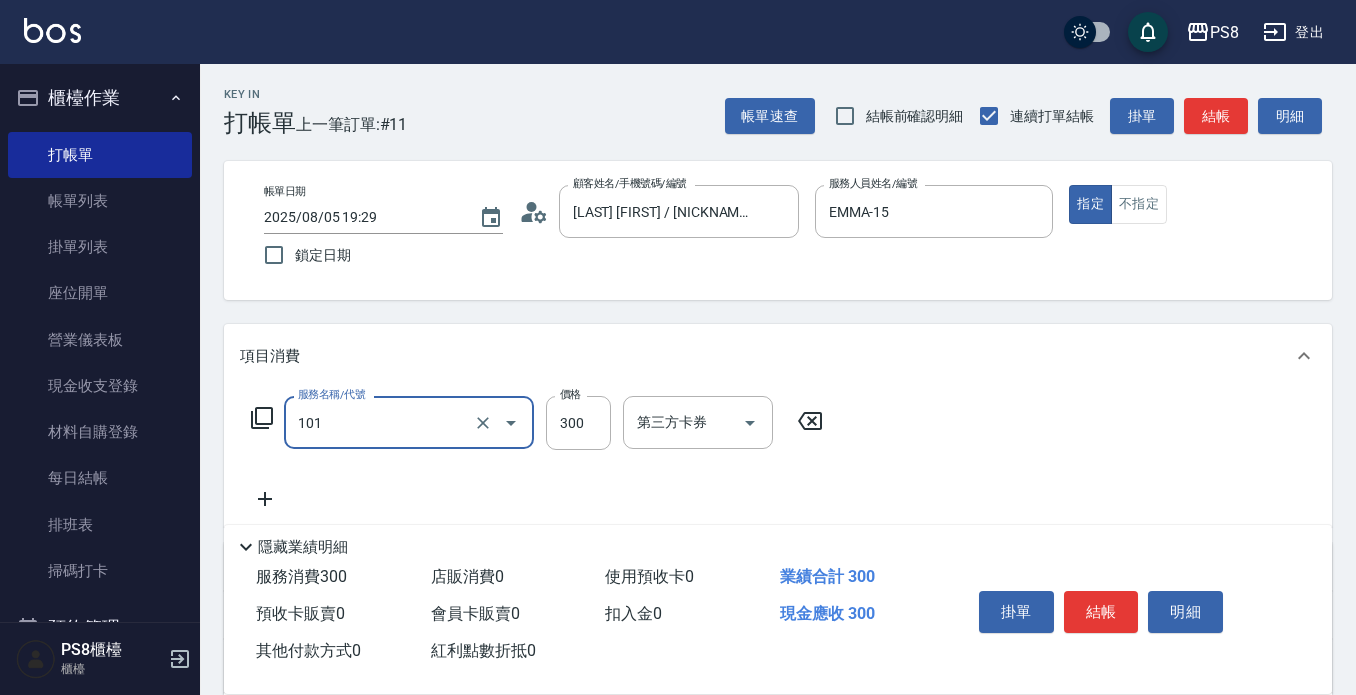 type on "洗髮(101)" 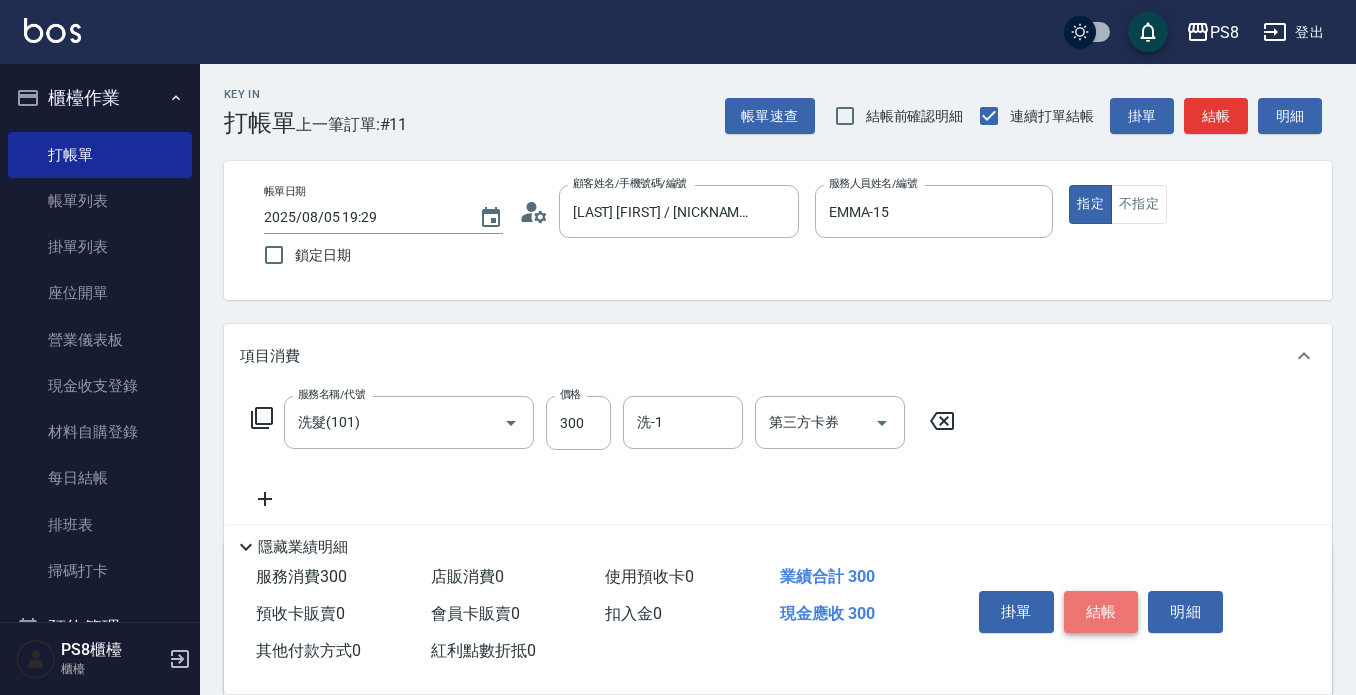 click on "結帳" at bounding box center (1101, 612) 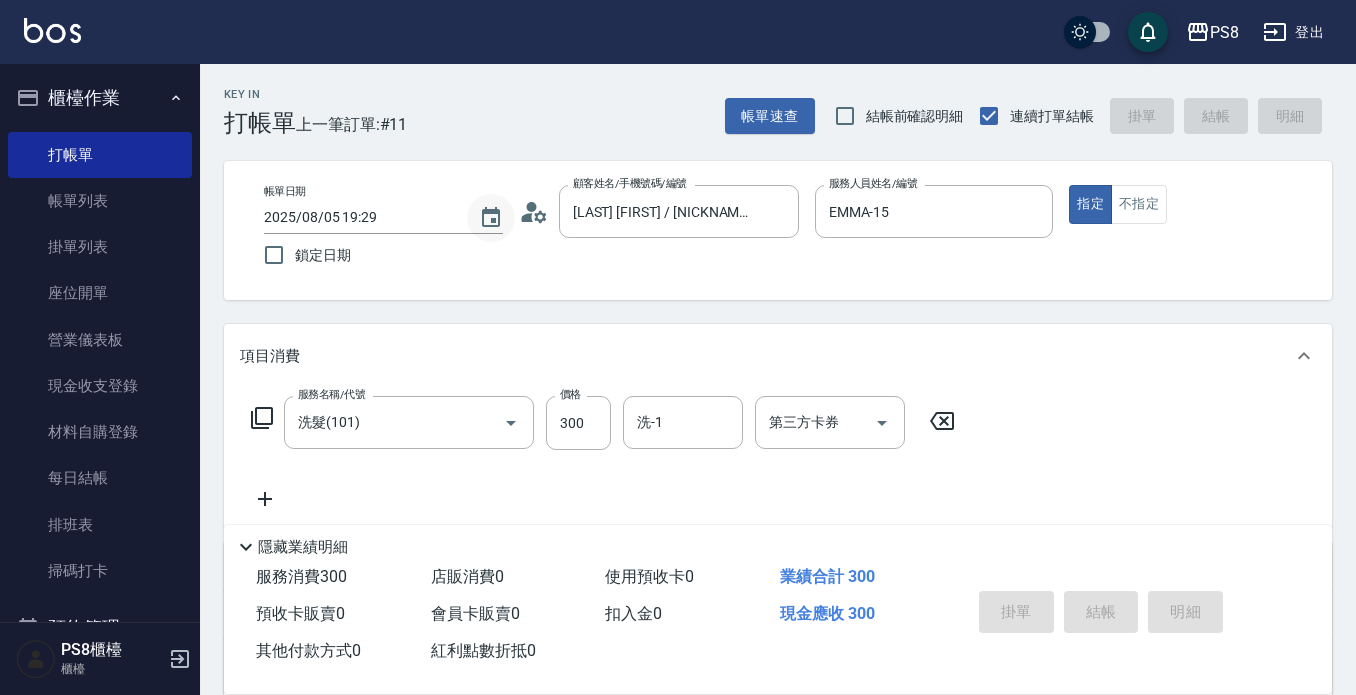 type on "2025/08/05 19:30" 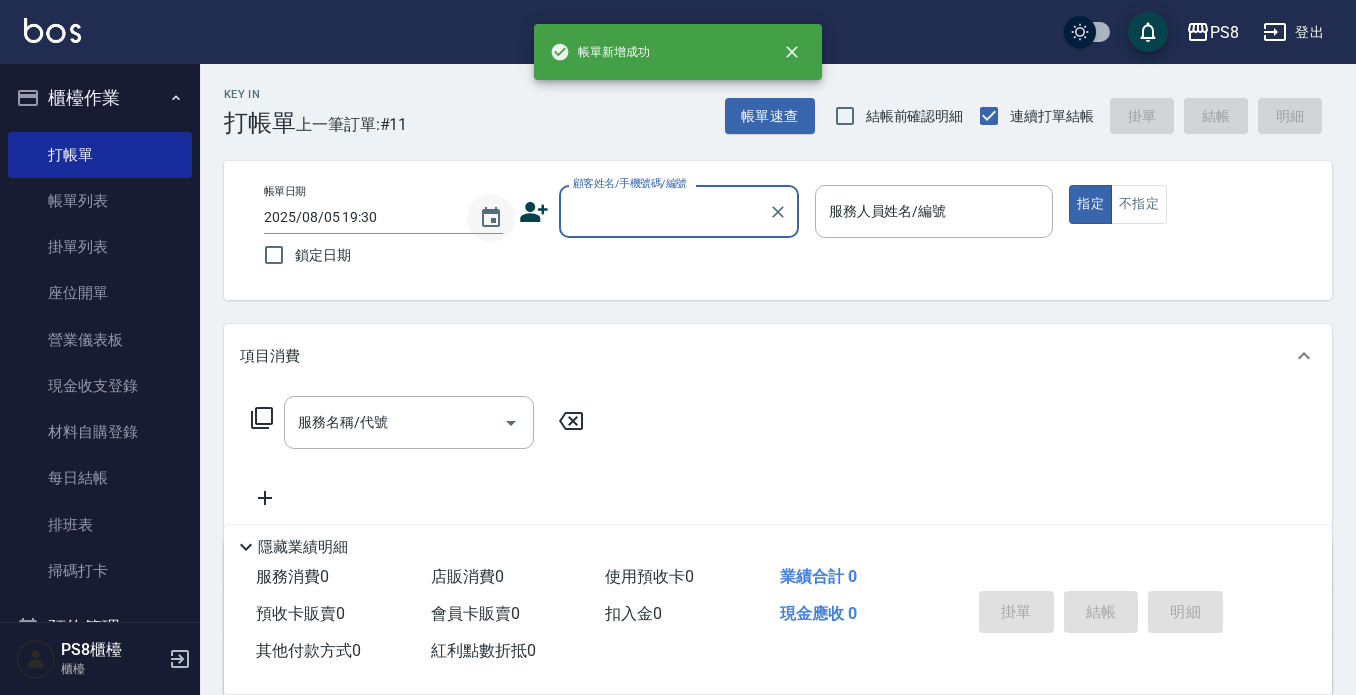 scroll, scrollTop: 0, scrollLeft: 0, axis: both 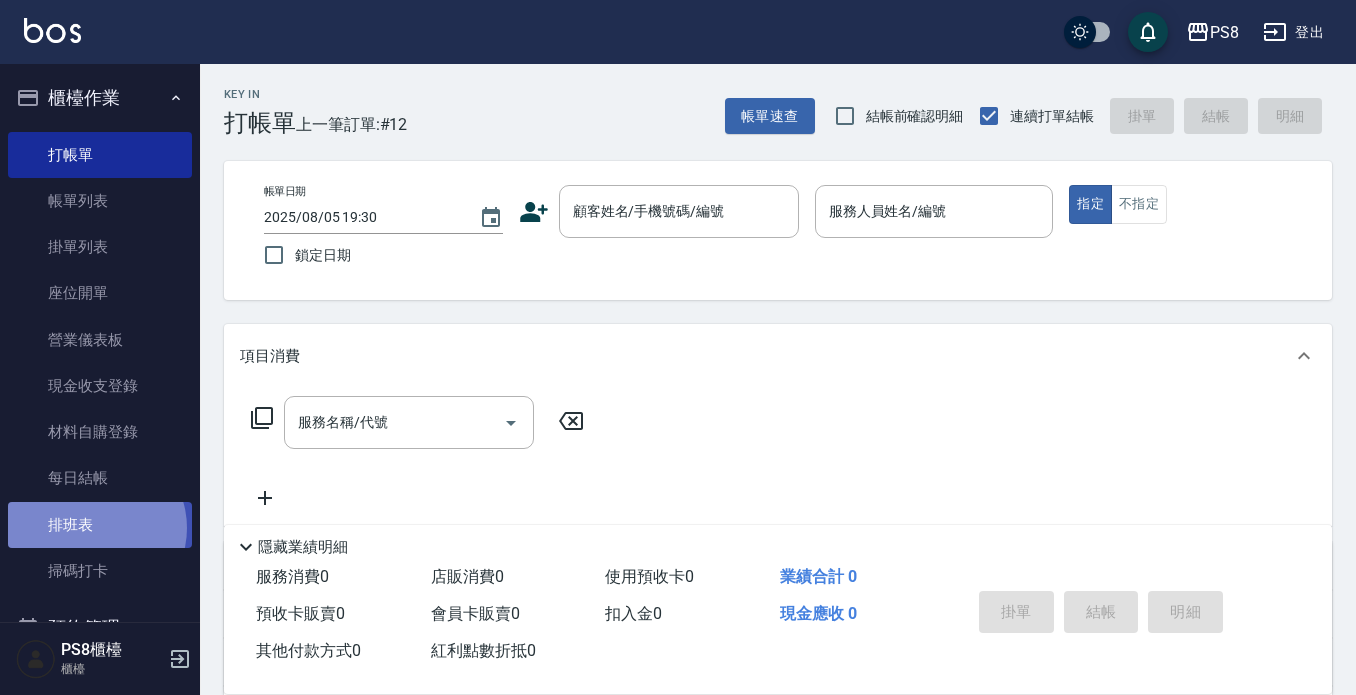 click on "排班表" at bounding box center [100, 525] 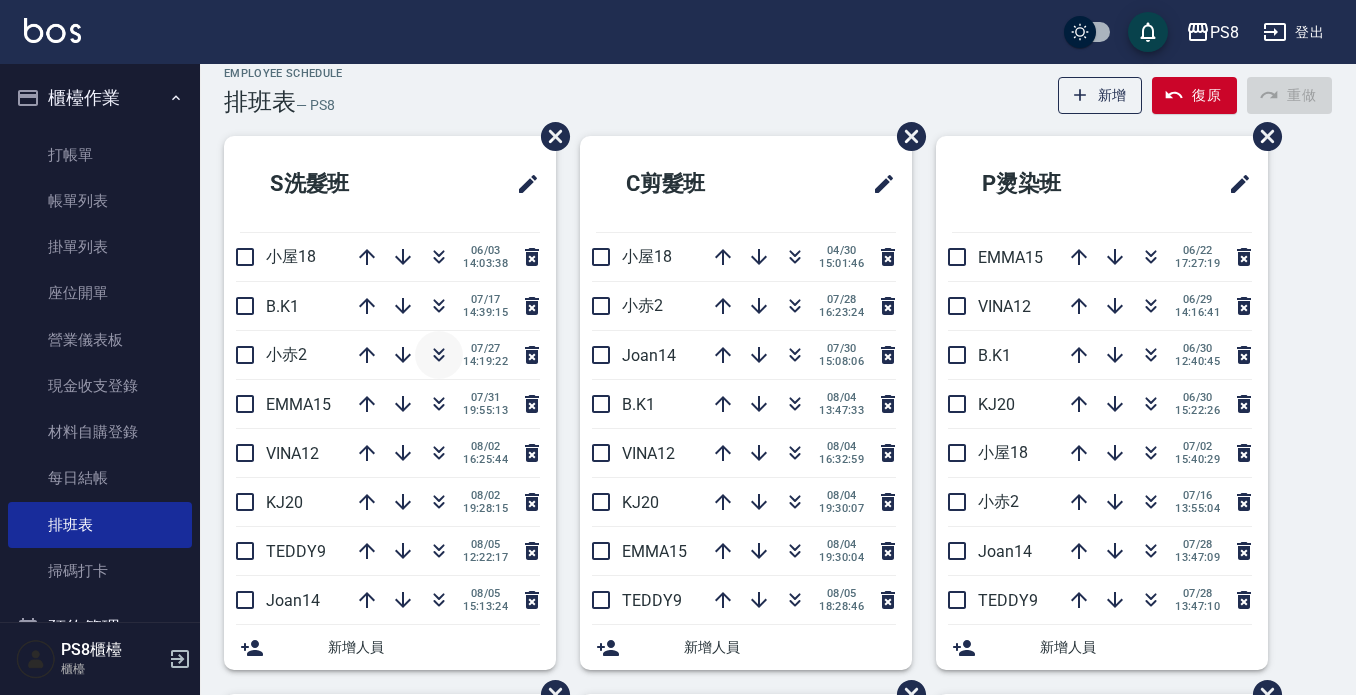 scroll, scrollTop: 0, scrollLeft: 0, axis: both 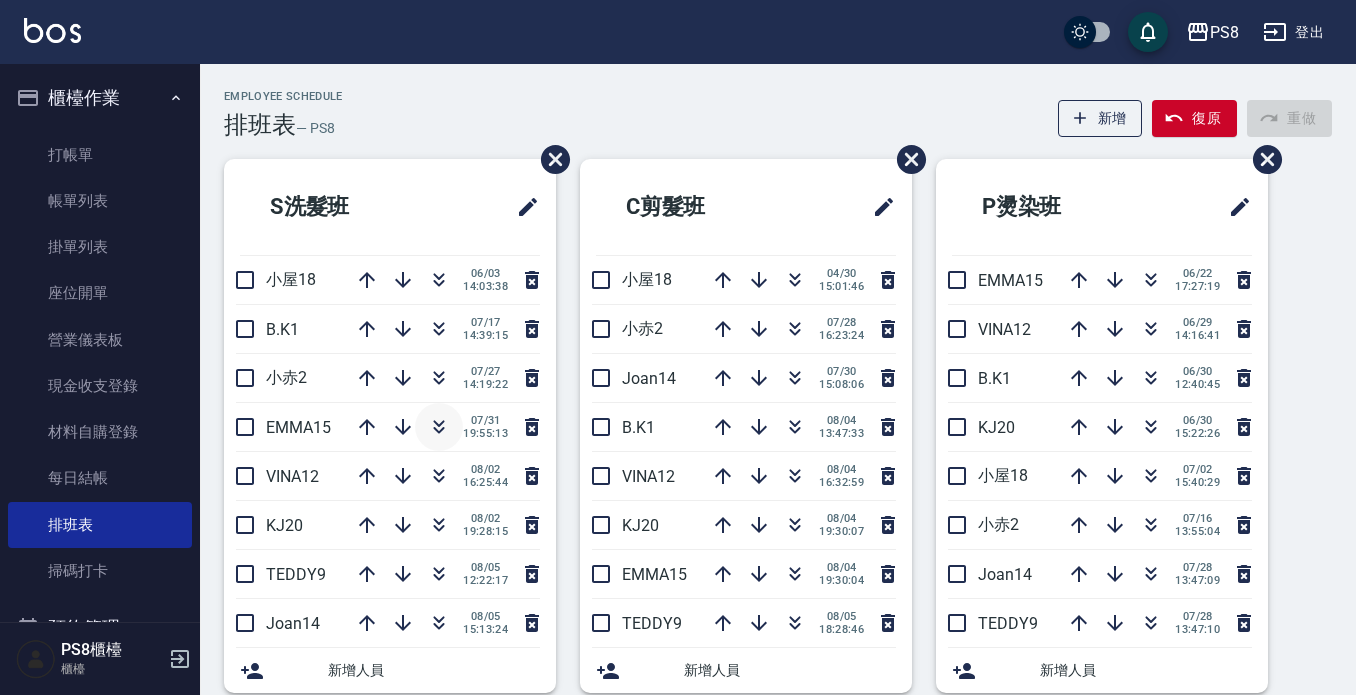 click 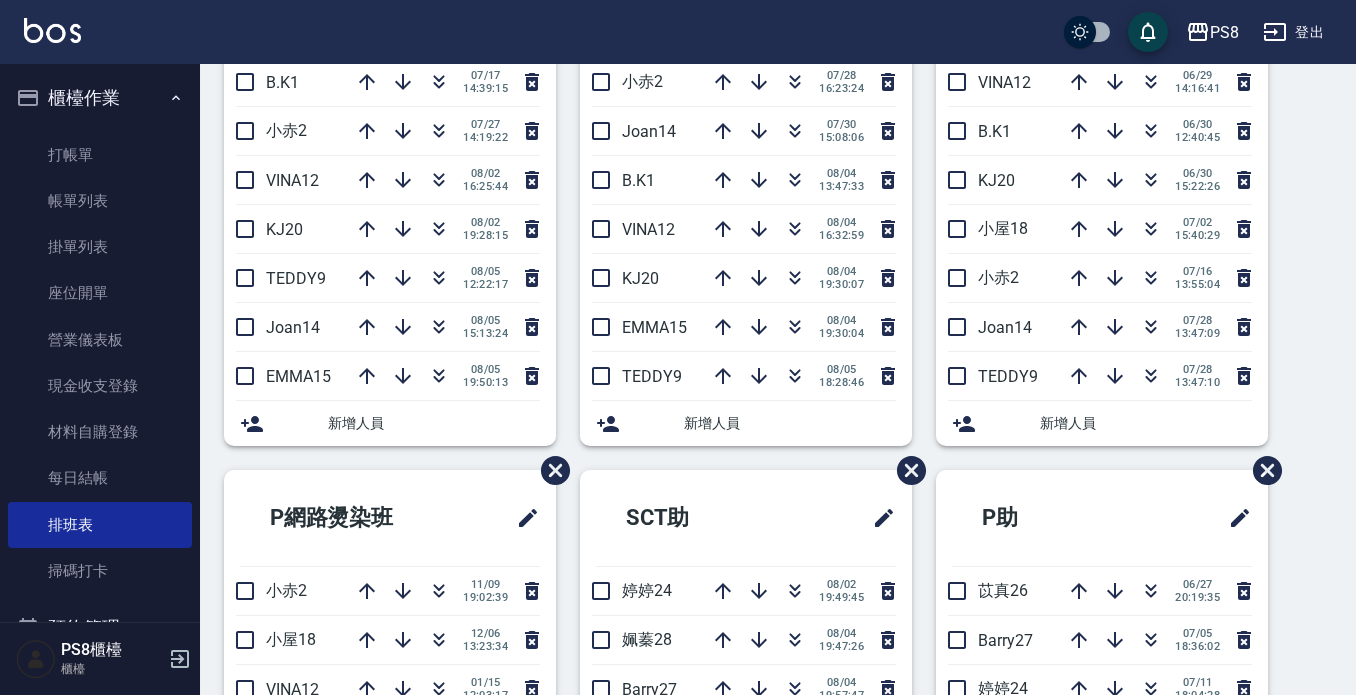 scroll, scrollTop: 0, scrollLeft: 0, axis: both 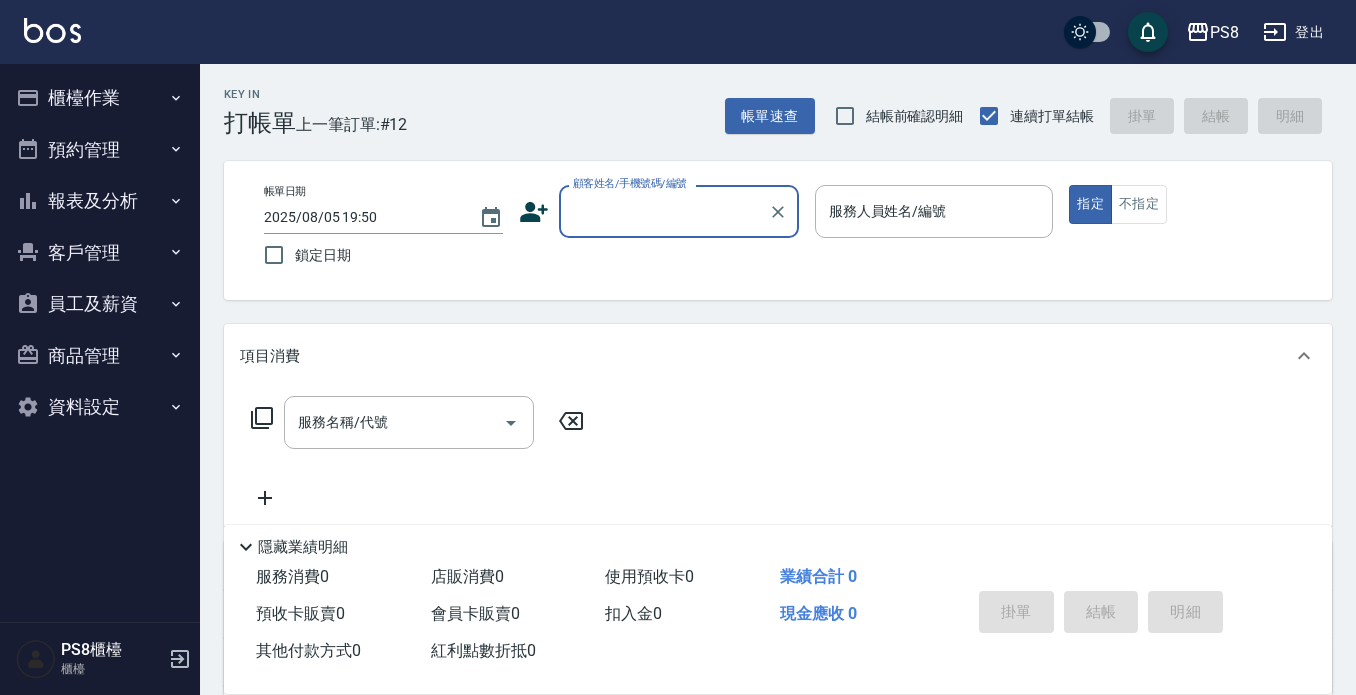 drag, startPoint x: 734, startPoint y: 229, endPoint x: 746, endPoint y: 219, distance: 15.6205 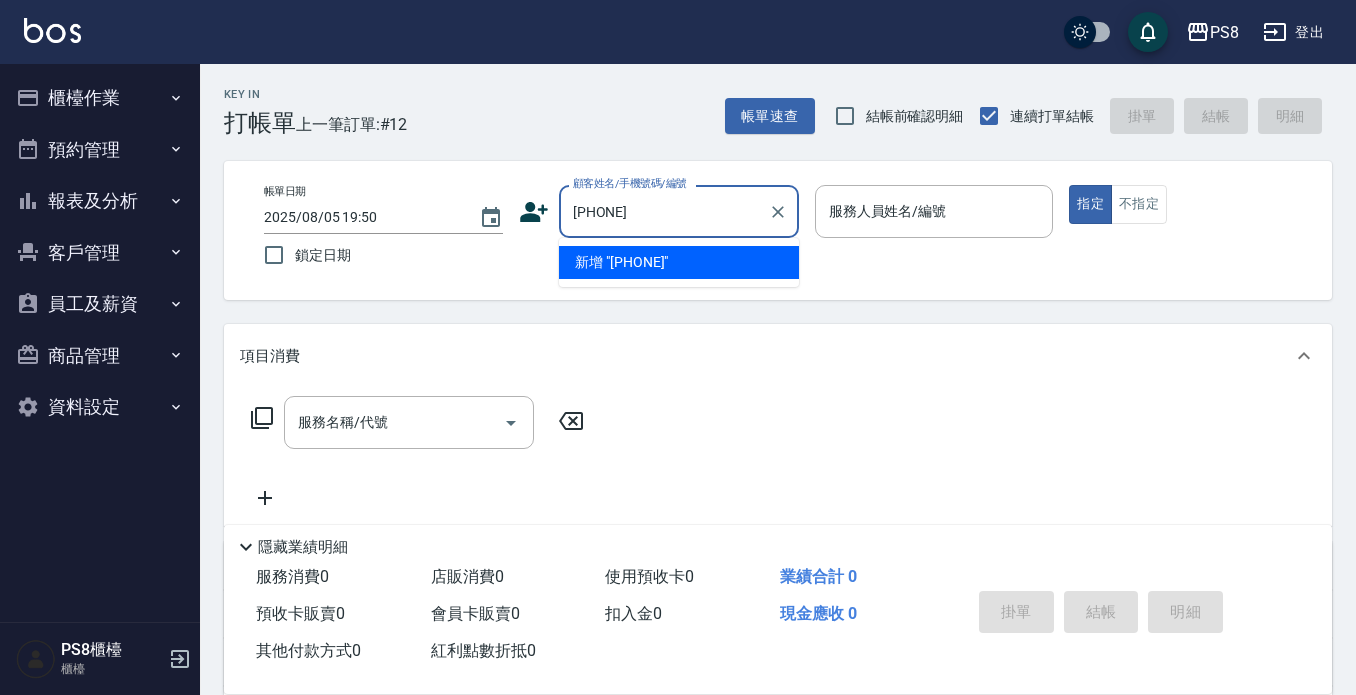 drag, startPoint x: 649, startPoint y: 214, endPoint x: 567, endPoint y: 237, distance: 85.16454 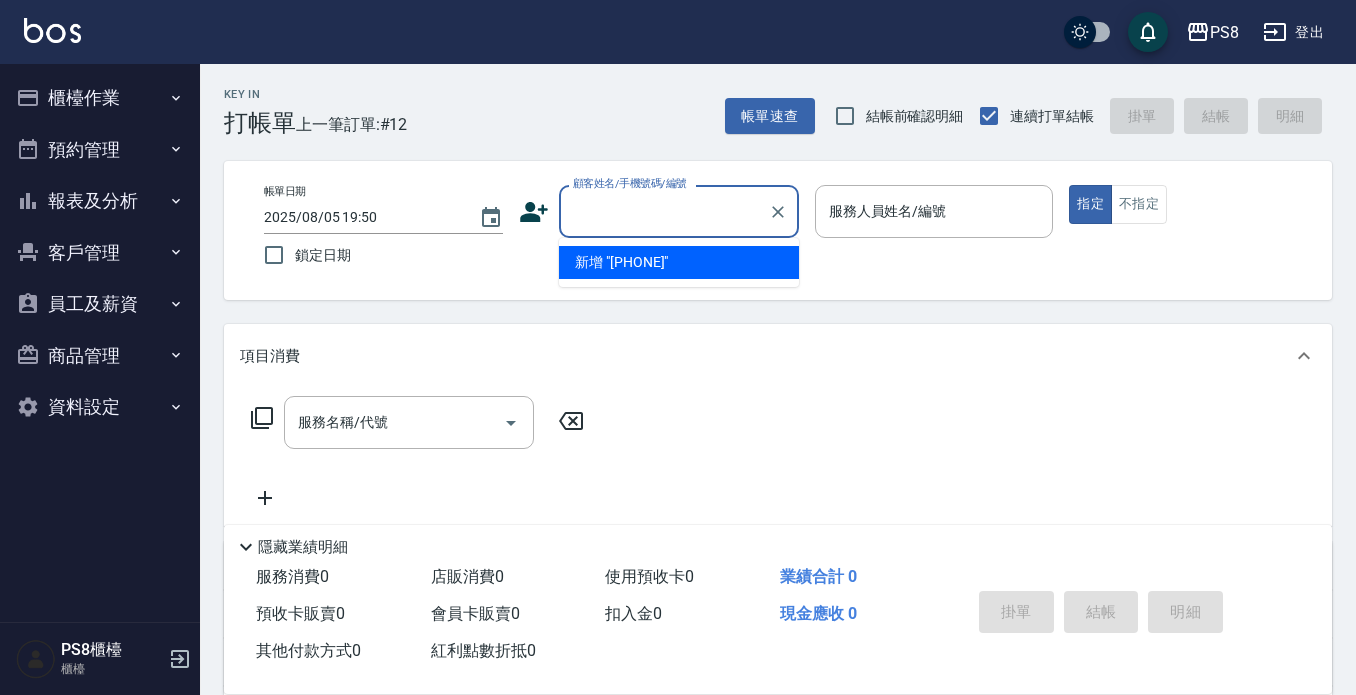 click on "顧客姓名/手機號碼/編號 顧客姓名/手機號碼/編號" at bounding box center [659, 211] 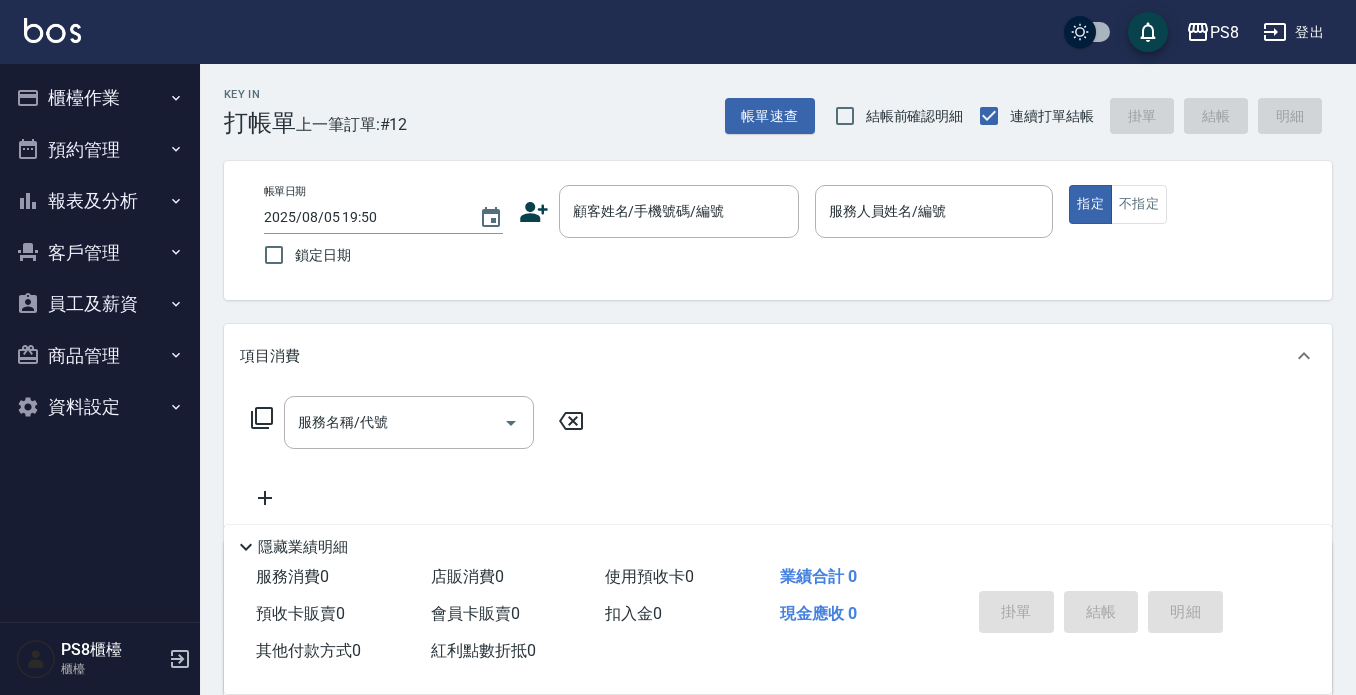 click 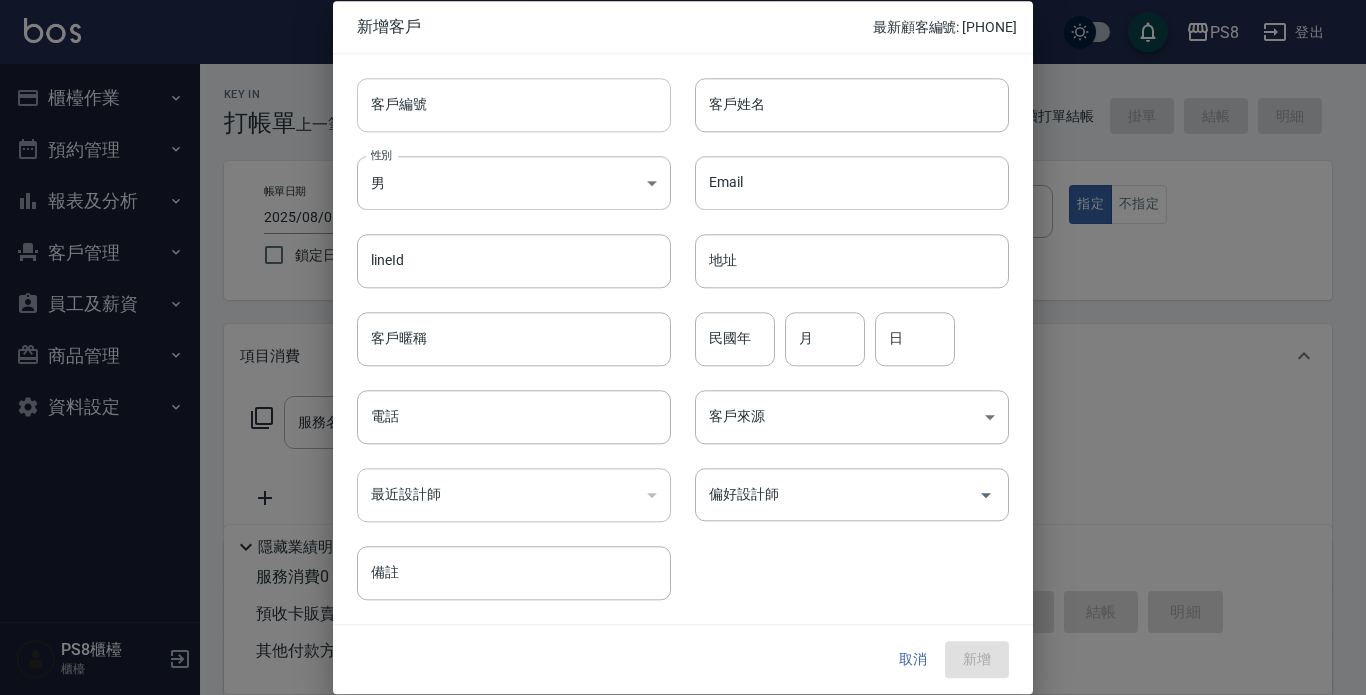 click on "客戶編號" at bounding box center (514, 105) 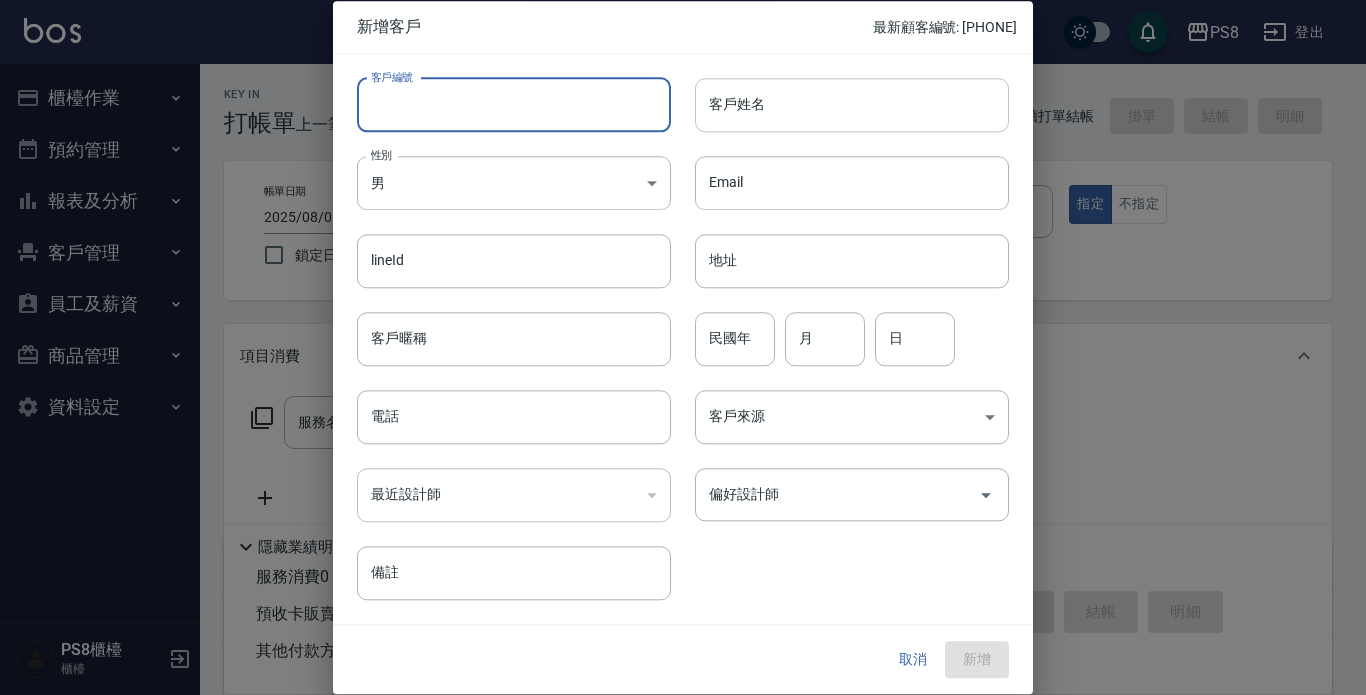 paste on "[PHONE]" 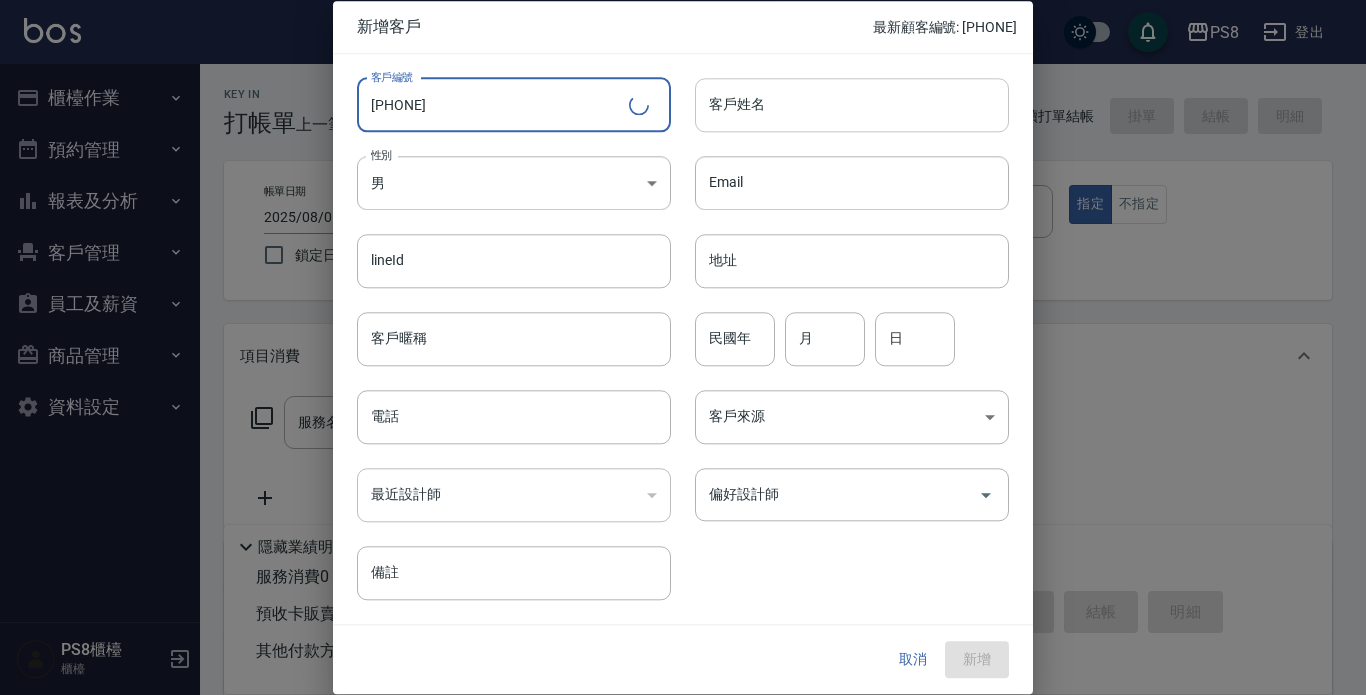 type on "[PHONE]" 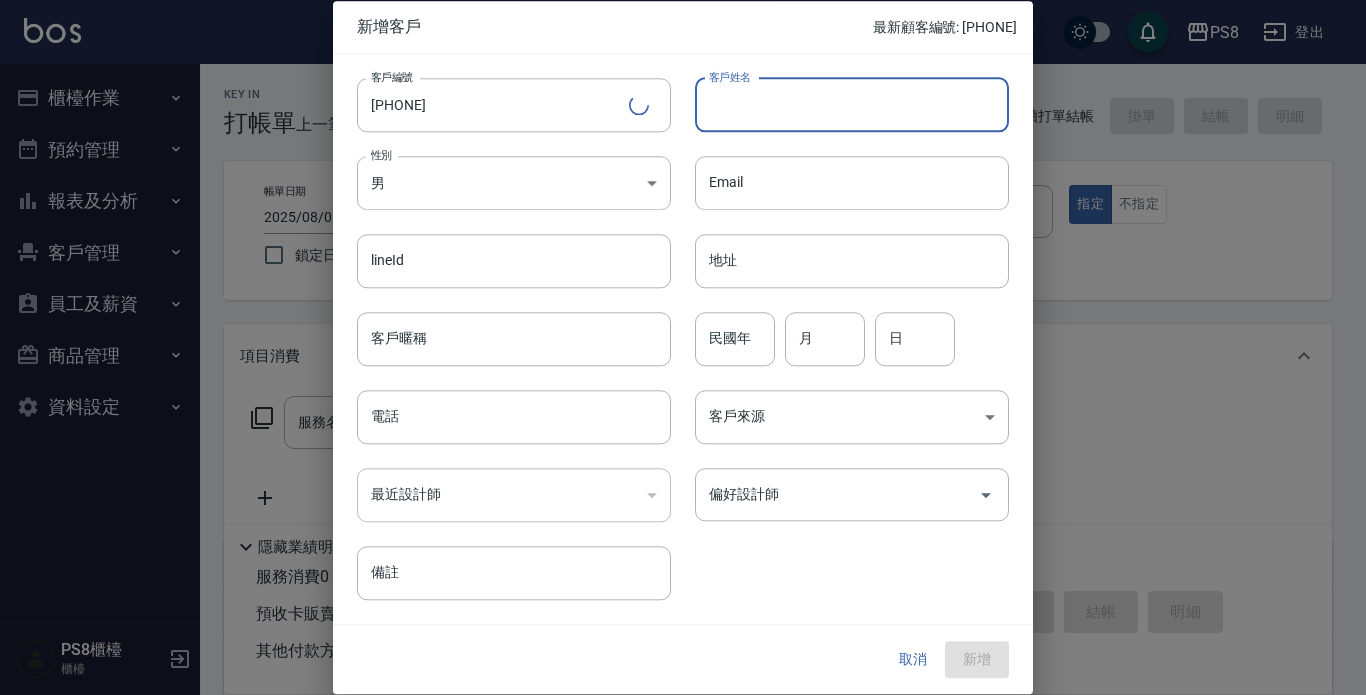 click on "客戶姓名 客戶姓名" at bounding box center (852, 105) 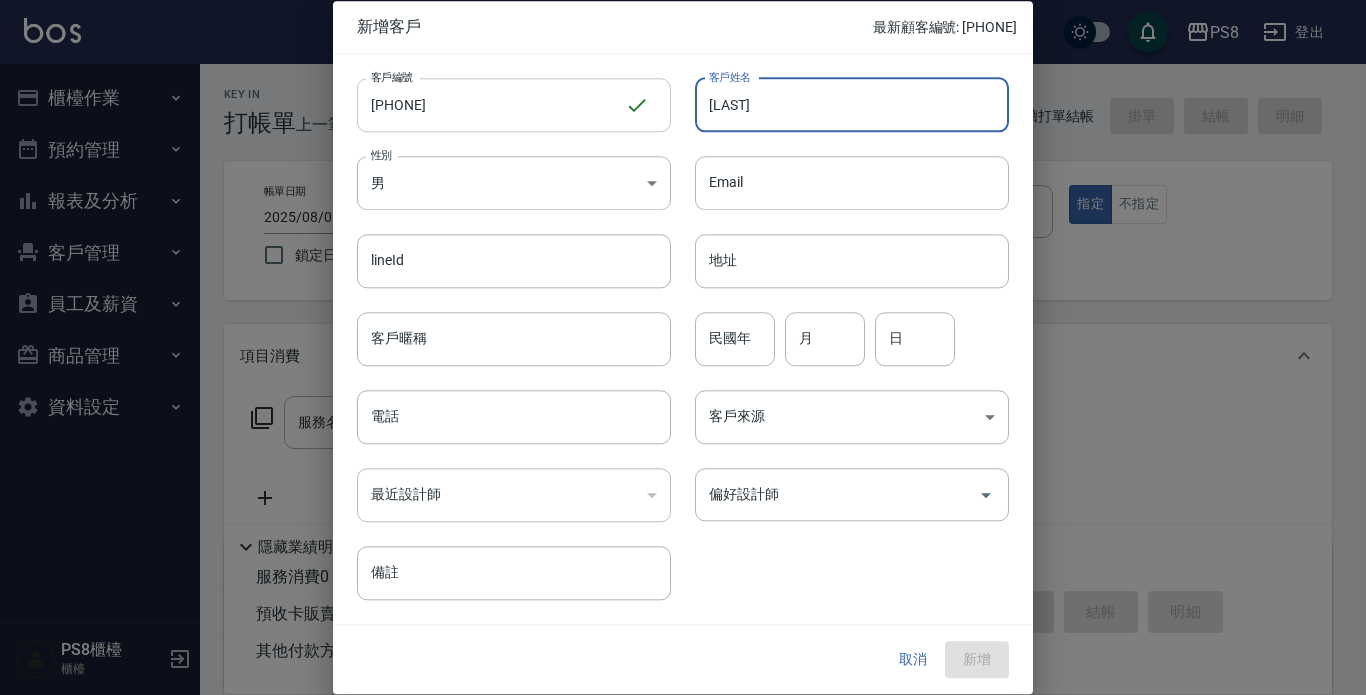 type on "[LAST]" 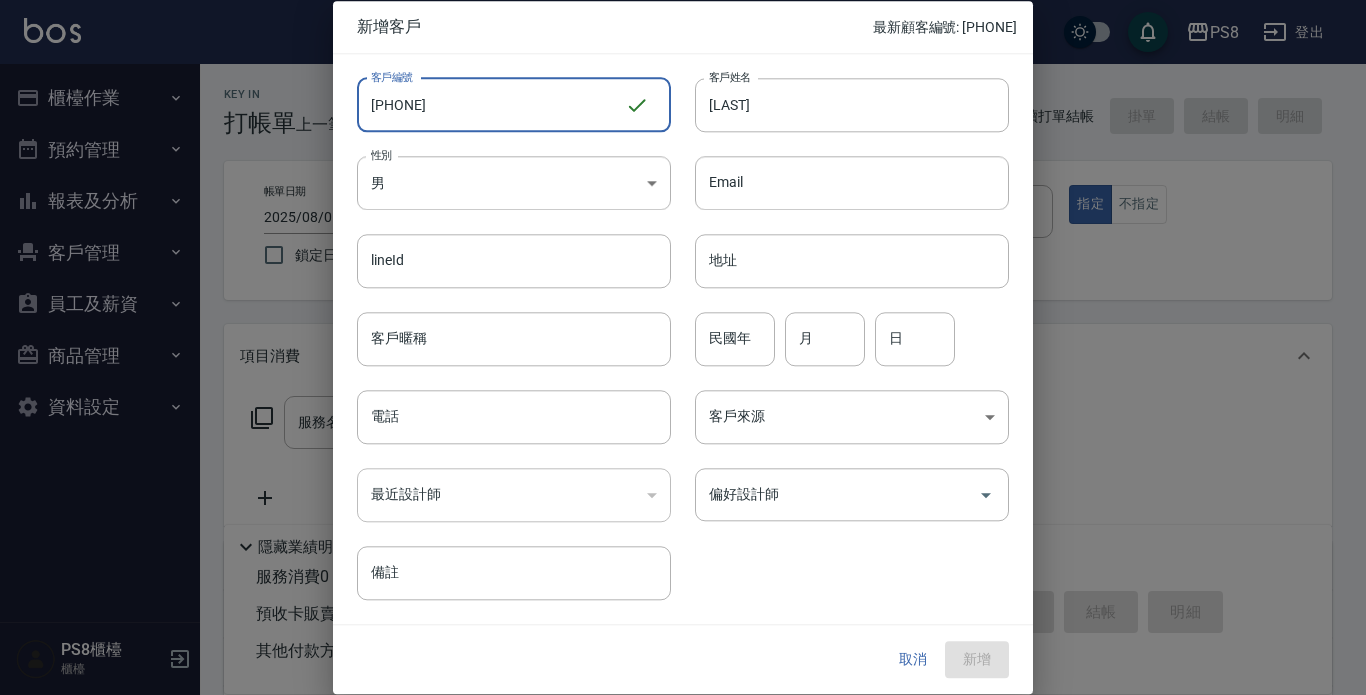 drag, startPoint x: 459, startPoint y: 90, endPoint x: 326, endPoint y: 152, distance: 146.74127 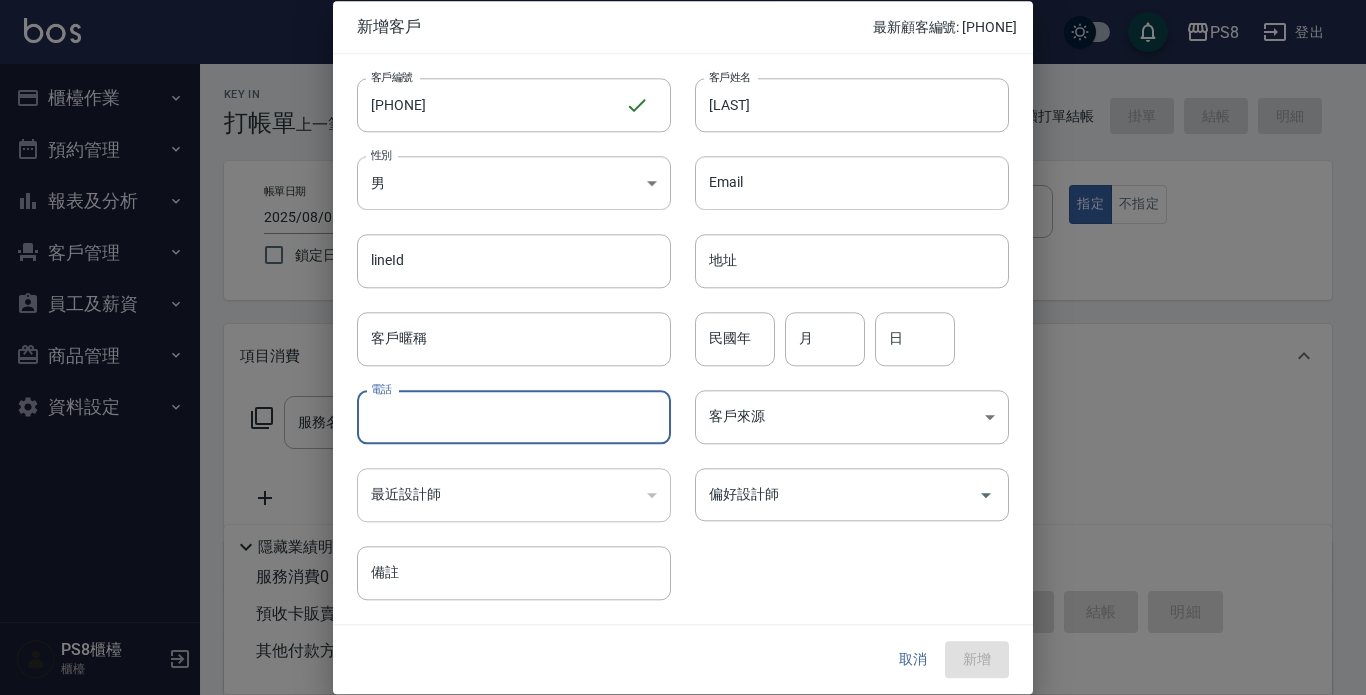 click on "電話" at bounding box center [514, 417] 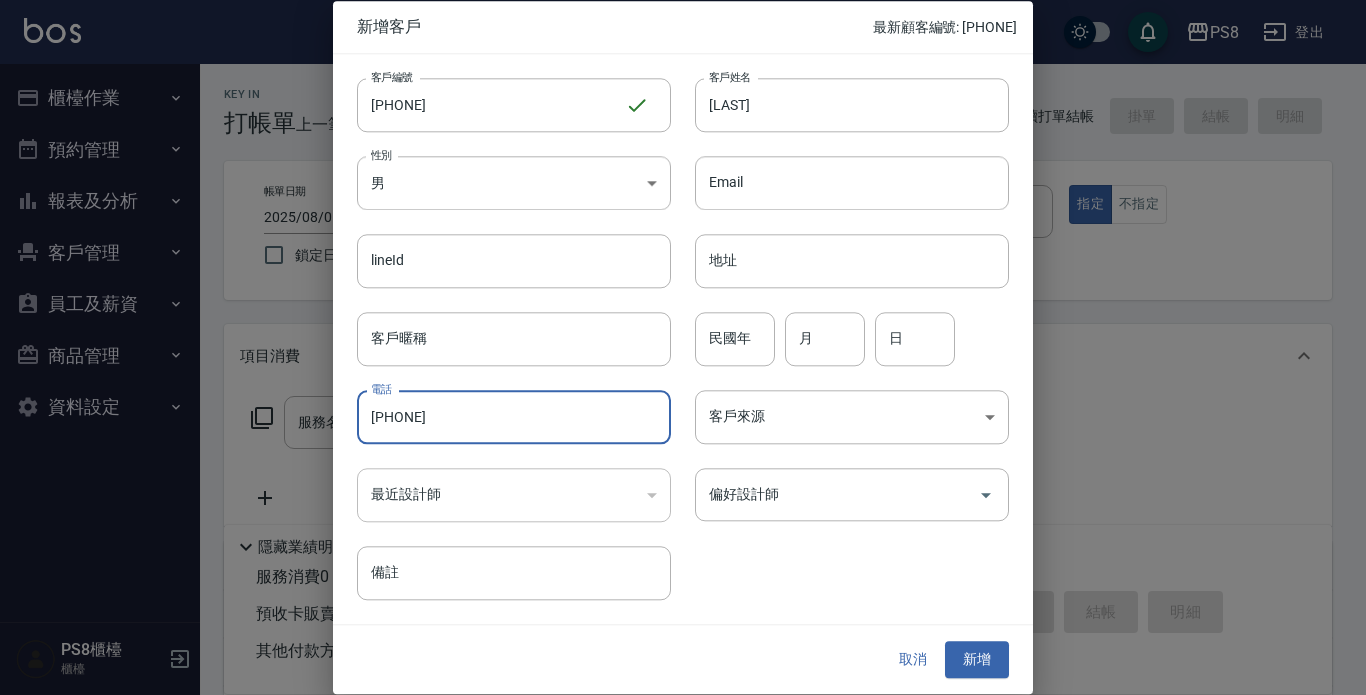 type on "[PHONE]" 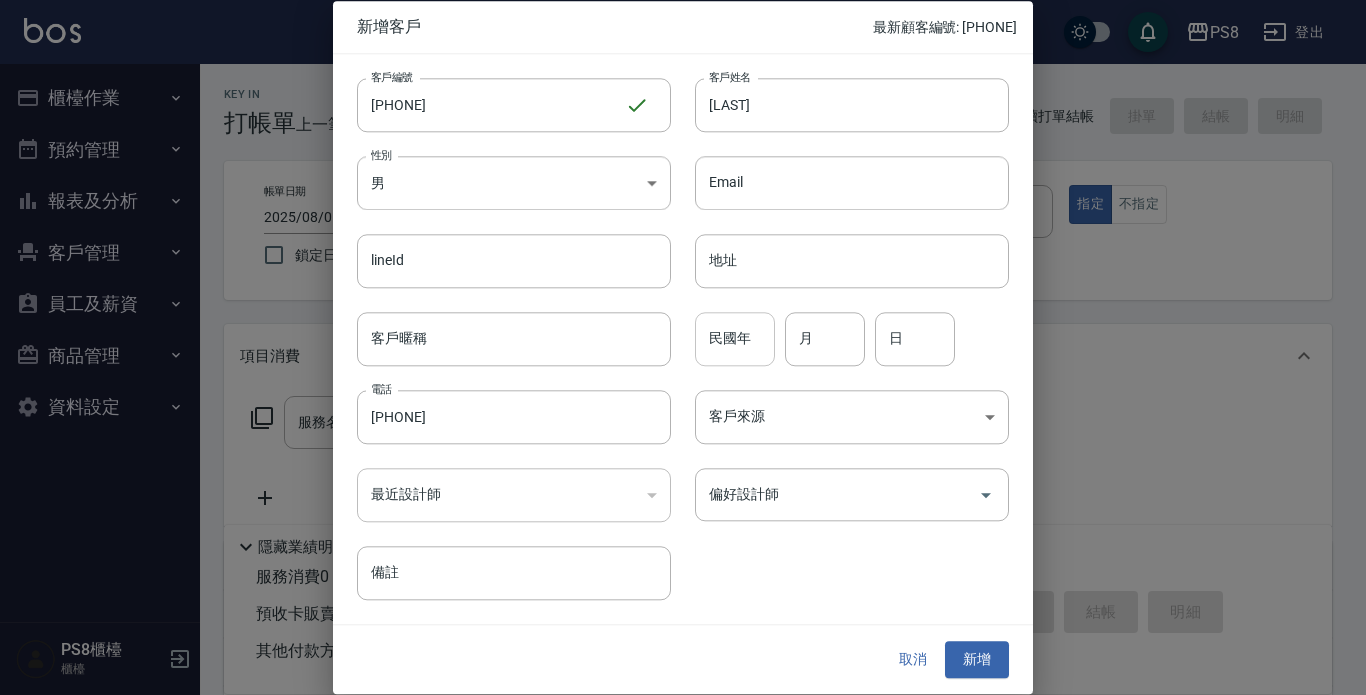drag, startPoint x: 824, startPoint y: 379, endPoint x: 747, endPoint y: 324, distance: 94.62558 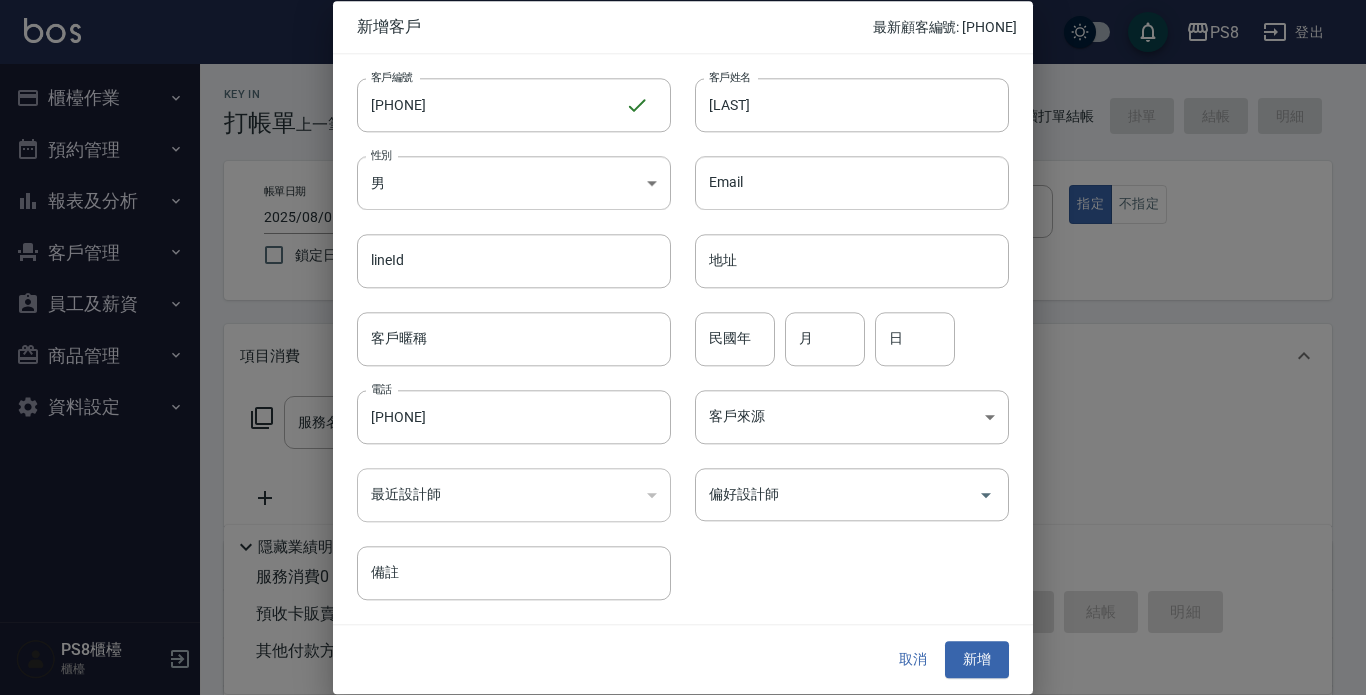 click on "民國年 民國年" at bounding box center (735, 339) 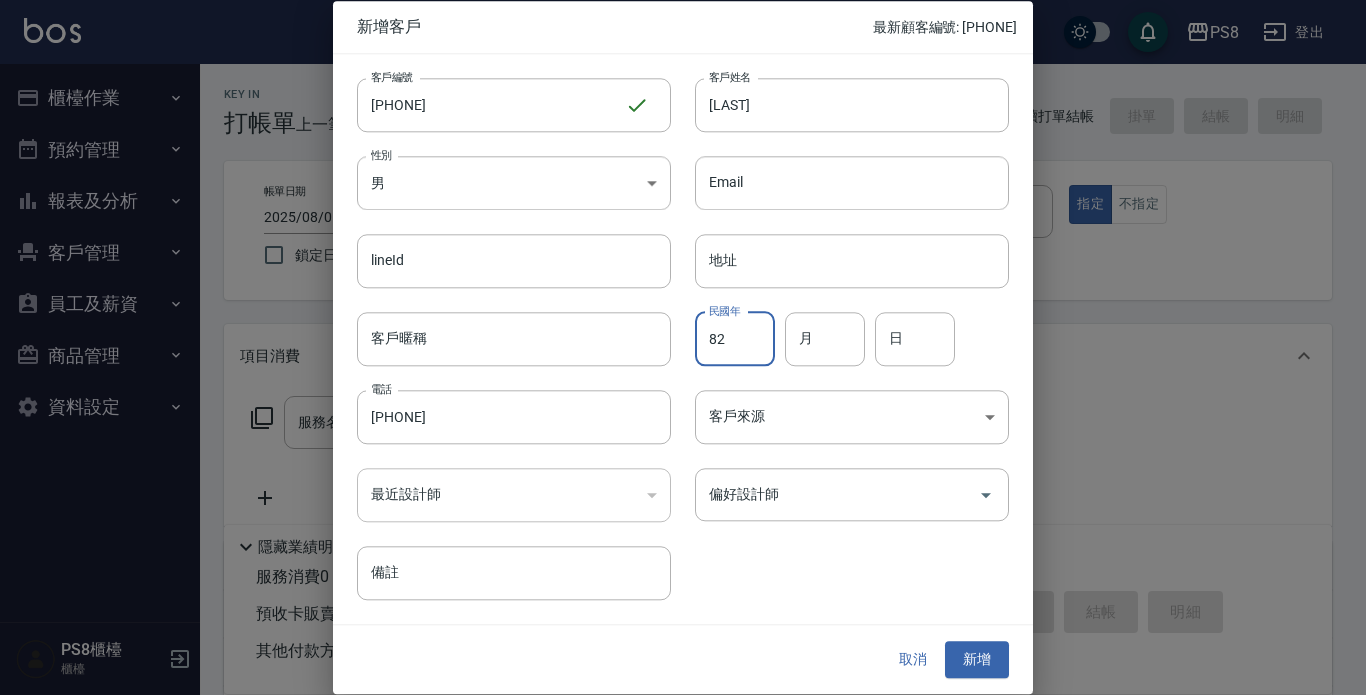 type on "82" 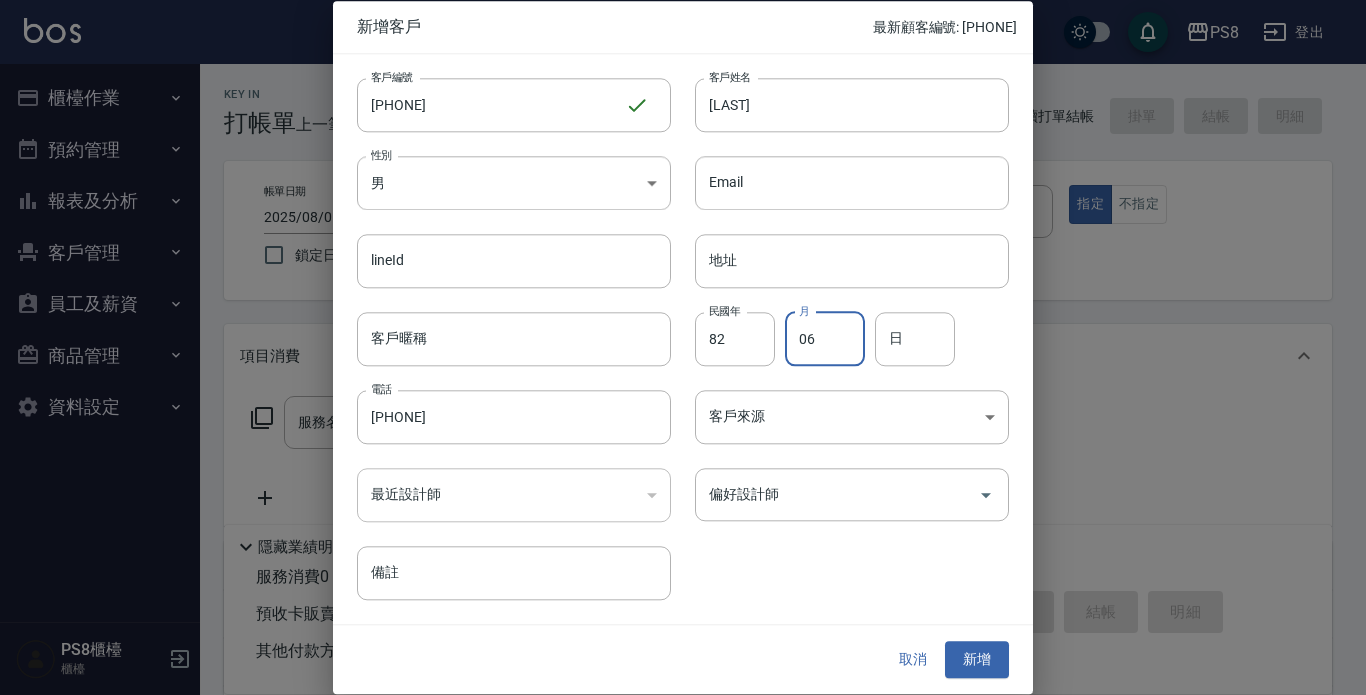 type on "06" 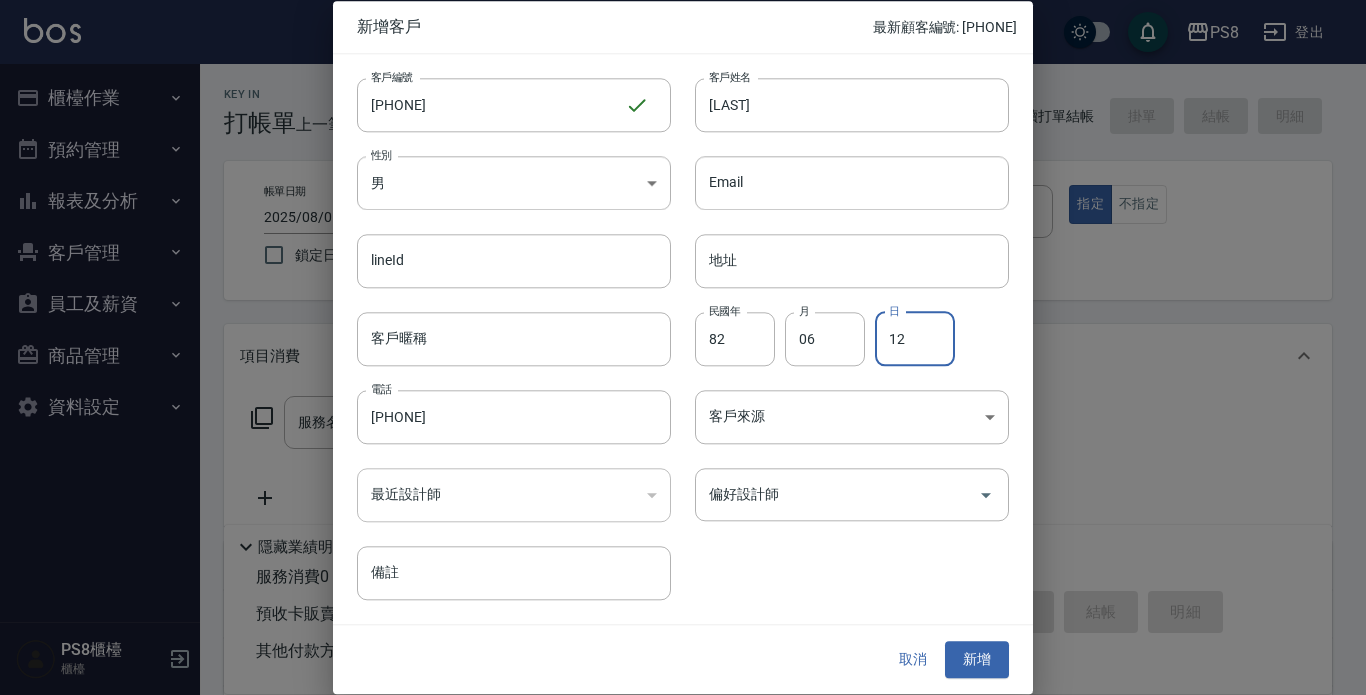 type on "12" 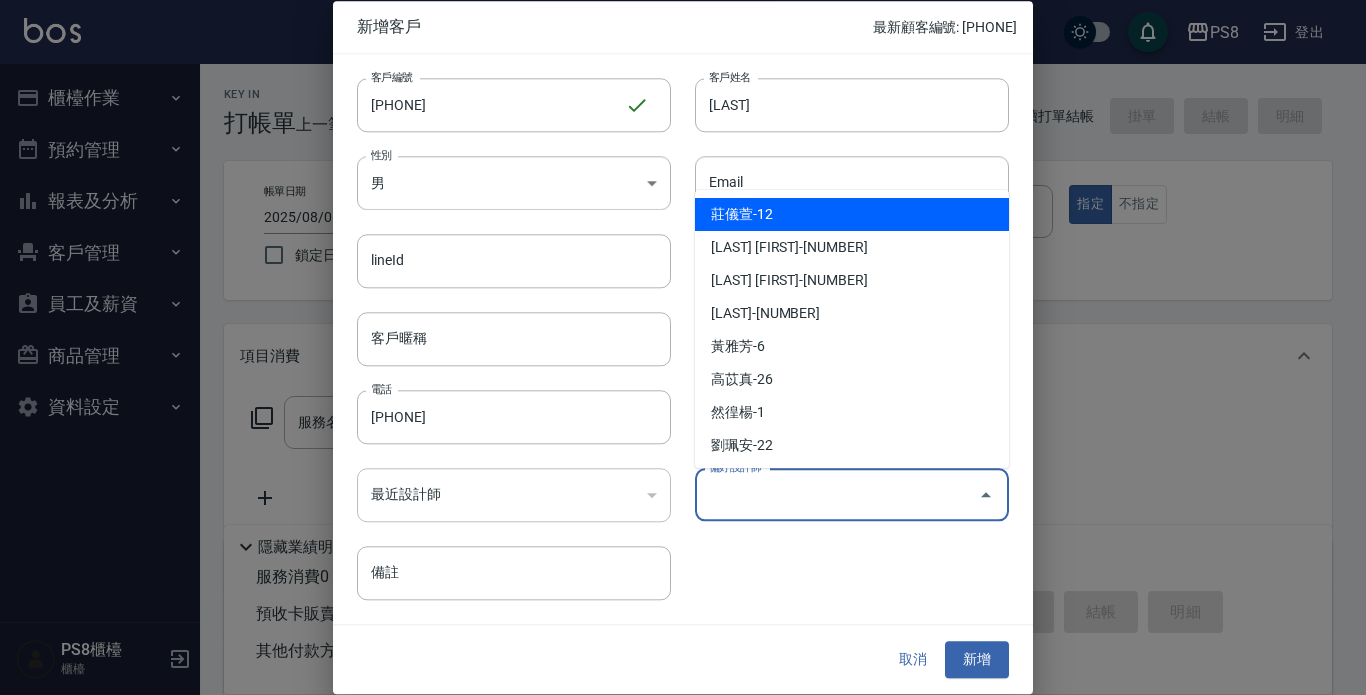 click on "偏好設計師" at bounding box center (837, 494) 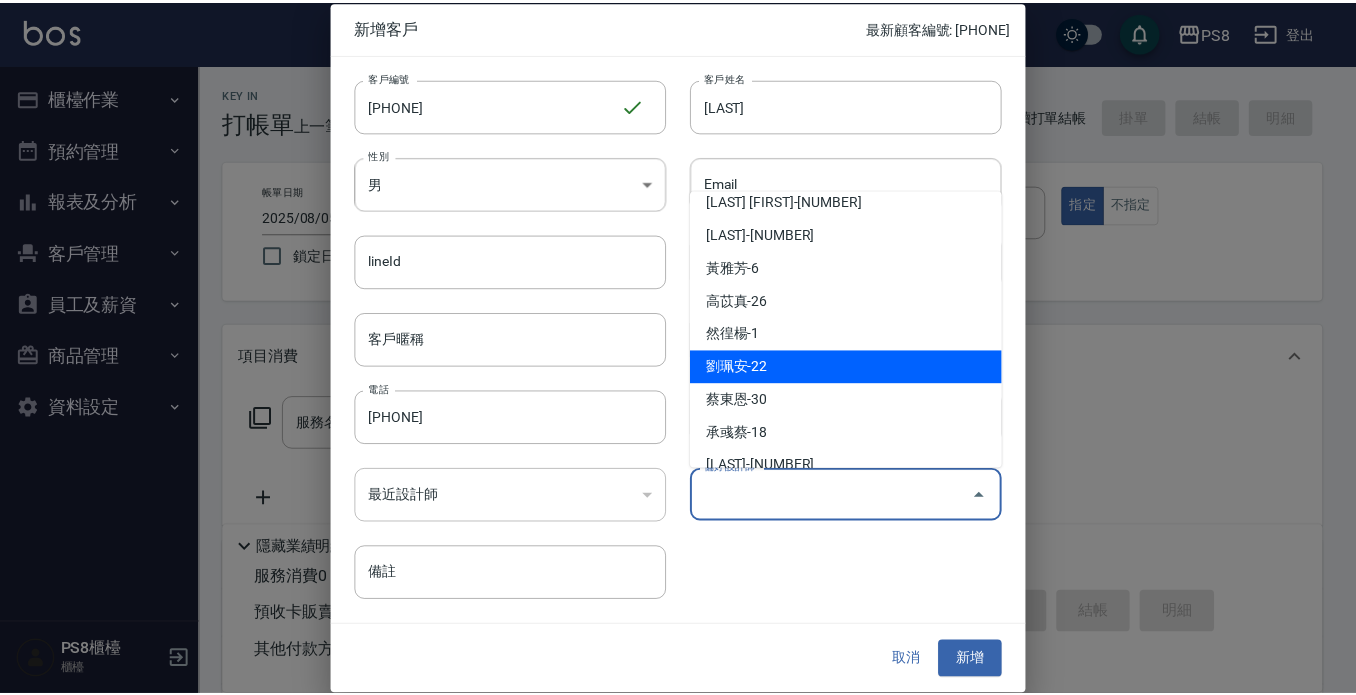 scroll, scrollTop: 200, scrollLeft: 0, axis: vertical 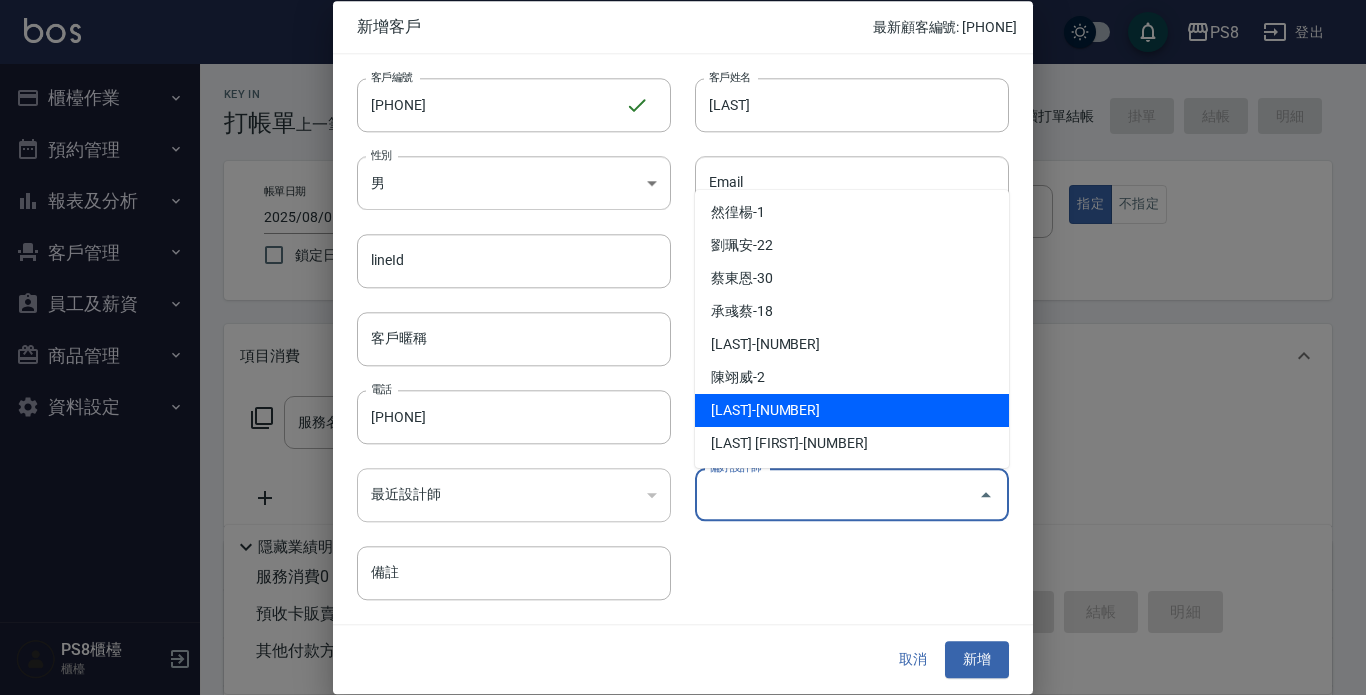 click on "[LAST]-[NUMBER]" at bounding box center [852, 410] 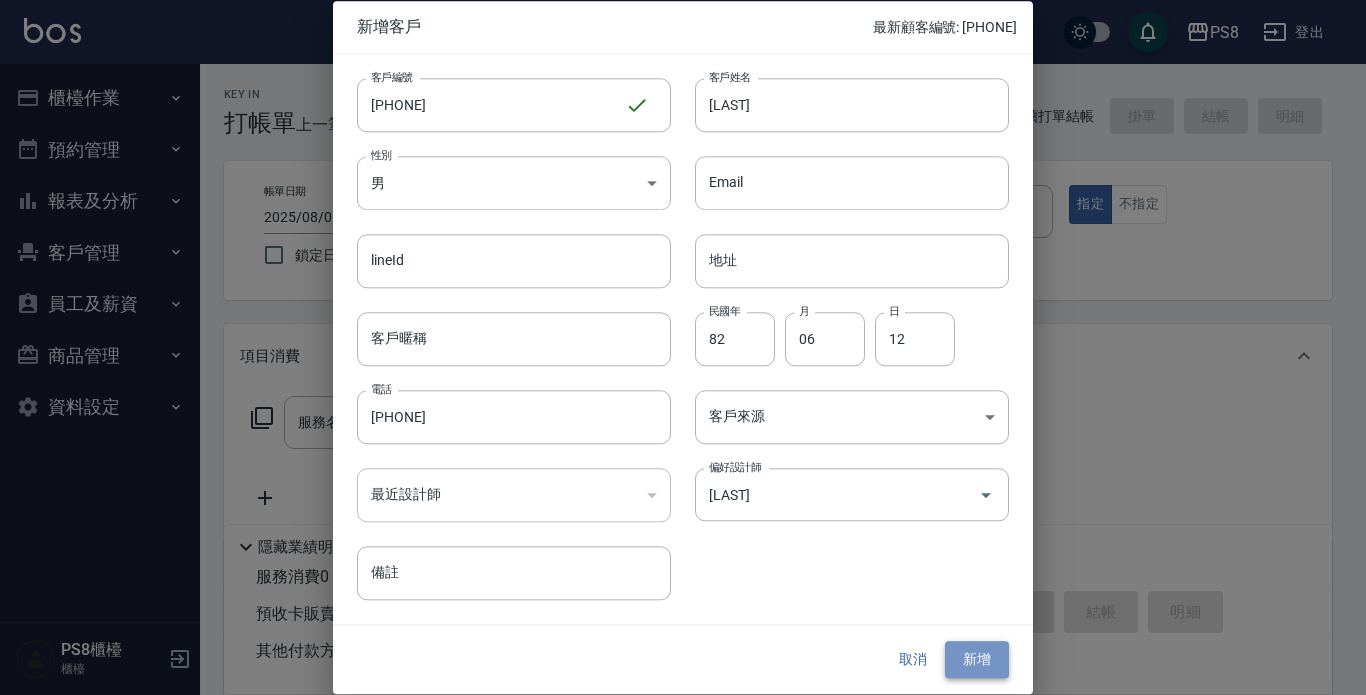click on "新增" at bounding box center (977, 660) 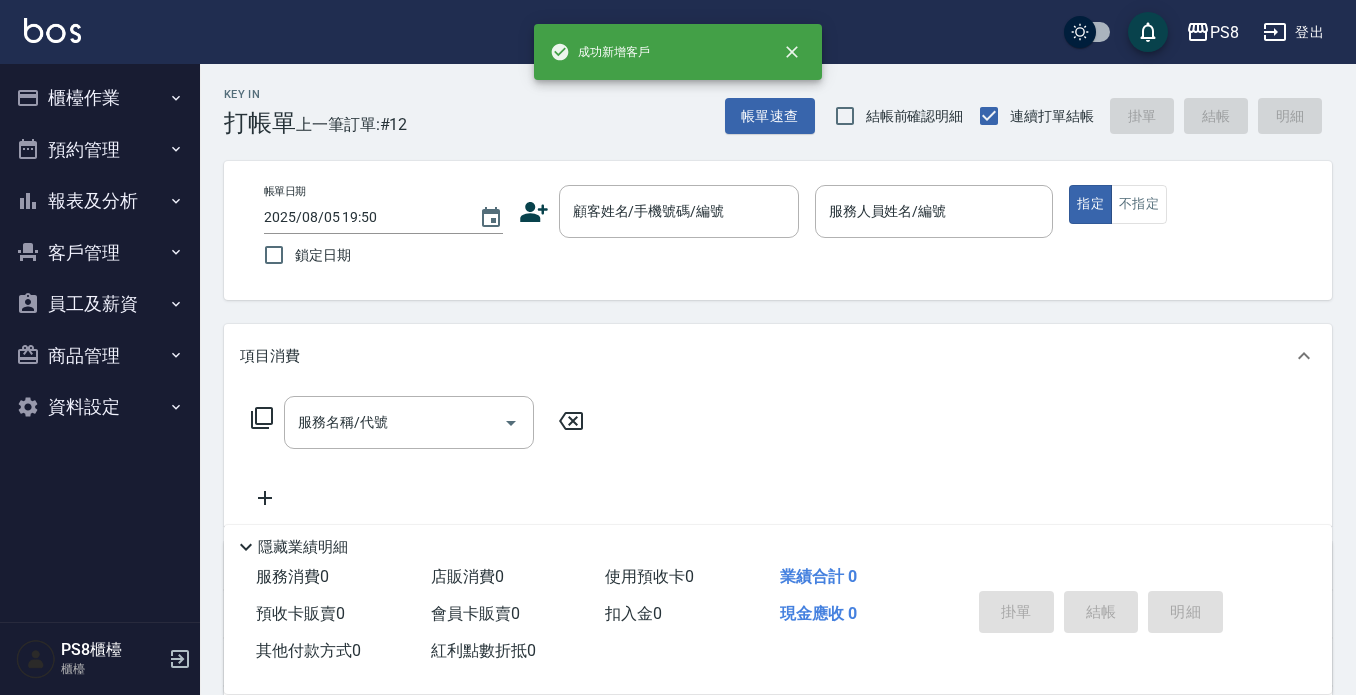 click on "帳單日期 2025/08/05 19:50 鎖定日期 顧客姓名/手機號碼/編號 顧客姓名/手機號碼/編號 服務人員姓名/編號 服務人員姓名/編號 指定 不指定" at bounding box center [778, 230] 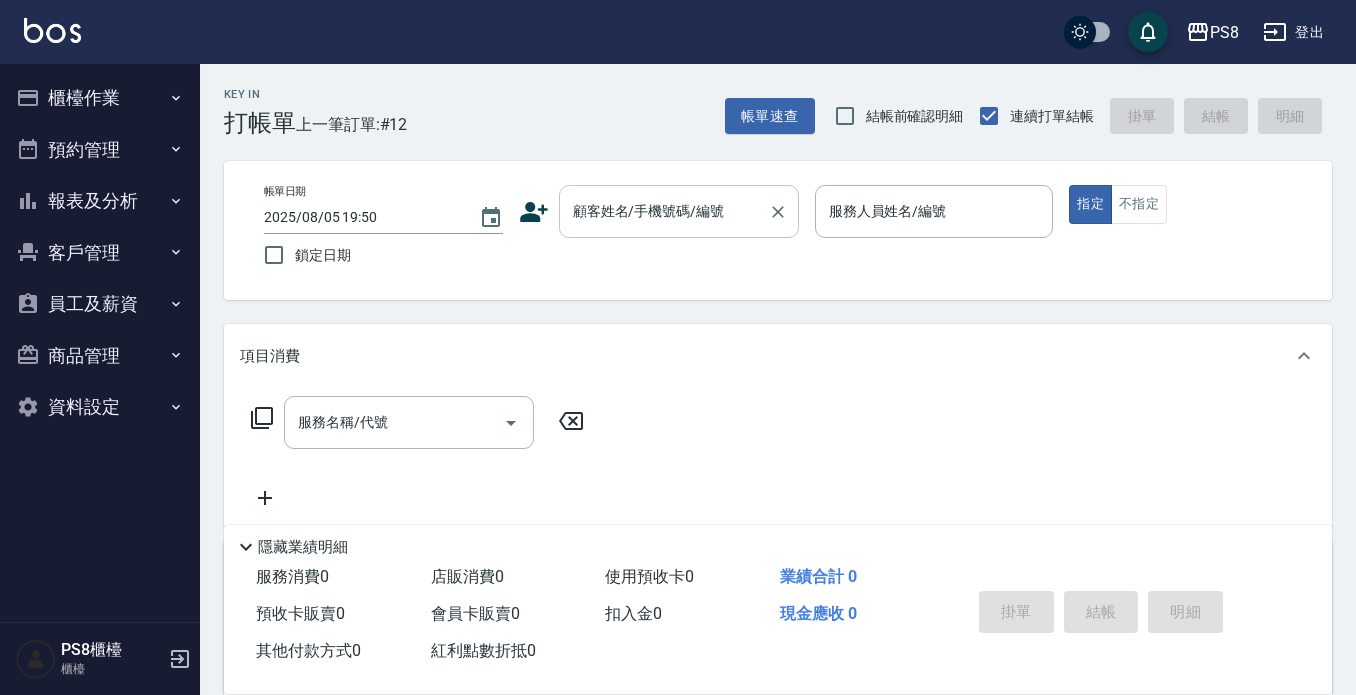 click on "顧客姓名/手機號碼/編號" at bounding box center (664, 211) 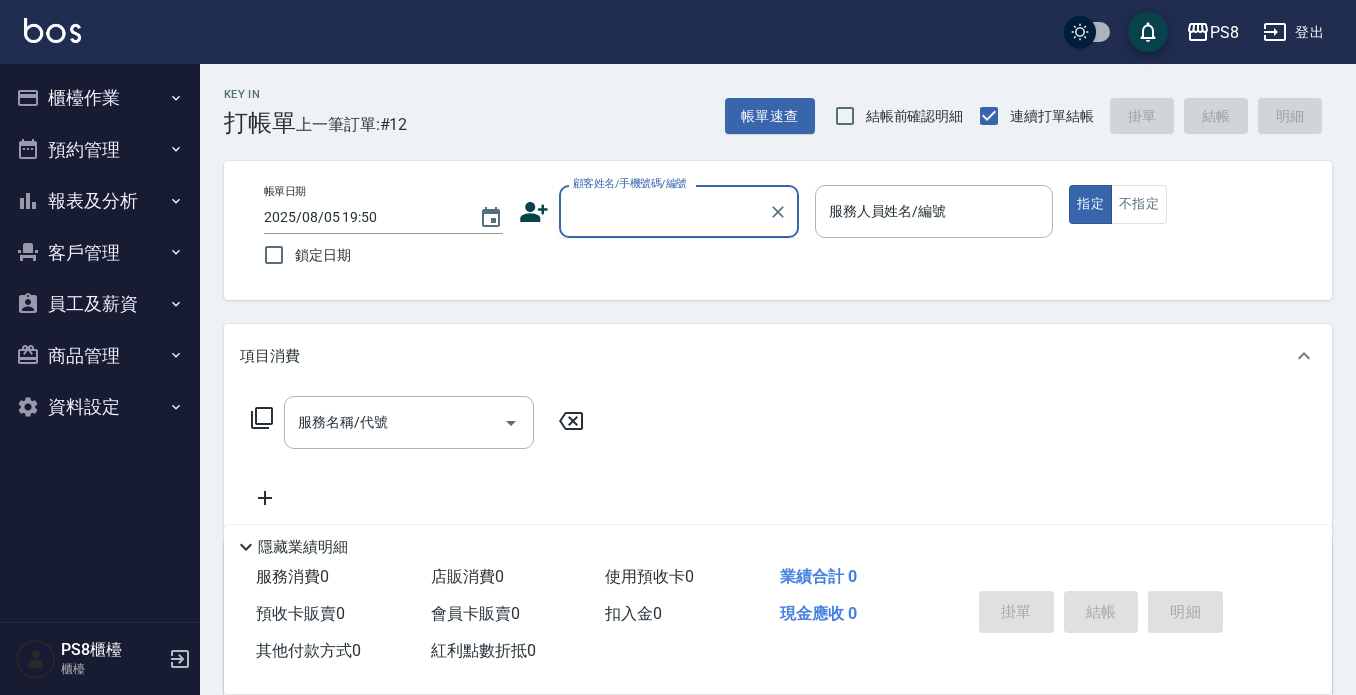 paste on "[PHONE]" 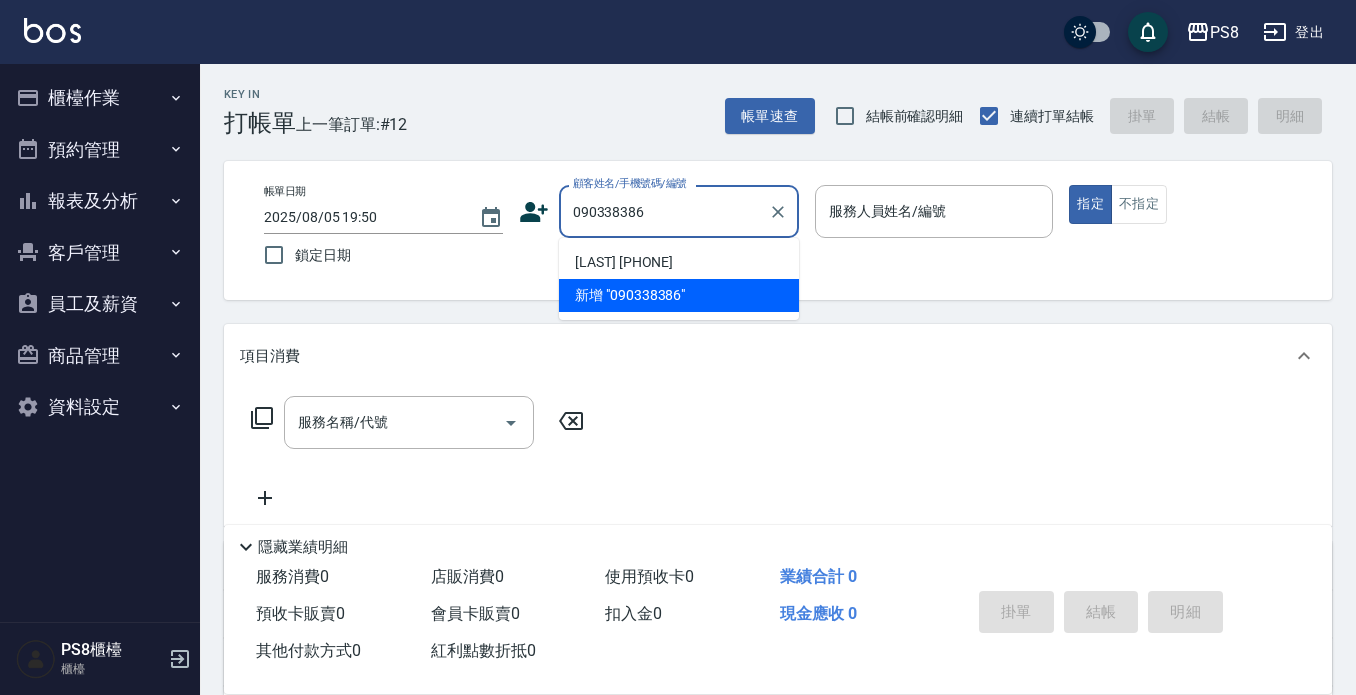 click on "[LAST] [PHONE]" at bounding box center (679, 262) 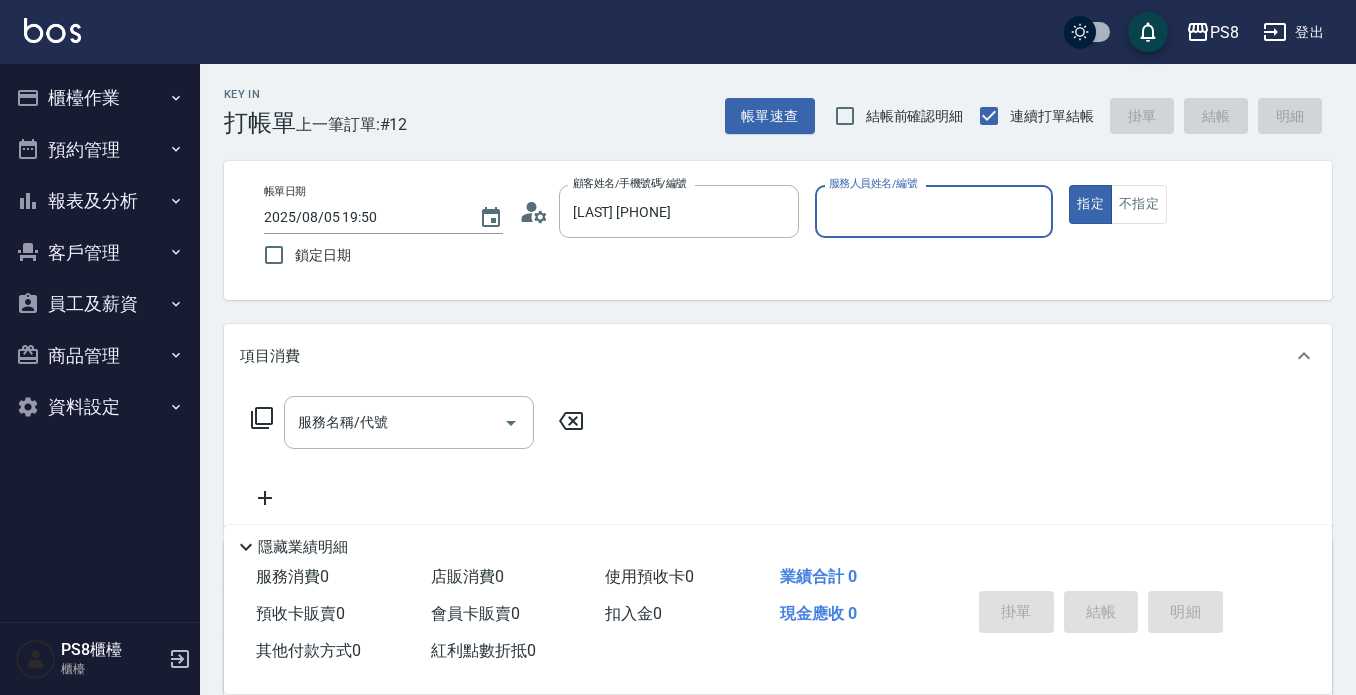 type on "TEDDY-9" 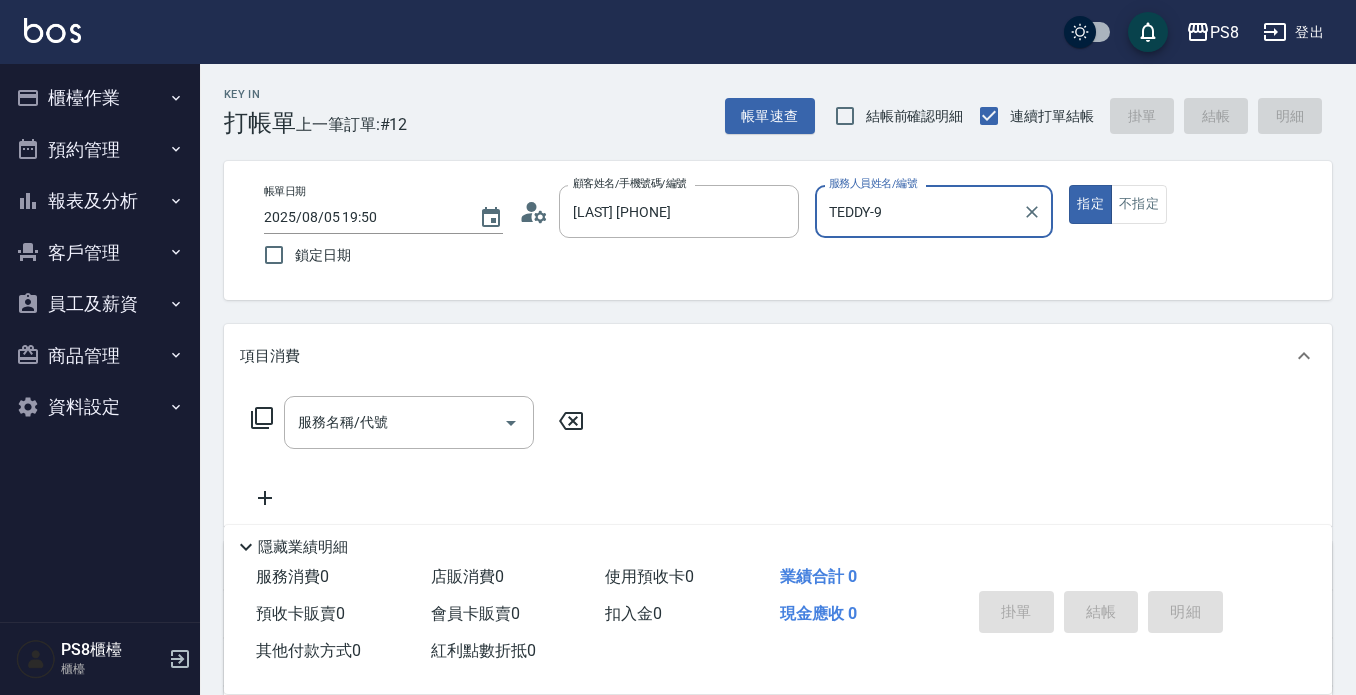 click on "指定" at bounding box center (1090, 204) 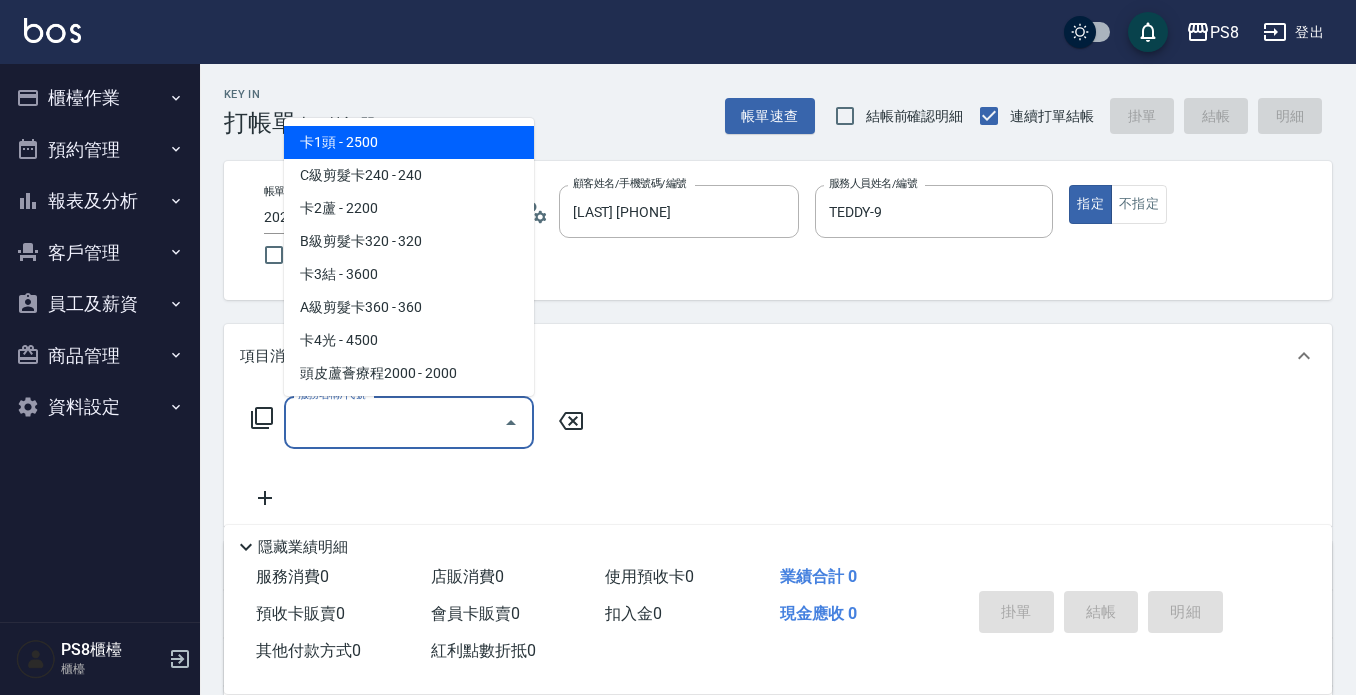 click on "服務名稱/代號" at bounding box center (394, 422) 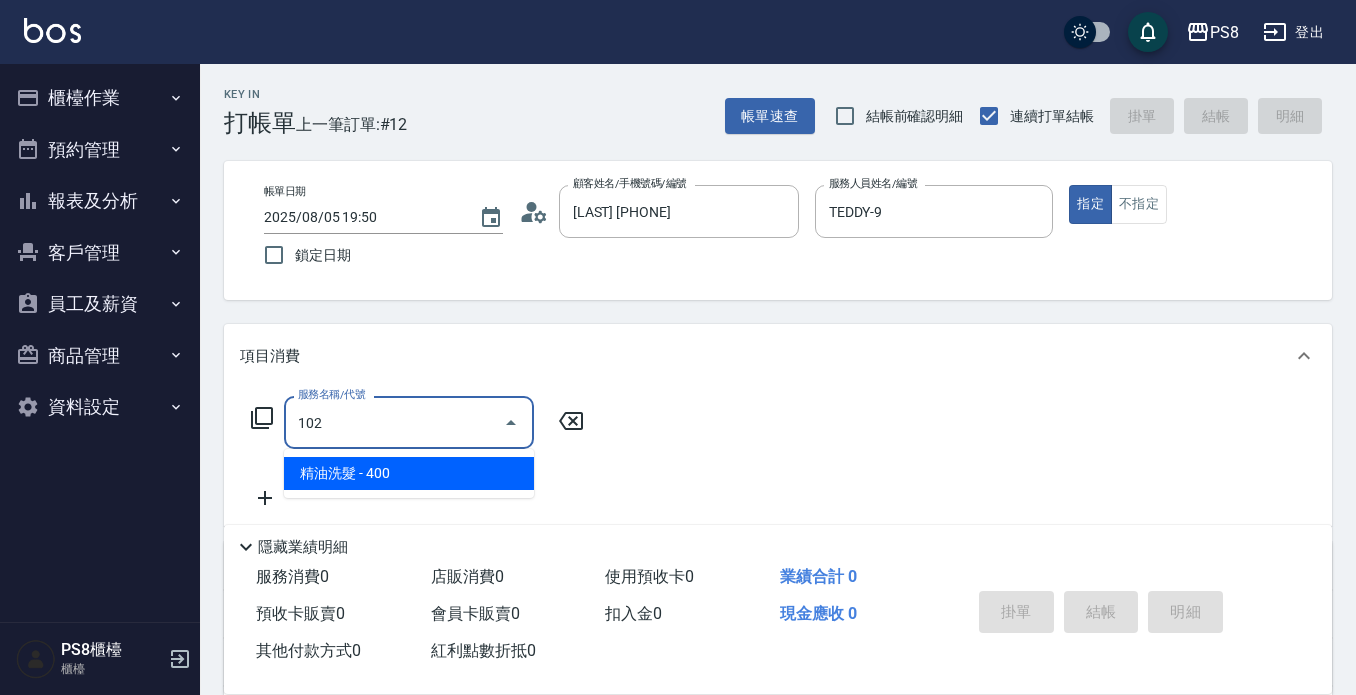 type on "精油洗髮(102)" 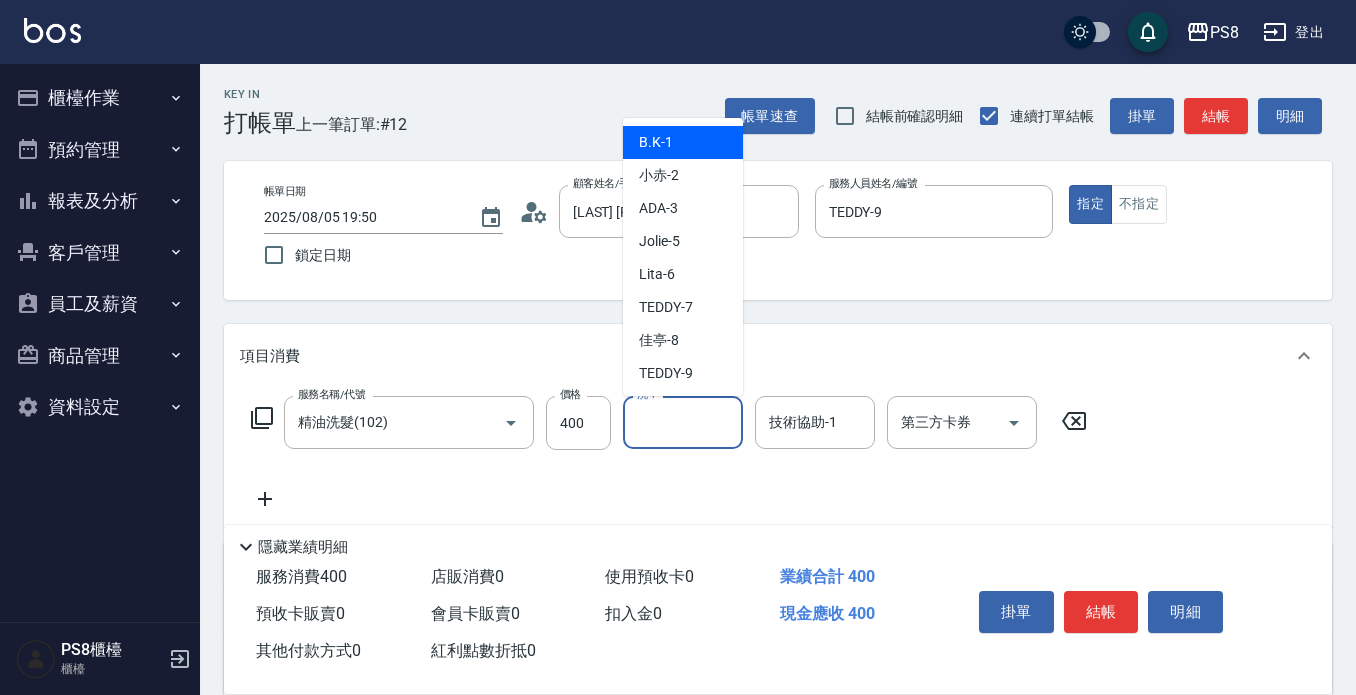 click on "洗-1" at bounding box center [683, 422] 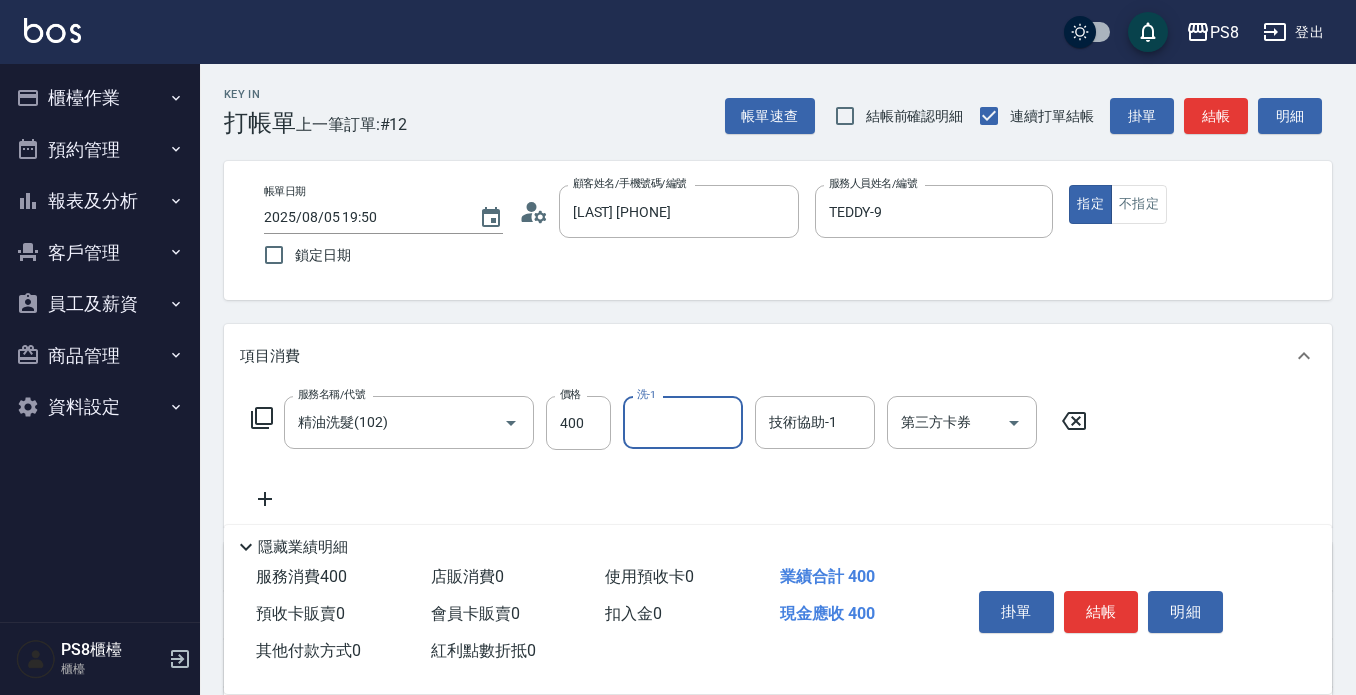 click on "洗-1" at bounding box center [683, 422] 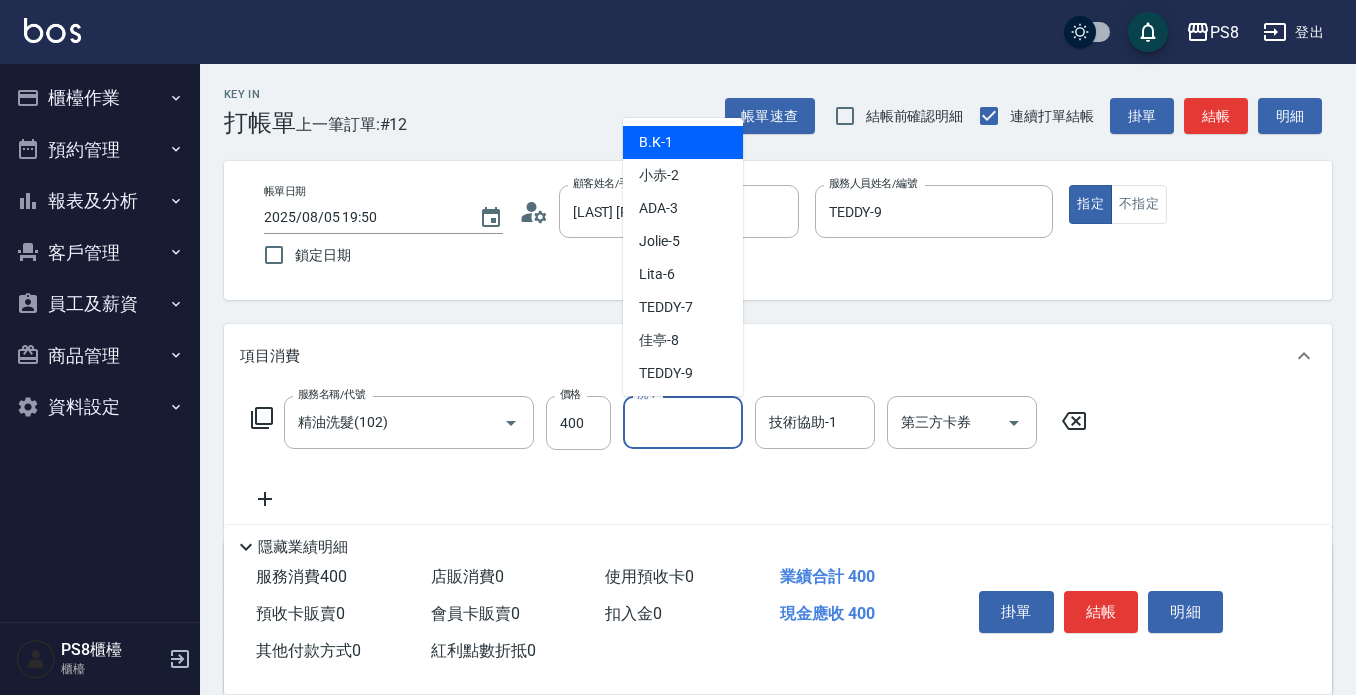 click on "洗-1" at bounding box center [683, 422] 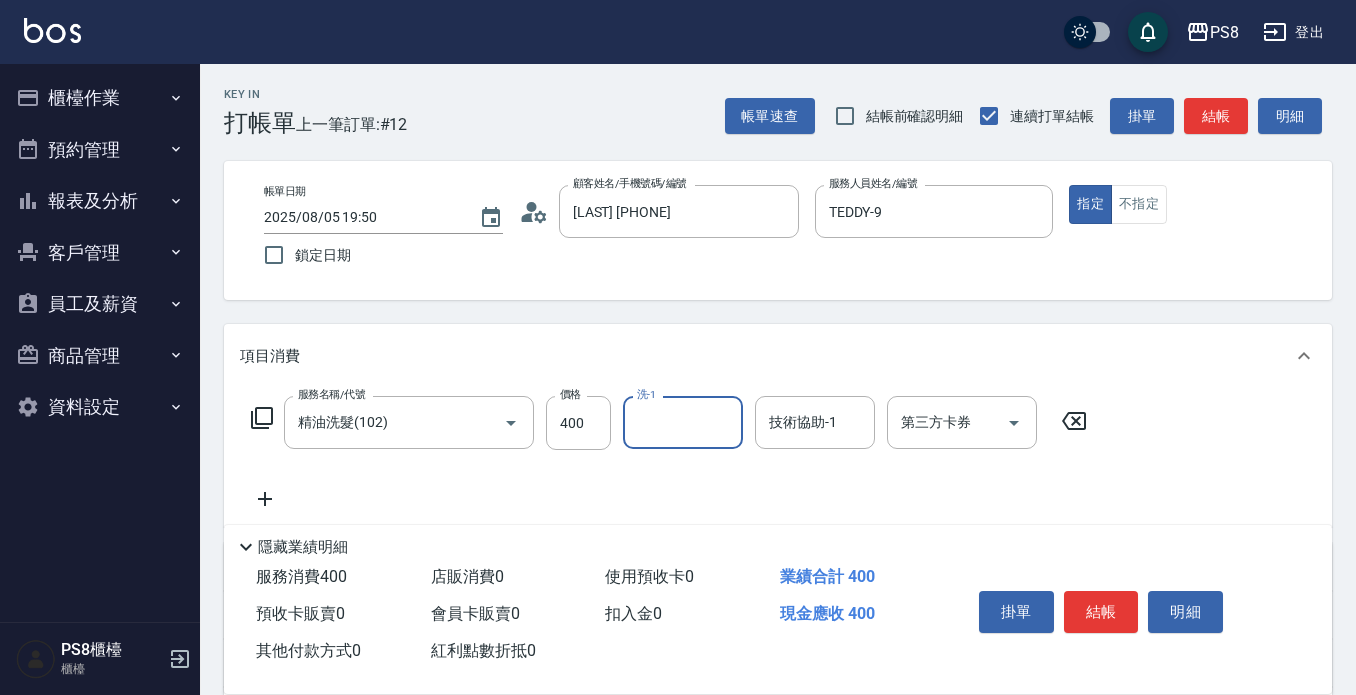 click on "洗-1" at bounding box center [683, 422] 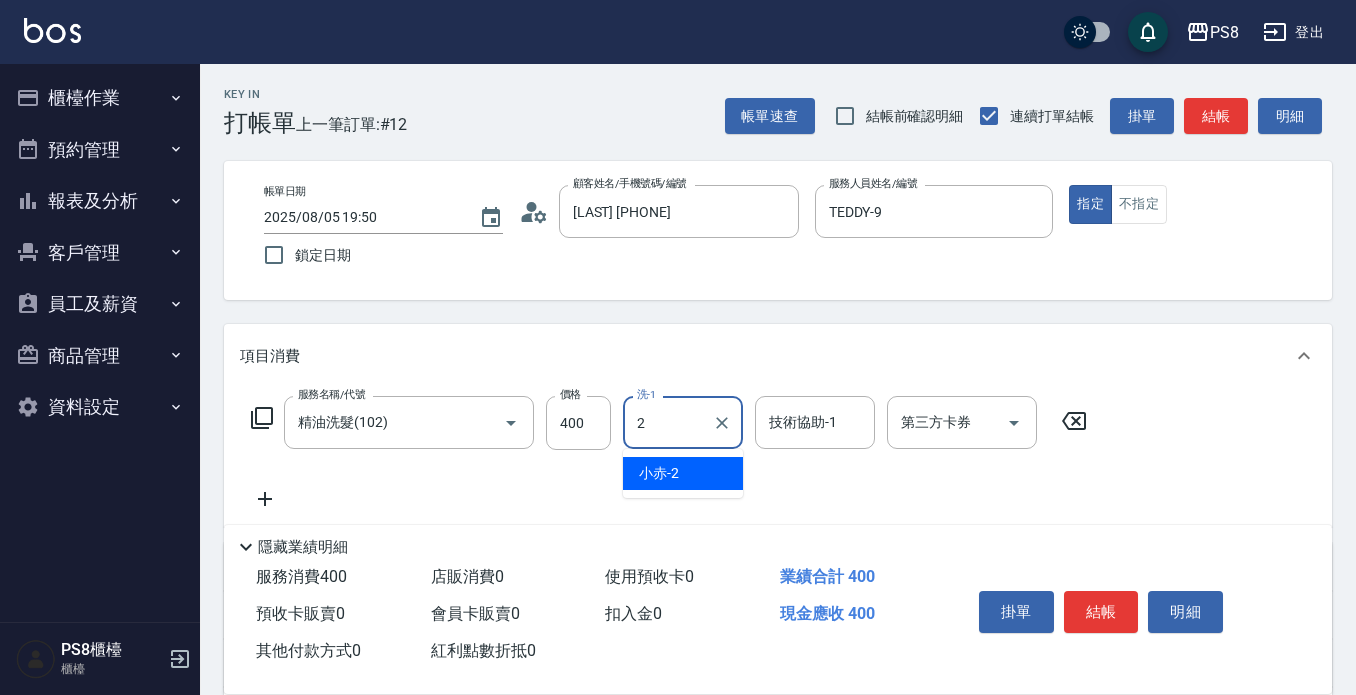 type on "小赤-2" 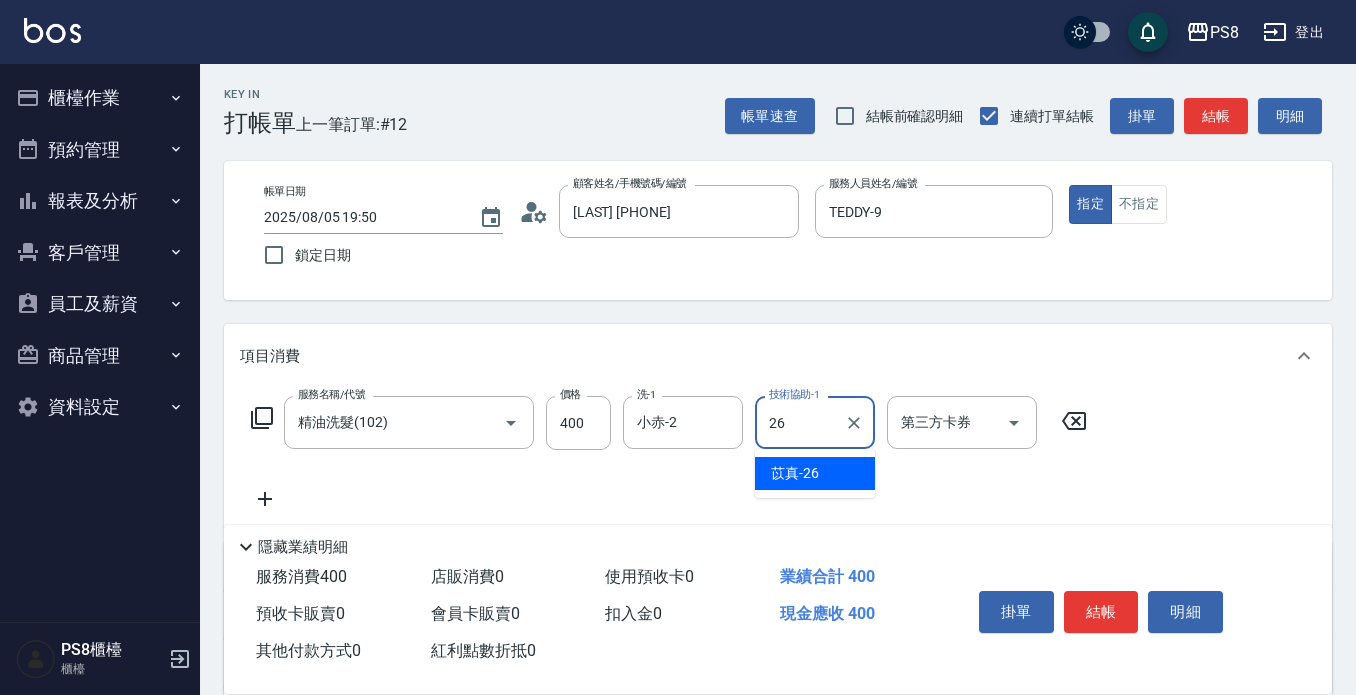 type on "苡真-26" 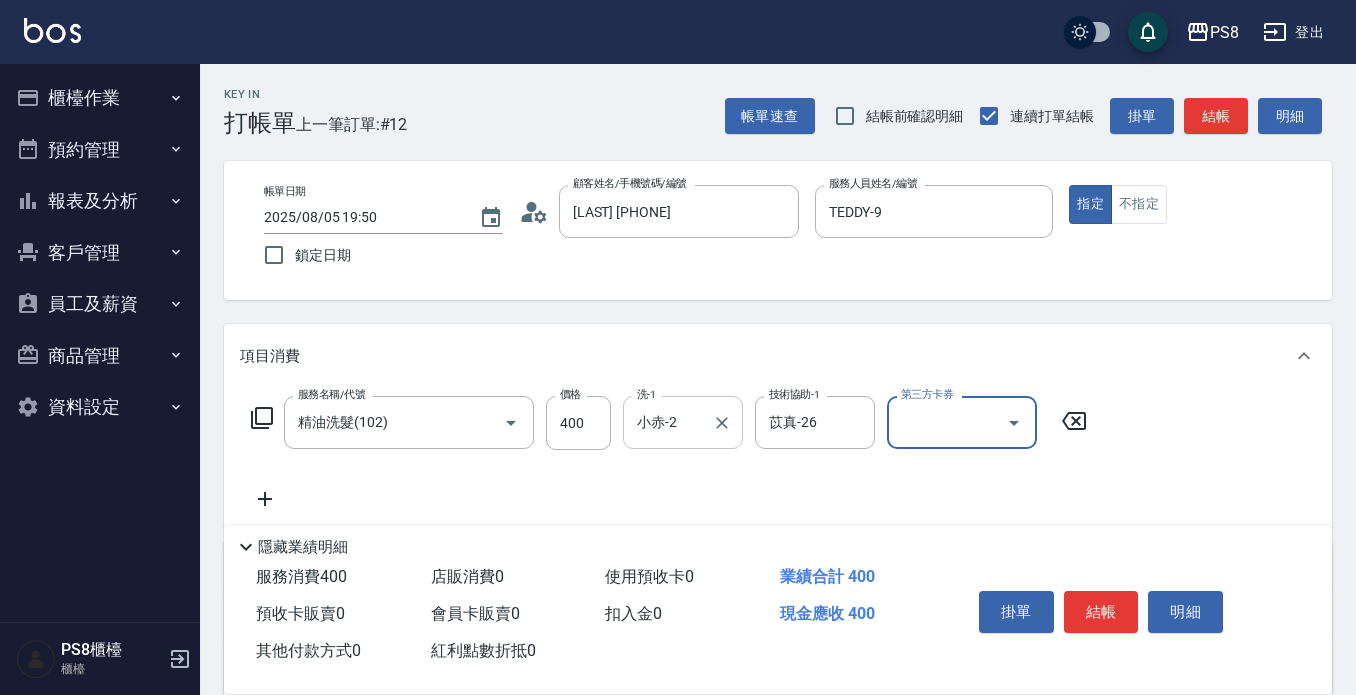 click at bounding box center [721, 422] 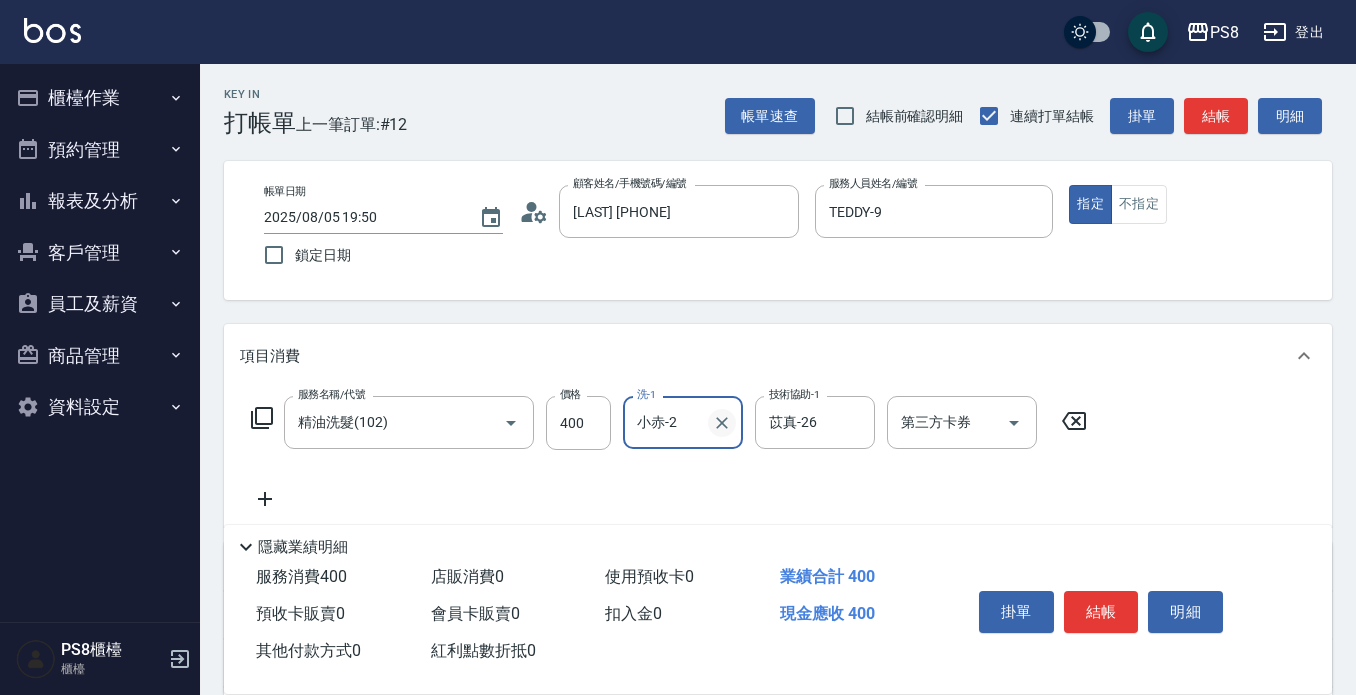 click 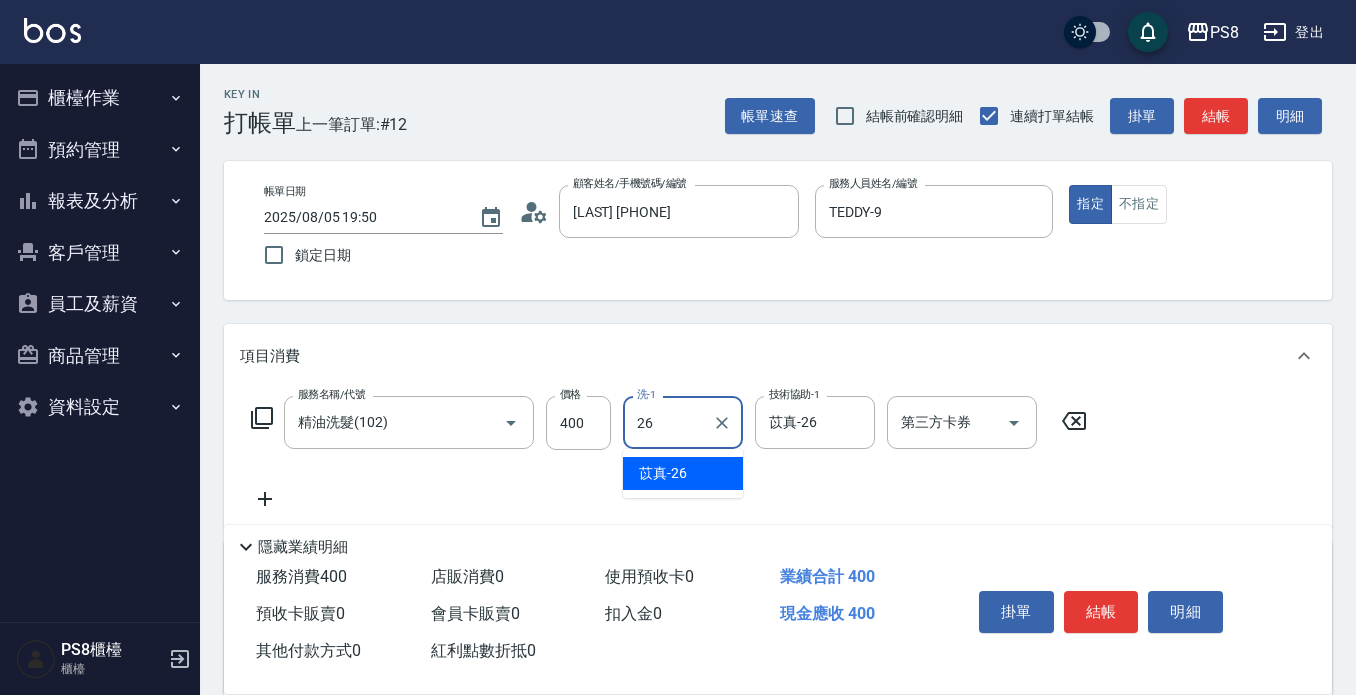 type on "苡真-26" 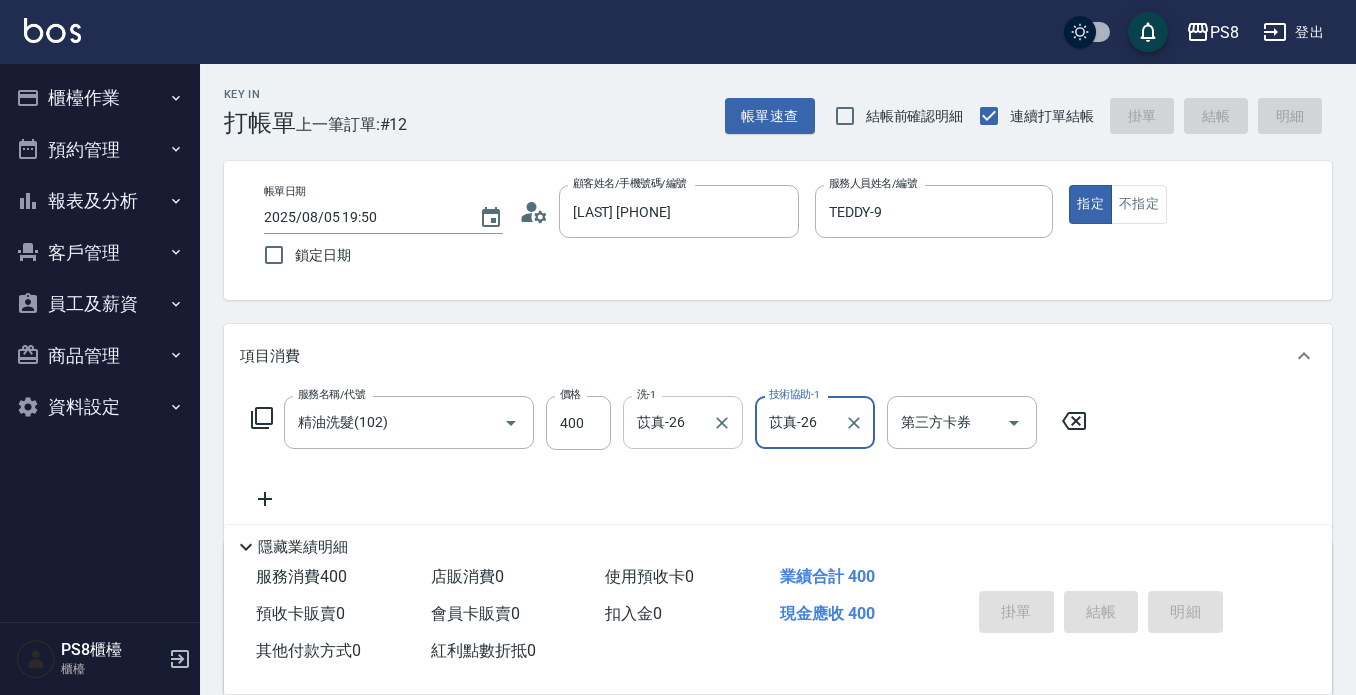 type on "2025/08/05 19:58" 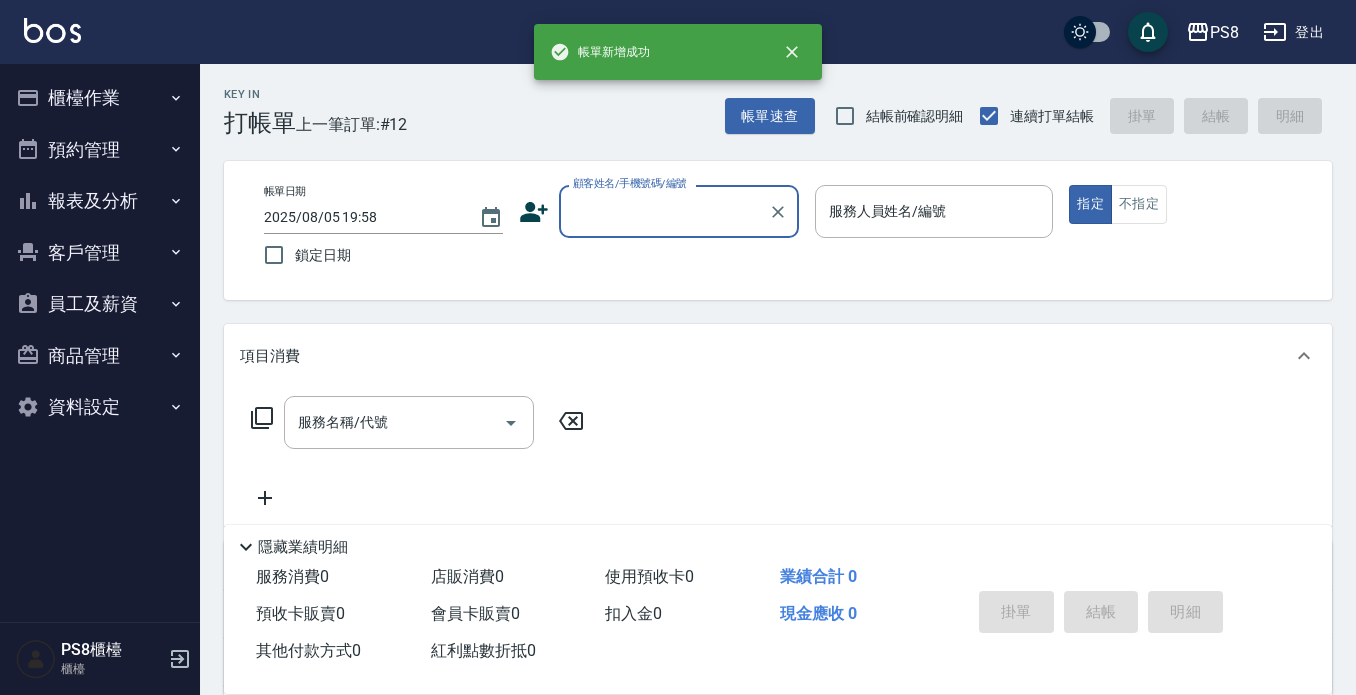 scroll, scrollTop: 0, scrollLeft: 0, axis: both 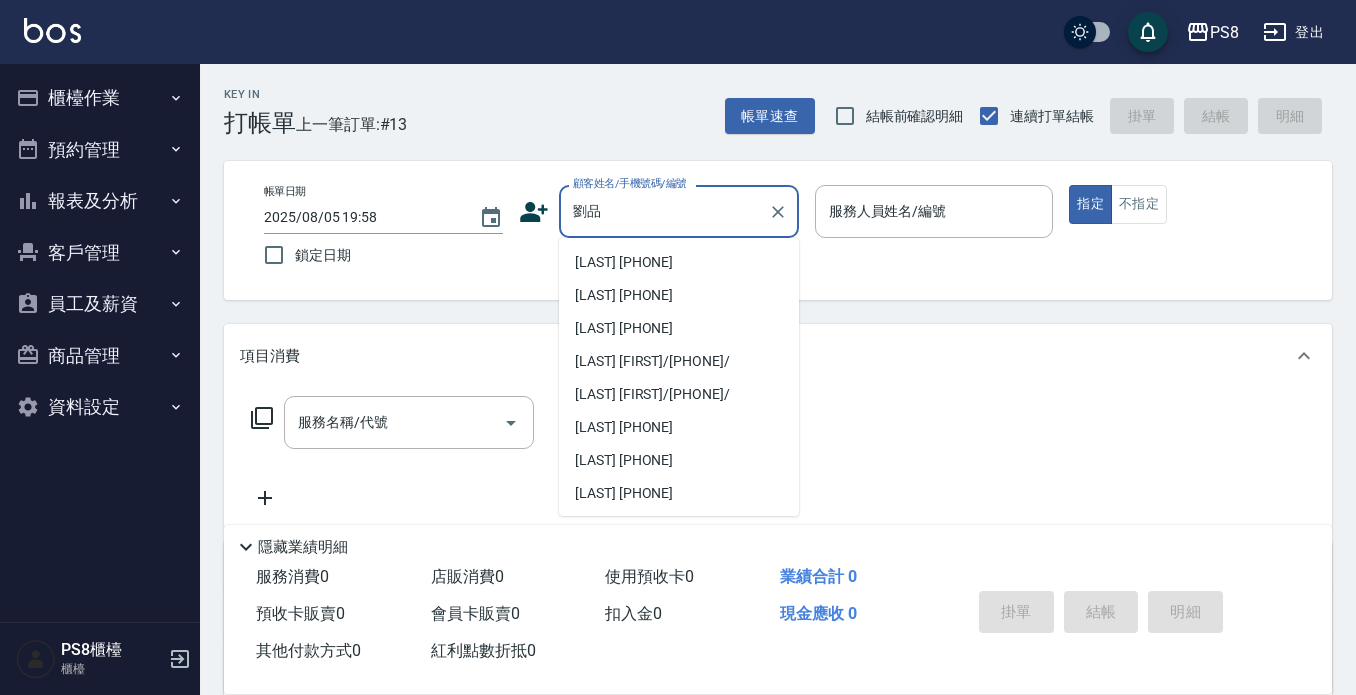 click on "[LAST] [PHONE]" at bounding box center [679, 262] 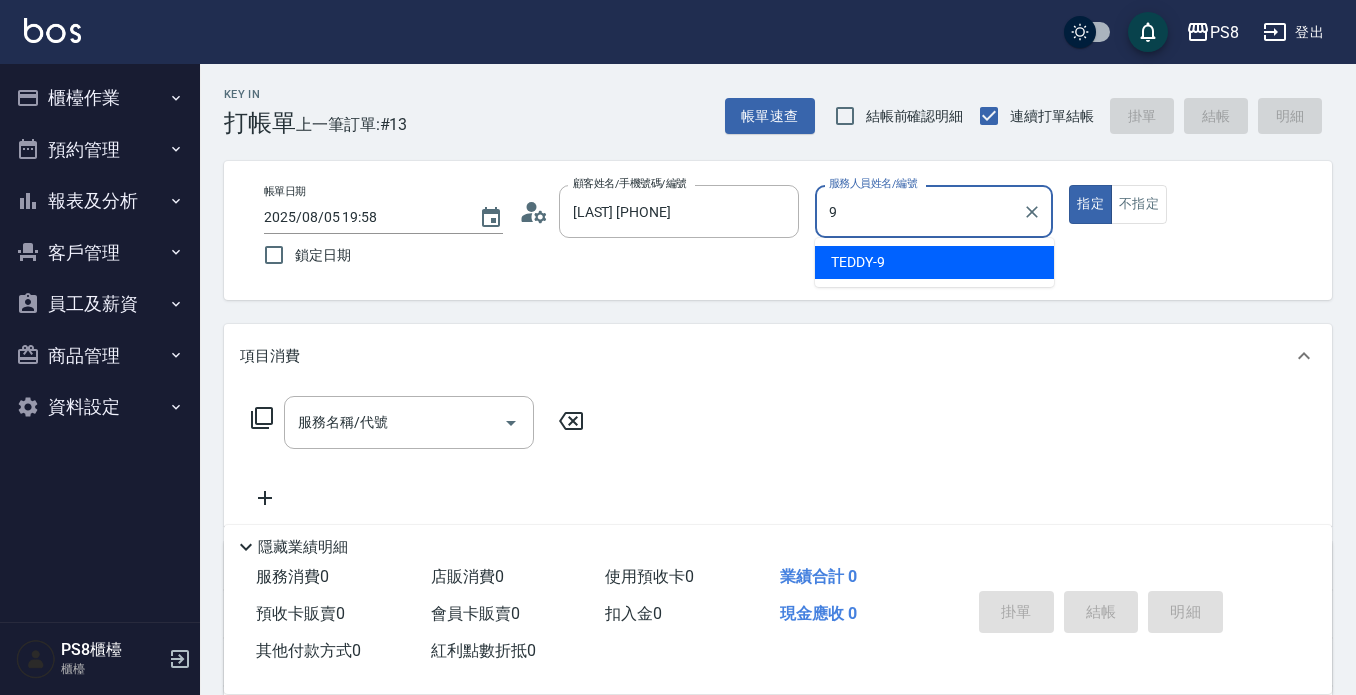 type on "TEDDY-9" 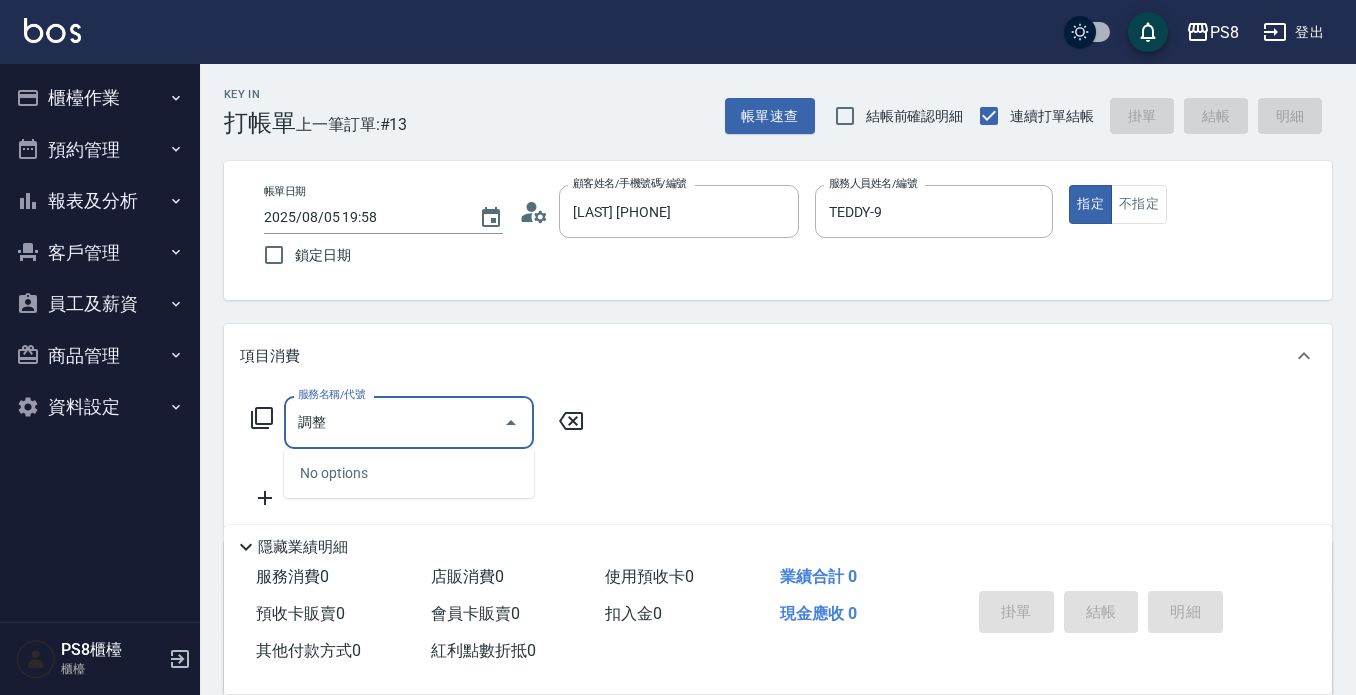 type on "條" 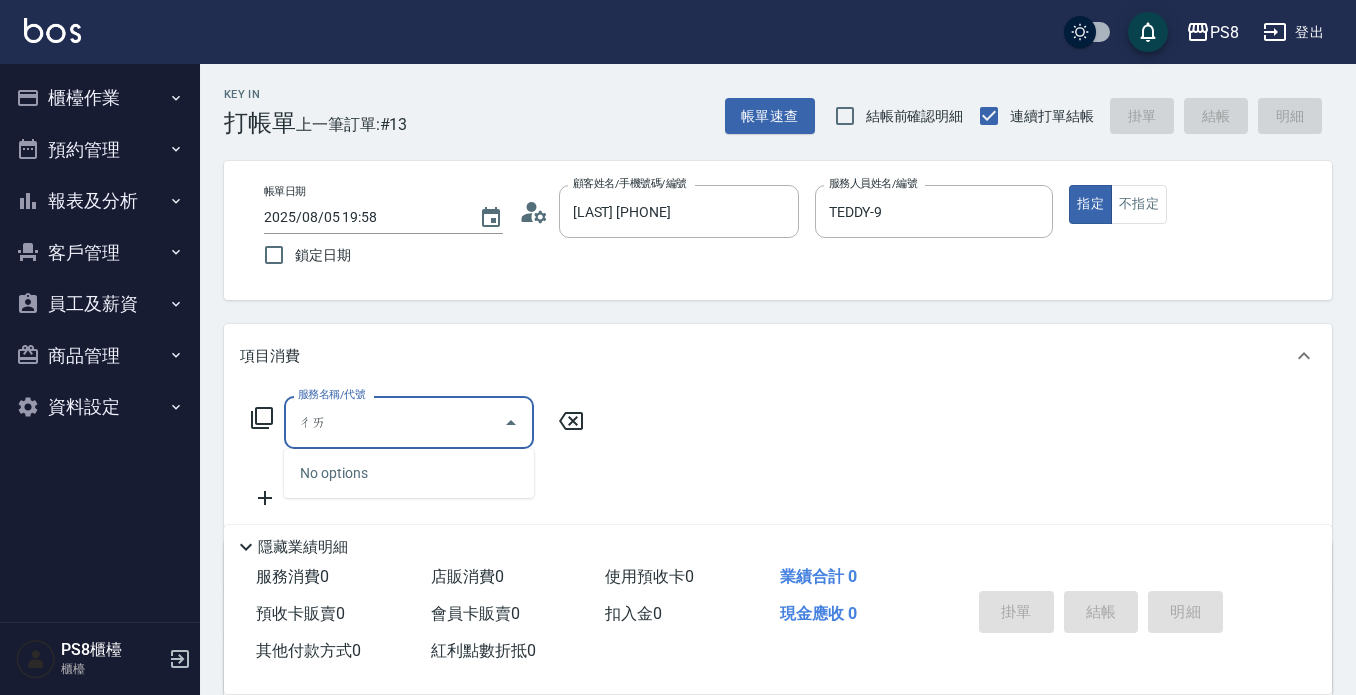 type on "拆" 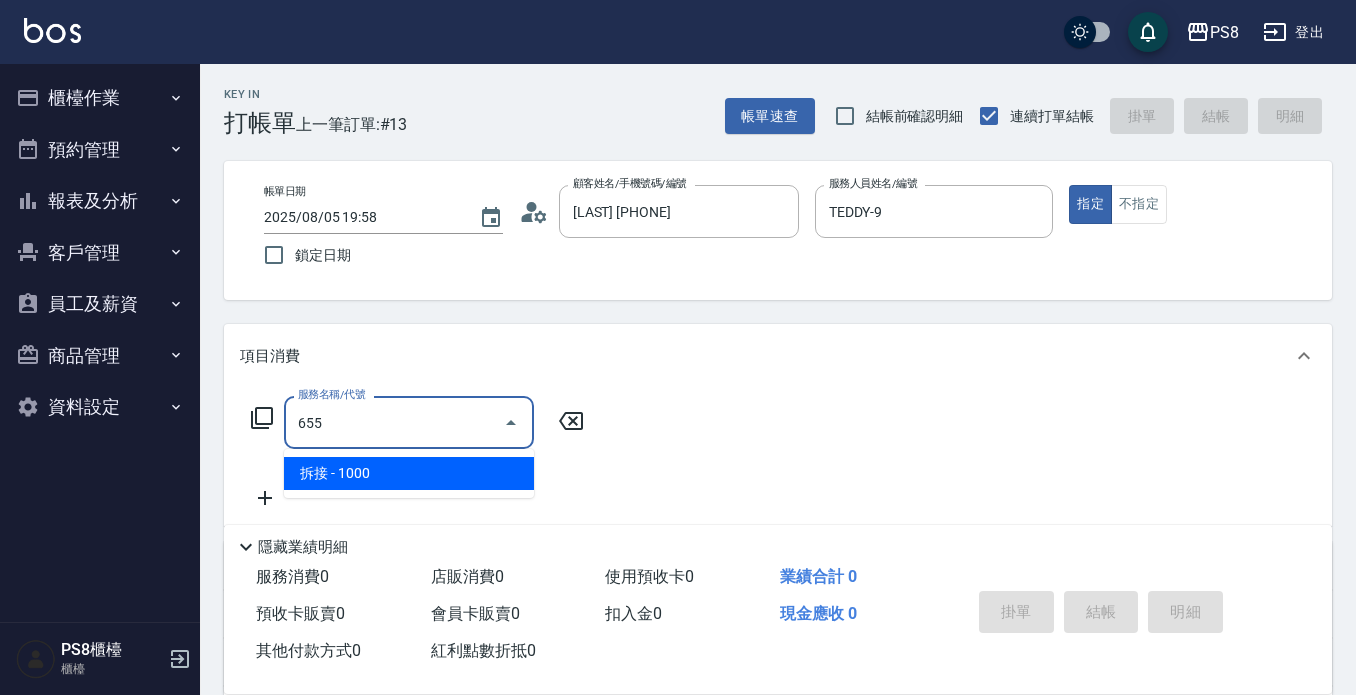 click on "拆接 - 1000" at bounding box center (409, 473) 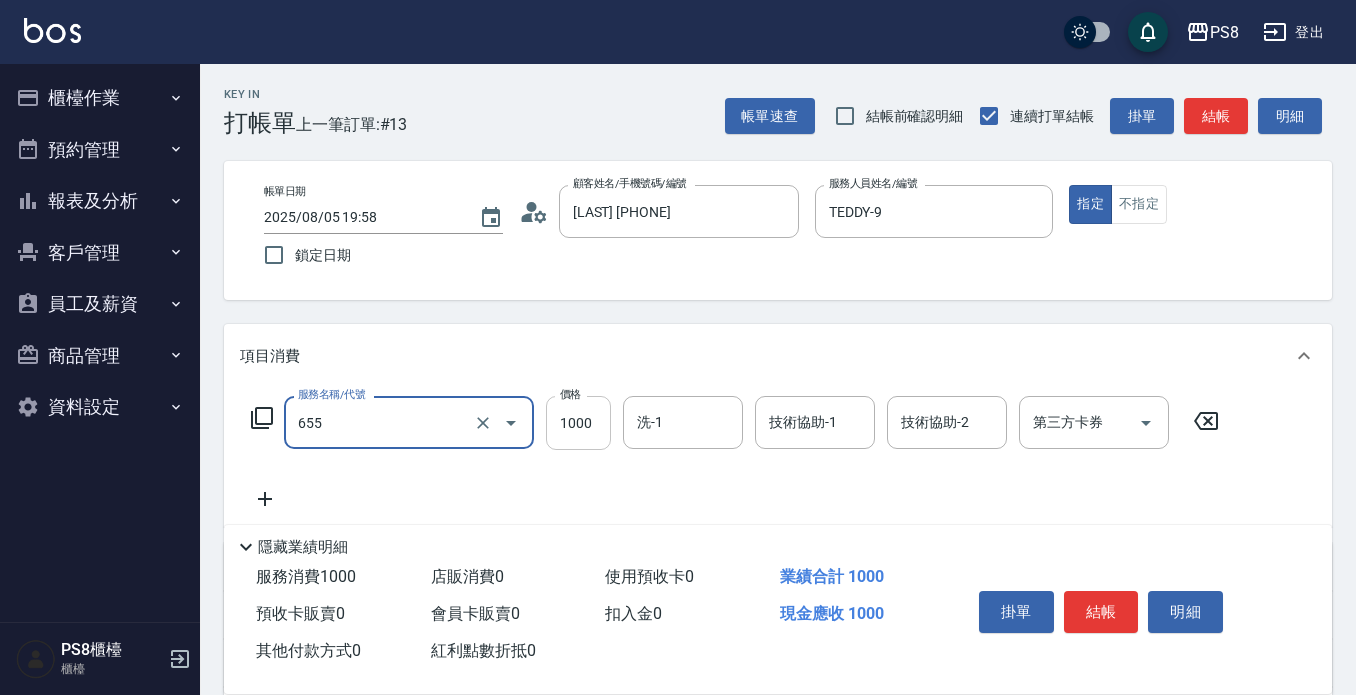 type on "拆接(655)" 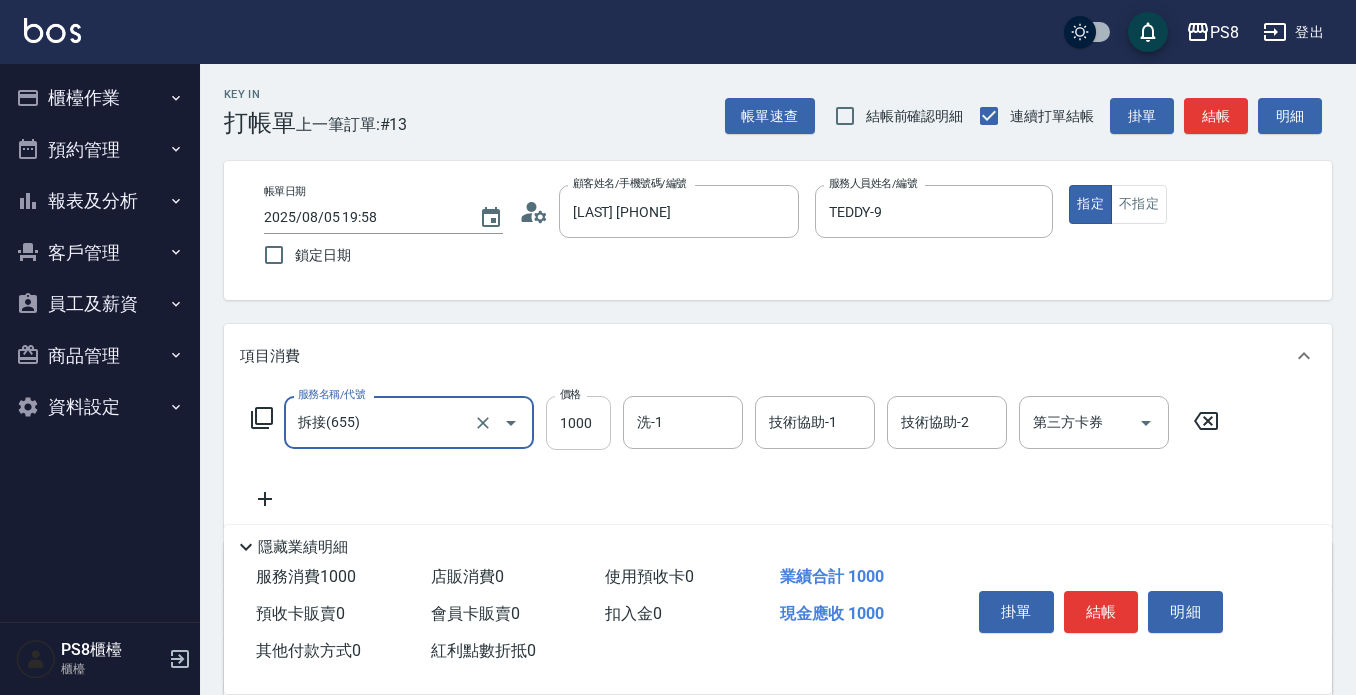 click on "1000" at bounding box center [578, 423] 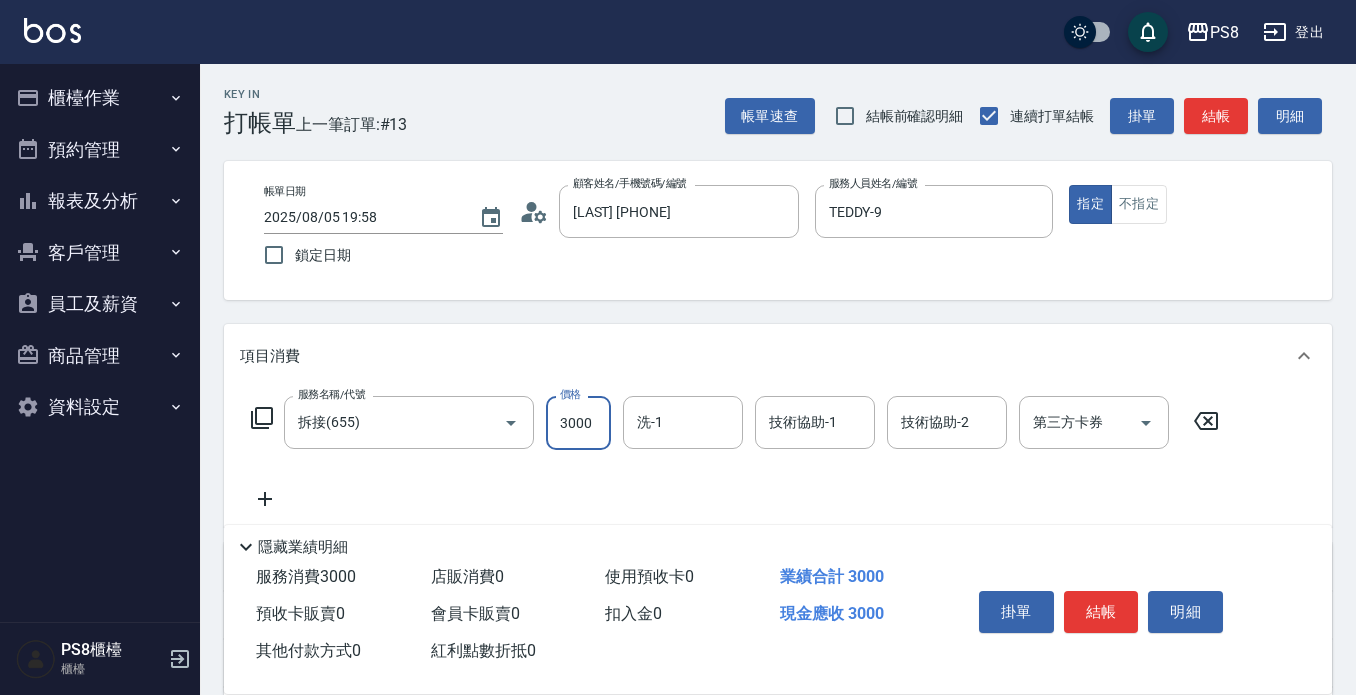 type on "3000" 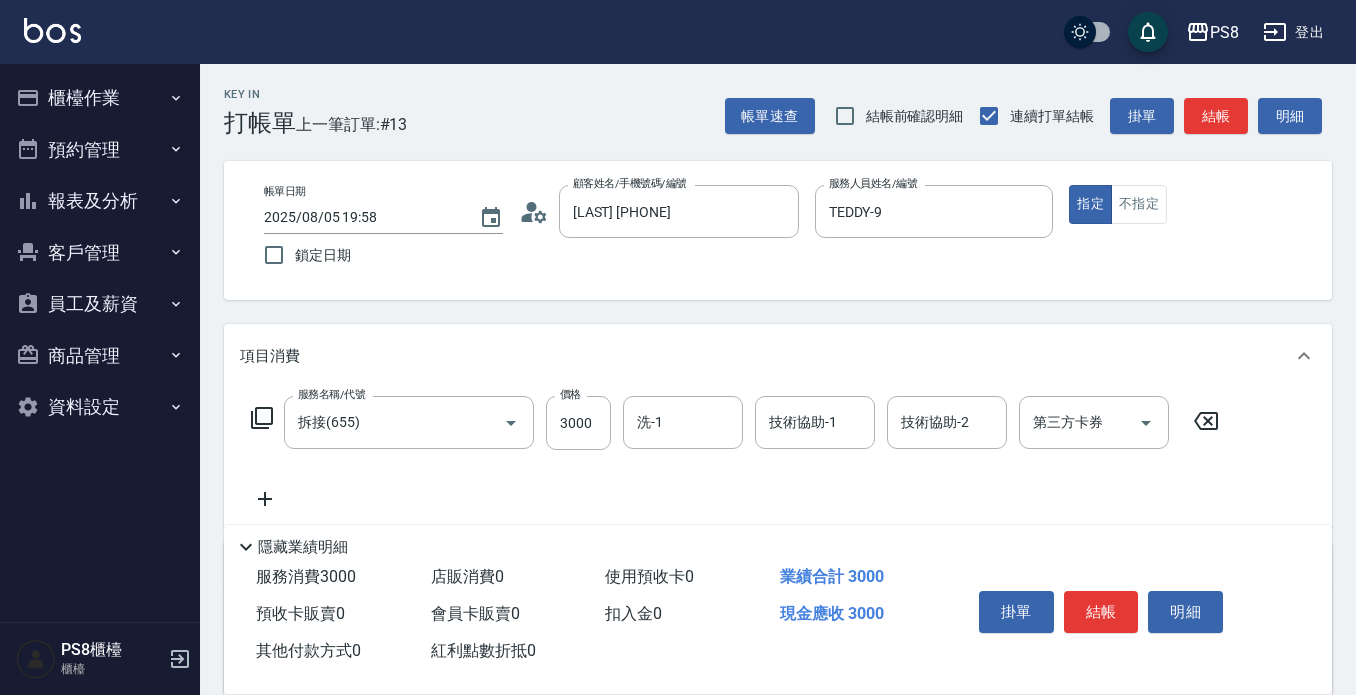 click 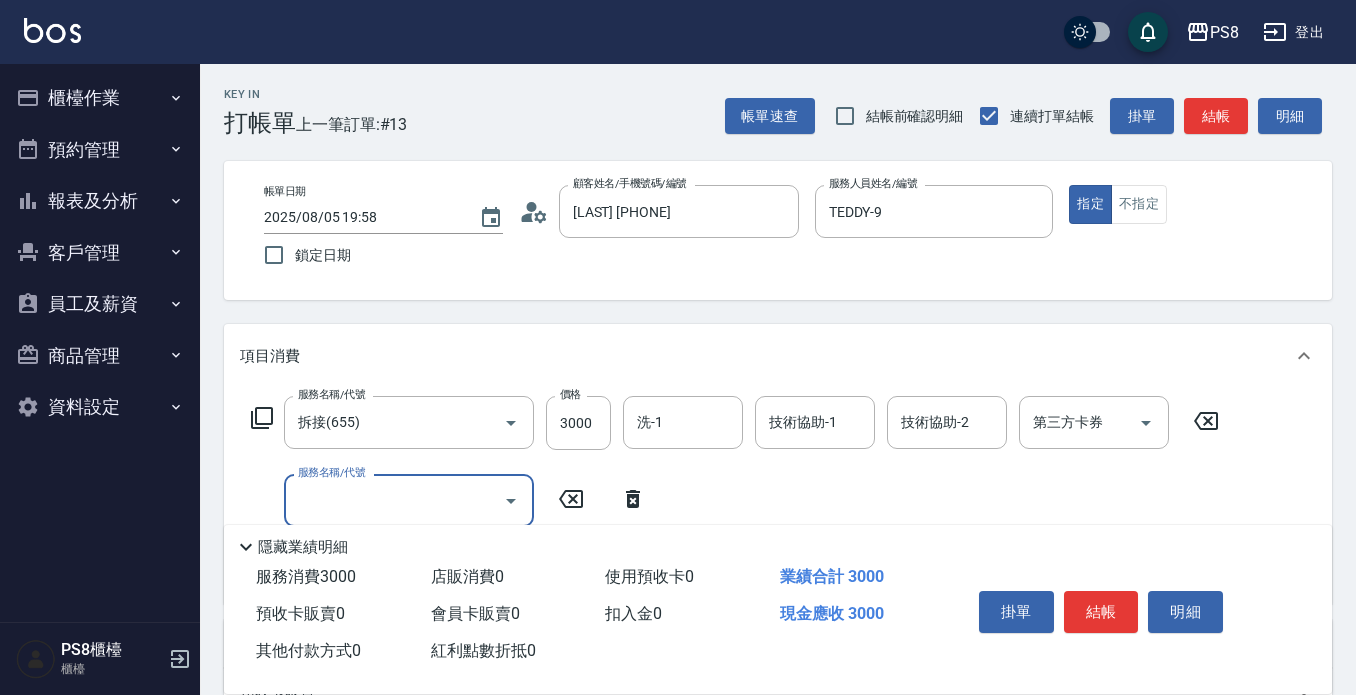 click on "服務名稱/代號" at bounding box center [394, 500] 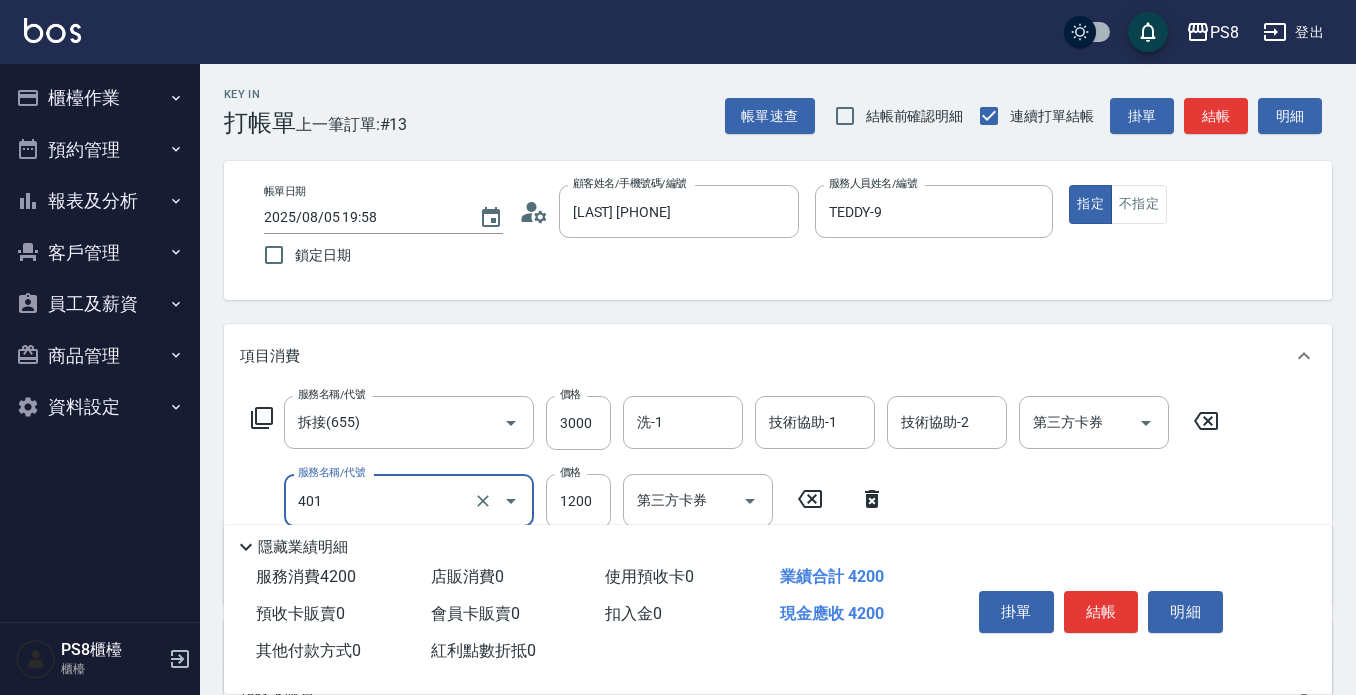 type on "基本染髮(401)" 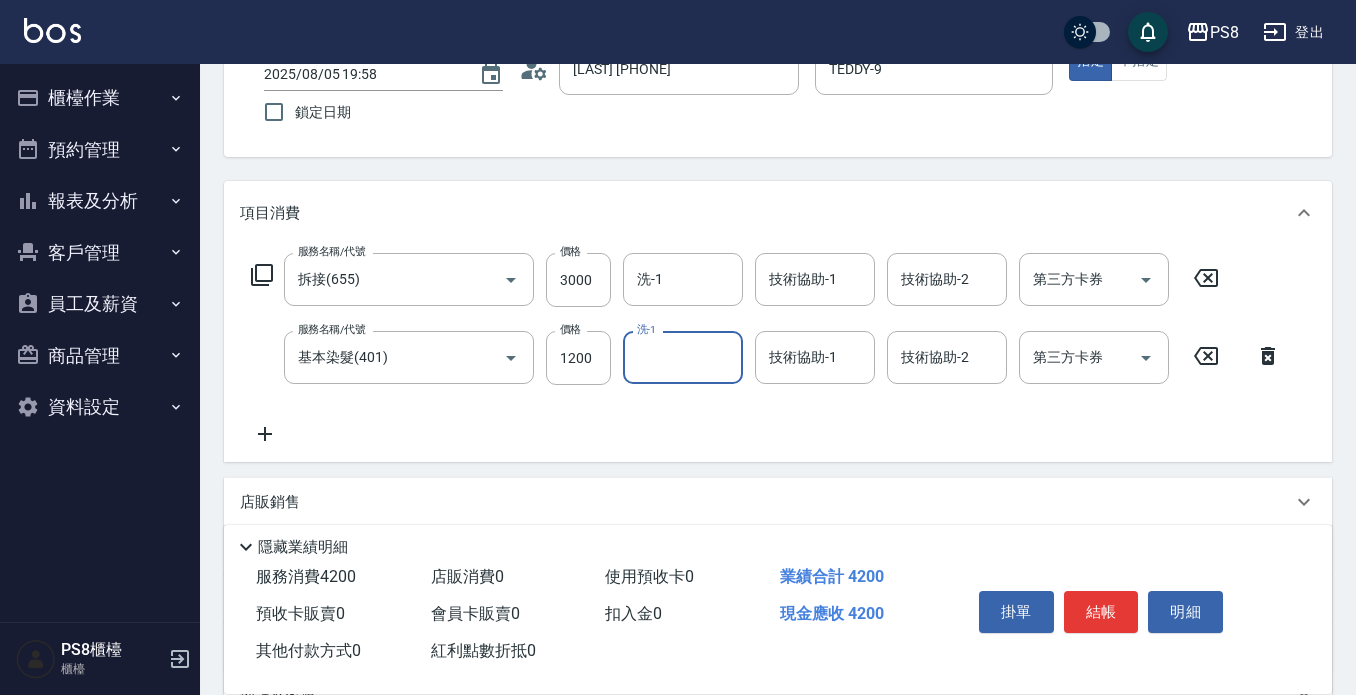 scroll, scrollTop: 358, scrollLeft: 0, axis: vertical 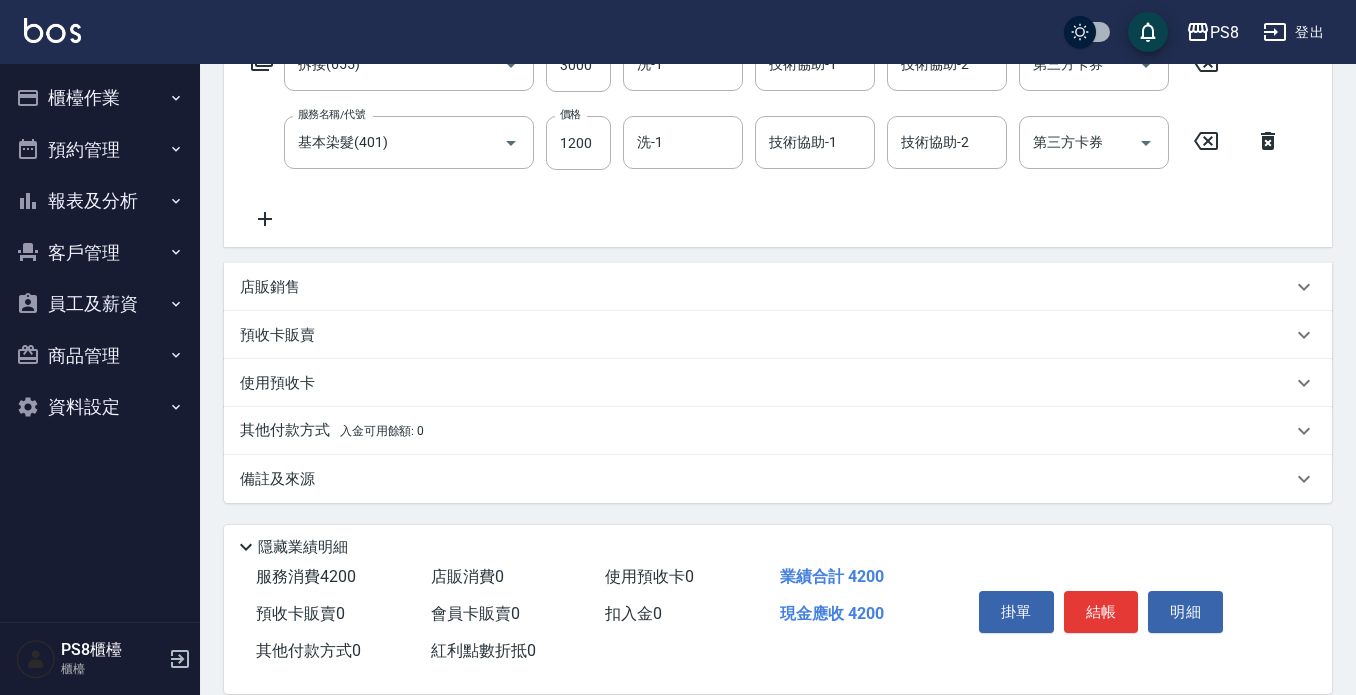 click on "其他付款方式 入金可用餘額: 0" at bounding box center [778, 431] 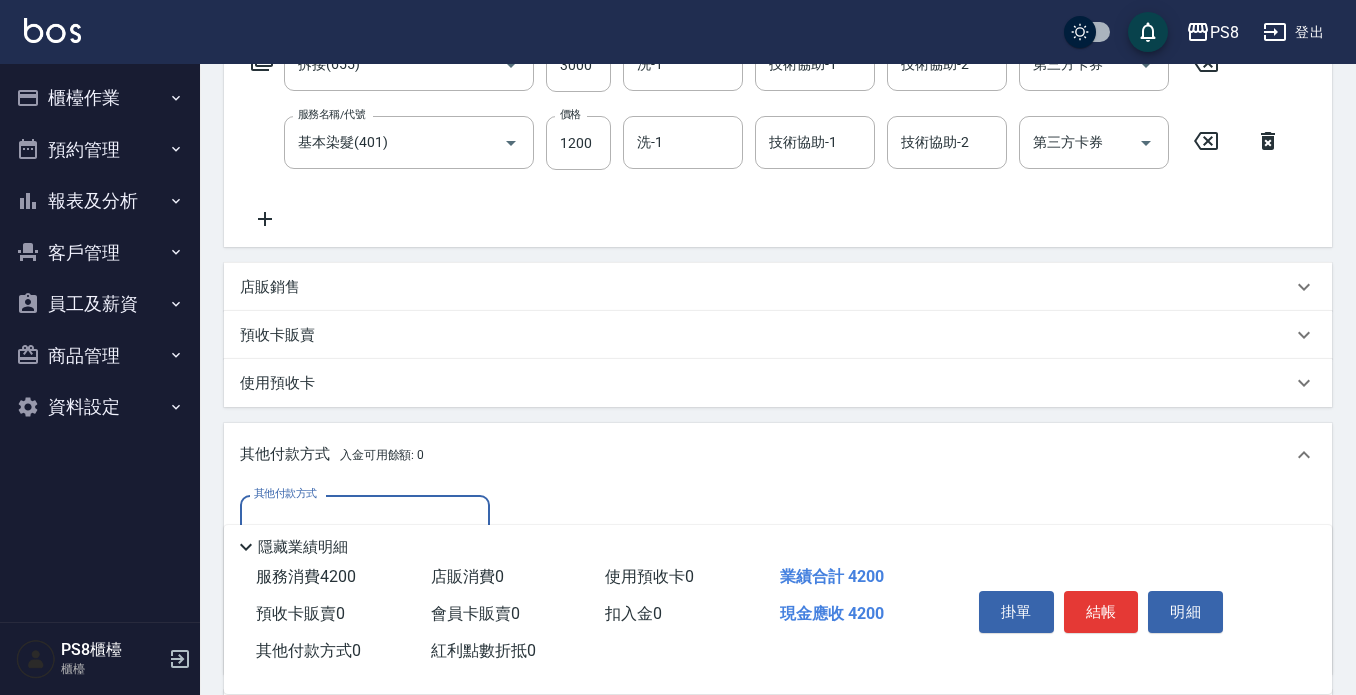 scroll, scrollTop: 1, scrollLeft: 0, axis: vertical 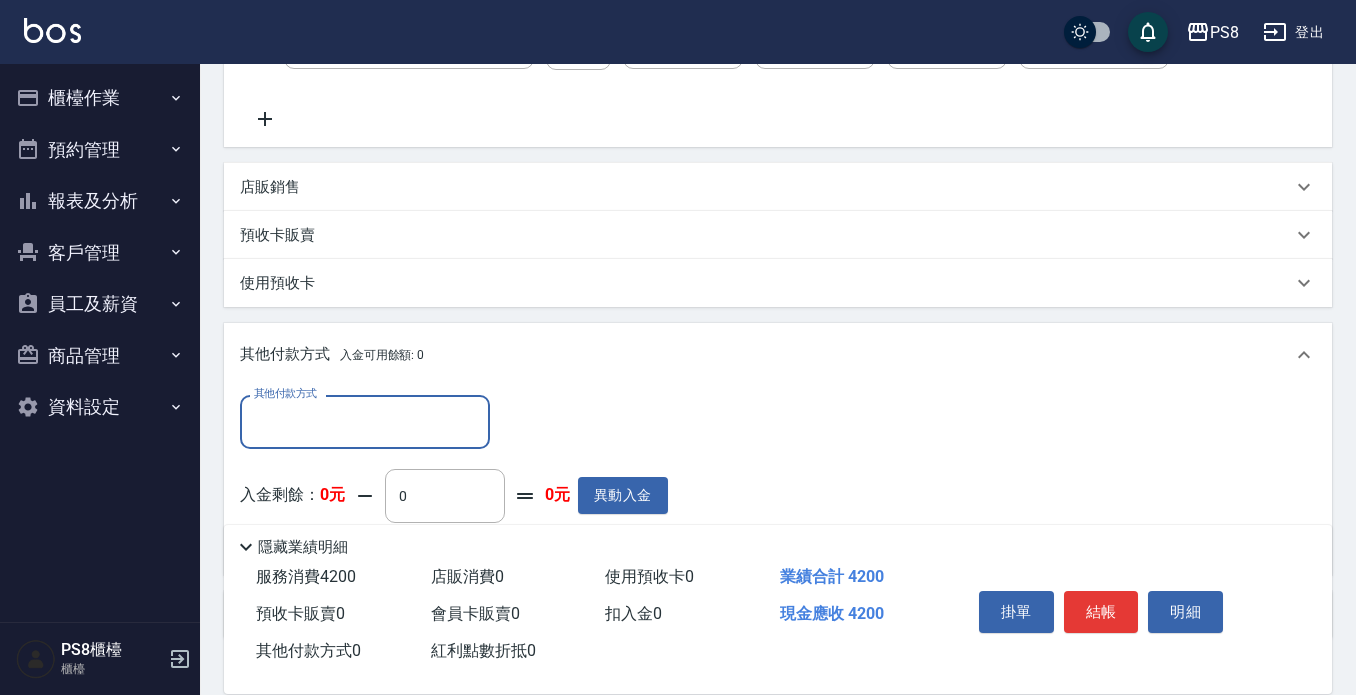 click on "其他付款方式" at bounding box center (365, 421) 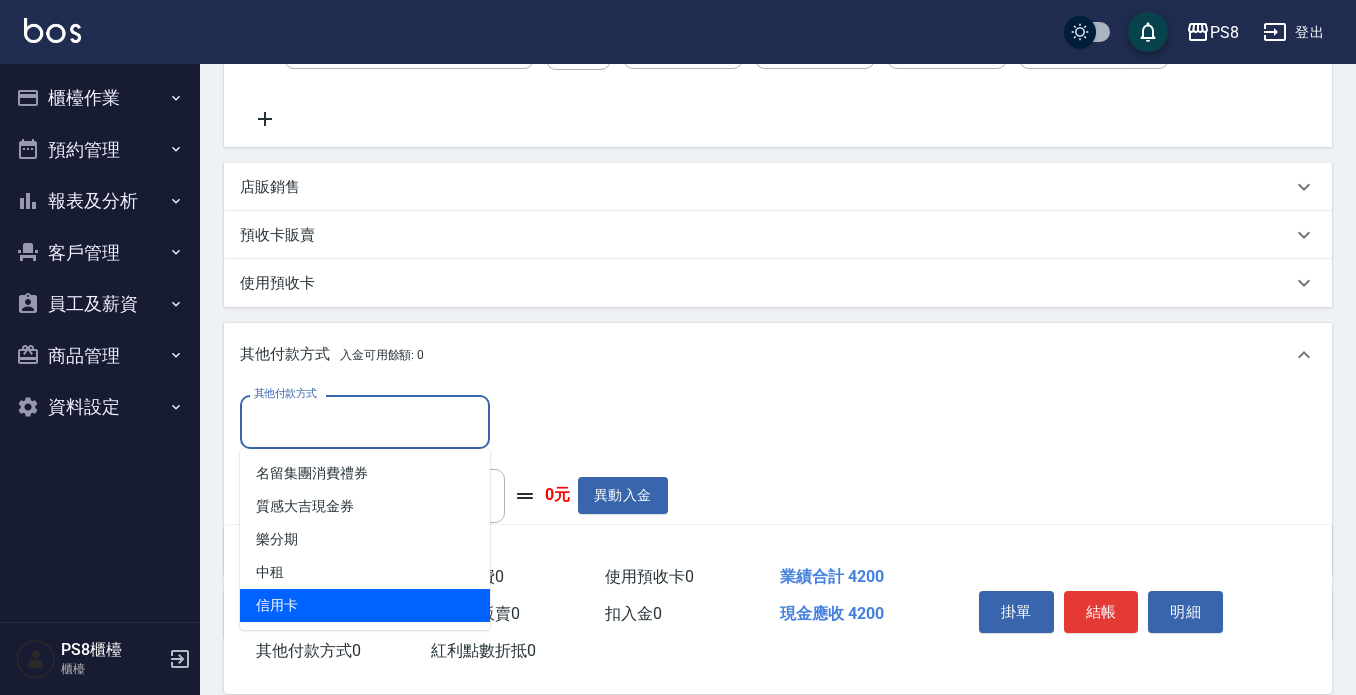click on "信用卡" at bounding box center [365, 605] 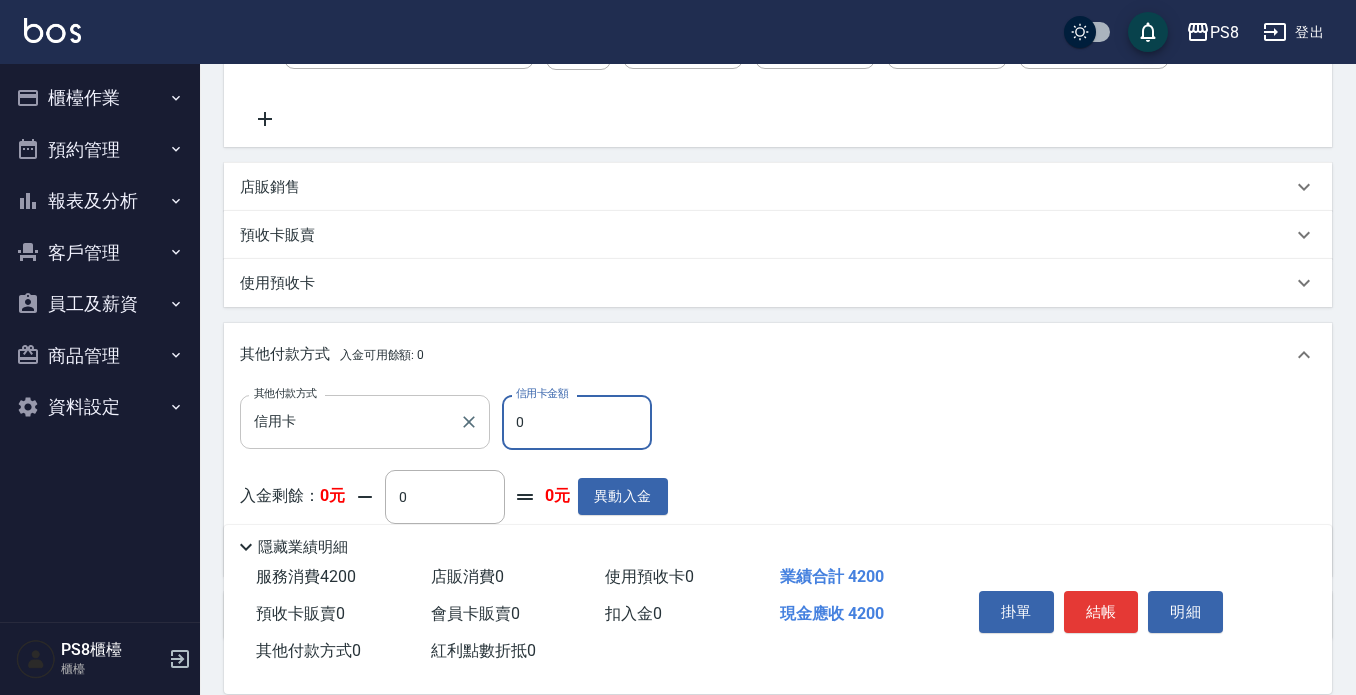 drag, startPoint x: 569, startPoint y: 428, endPoint x: 450, endPoint y: 428, distance: 119 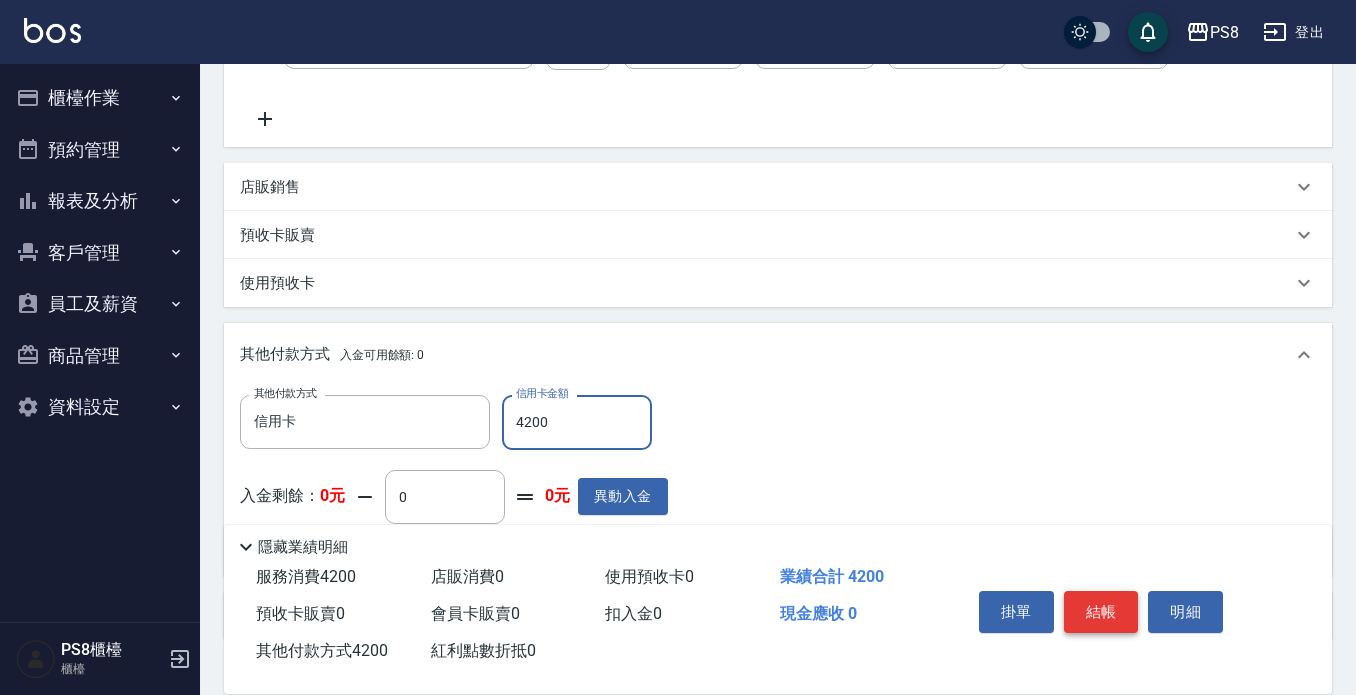 type on "4200" 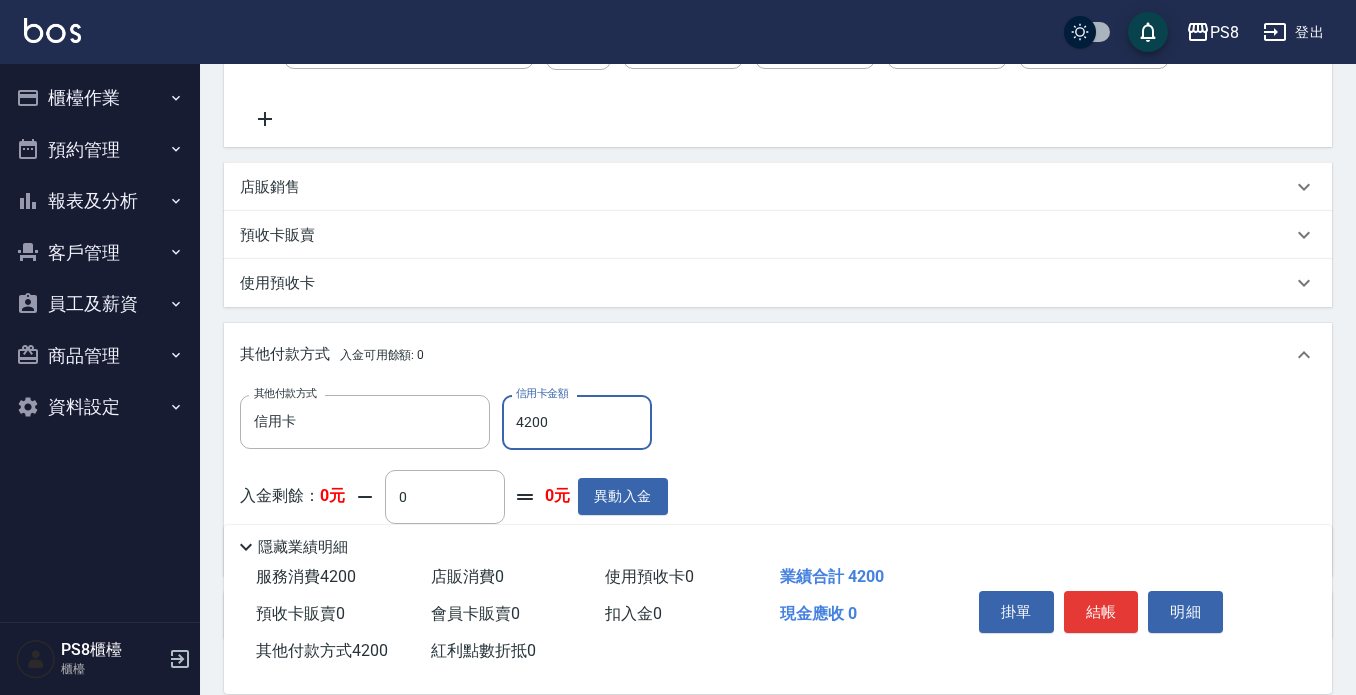 click on "結帳" at bounding box center [1101, 612] 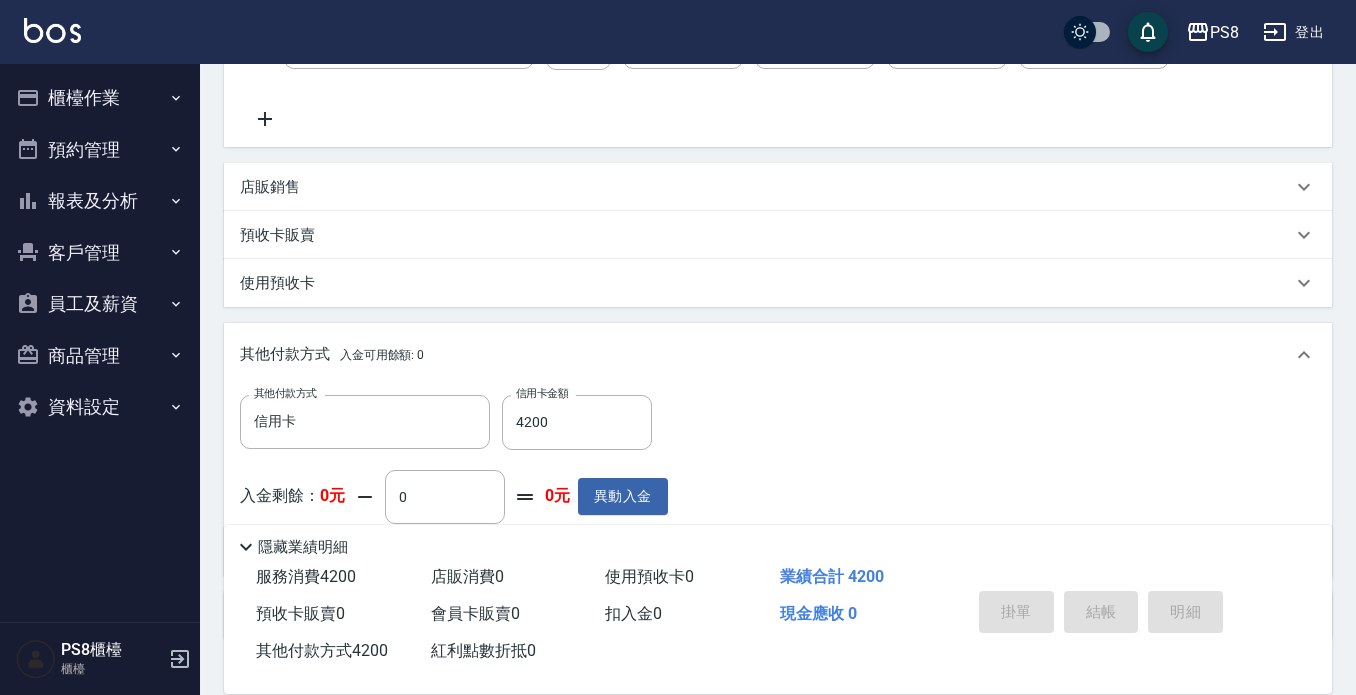 type on "2025/08/05 20:01" 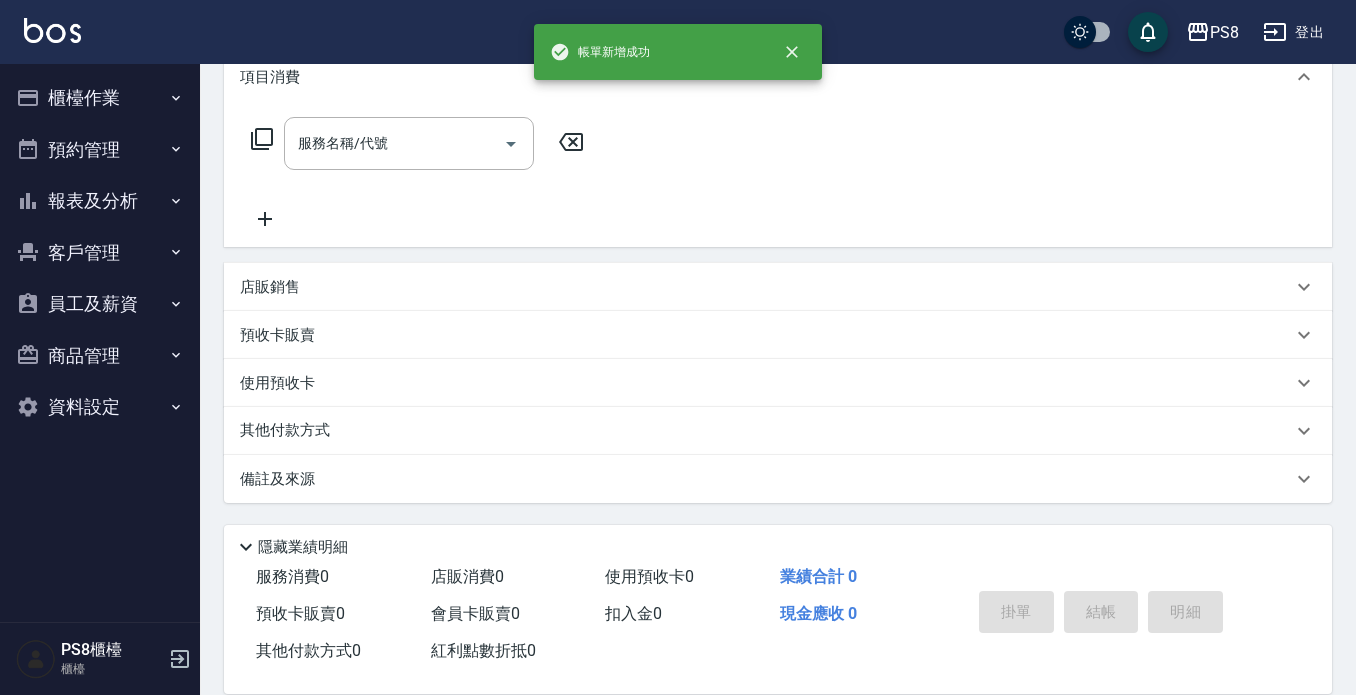 scroll, scrollTop: 0, scrollLeft: 0, axis: both 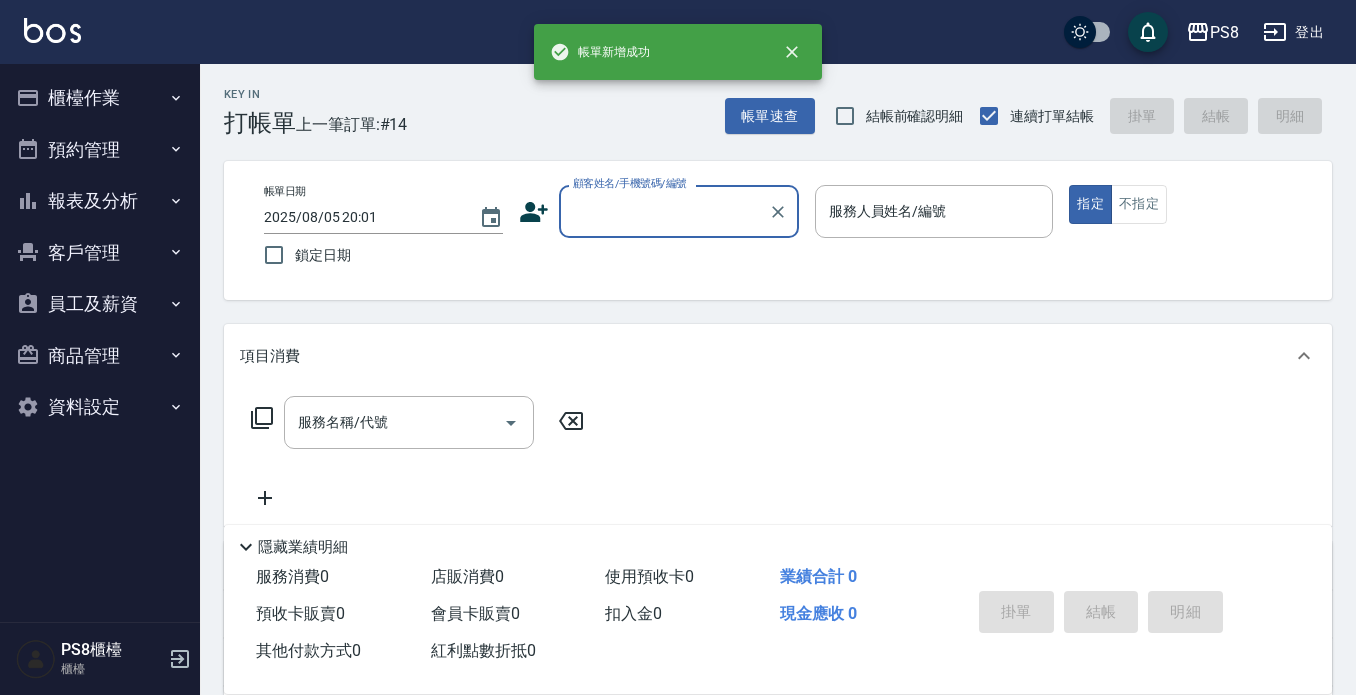 click on "顧客姓名/手機號碼/編號" at bounding box center [664, 211] 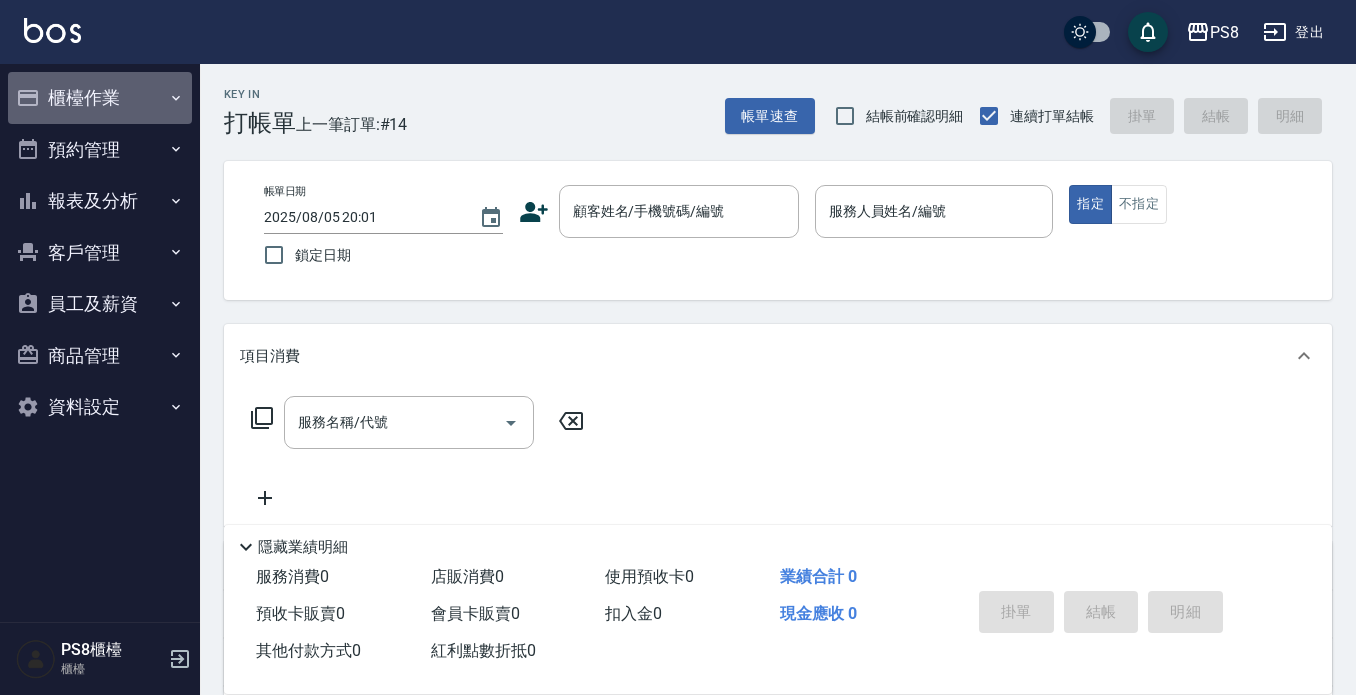 click on "櫃檯作業" at bounding box center (100, 98) 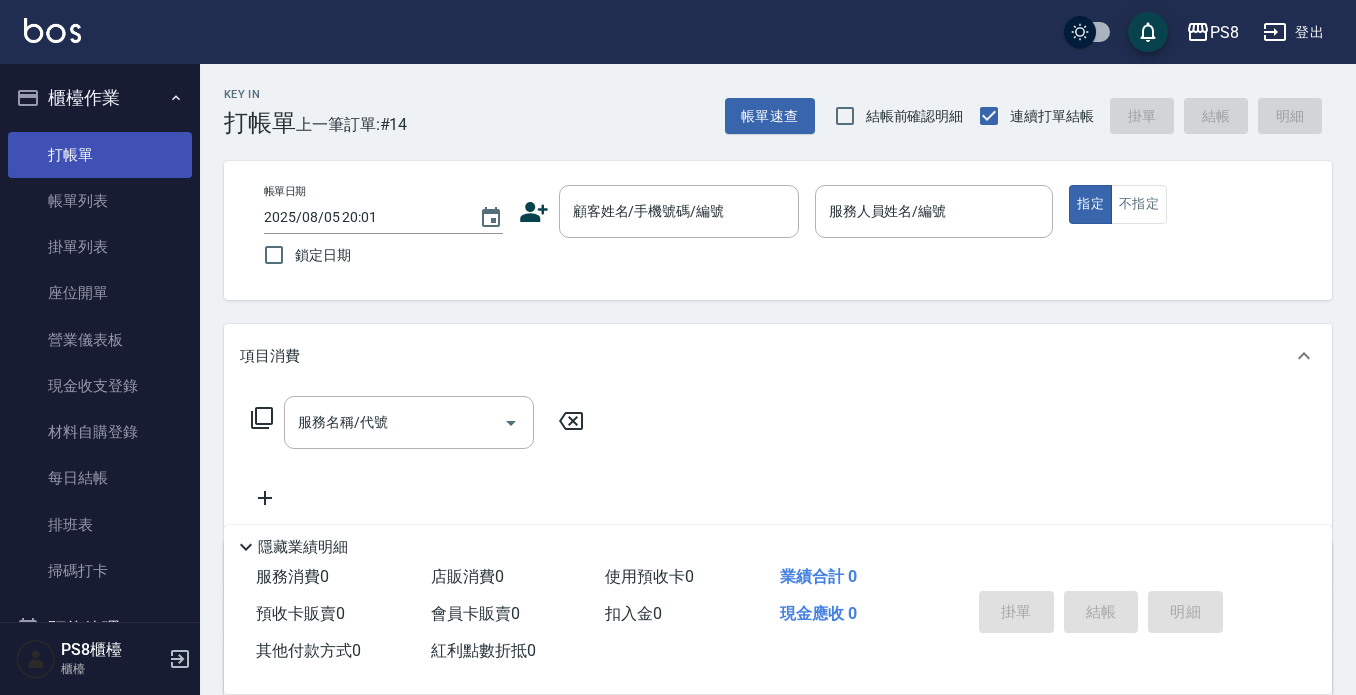 drag, startPoint x: 89, startPoint y: 127, endPoint x: 93, endPoint y: 142, distance: 15.524175 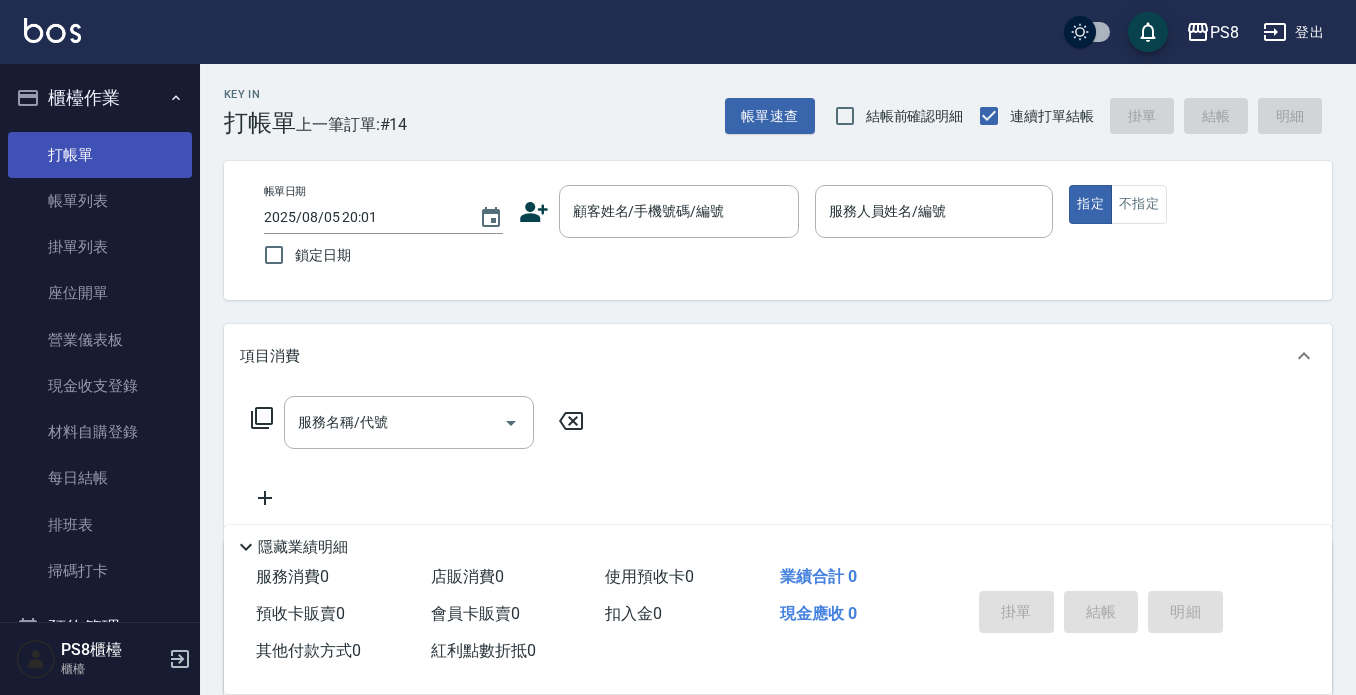 click on "打帳單" at bounding box center (100, 155) 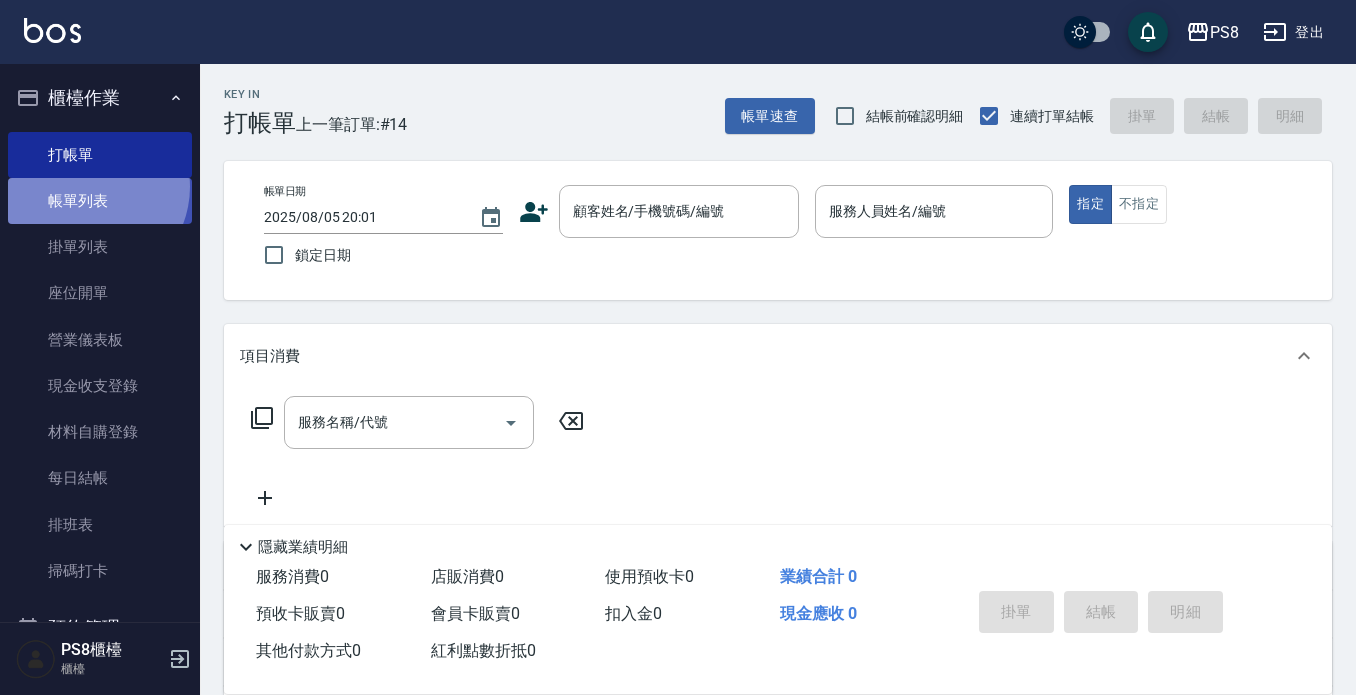 click on "帳單列表" at bounding box center [100, 201] 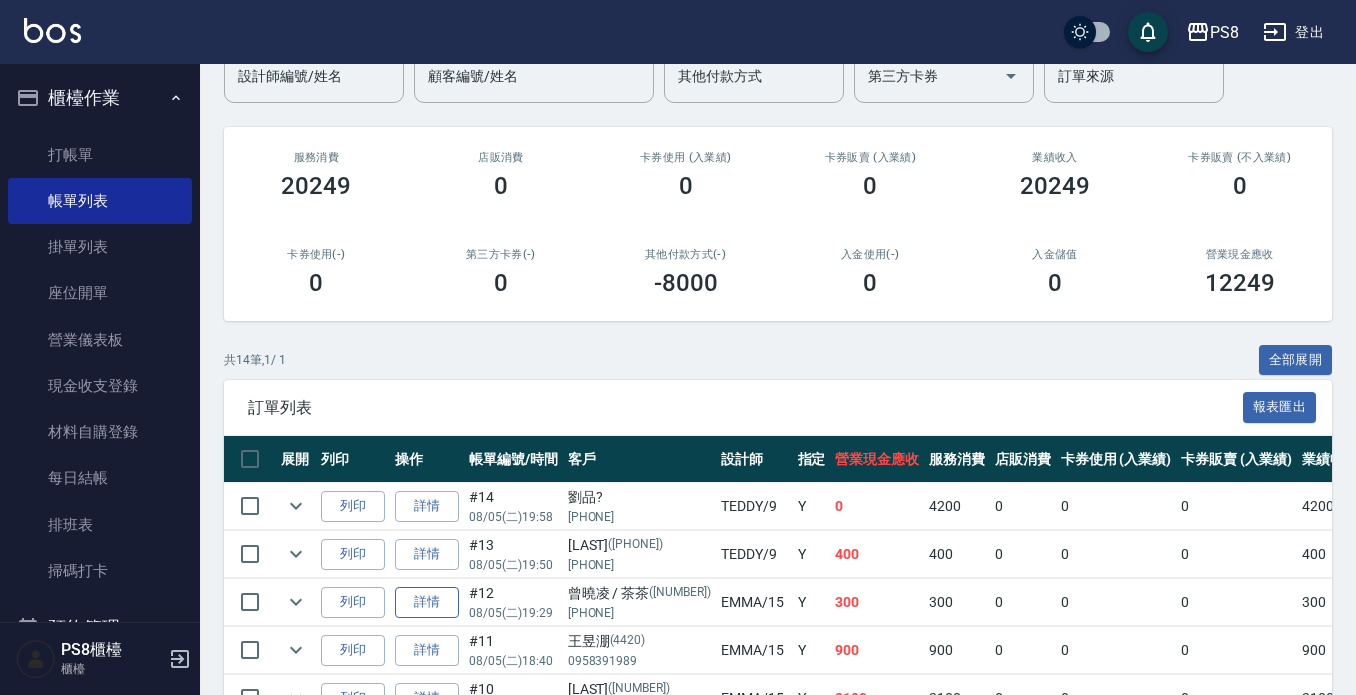 scroll, scrollTop: 300, scrollLeft: 0, axis: vertical 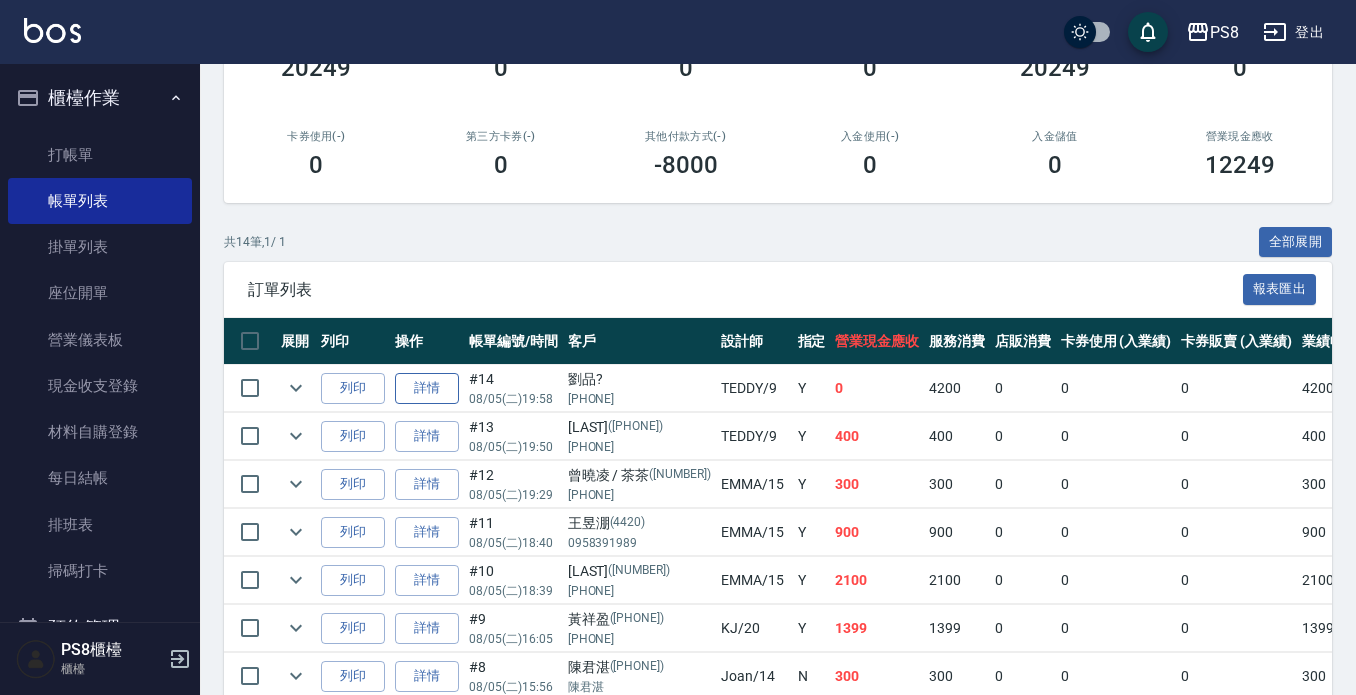 click on "詳情" at bounding box center (427, 388) 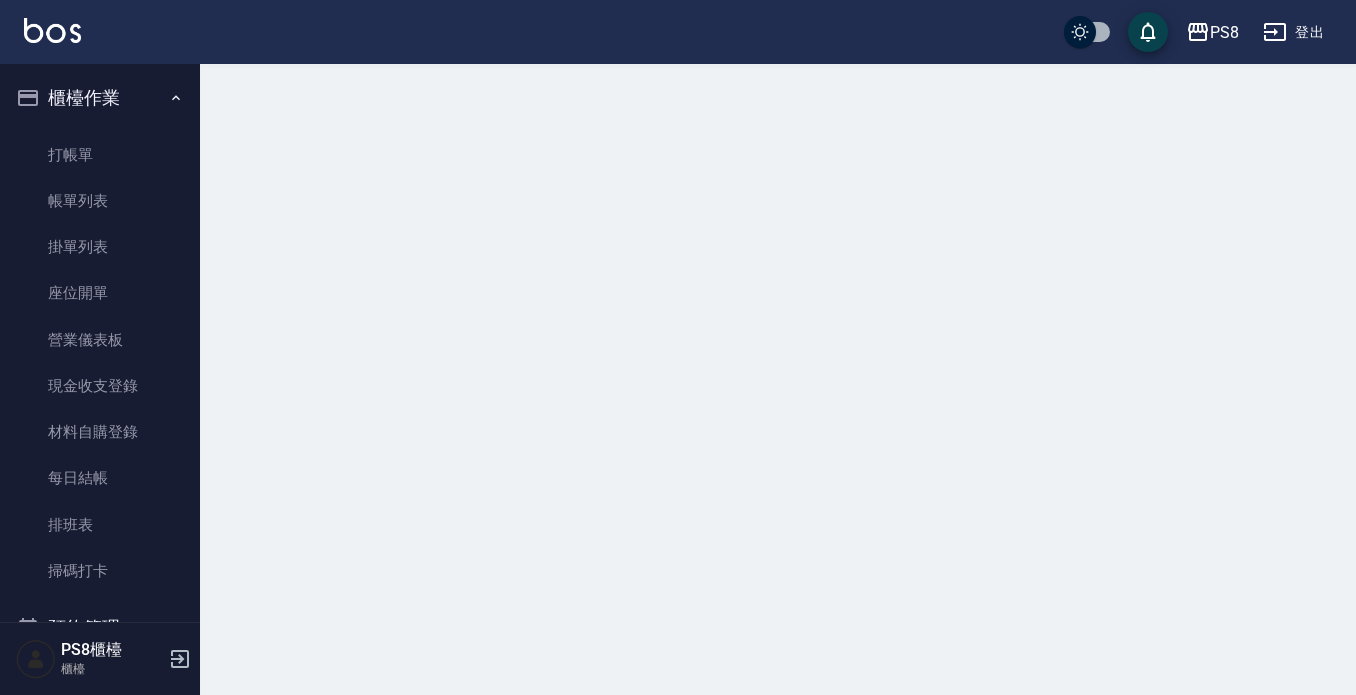 scroll, scrollTop: 0, scrollLeft: 0, axis: both 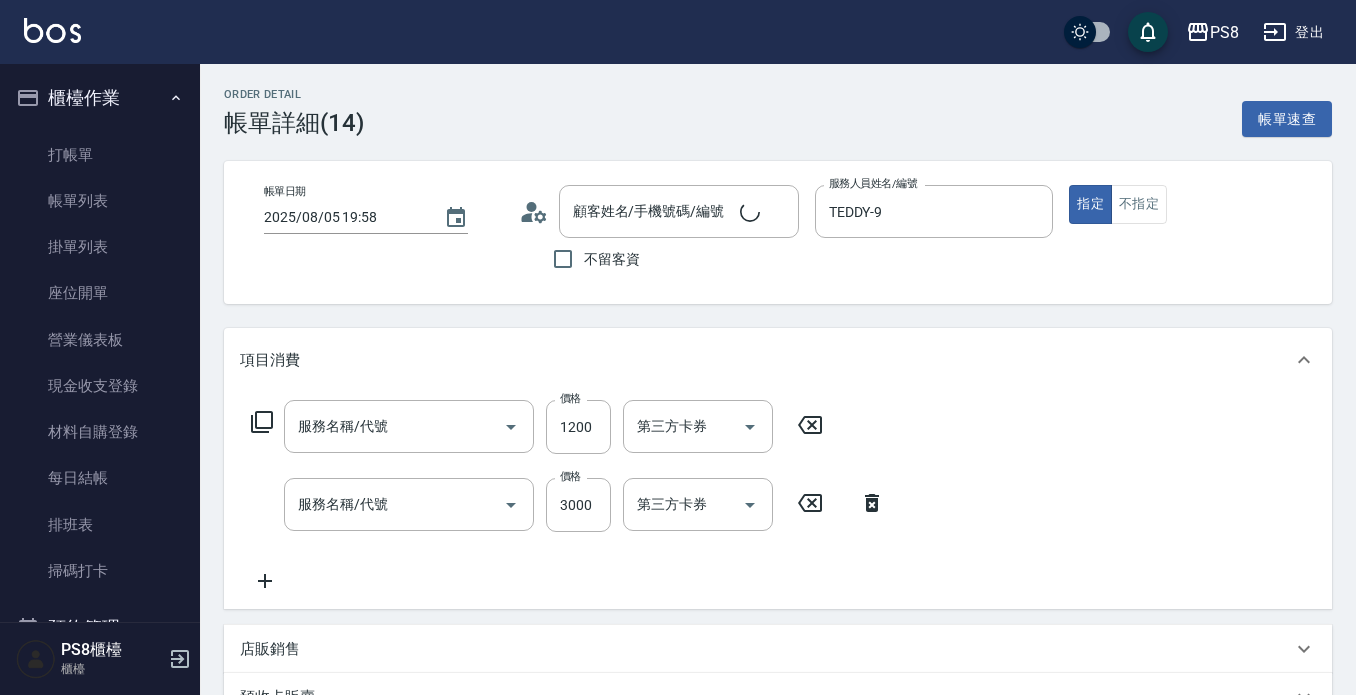 type on "2025/08/05 19:58" 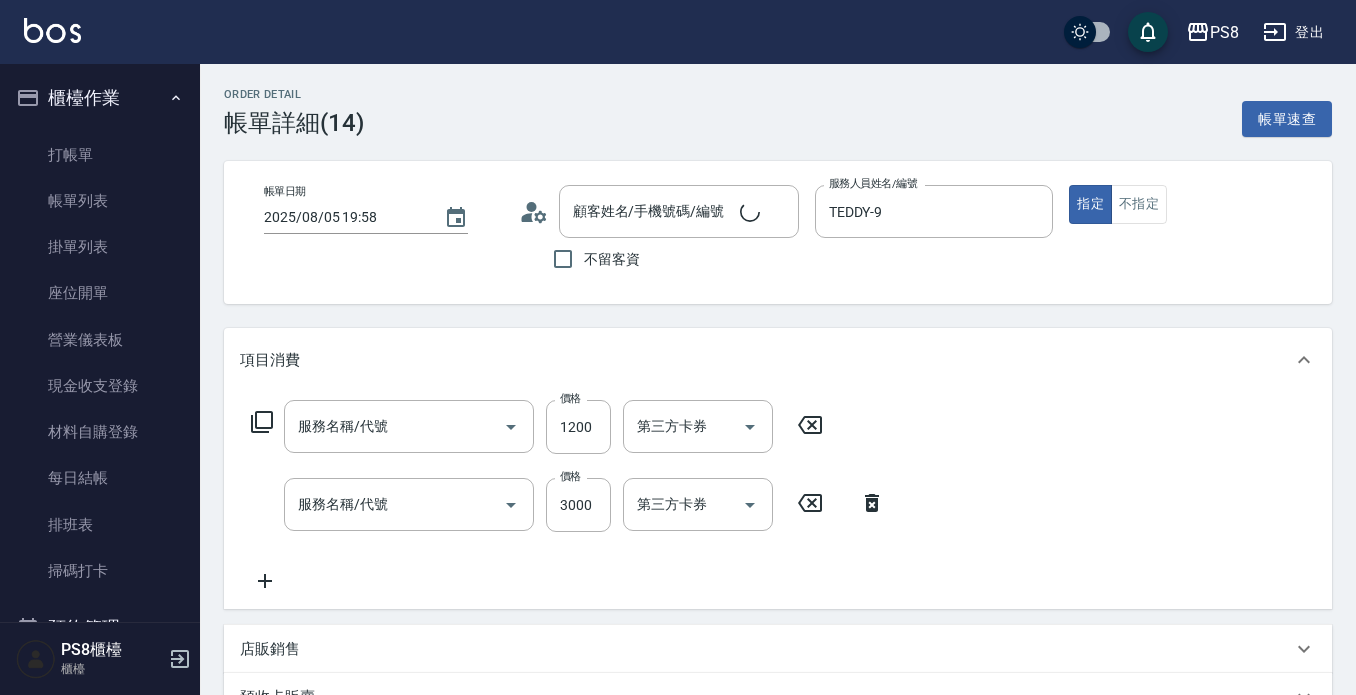 type on "TEDDY-9" 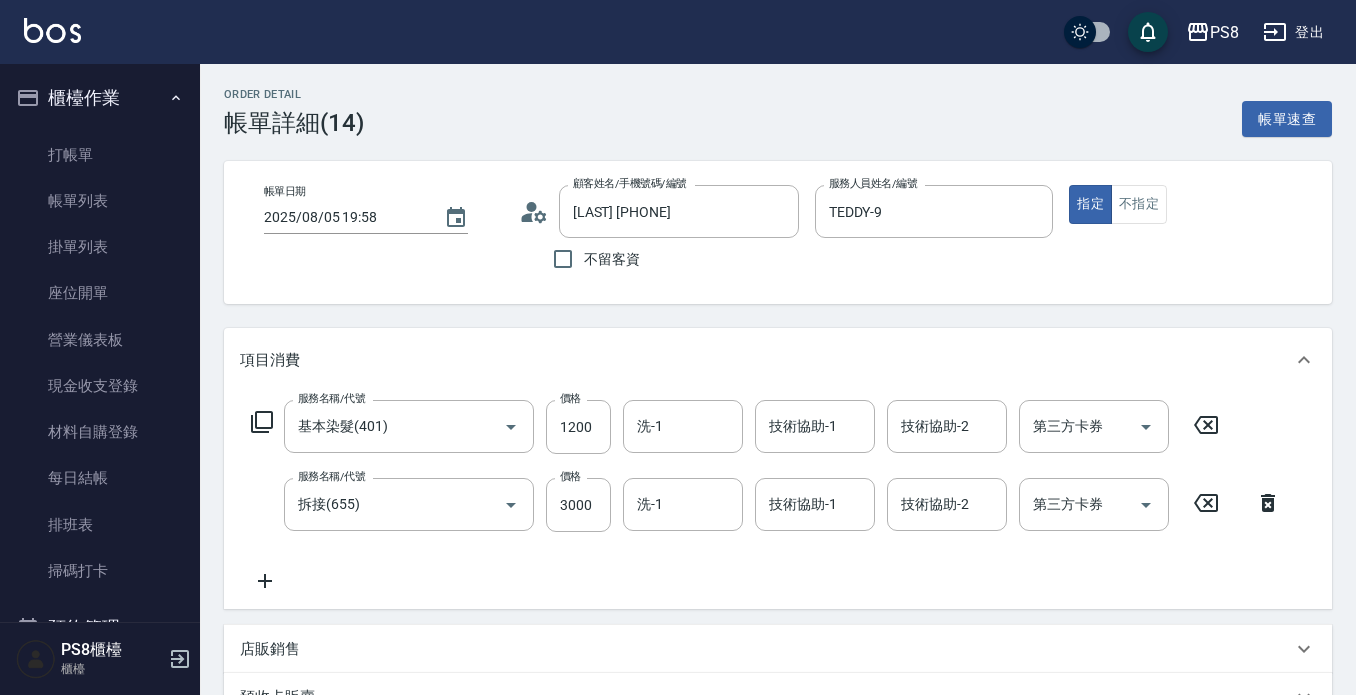 type on "[LAST] [PHONE]" 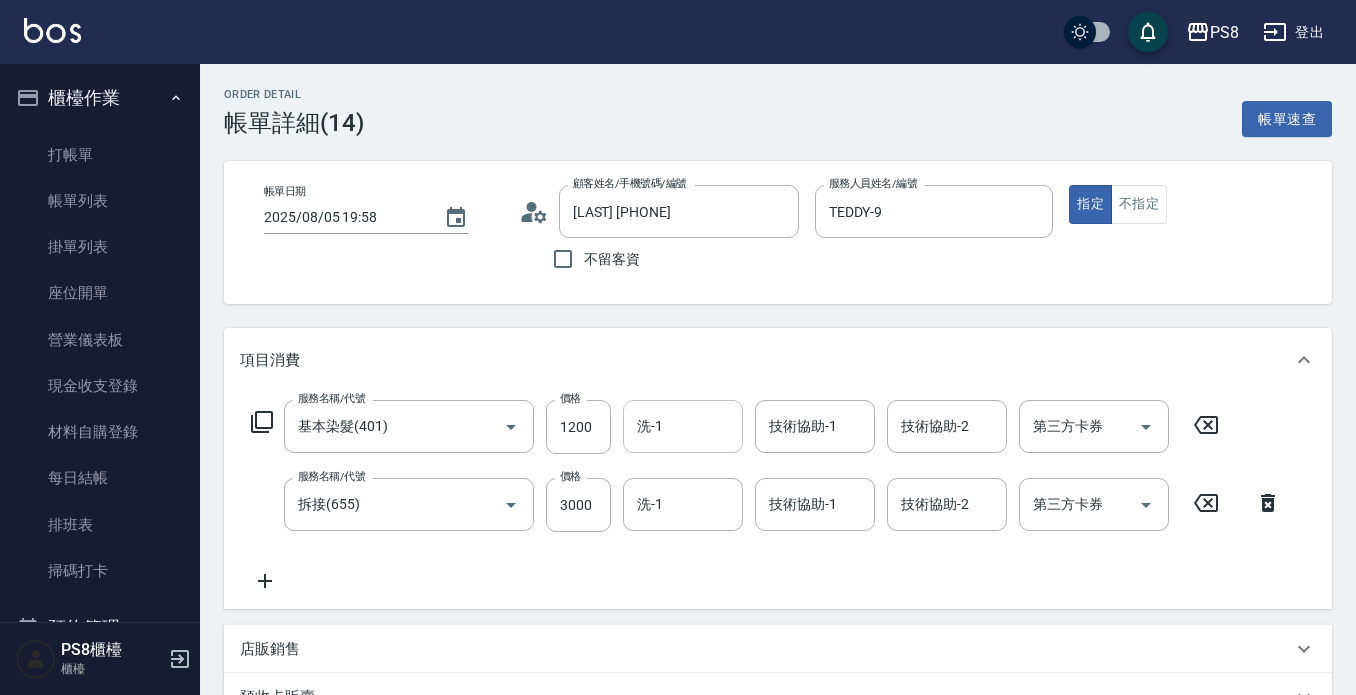 click on "洗-1" at bounding box center (683, 426) 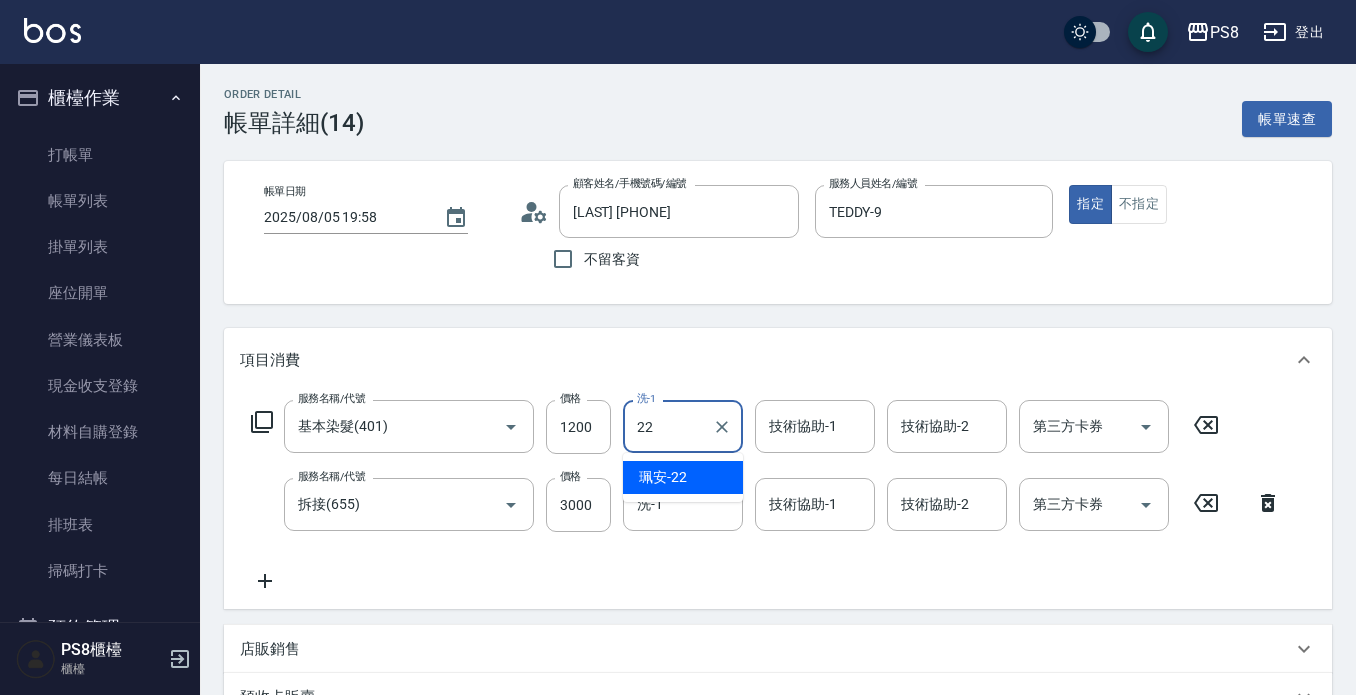 type on "珮安-22" 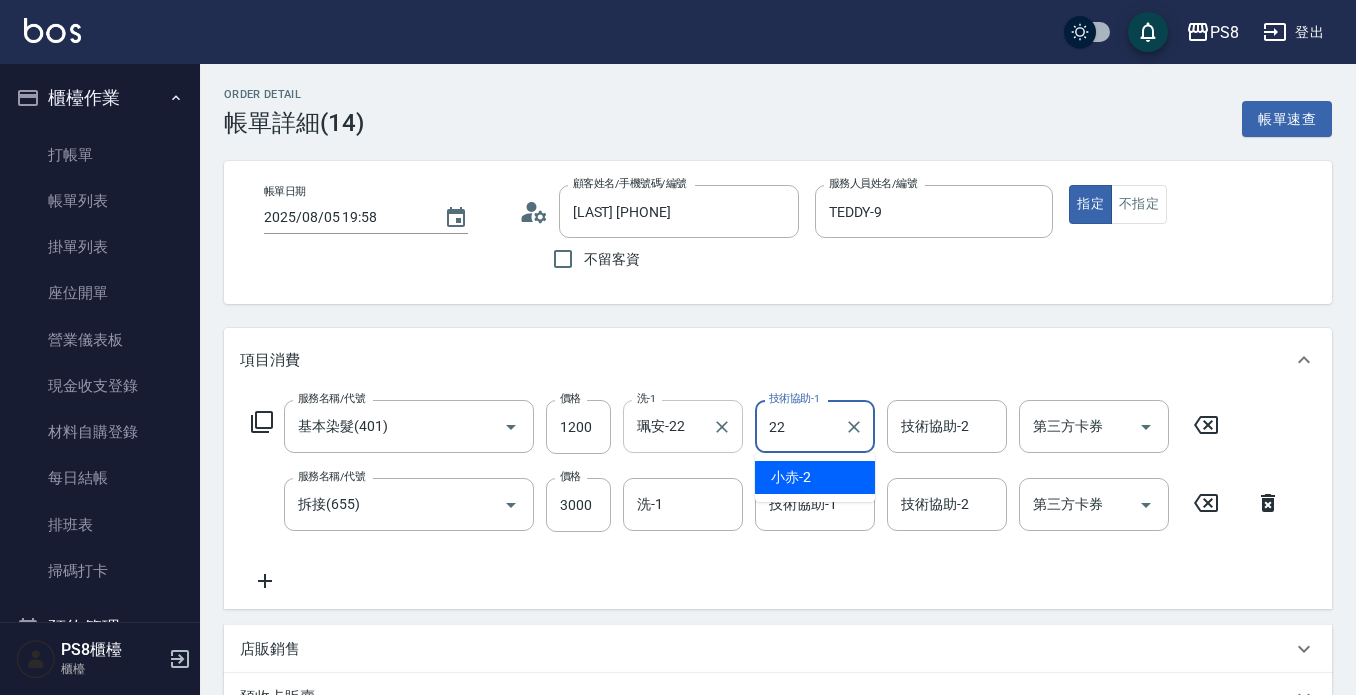 type on "珮安-22" 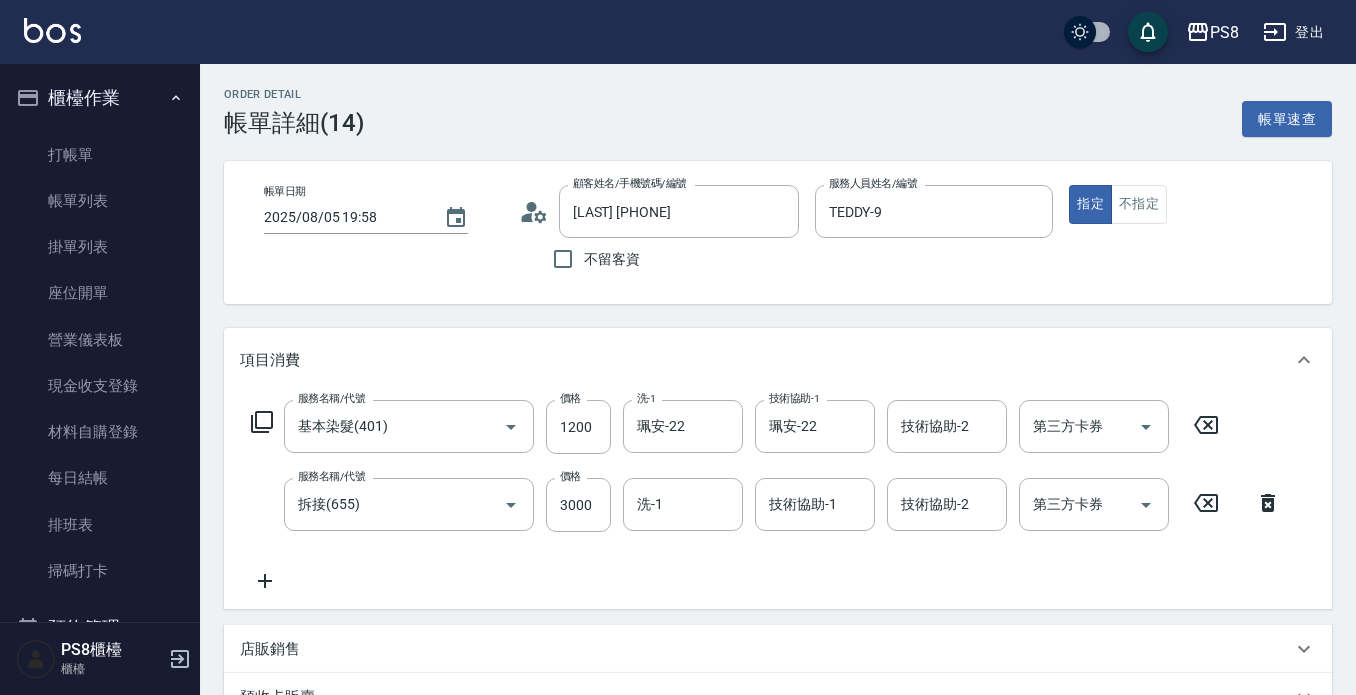 click on "技術協助-1 技術協助-1" at bounding box center (821, 505) 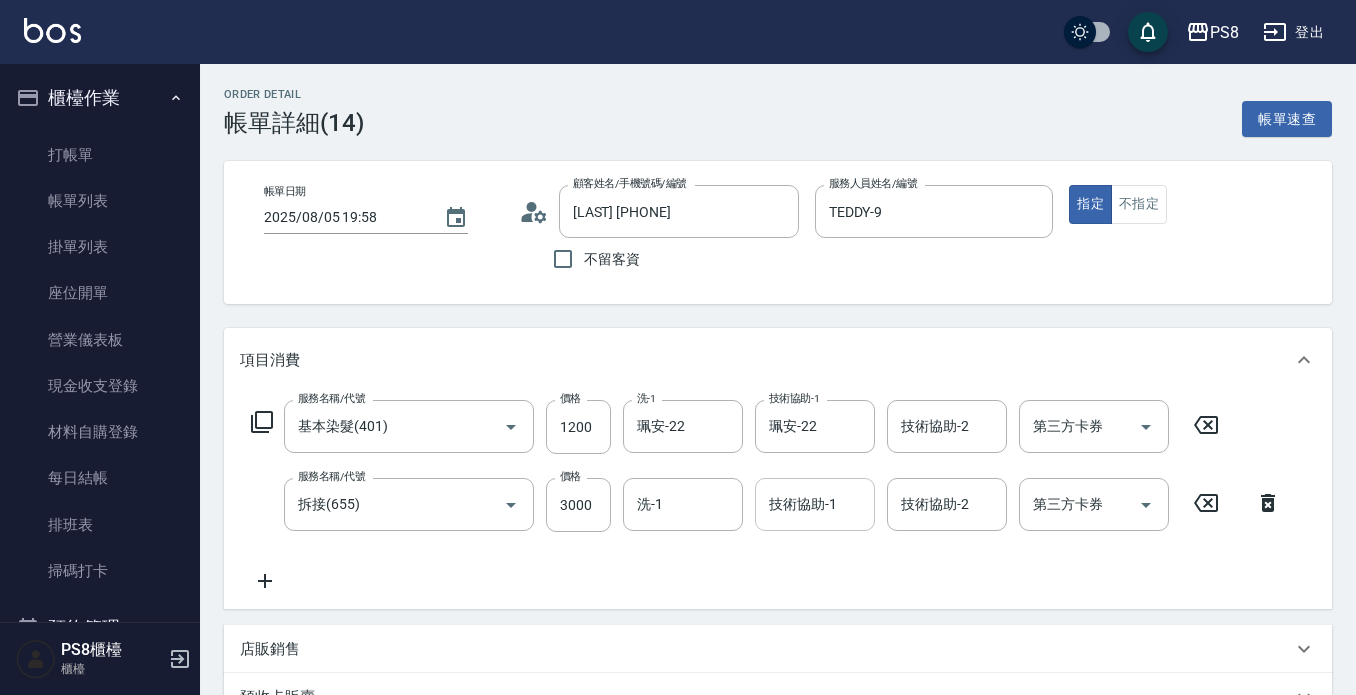 click on "技術協助-1" at bounding box center (815, 504) 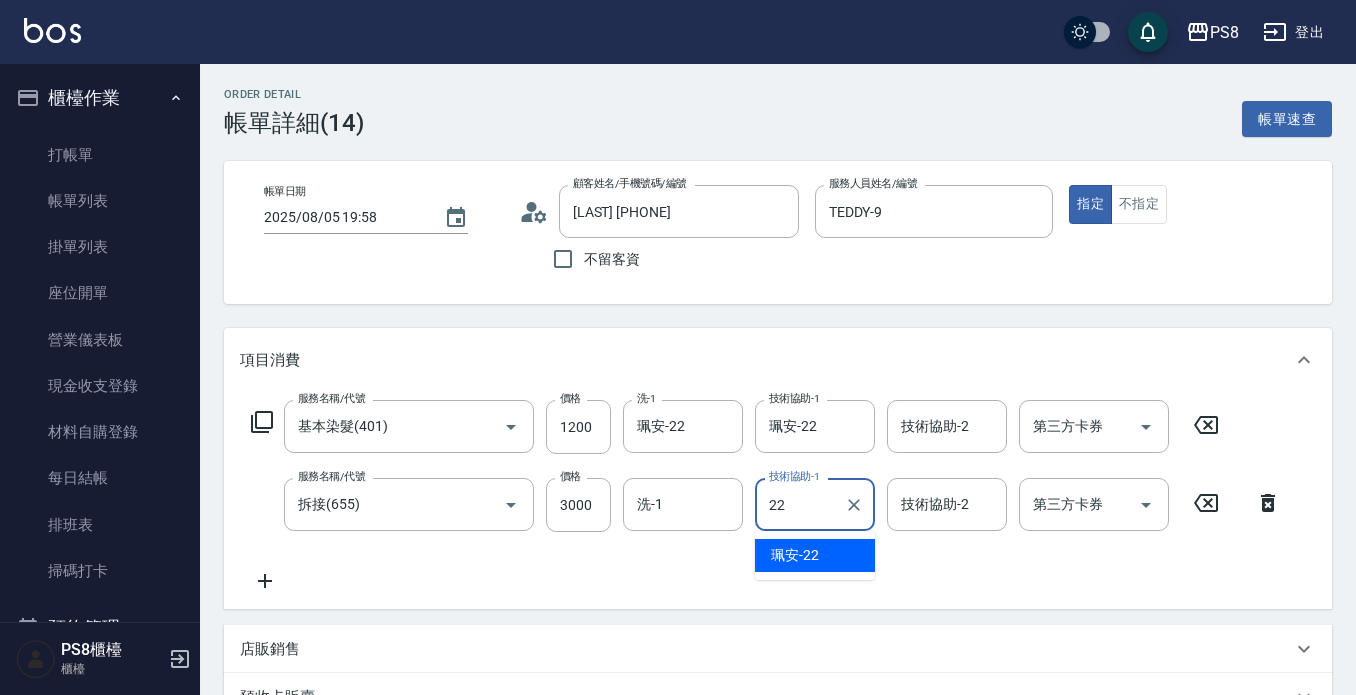 type on "珮安-22" 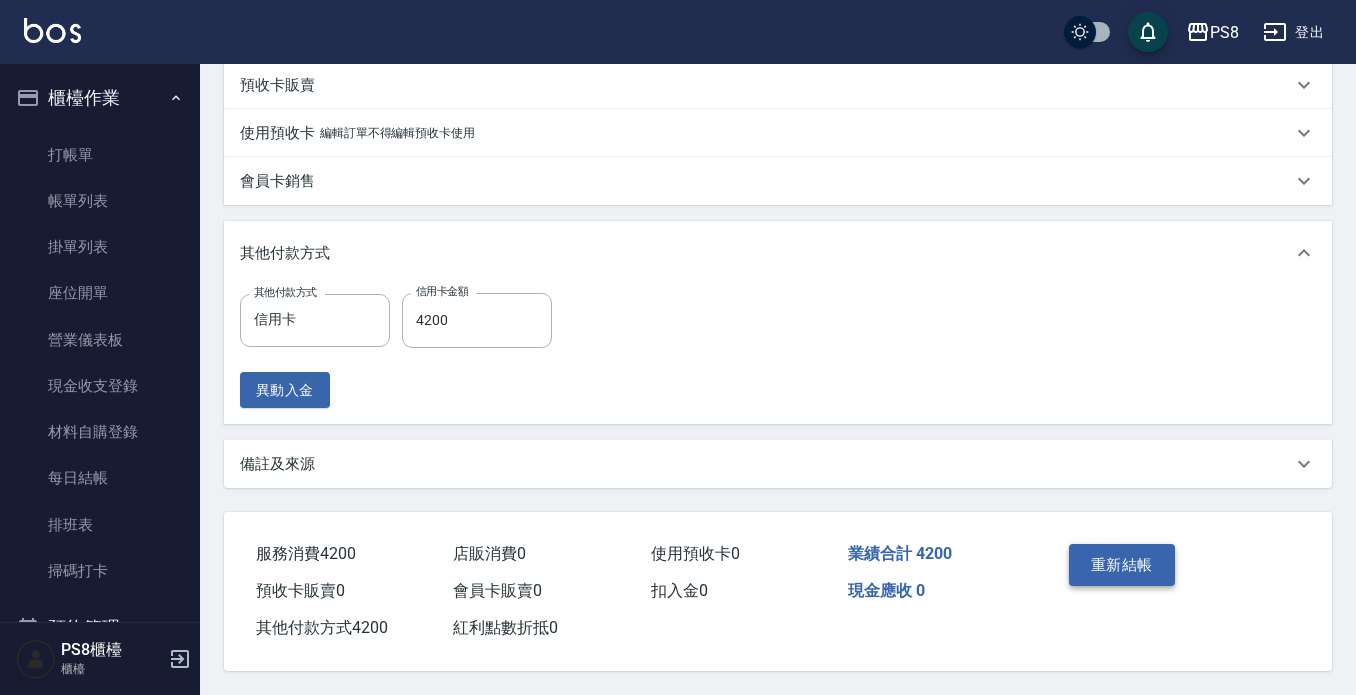 click on "重新結帳" at bounding box center (1122, 565) 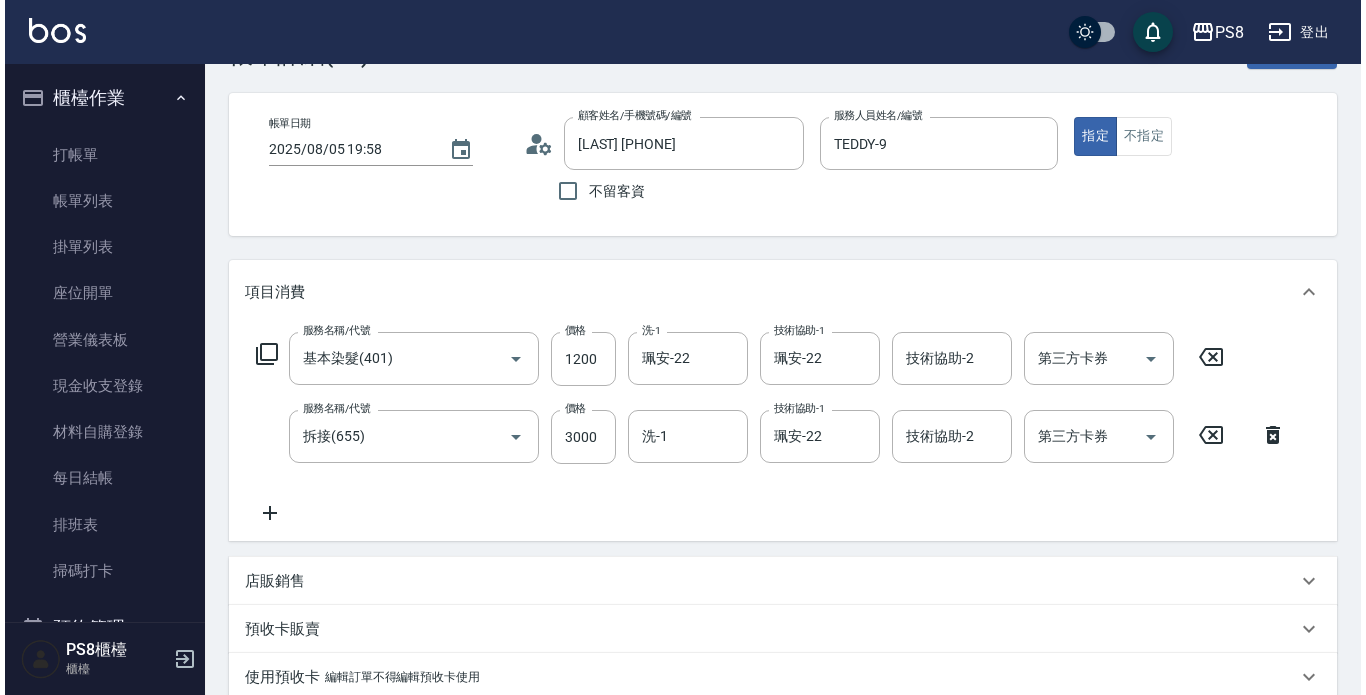 scroll, scrollTop: 0, scrollLeft: 0, axis: both 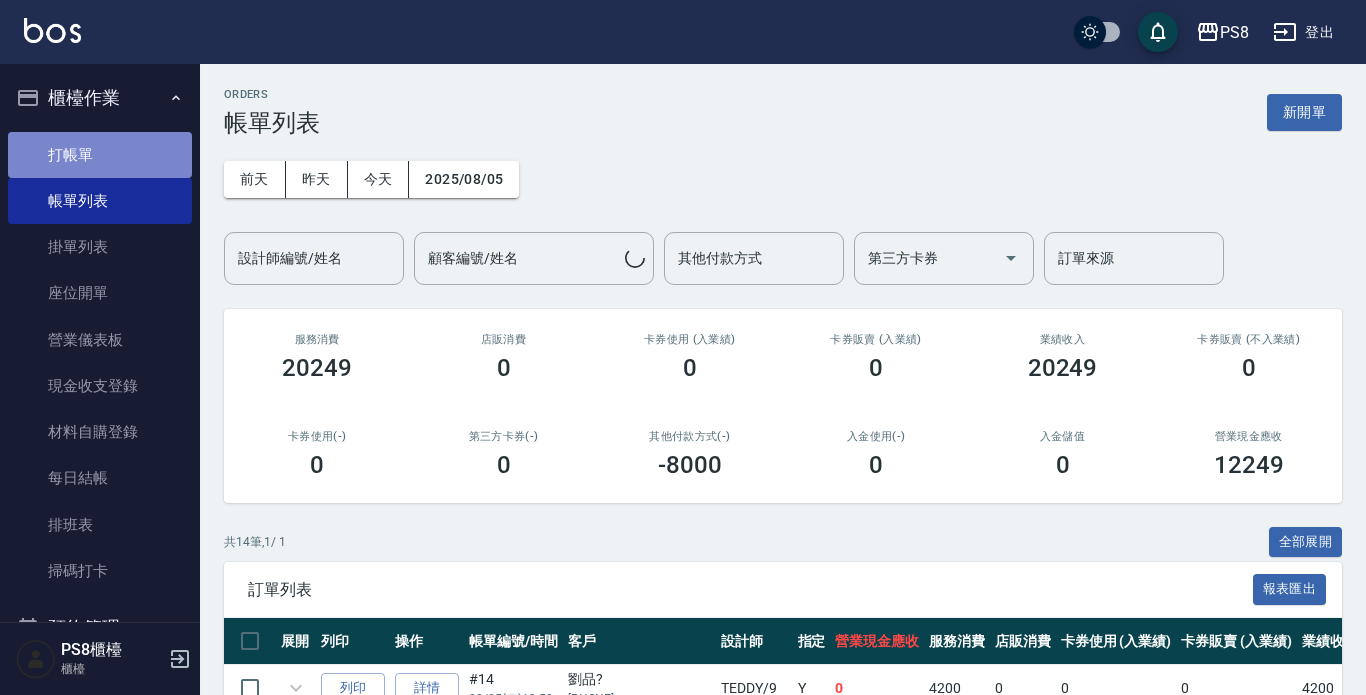 click on "打帳單" at bounding box center [100, 155] 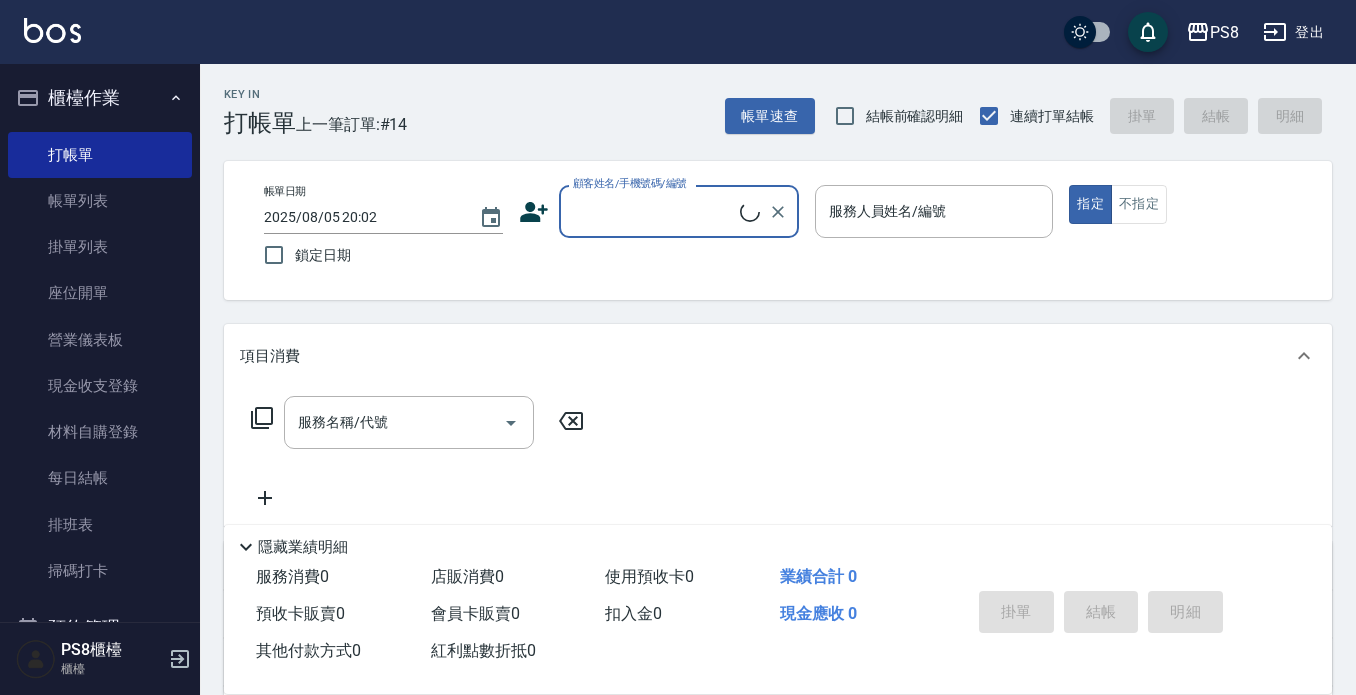 click on "顧客姓名/手機號碼/編號" at bounding box center (654, 211) 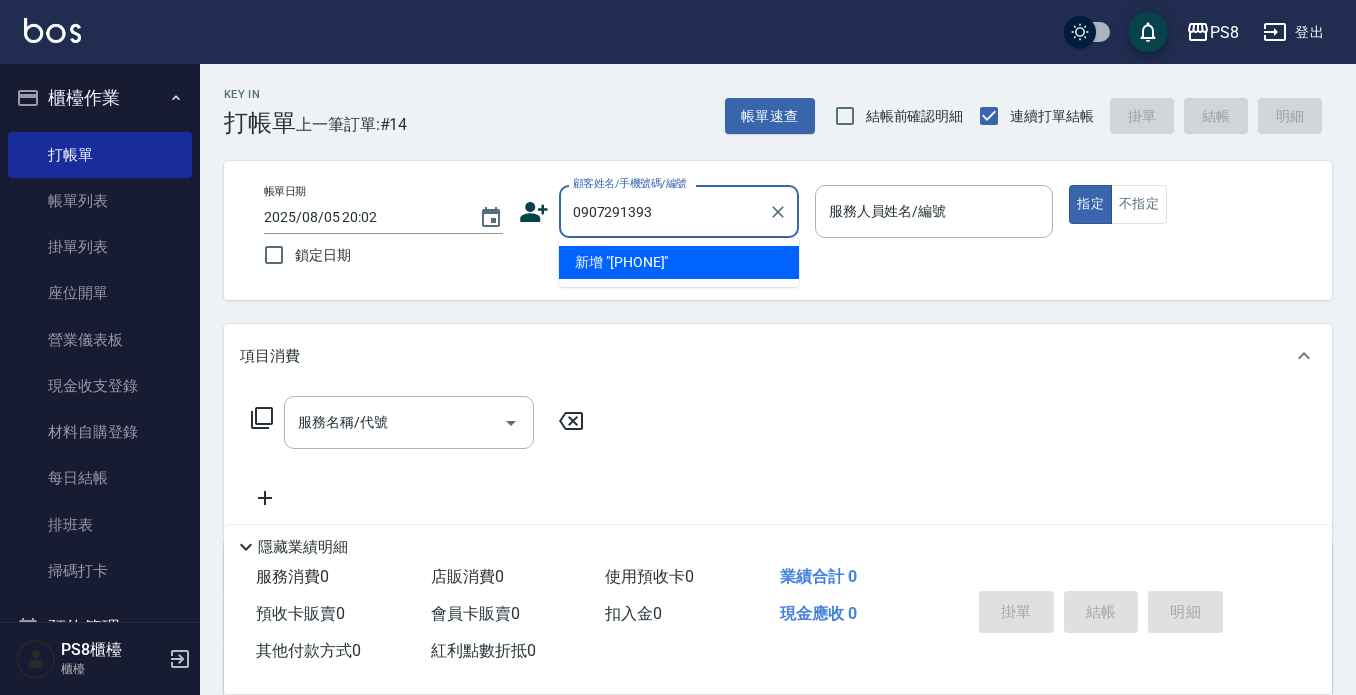 drag, startPoint x: 672, startPoint y: 208, endPoint x: 548, endPoint y: 222, distance: 124.78782 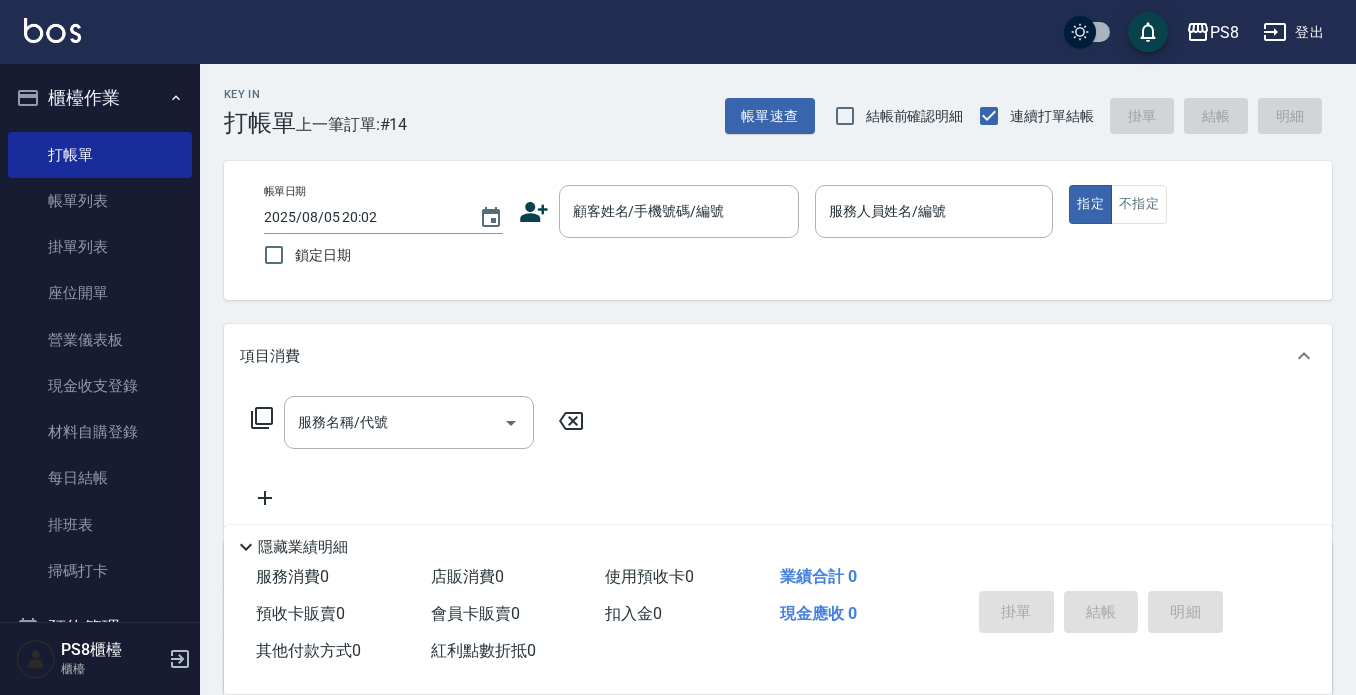 click 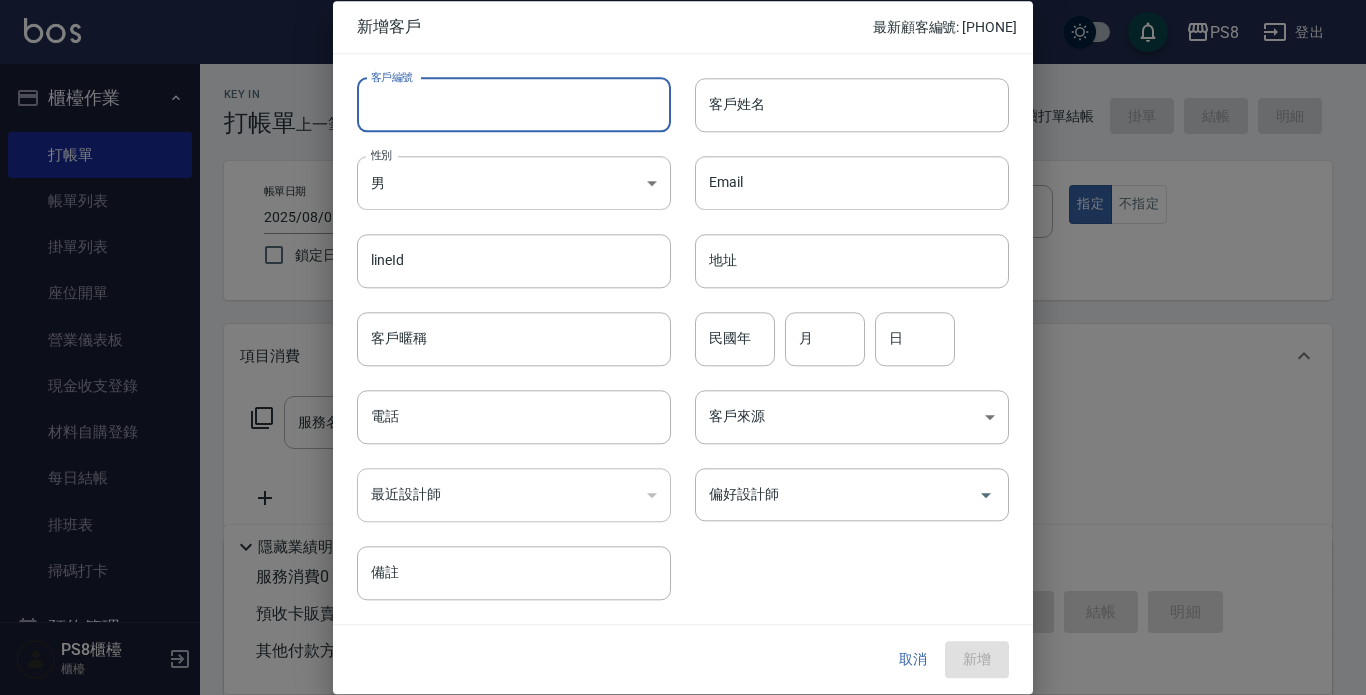drag, startPoint x: 570, startPoint y: 107, endPoint x: 590, endPoint y: 118, distance: 22.825424 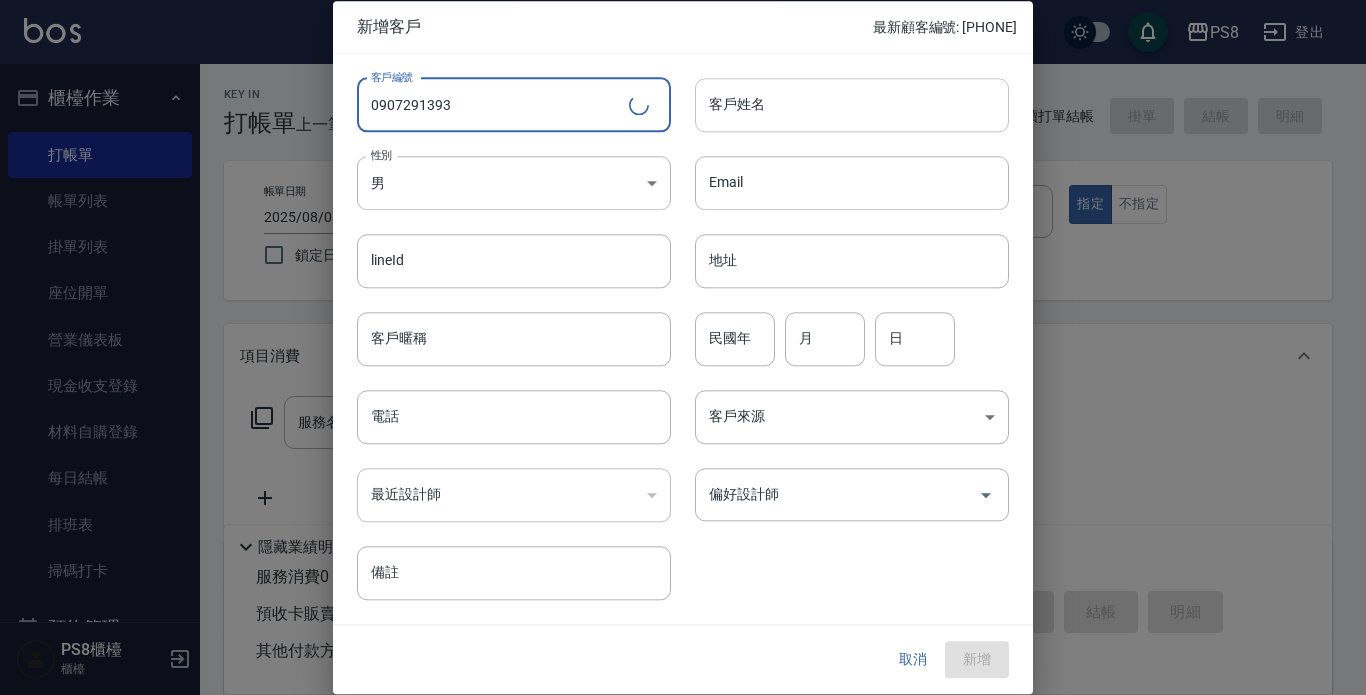 type on "0907291393" 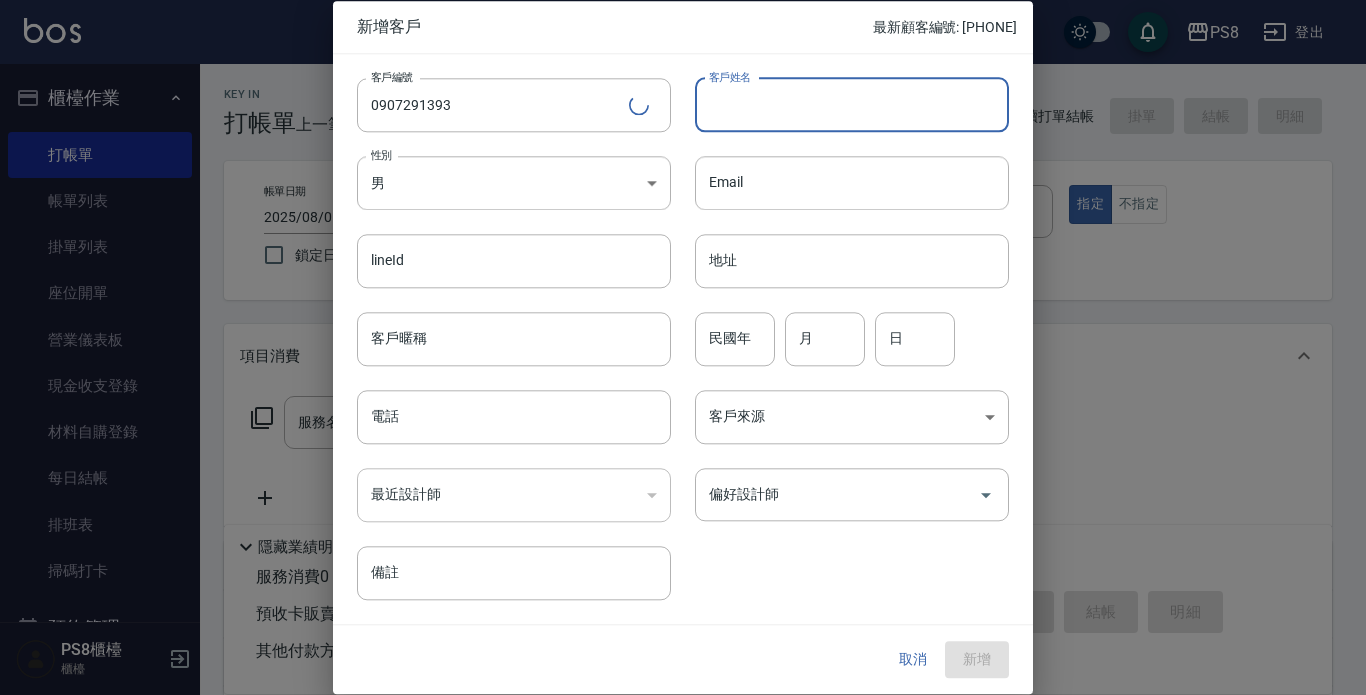 click on "客戶姓名" at bounding box center [852, 105] 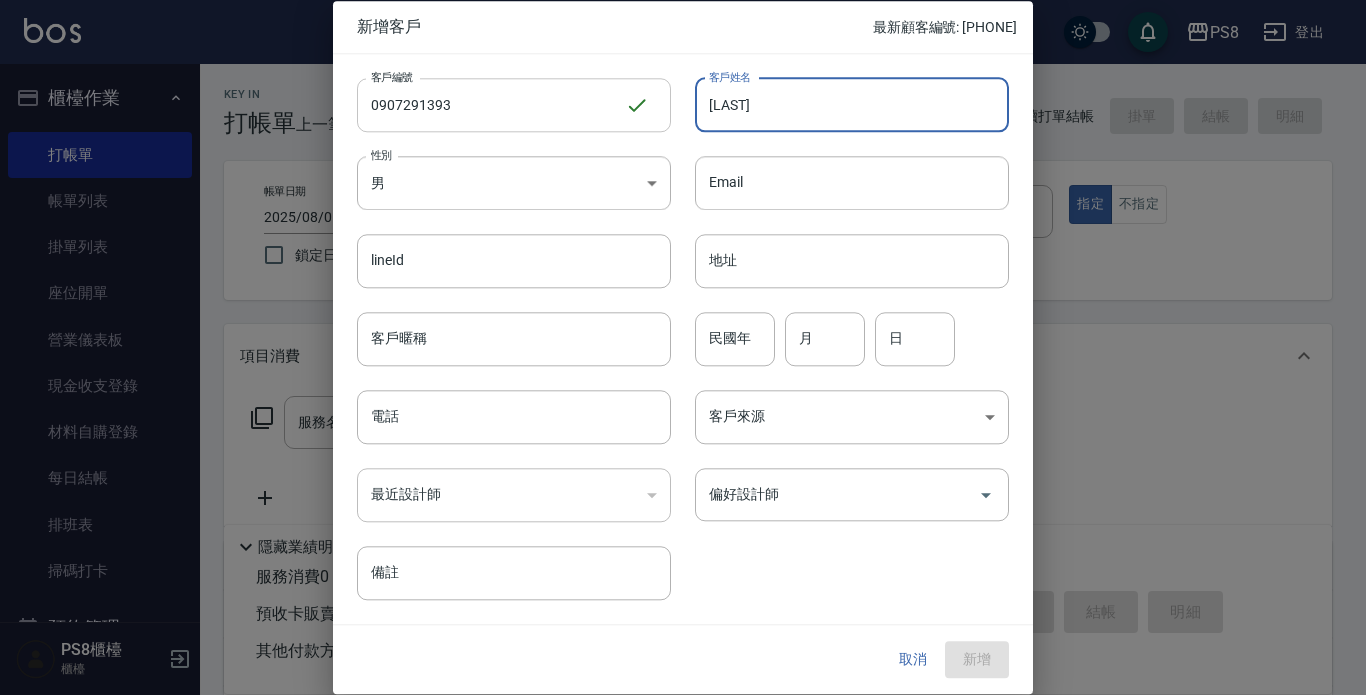 type on "[LAST]" 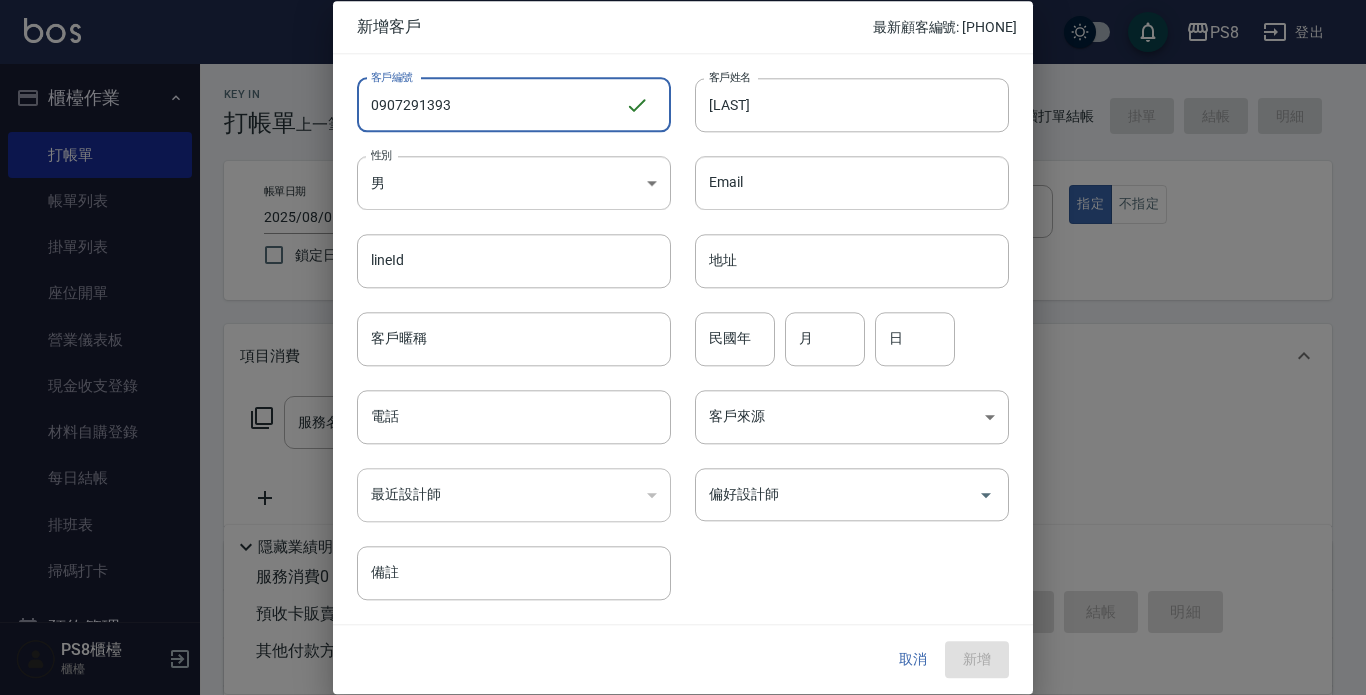 drag, startPoint x: 491, startPoint y: 105, endPoint x: 361, endPoint y: 111, distance: 130.13838 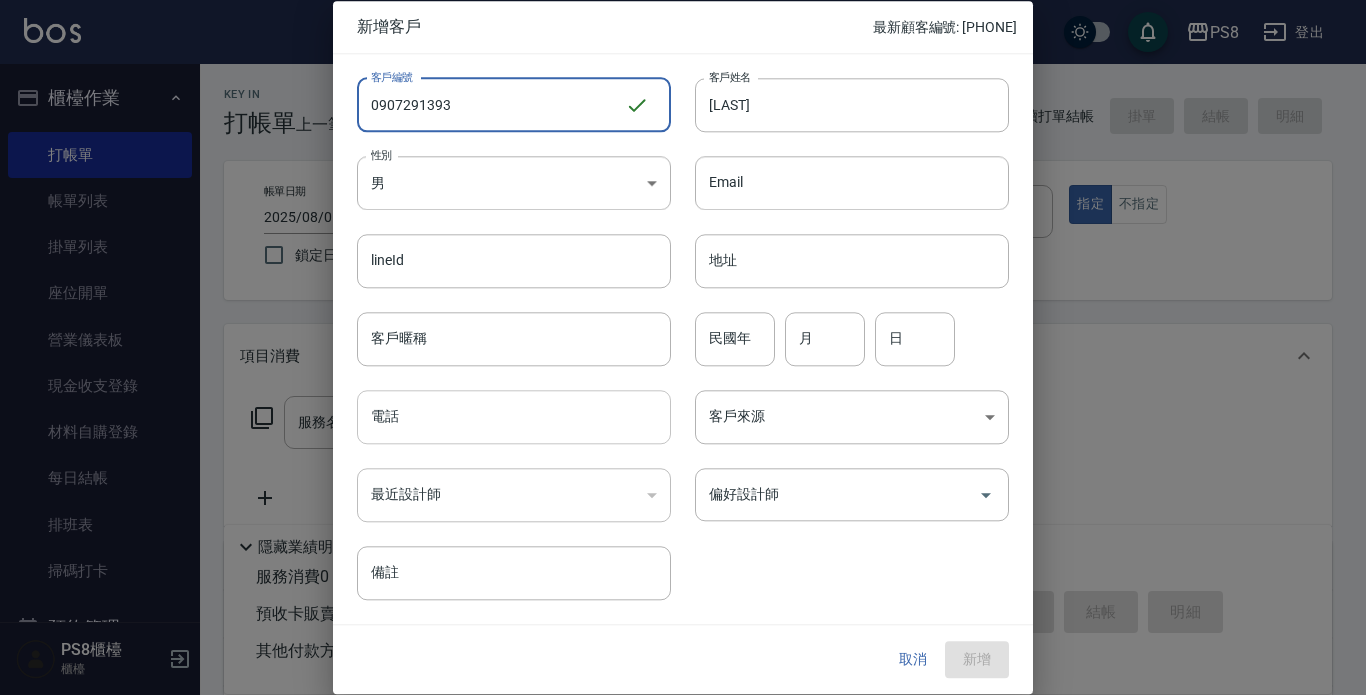 click on "電話" at bounding box center [514, 417] 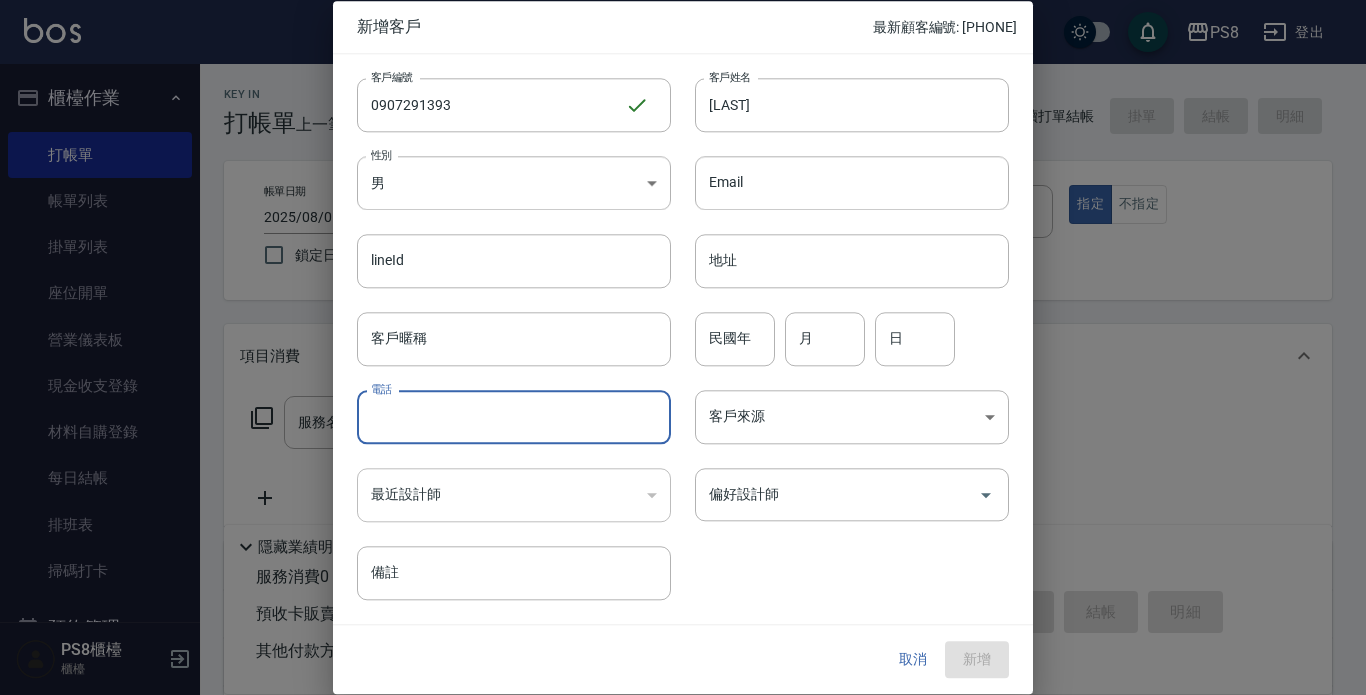 paste on "0907291393" 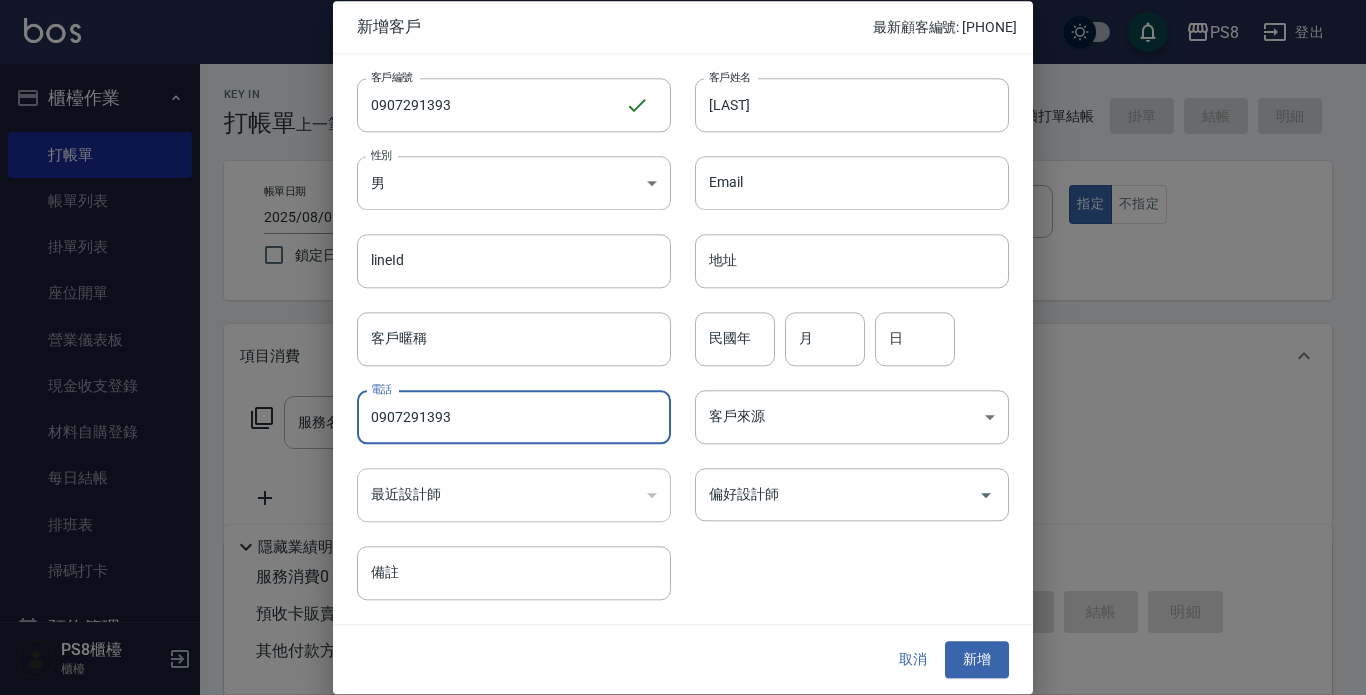 type on "0907291393" 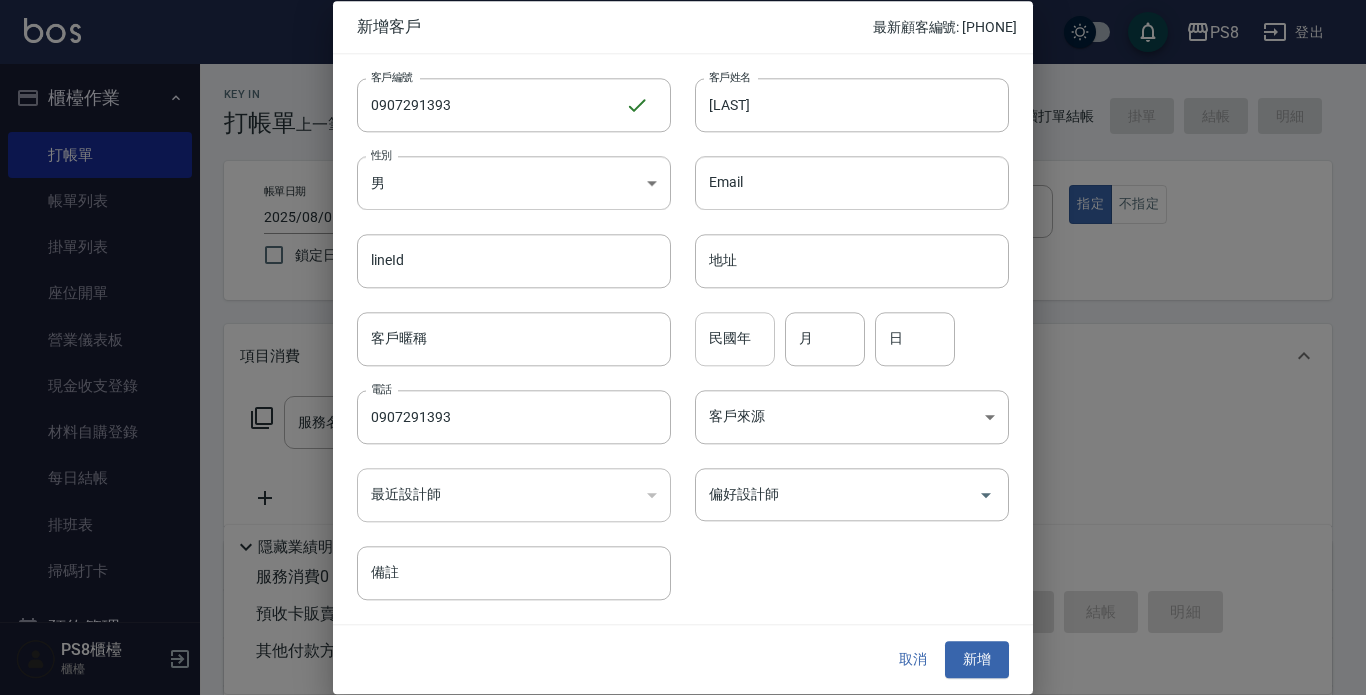 click on "民國年" at bounding box center (735, 339) 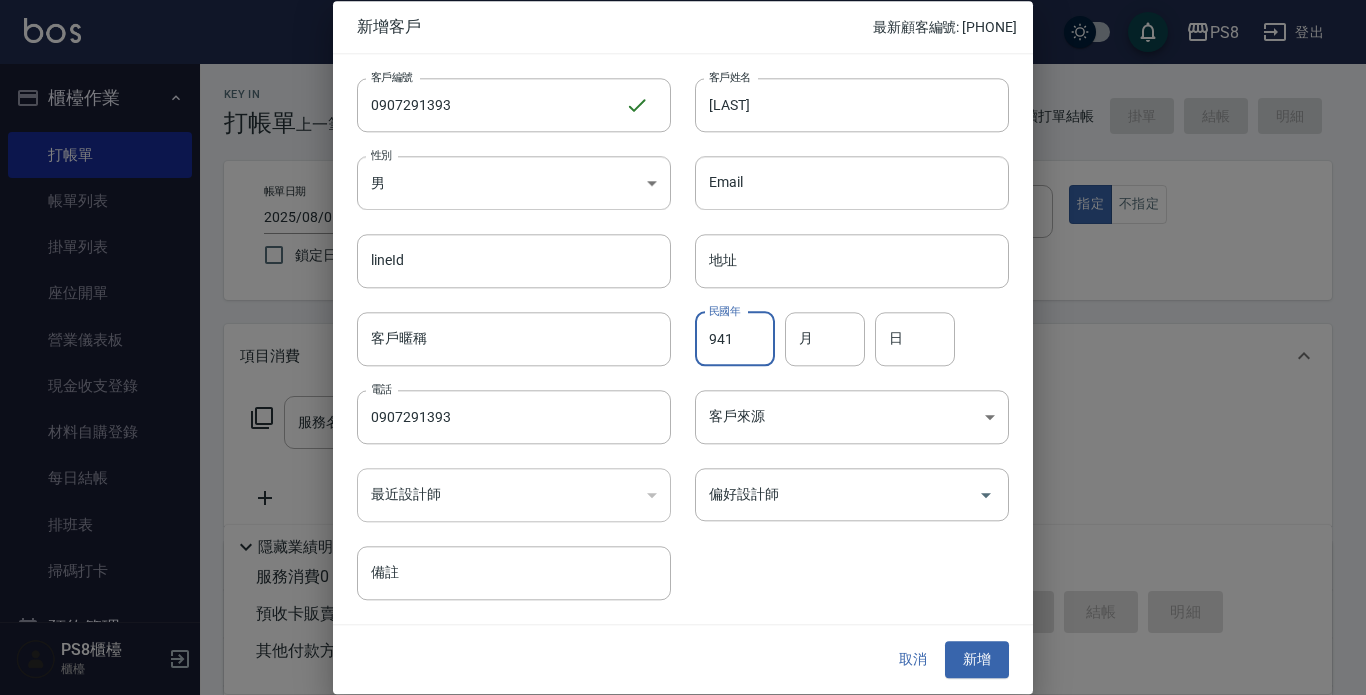 type on "941" 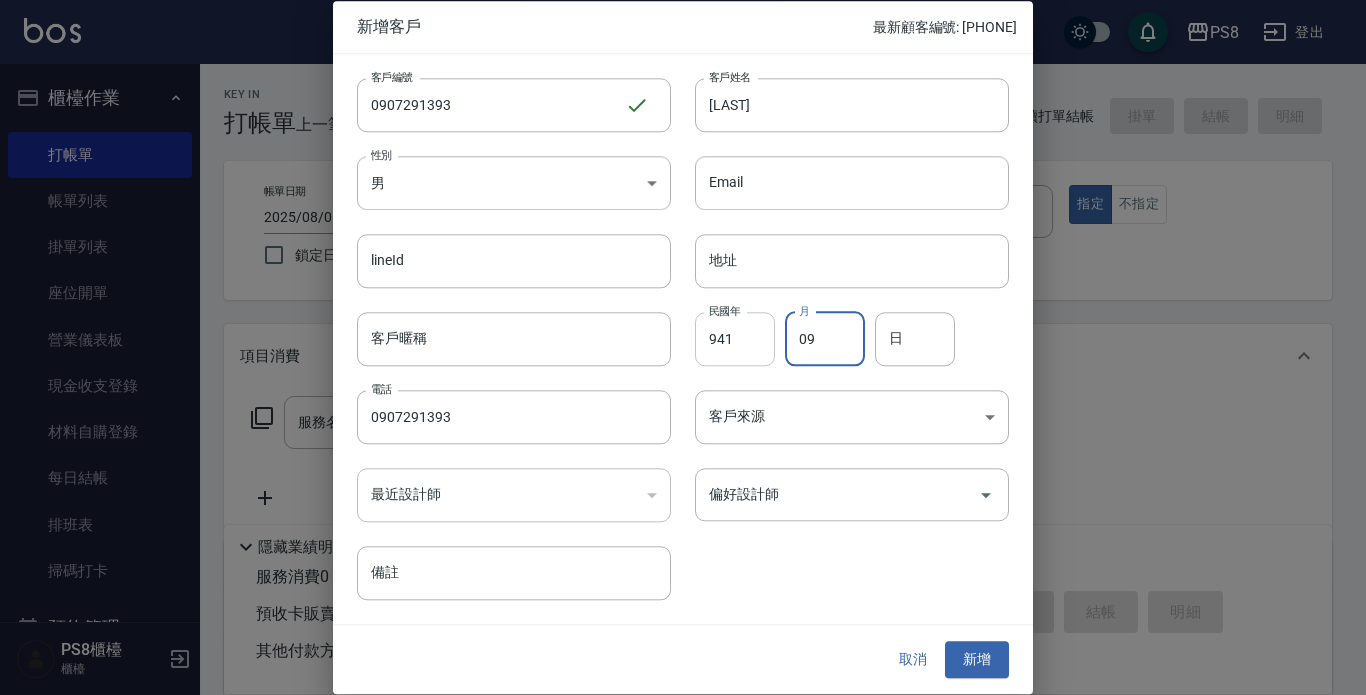 type on "09" 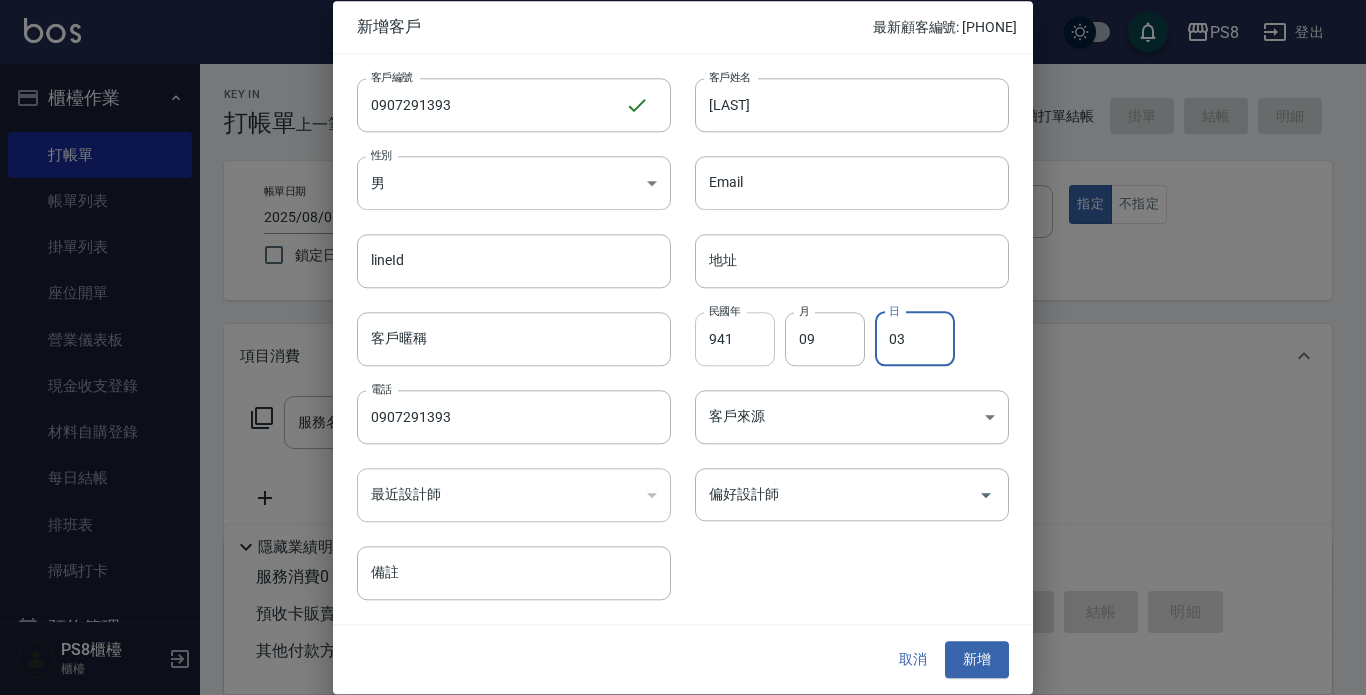 type on "03" 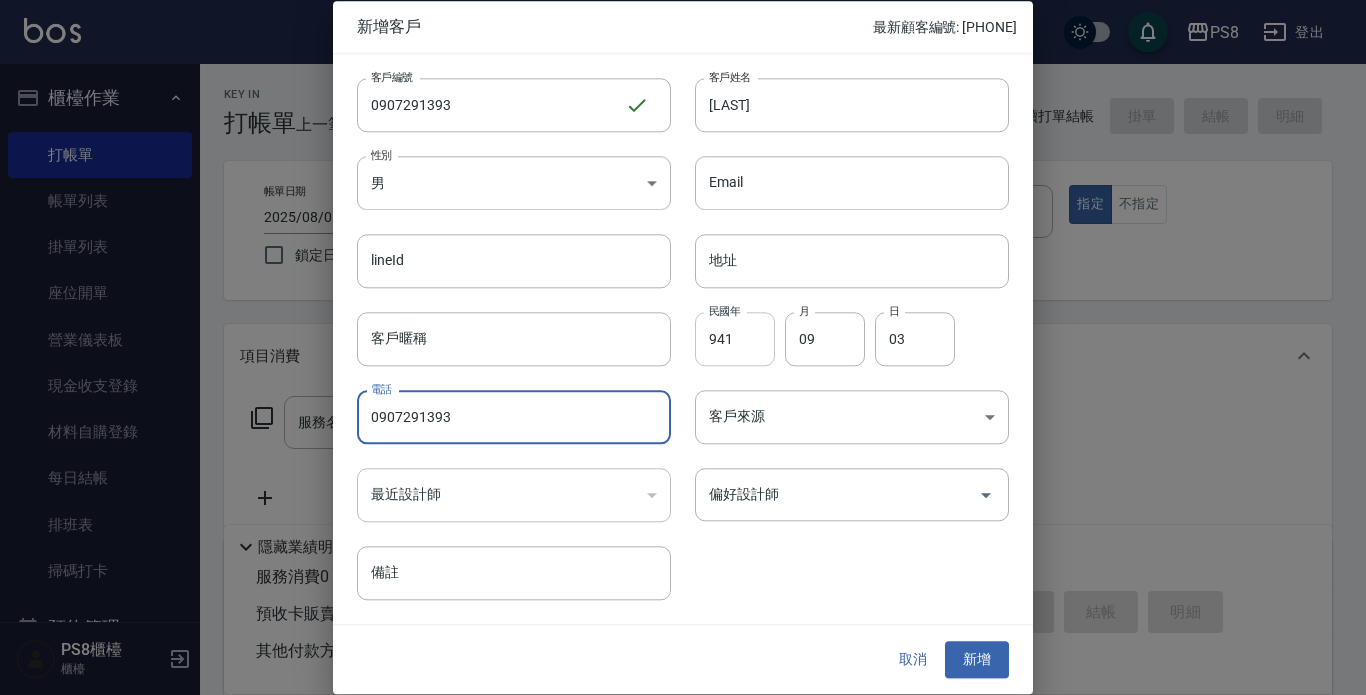 click on "941" at bounding box center [735, 339] 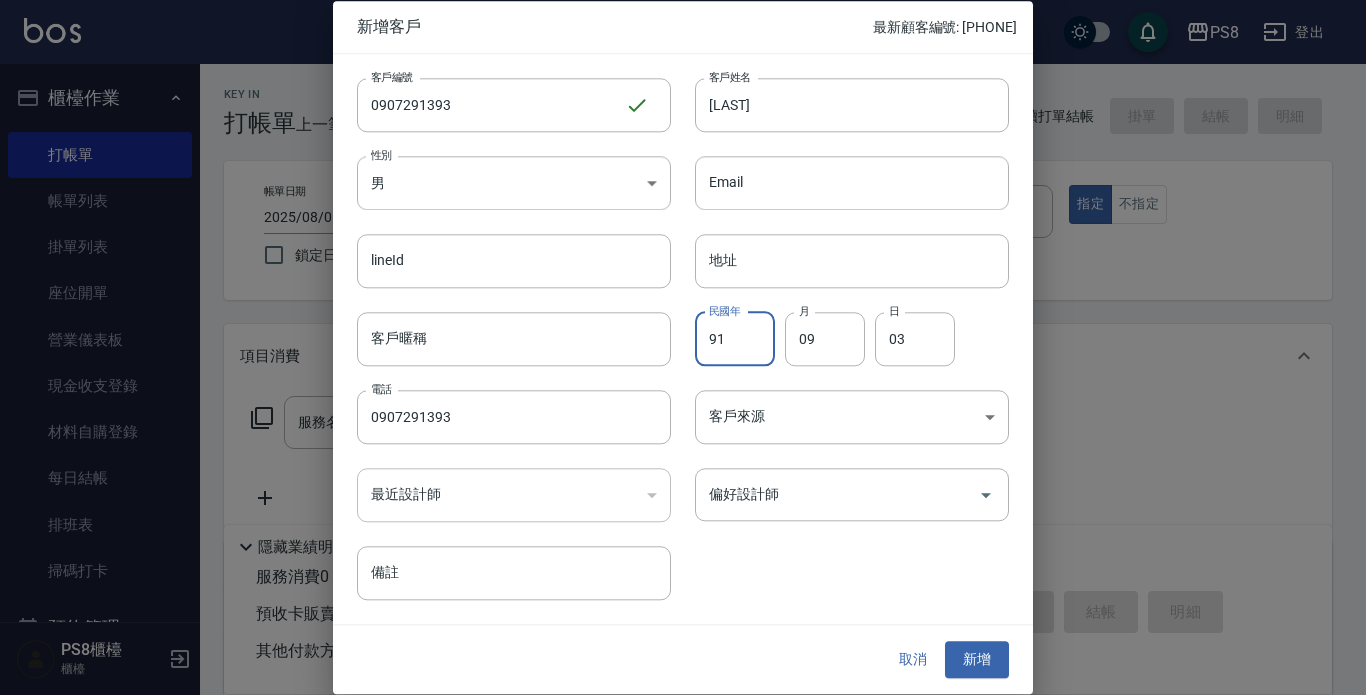 type on "91" 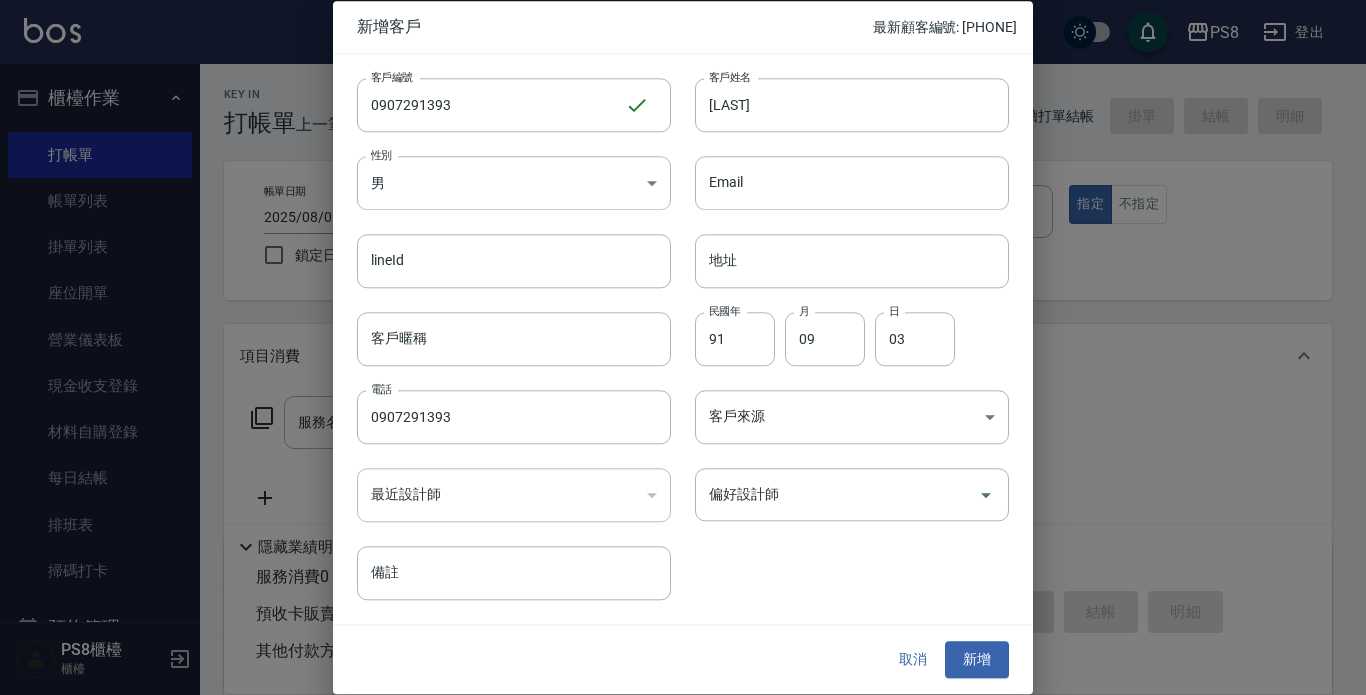 click on "​" at bounding box center (514, 495) 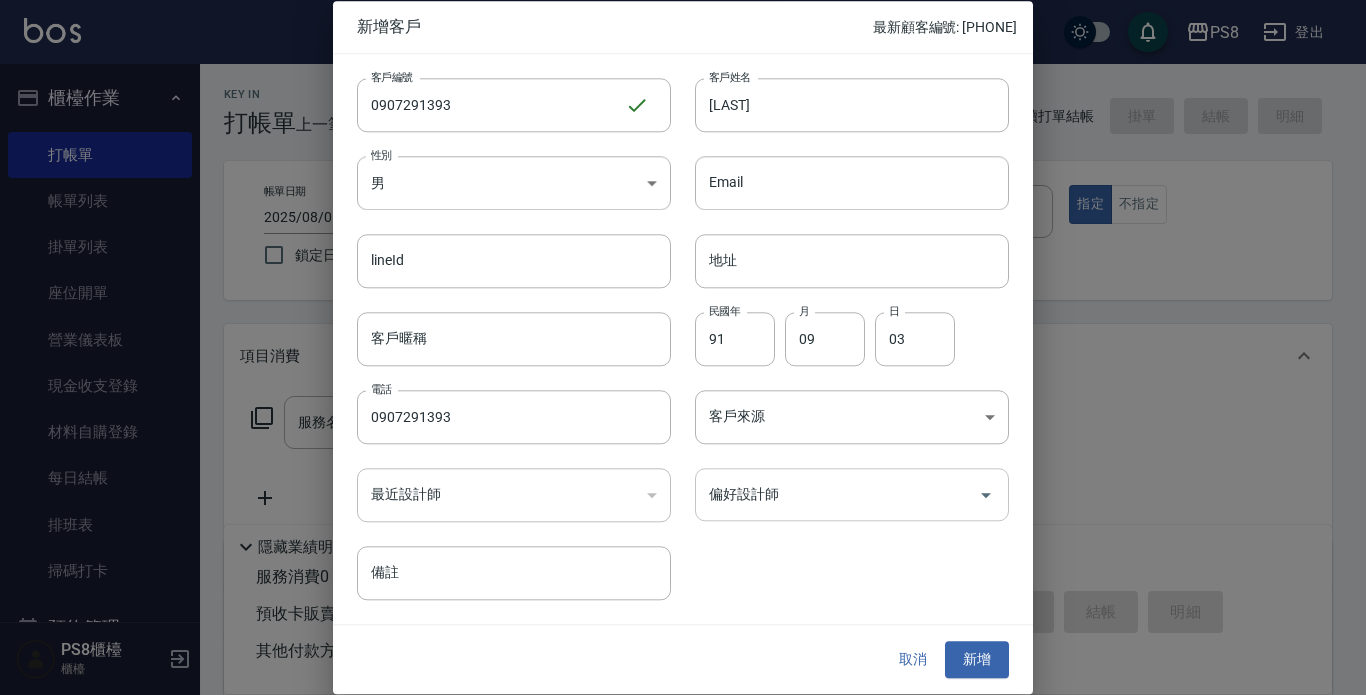 click on "偏好設計師" at bounding box center (837, 494) 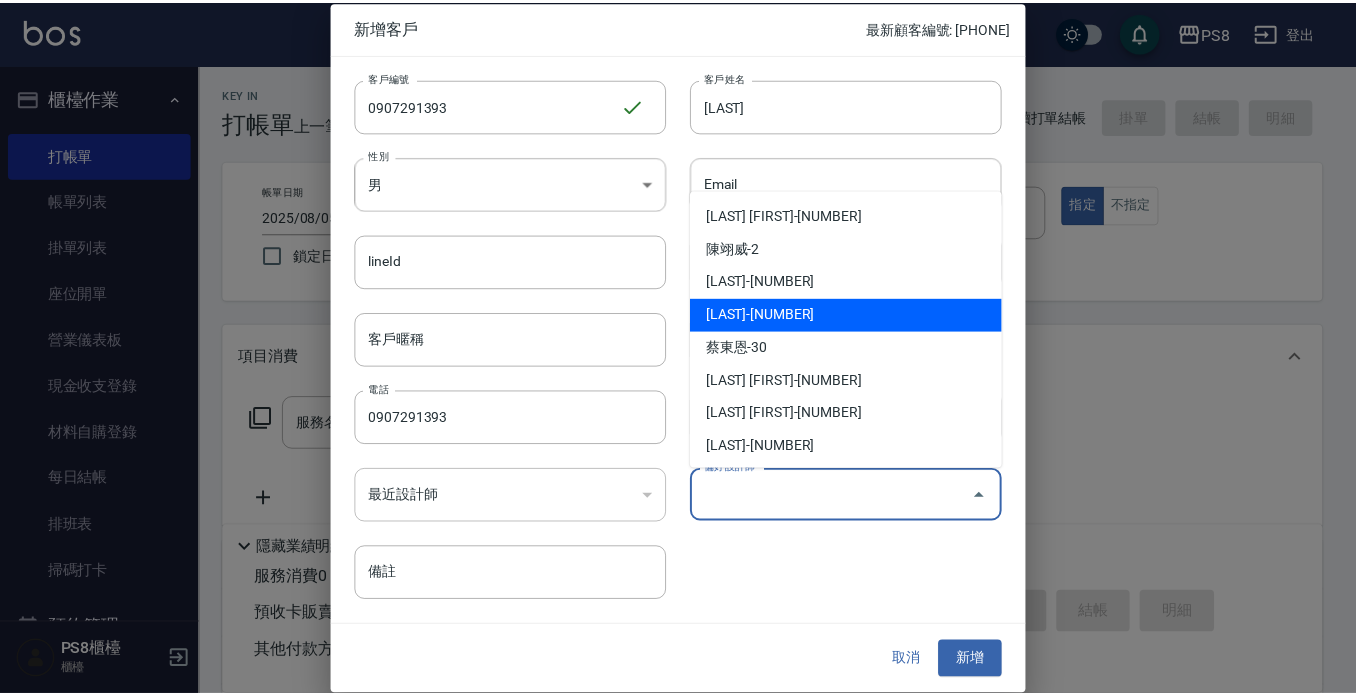 scroll, scrollTop: 629, scrollLeft: 0, axis: vertical 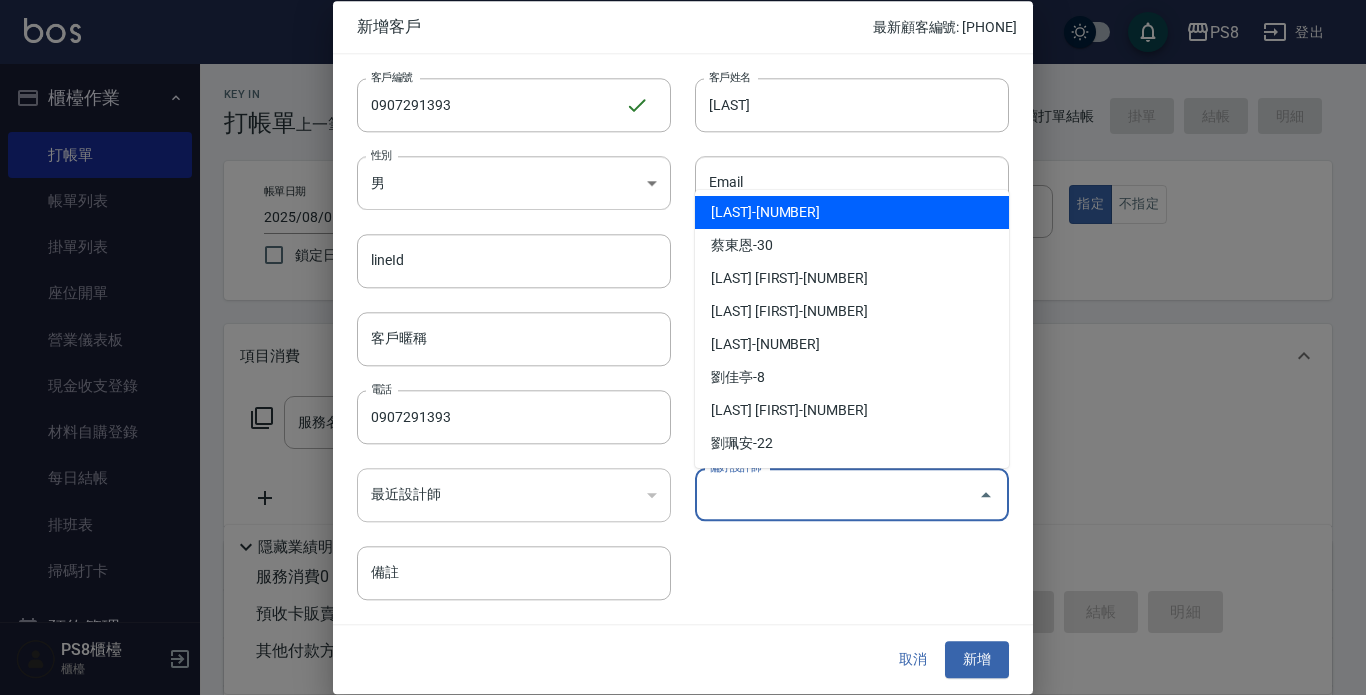 click on "[LAST]-[NUMBER]" at bounding box center (852, 212) 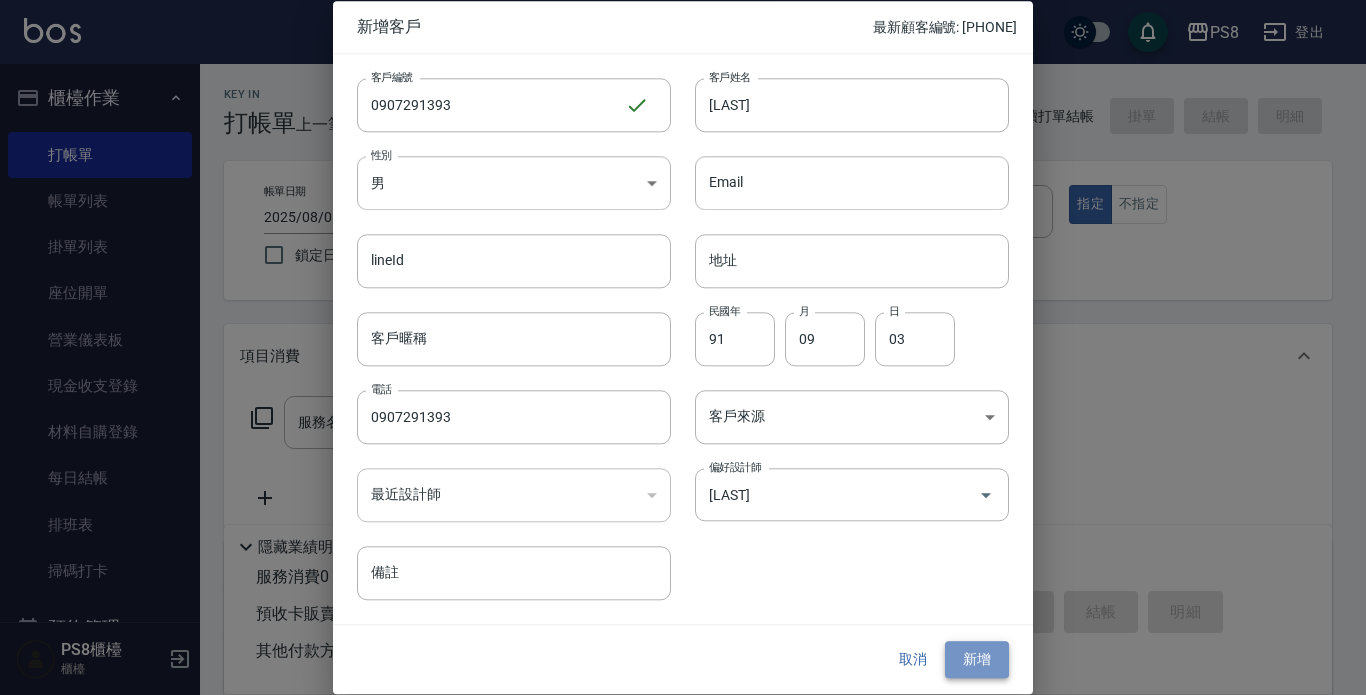 click on "新增" at bounding box center (977, 660) 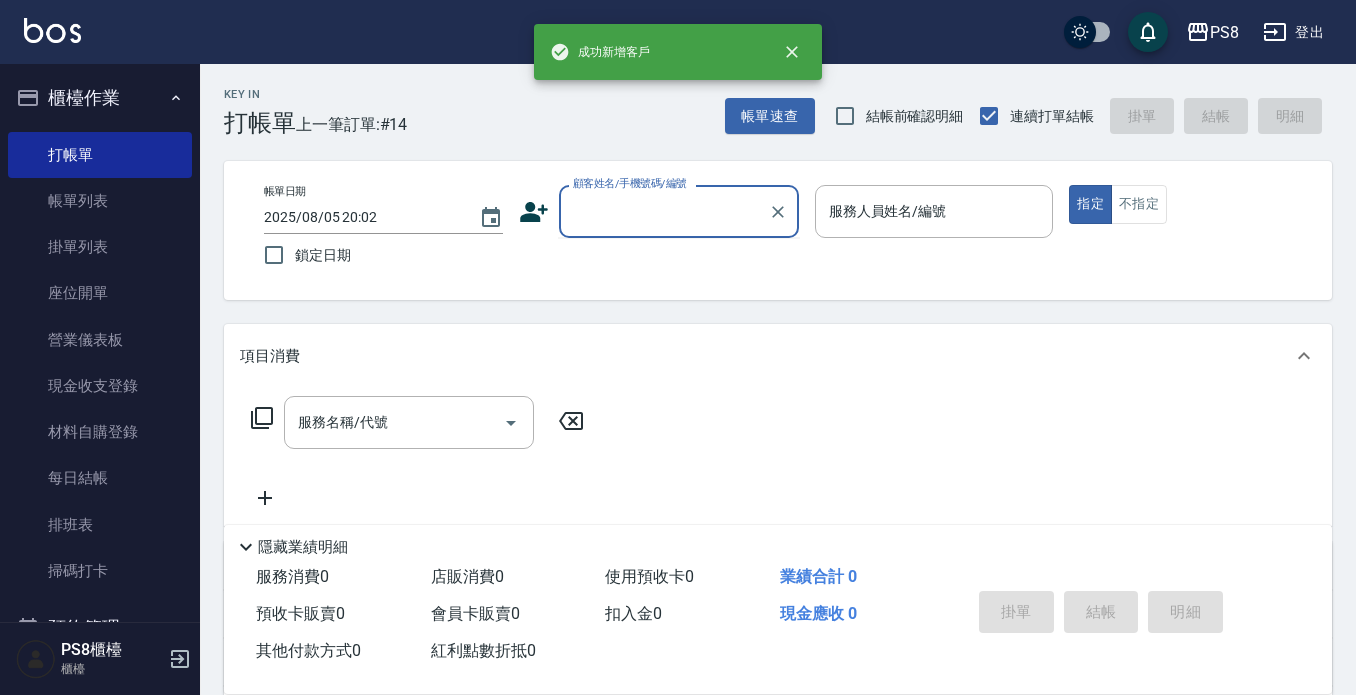 click on "顧客姓名/手機號碼/編號" at bounding box center (664, 211) 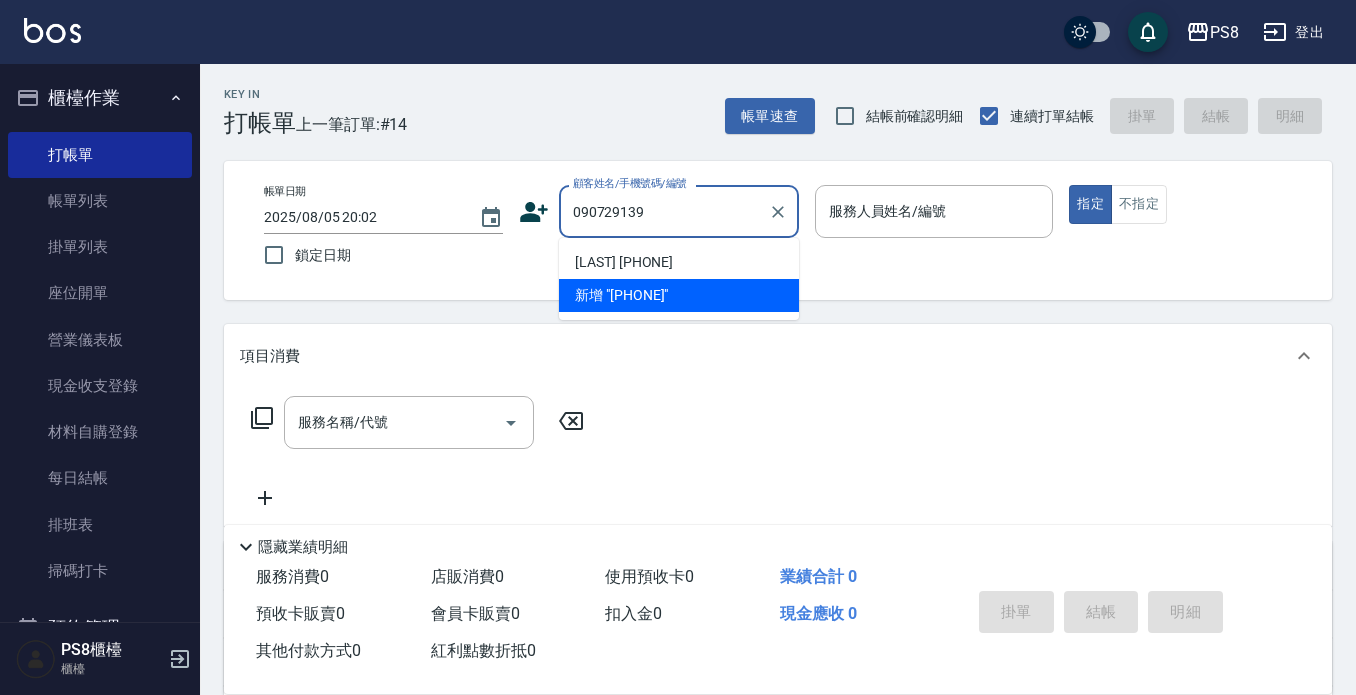 click on "[LAST] [PHONE]" at bounding box center (679, 262) 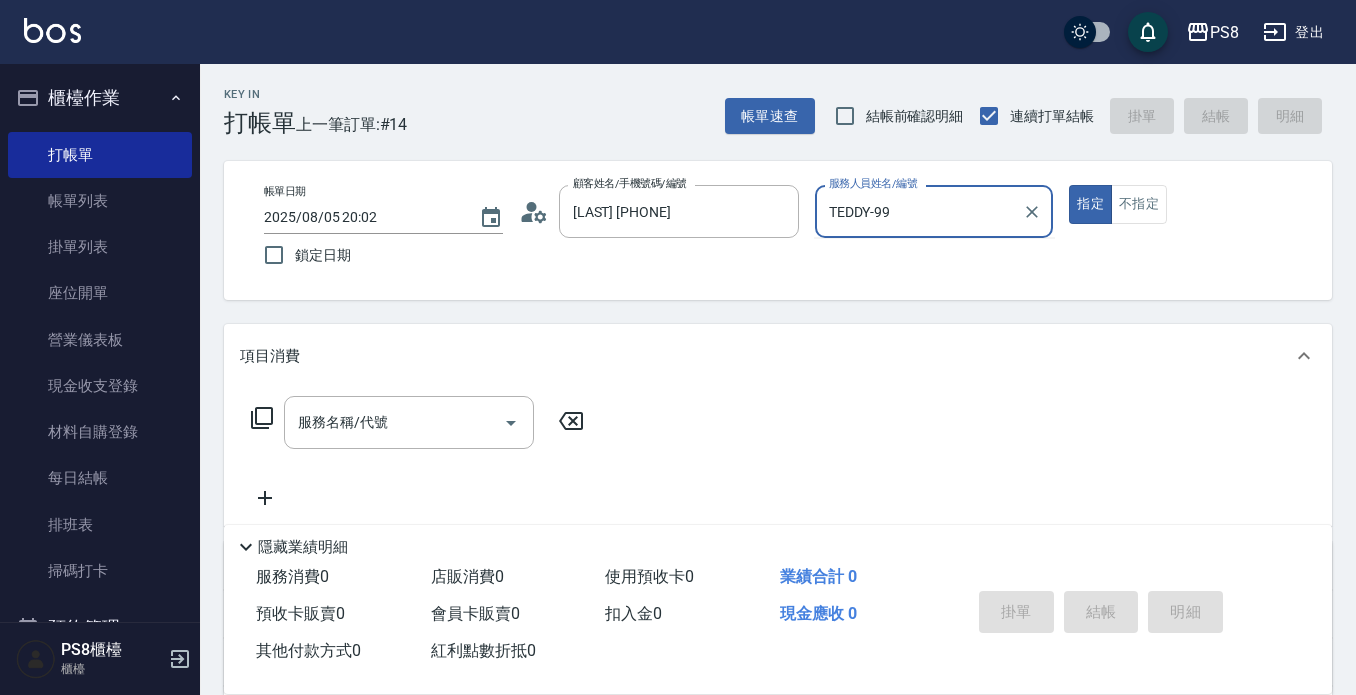 type on "TEDDY-99" 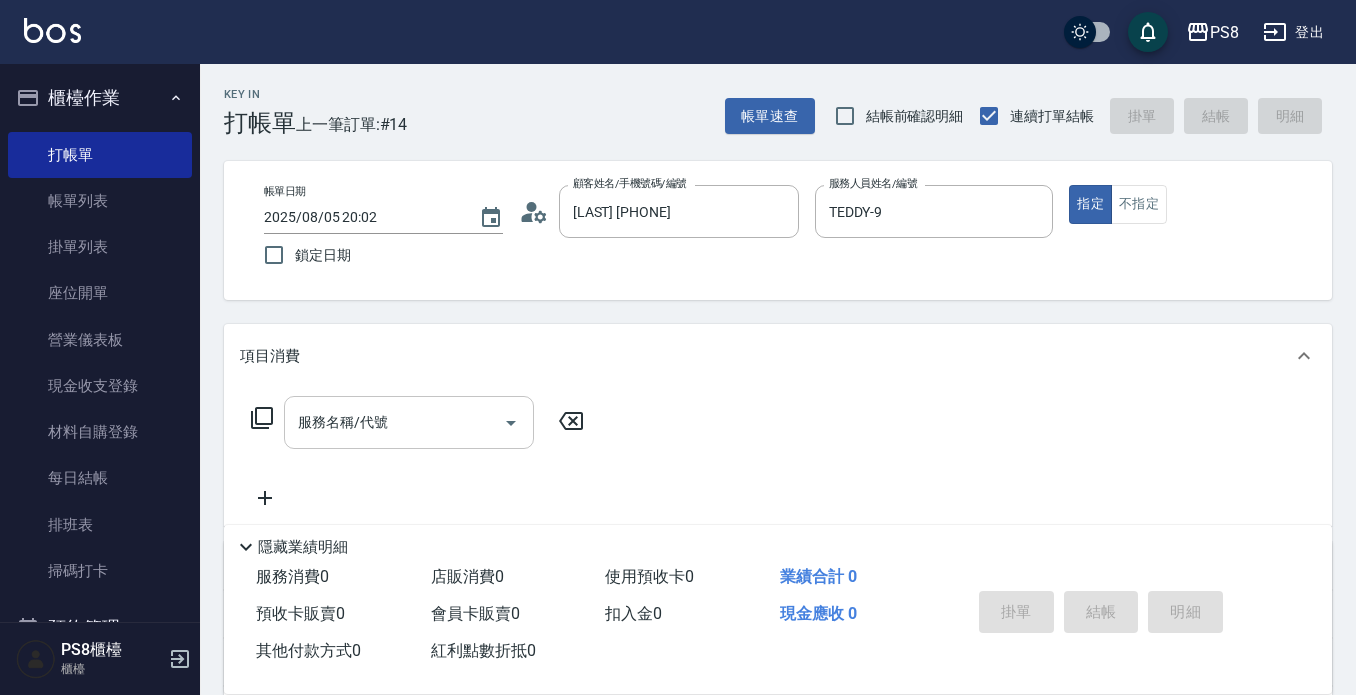drag, startPoint x: 441, startPoint y: 464, endPoint x: 443, endPoint y: 435, distance: 29.068884 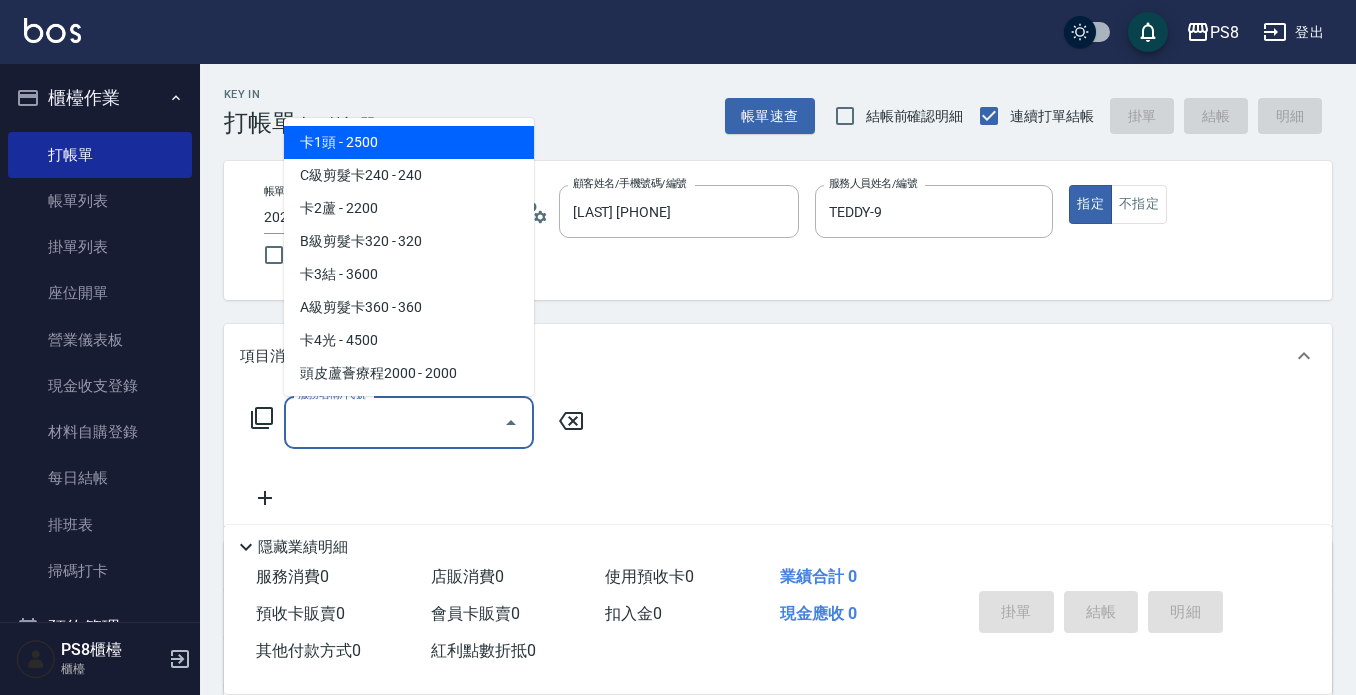 click on "服務名稱/代號" at bounding box center [394, 422] 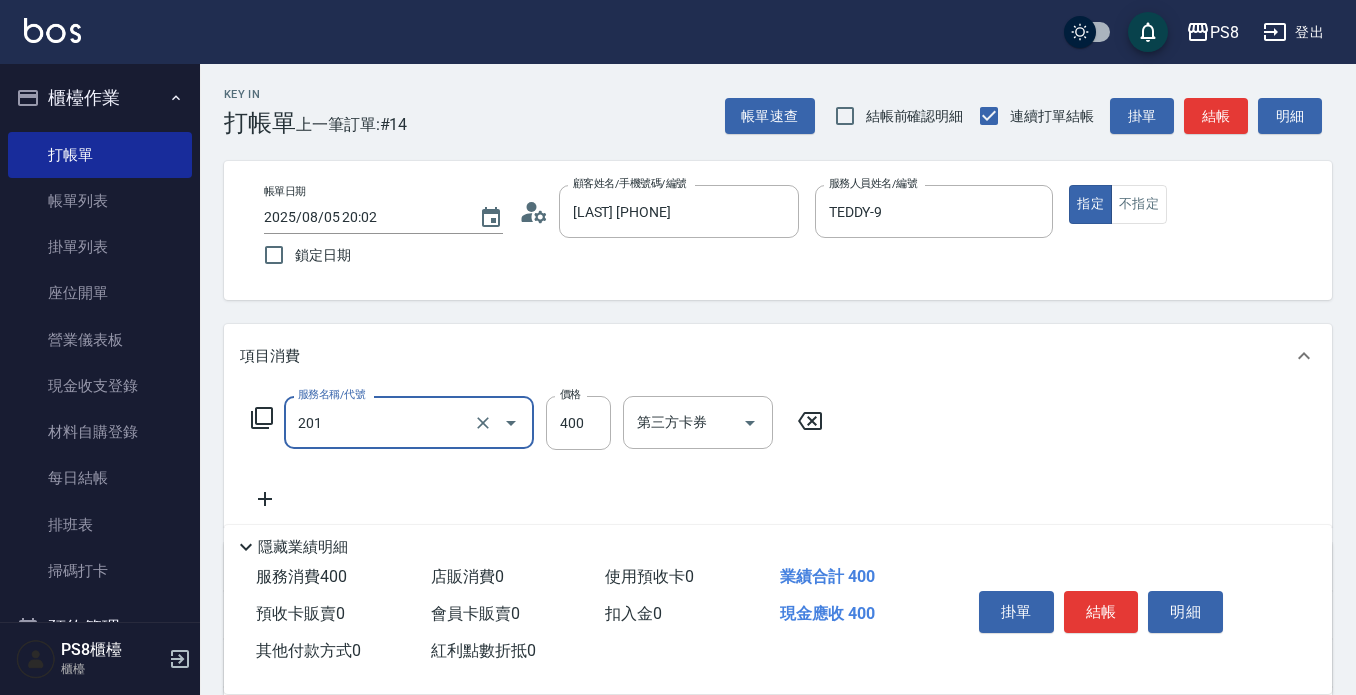 type on "洗剪400(201)" 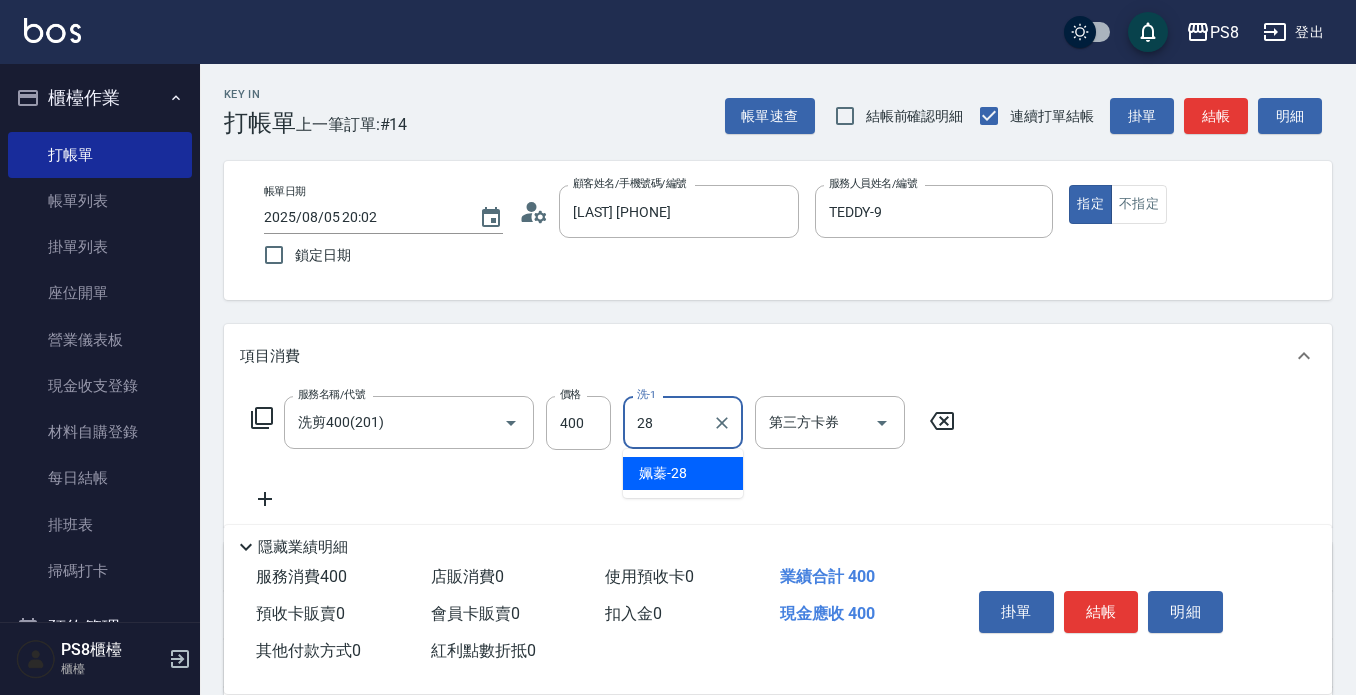 type on "姵蓁-28" 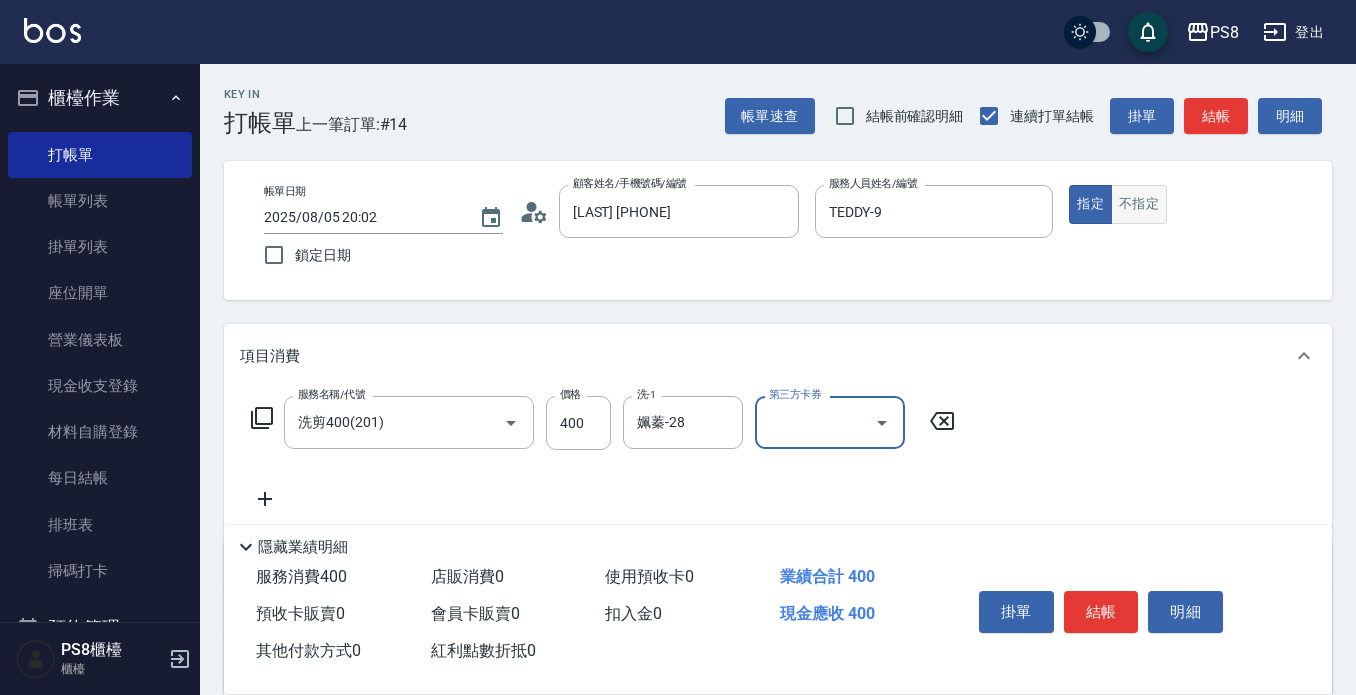 click on "不指定" at bounding box center [1139, 204] 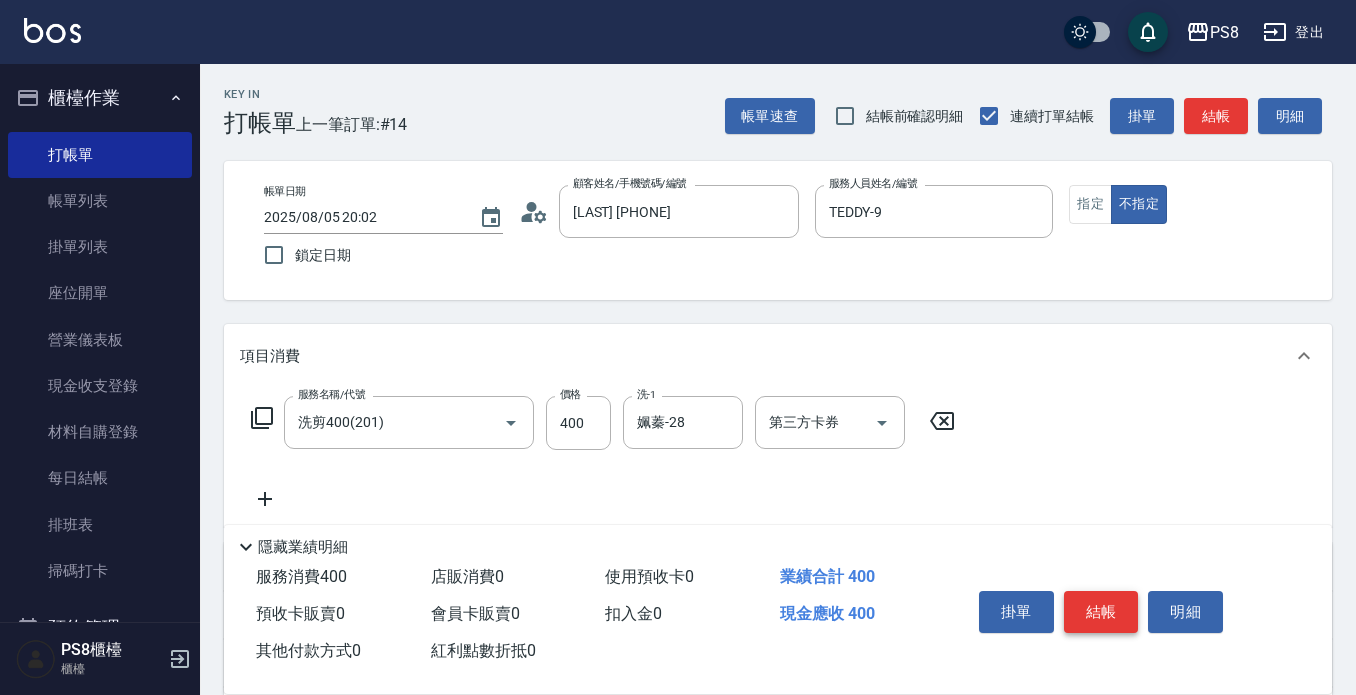 click on "結帳" at bounding box center (1101, 612) 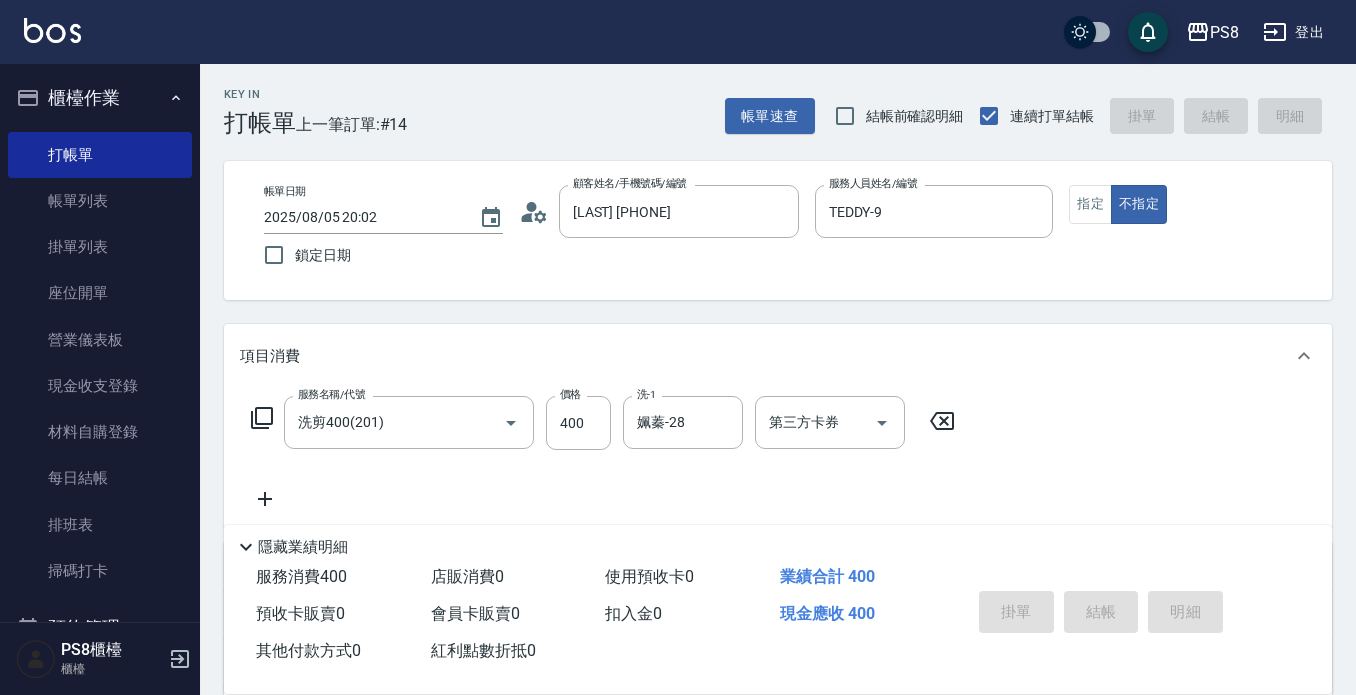 type on "2025/08/05 20:04" 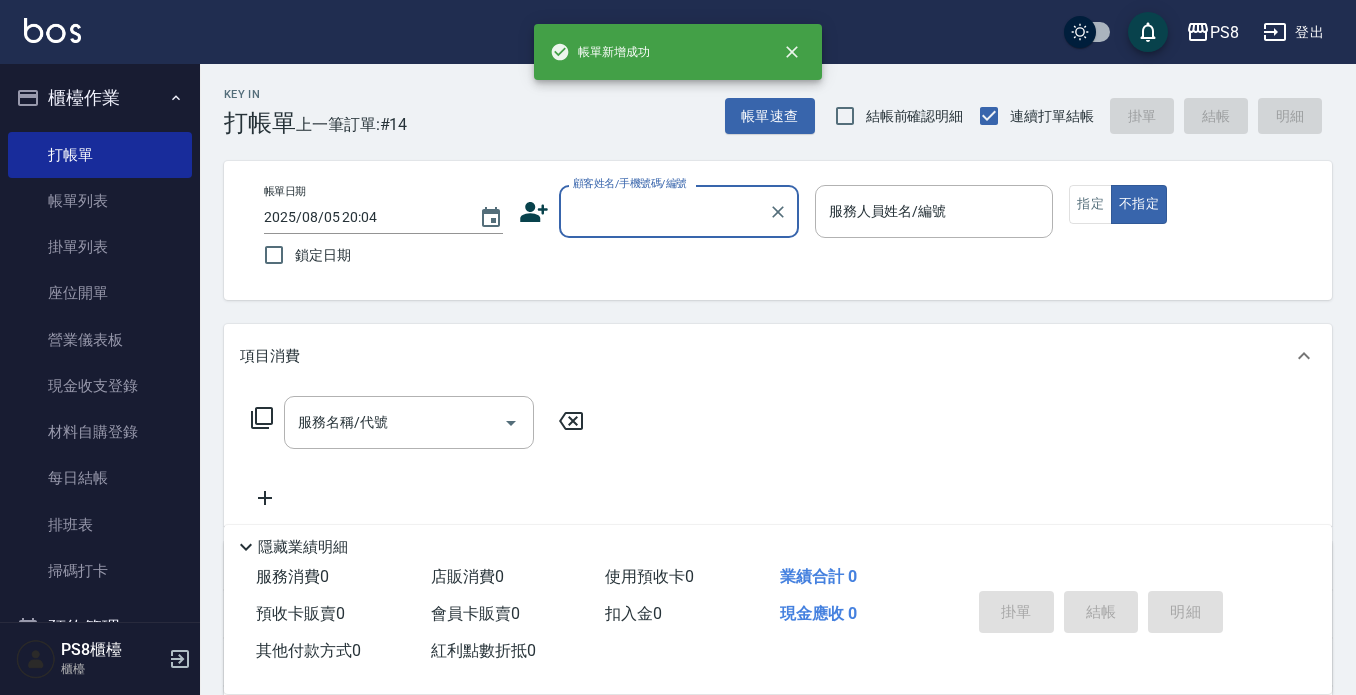 scroll, scrollTop: 0, scrollLeft: 0, axis: both 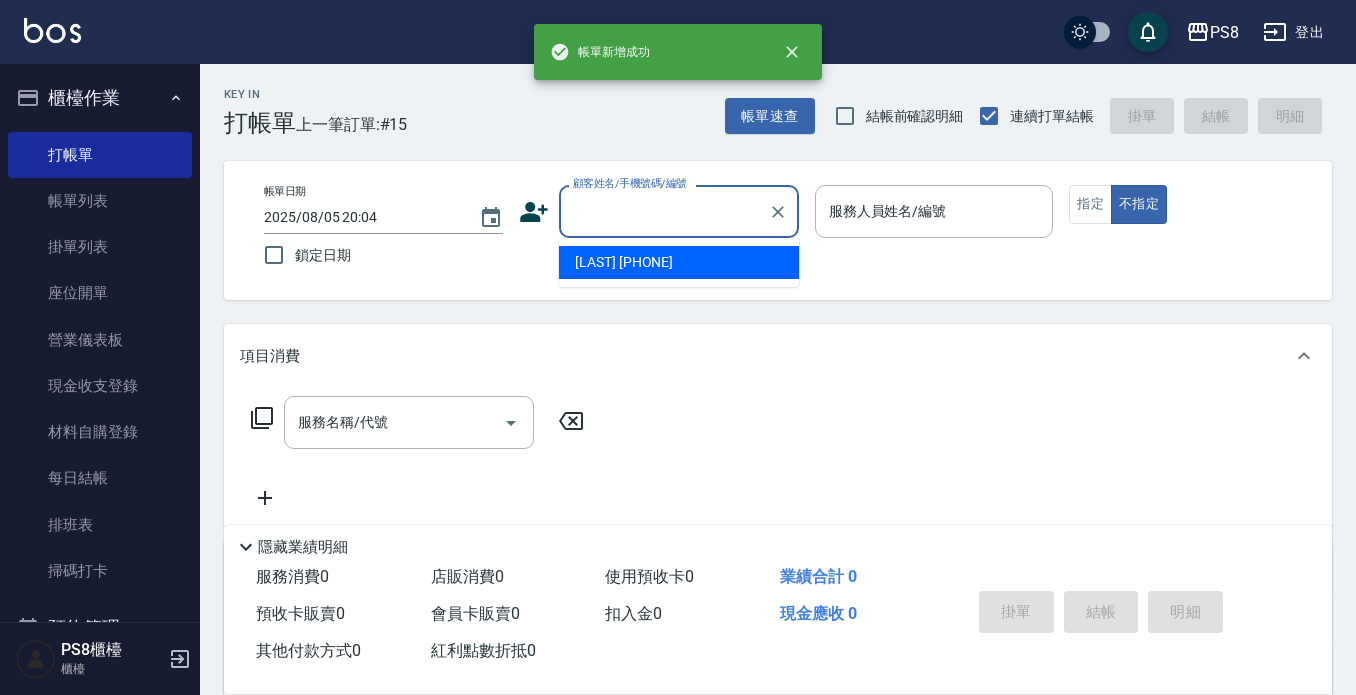 click on "顧客姓名/手機號碼/編號" at bounding box center [664, 211] 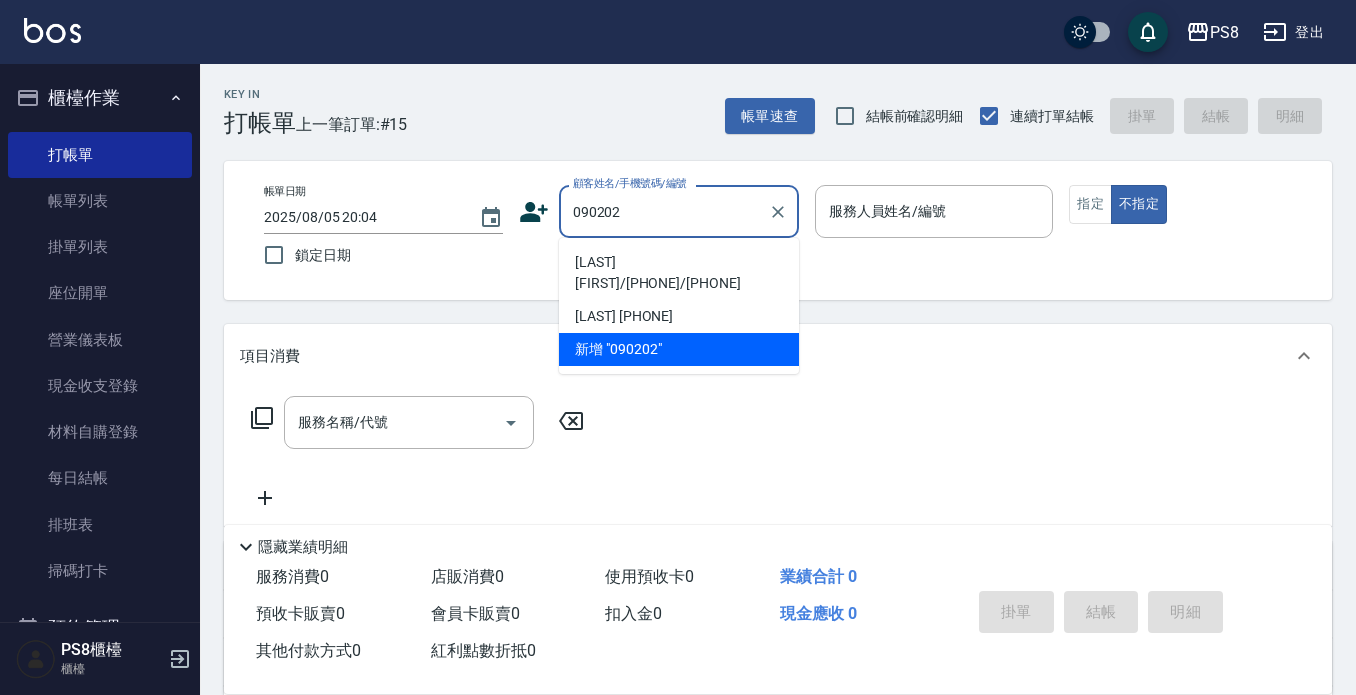 click on "[LAST] [FIRST]/[PHONE]/[PHONE]" at bounding box center [679, 273] 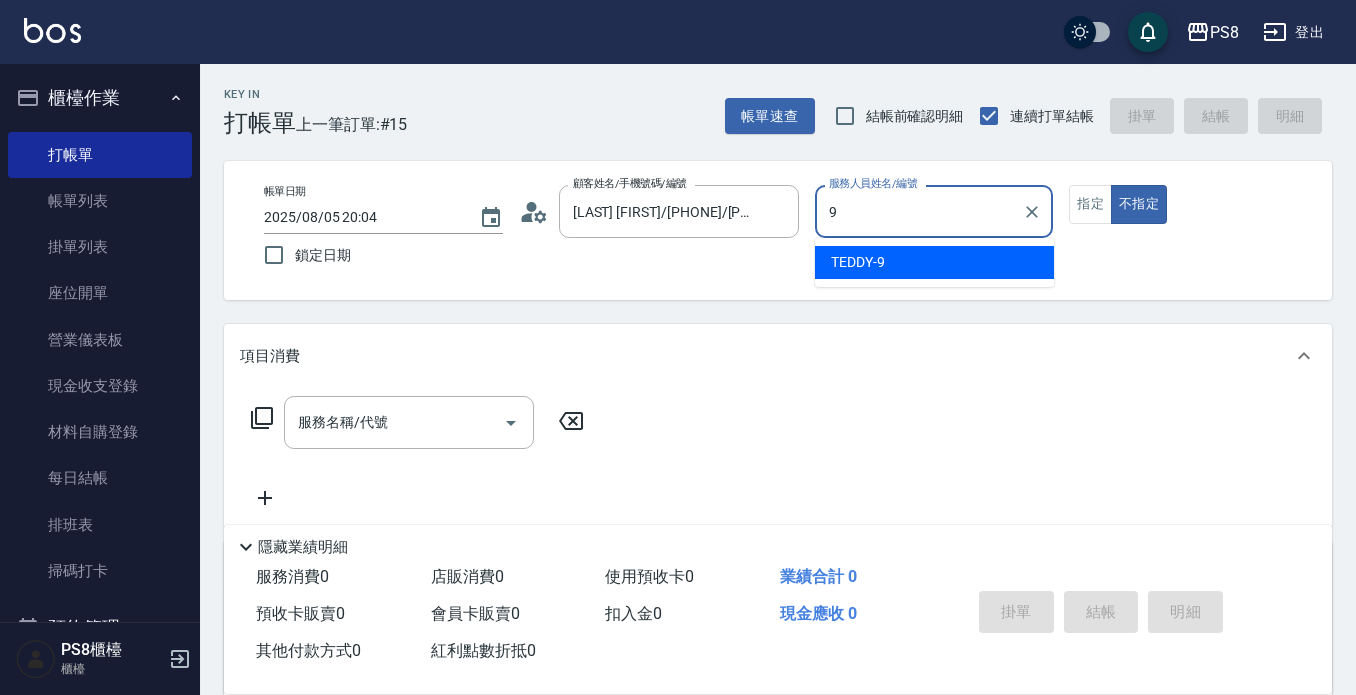 type on "9" 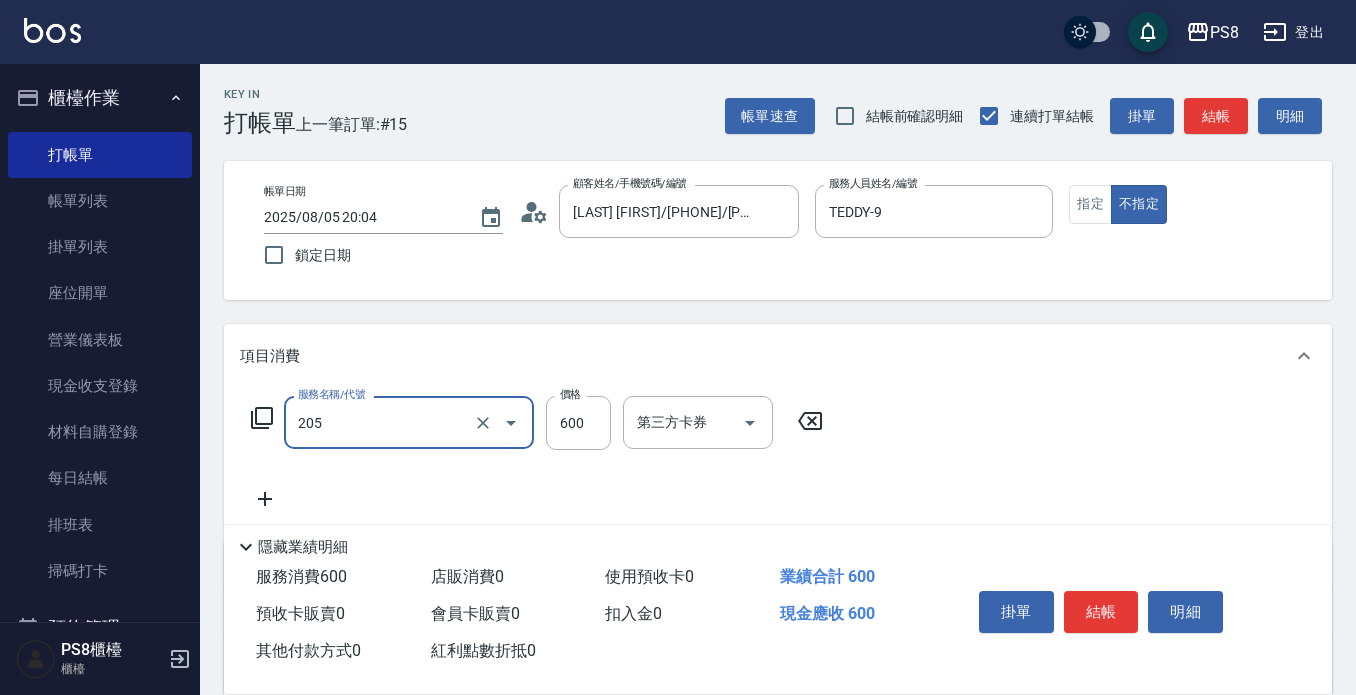type on "A級洗剪600(205)" 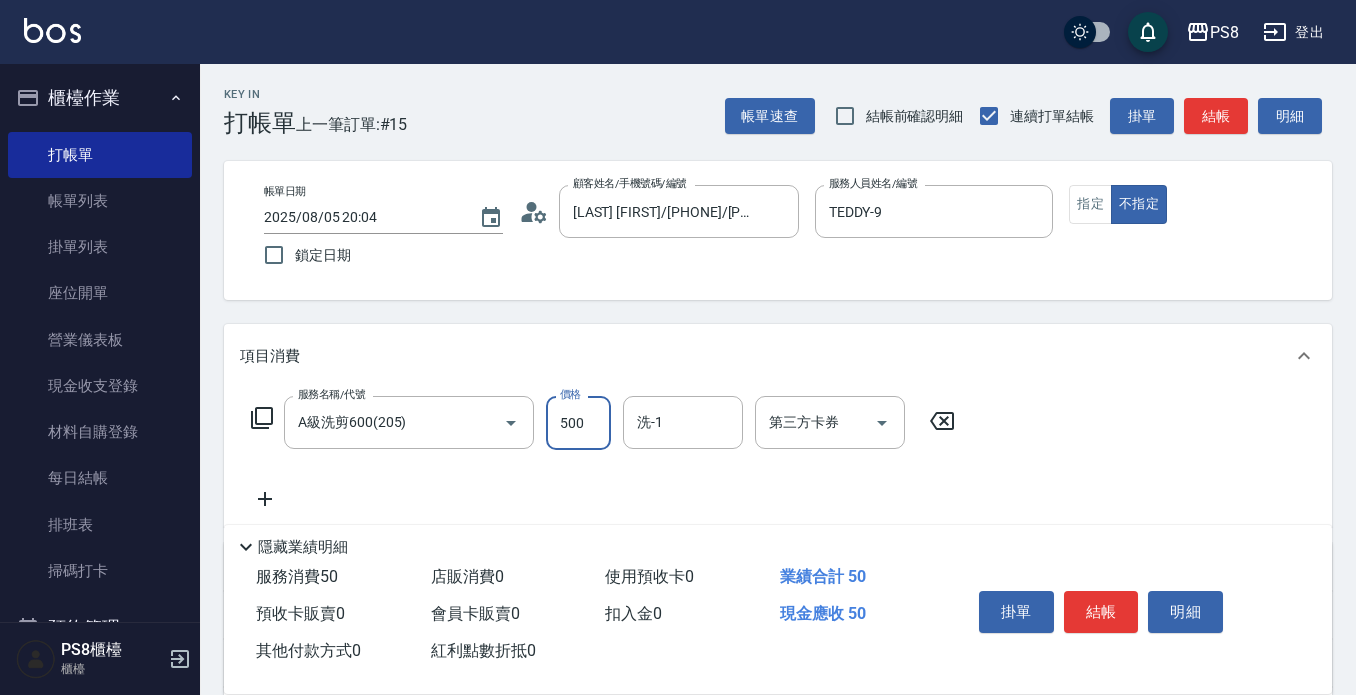 type on "500" 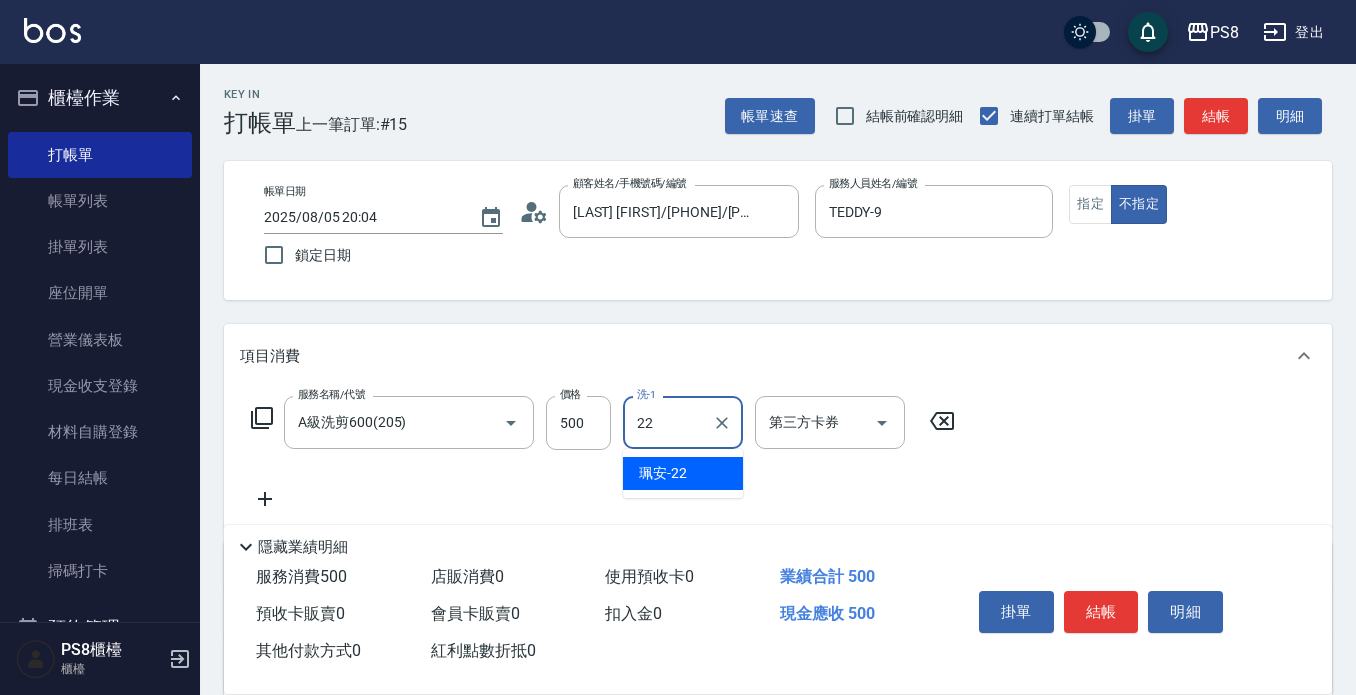 type on "珮安-22" 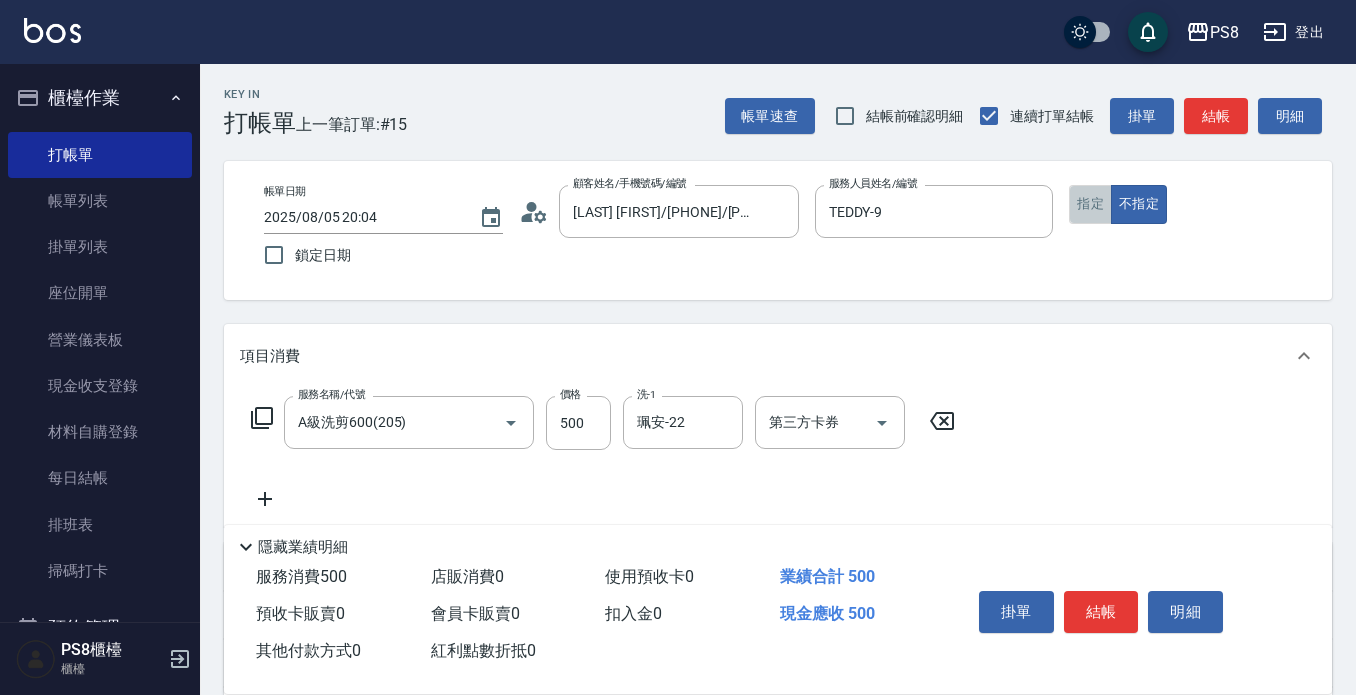 click on "指定" at bounding box center [1090, 204] 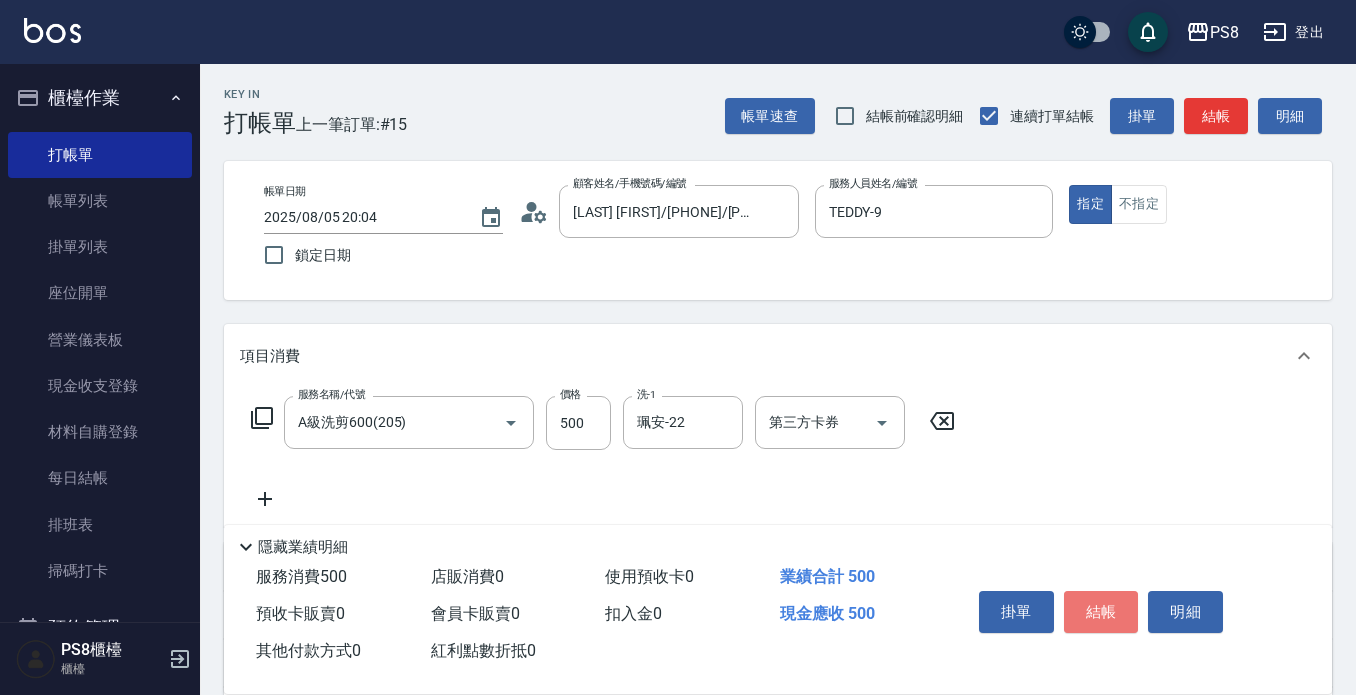 click on "結帳" at bounding box center [1101, 612] 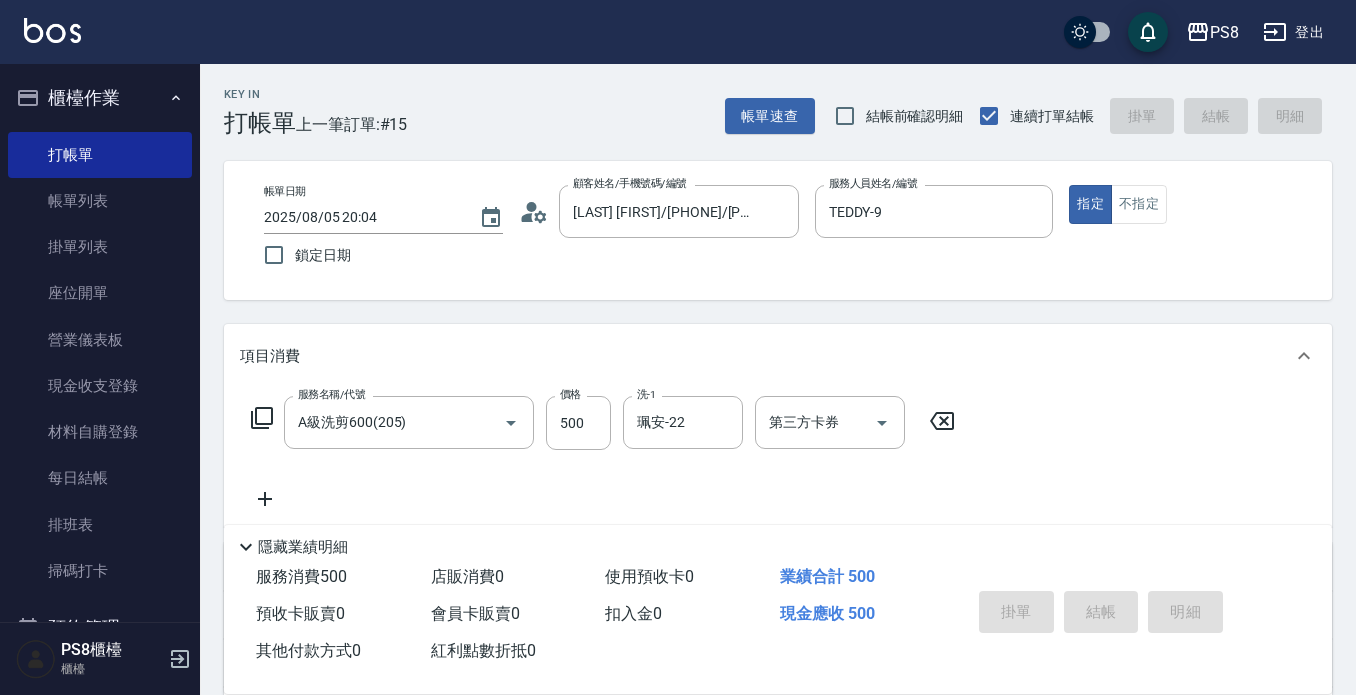 type 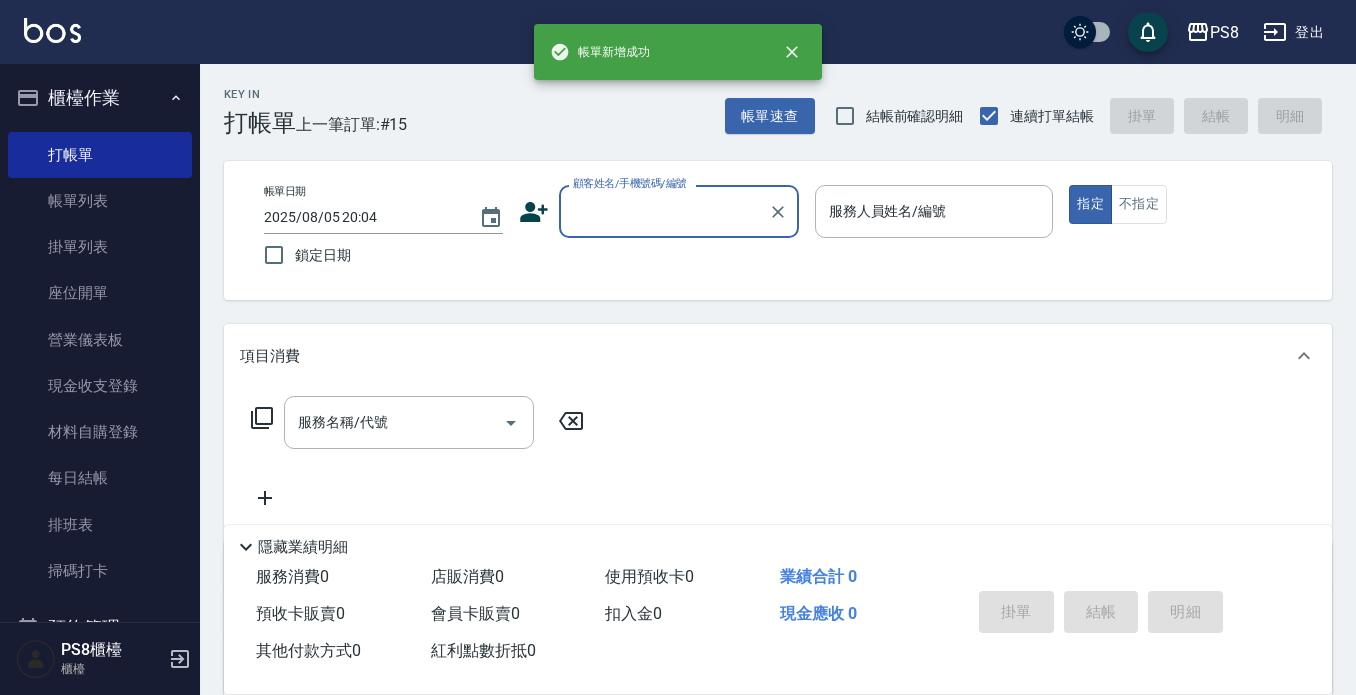 scroll, scrollTop: 0, scrollLeft: 0, axis: both 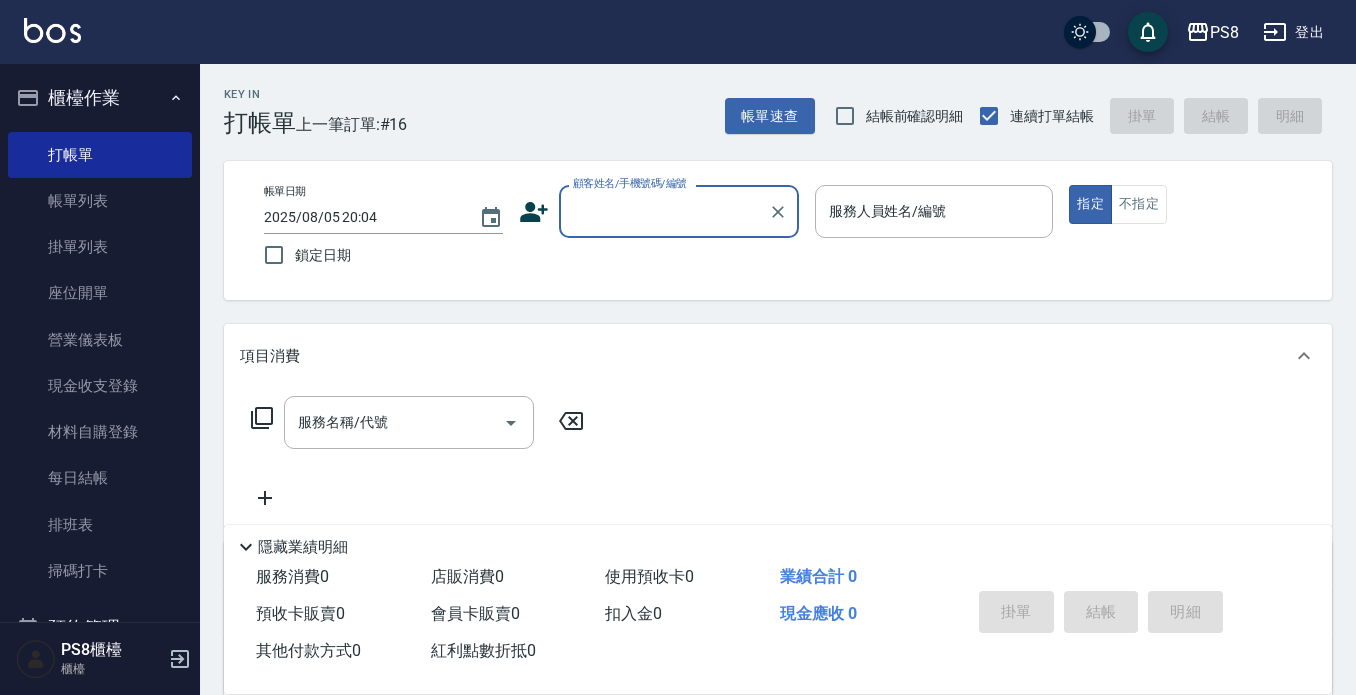 click on "顧客姓名/手機號碼/編號" at bounding box center (679, 211) 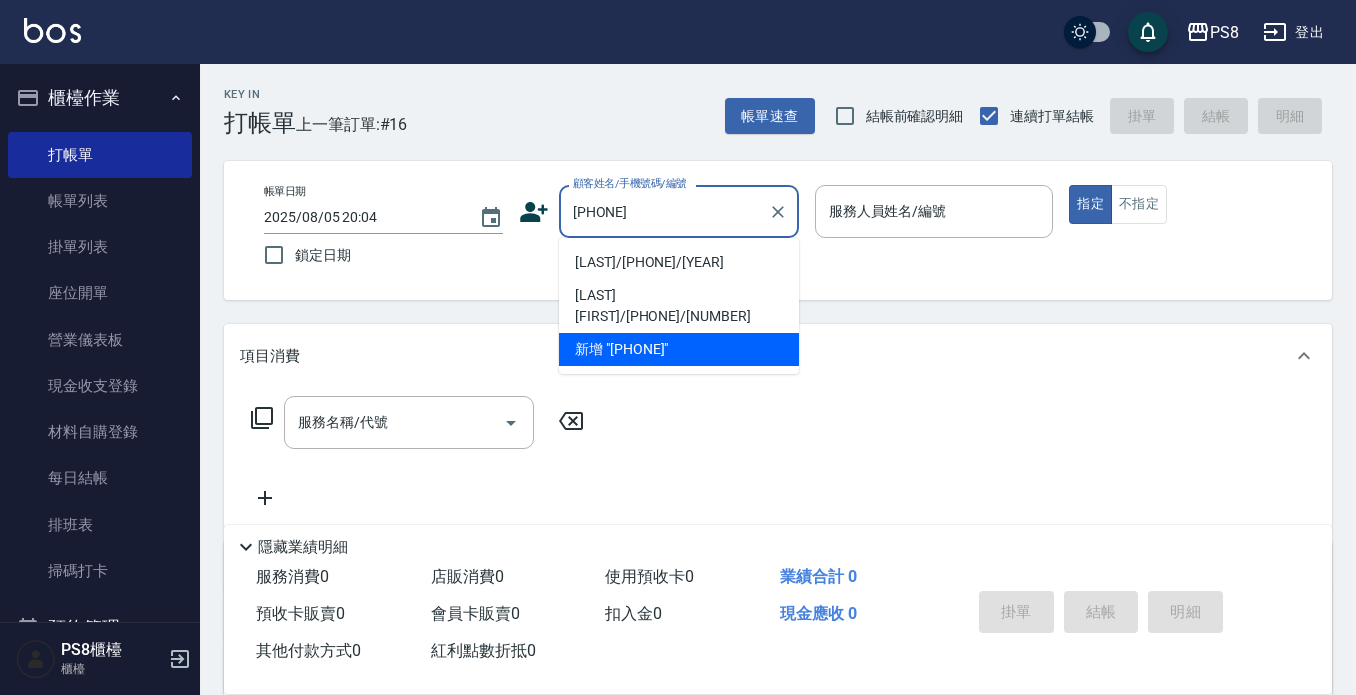 click on "[LAST]/[PHONE]/[YEAR]" at bounding box center (679, 262) 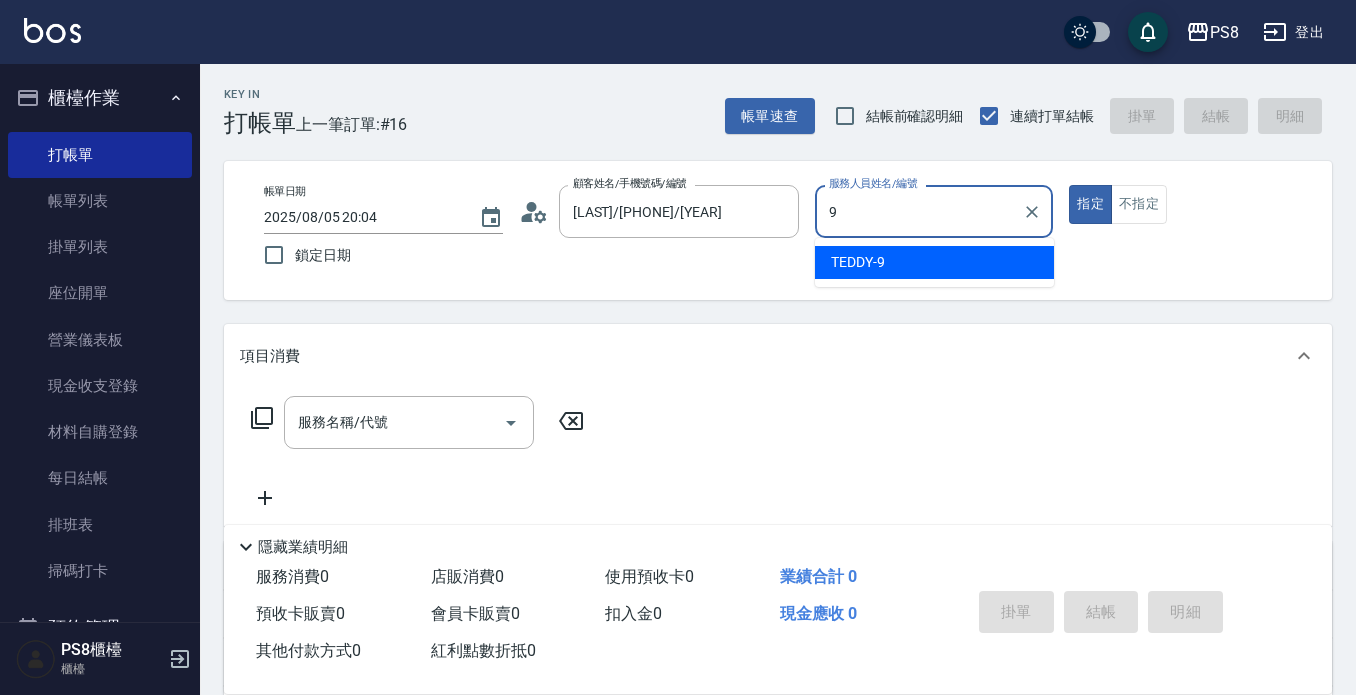 type on "TEDDY-9" 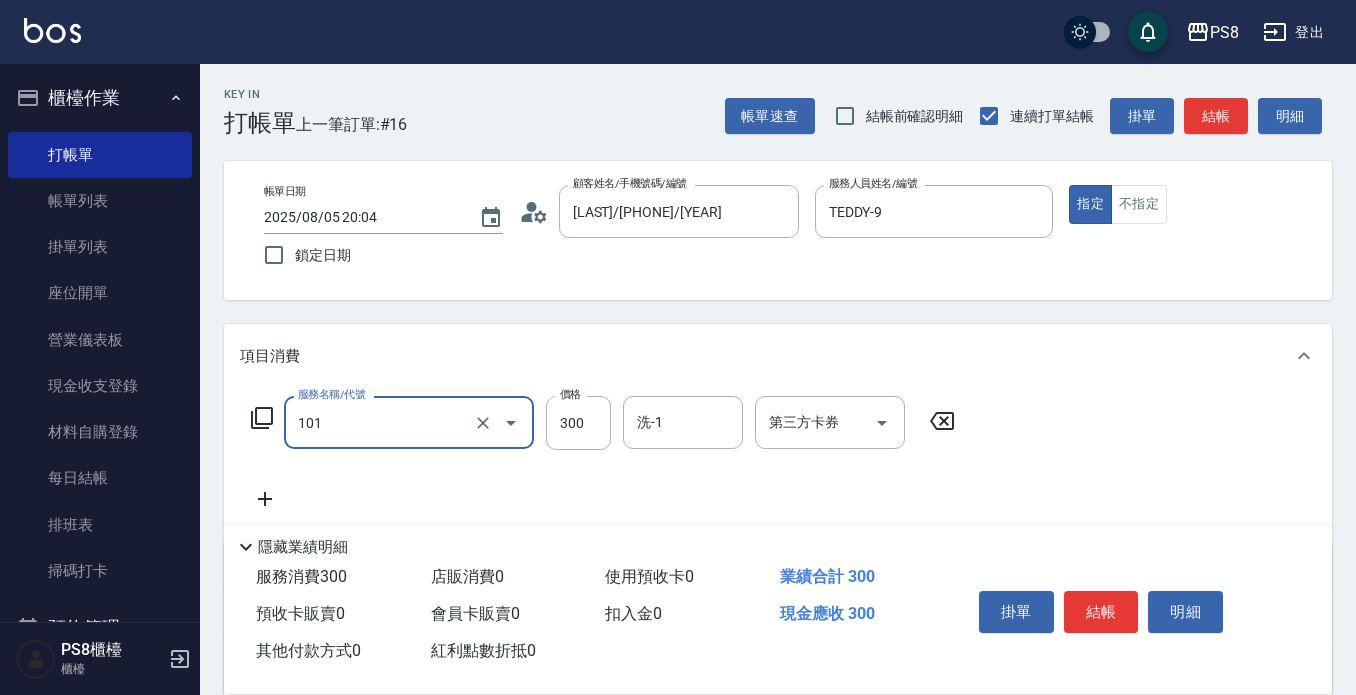 type on "洗髮(101)" 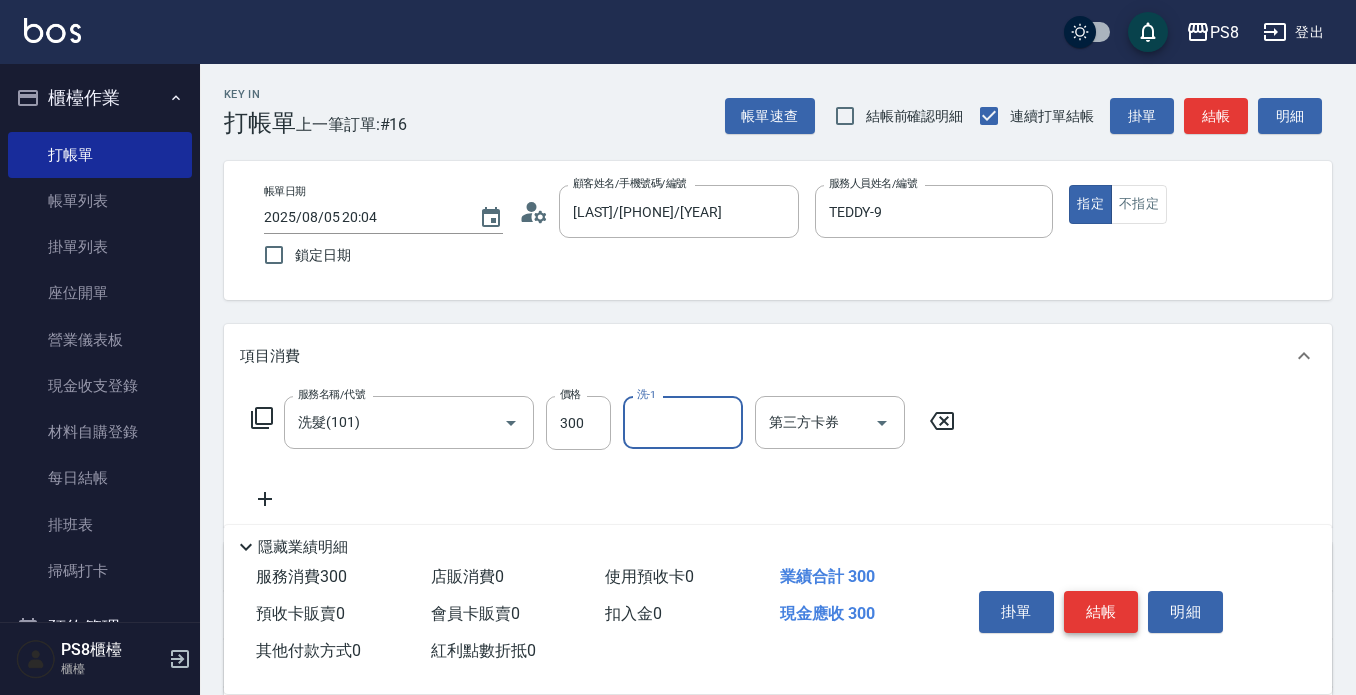 click on "結帳" at bounding box center [1101, 612] 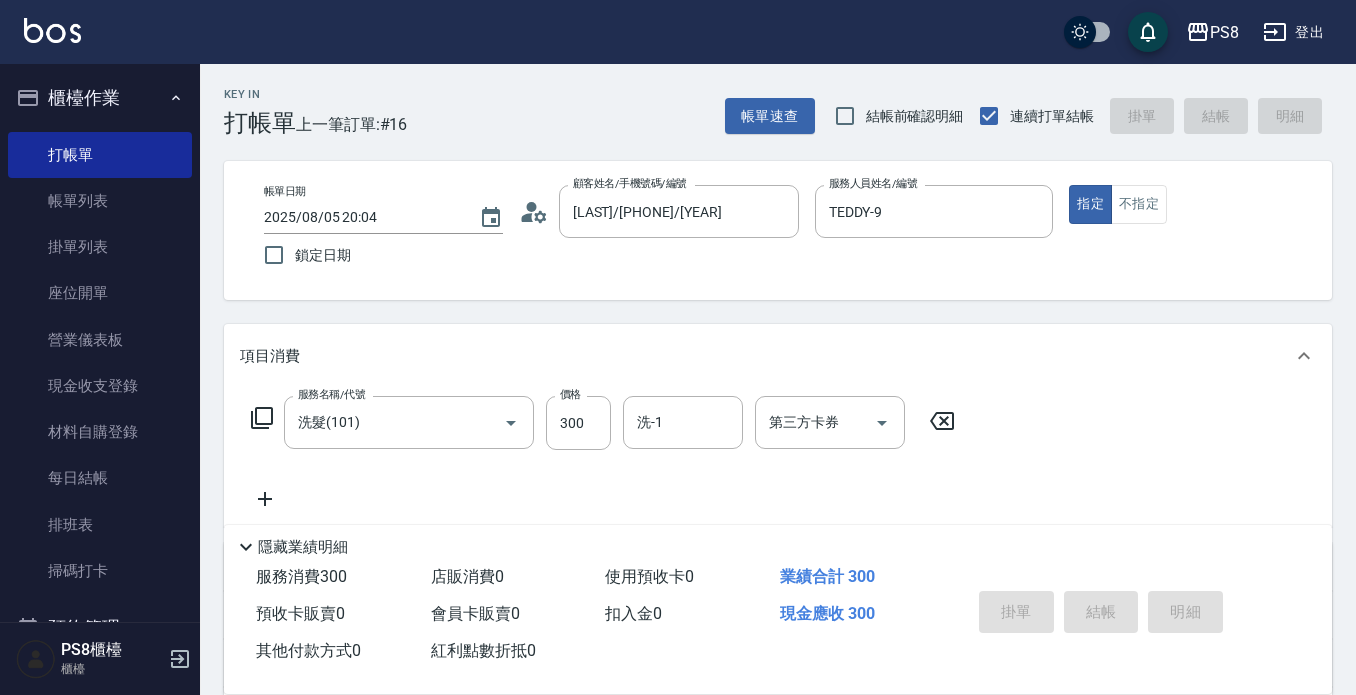 type on "2025/08/05 20:06" 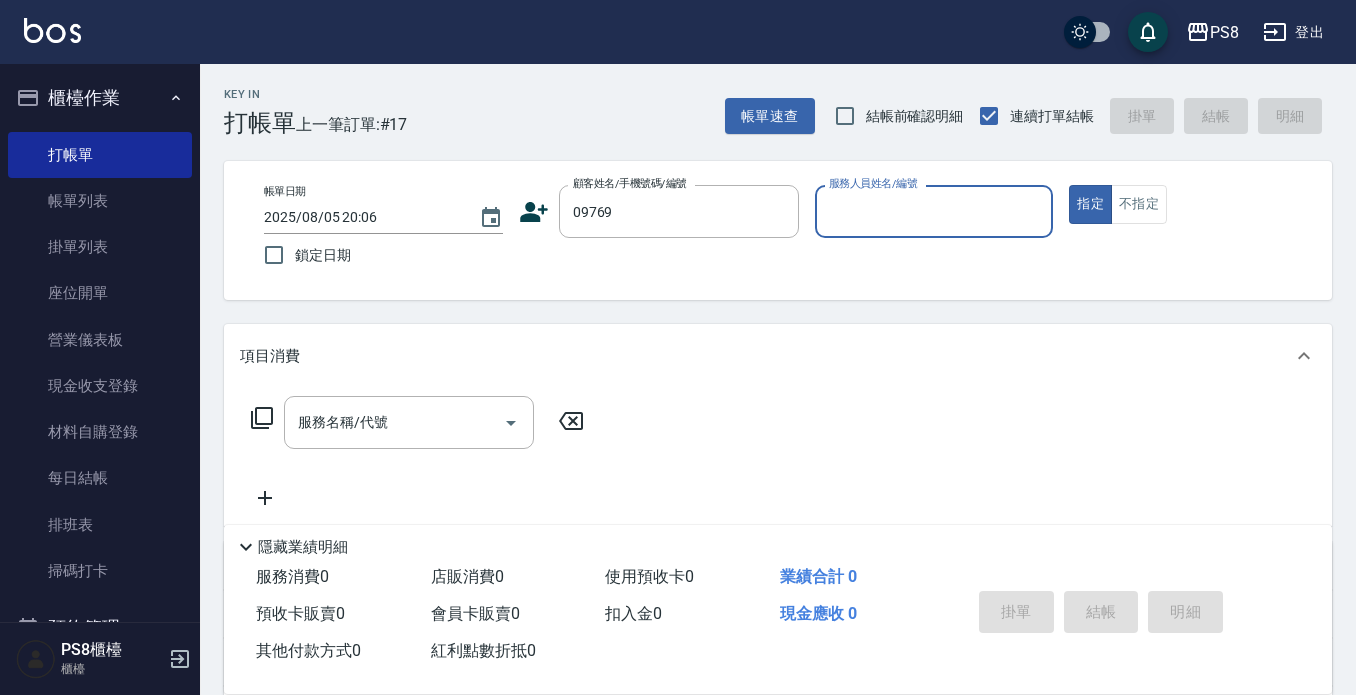 click on "指定" at bounding box center (1090, 204) 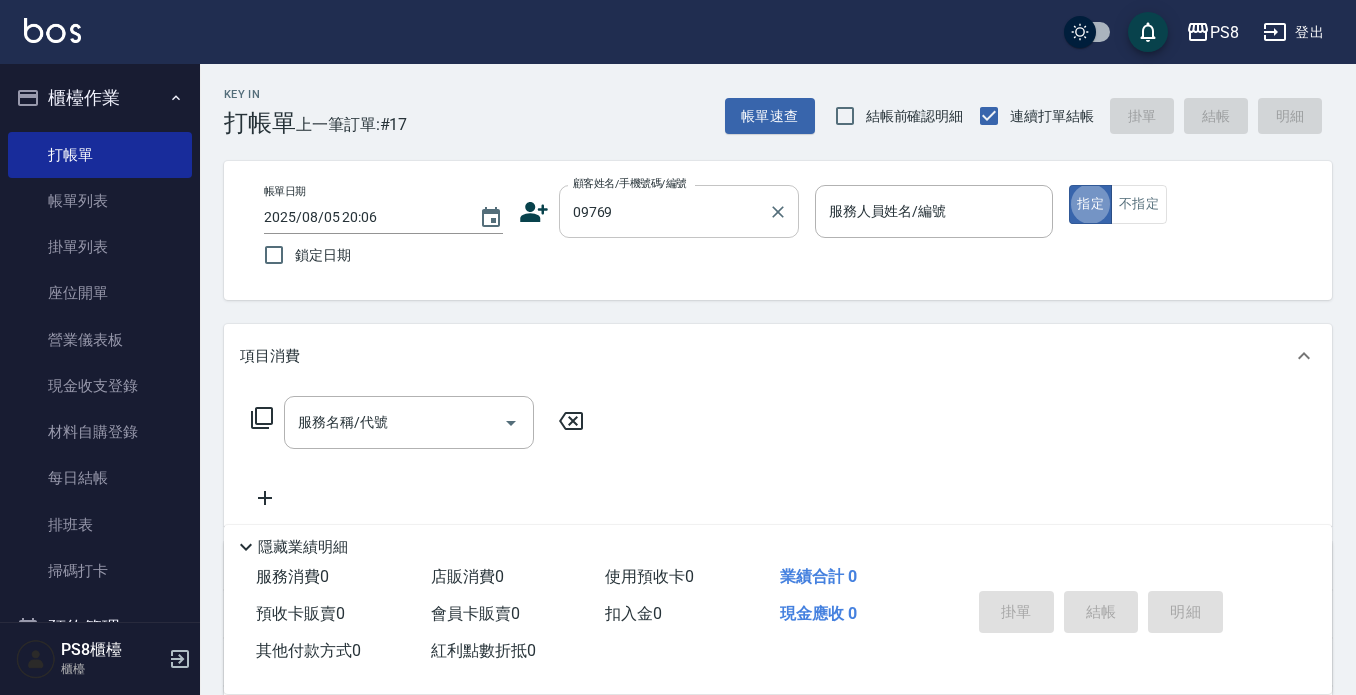 click on "09769" at bounding box center (664, 211) 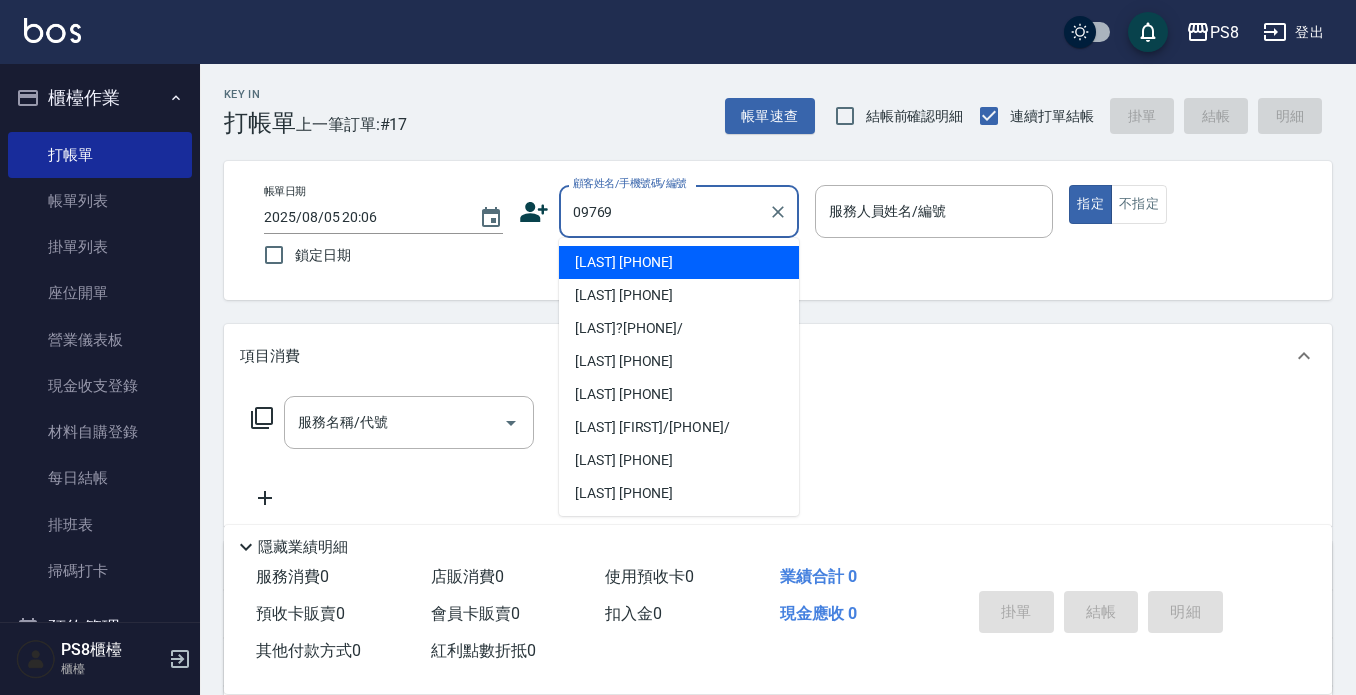 scroll, scrollTop: 579, scrollLeft: 0, axis: vertical 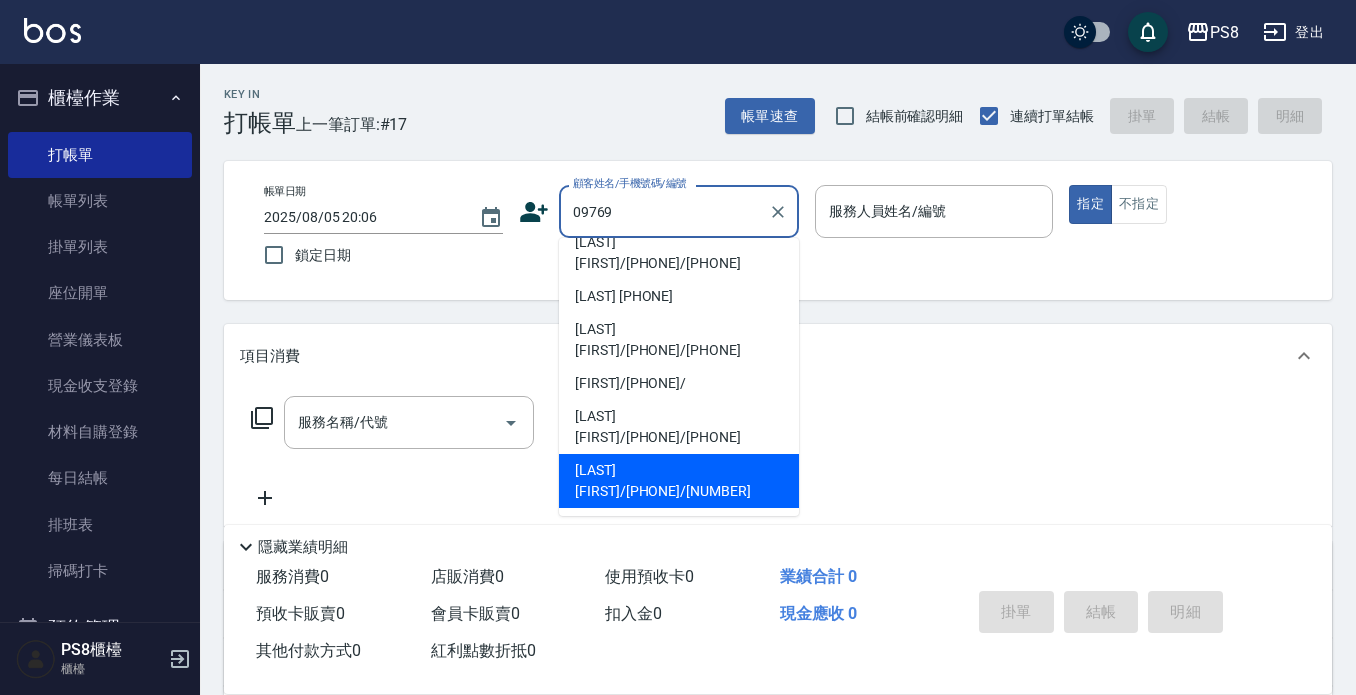click on "指定" at bounding box center (1090, 204) 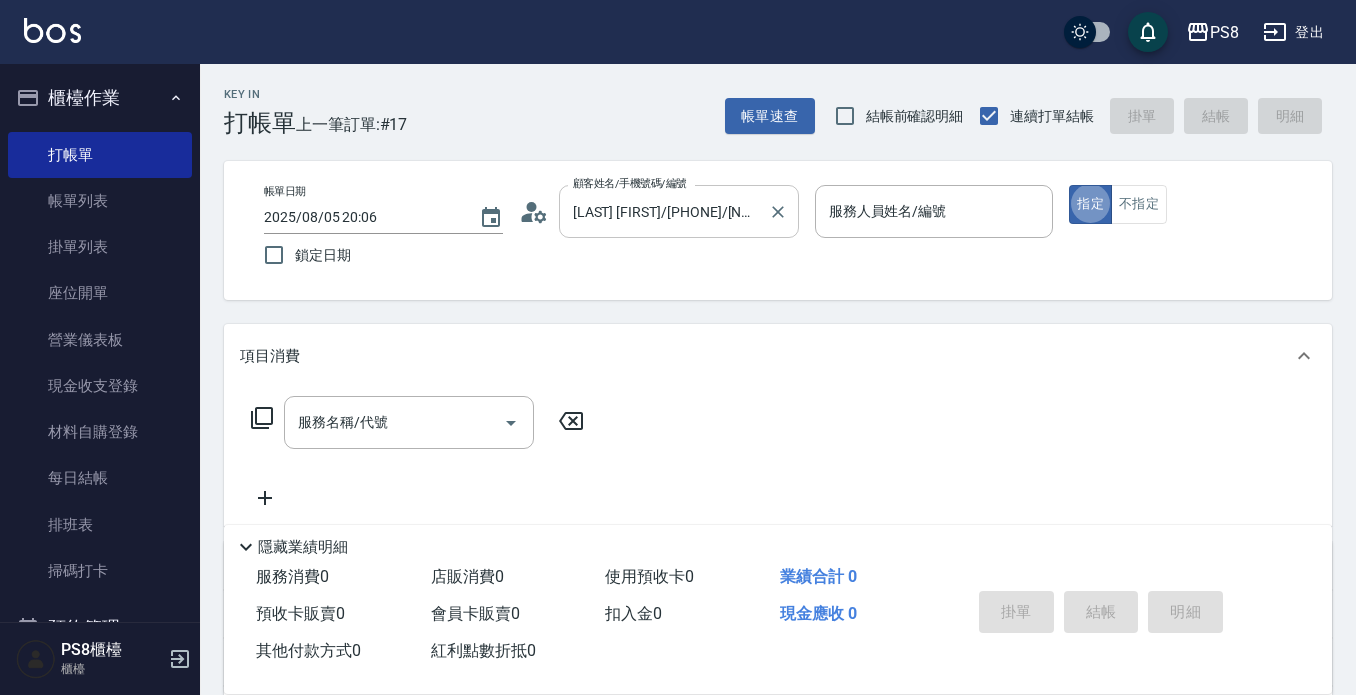 type on "EMMA-15" 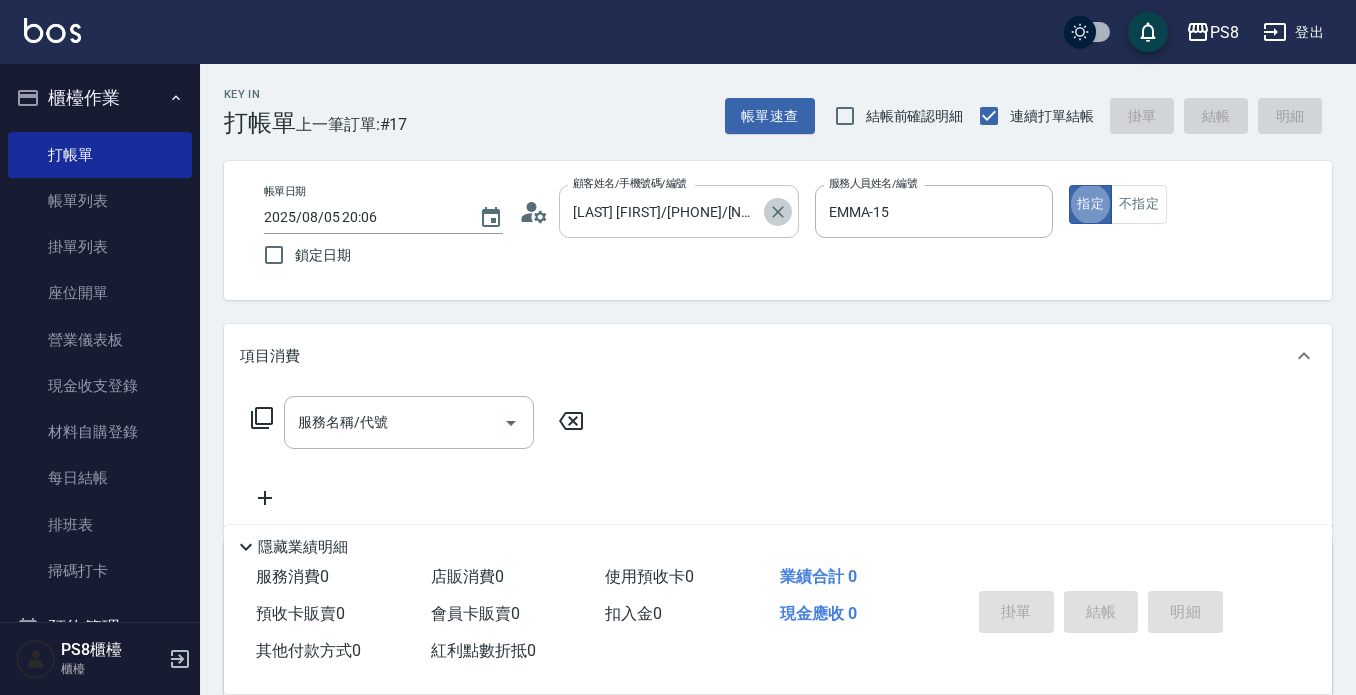click 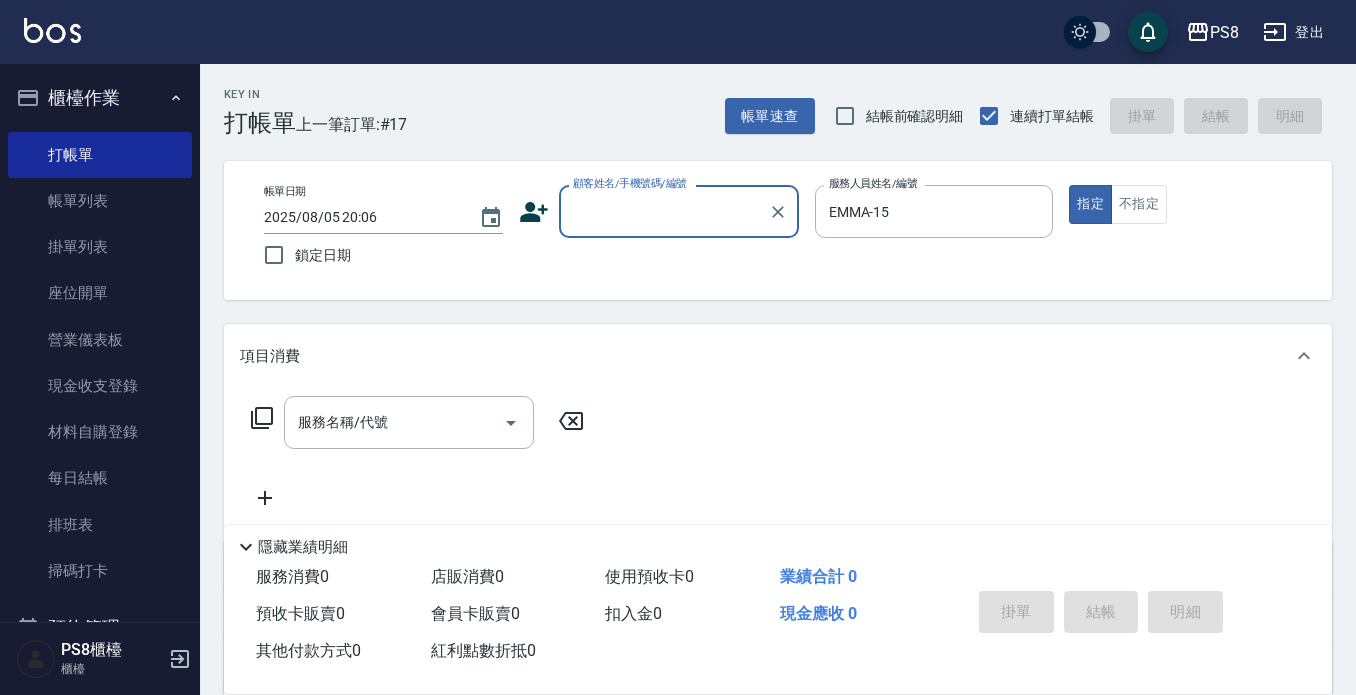click on "顧客姓名/手機號碼/編號" at bounding box center (664, 211) 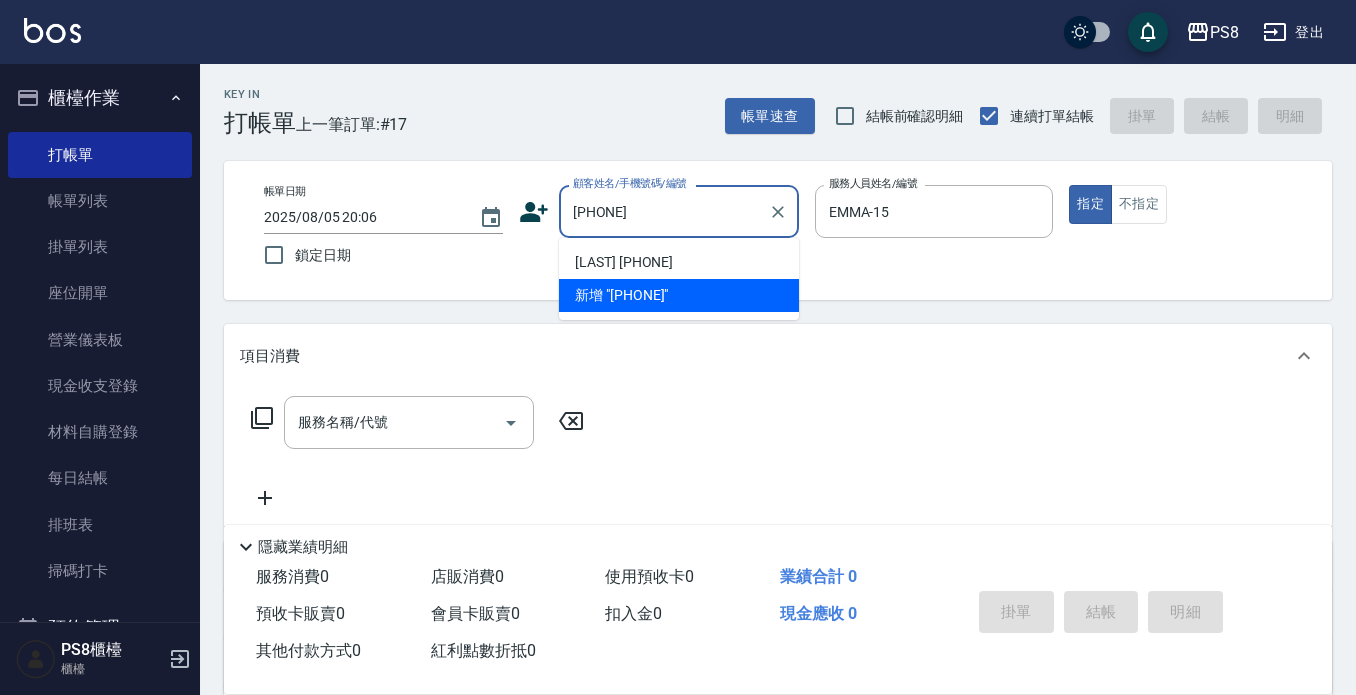 click on "[LAST] [PHONE]" at bounding box center (679, 262) 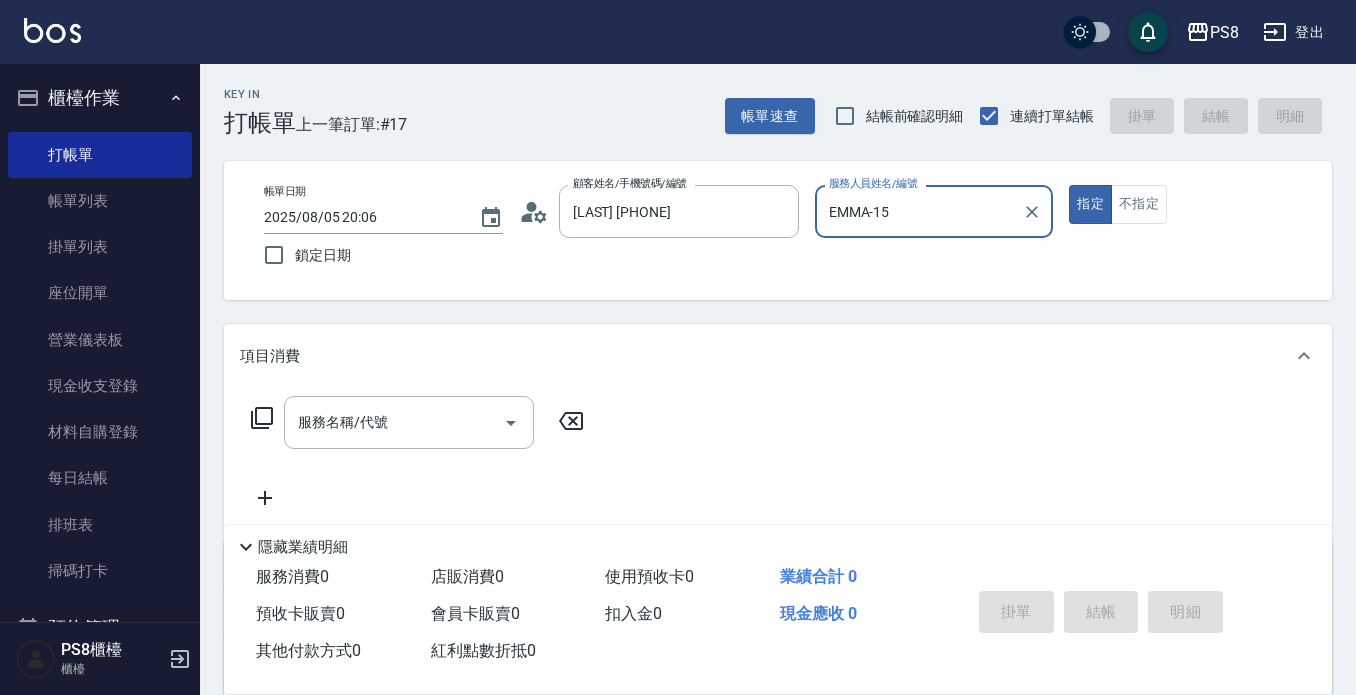 type on "TEDDY-9" 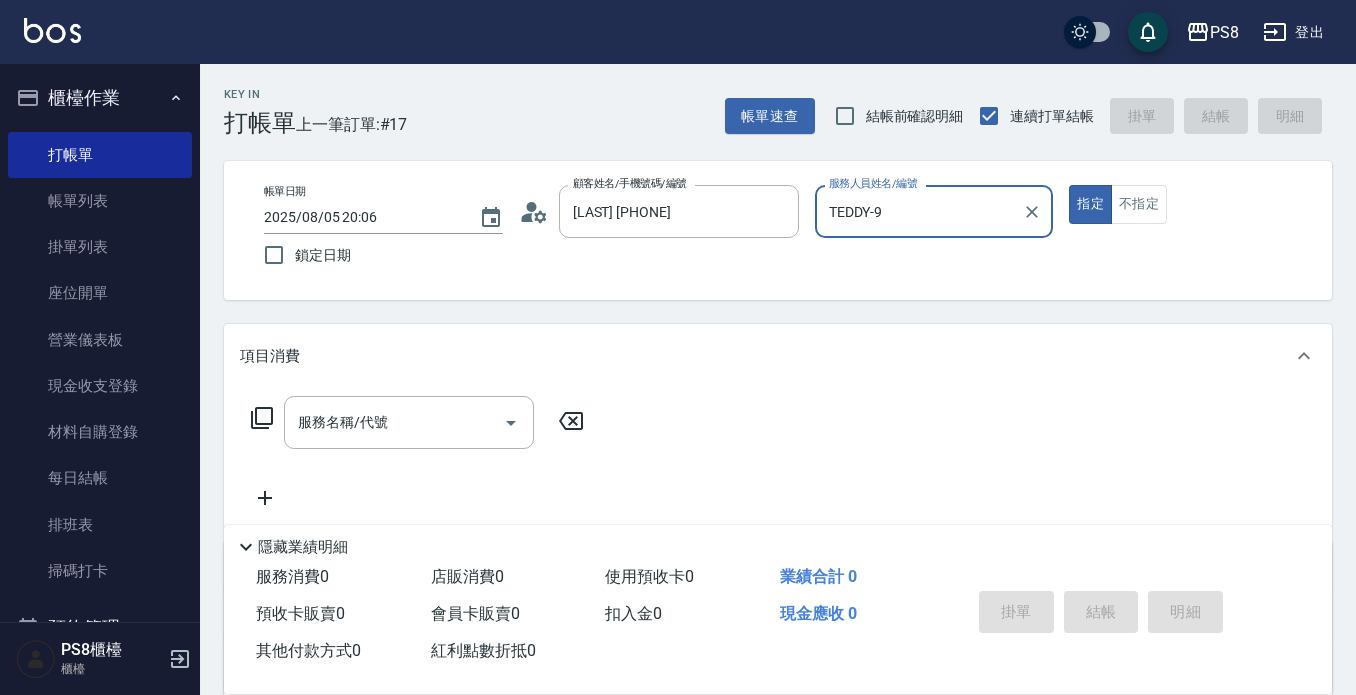 click on "指定" at bounding box center (1090, 204) 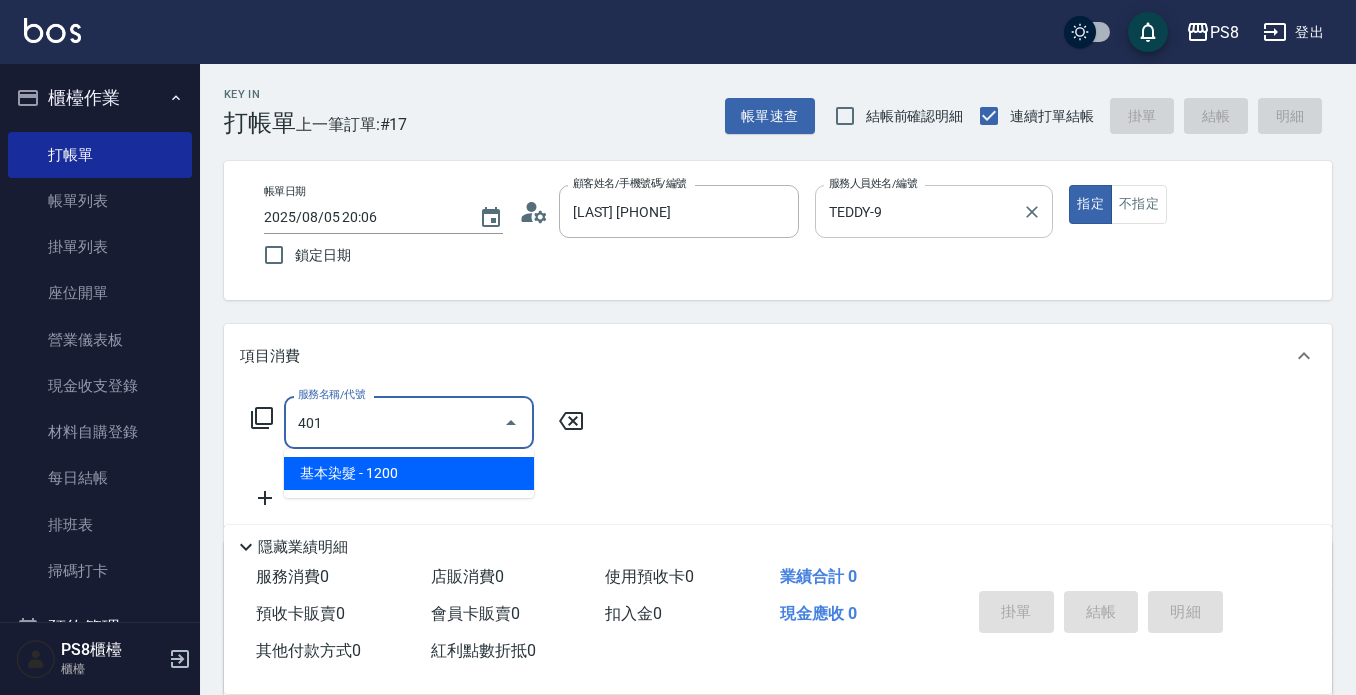 type on "基本染髮(401)" 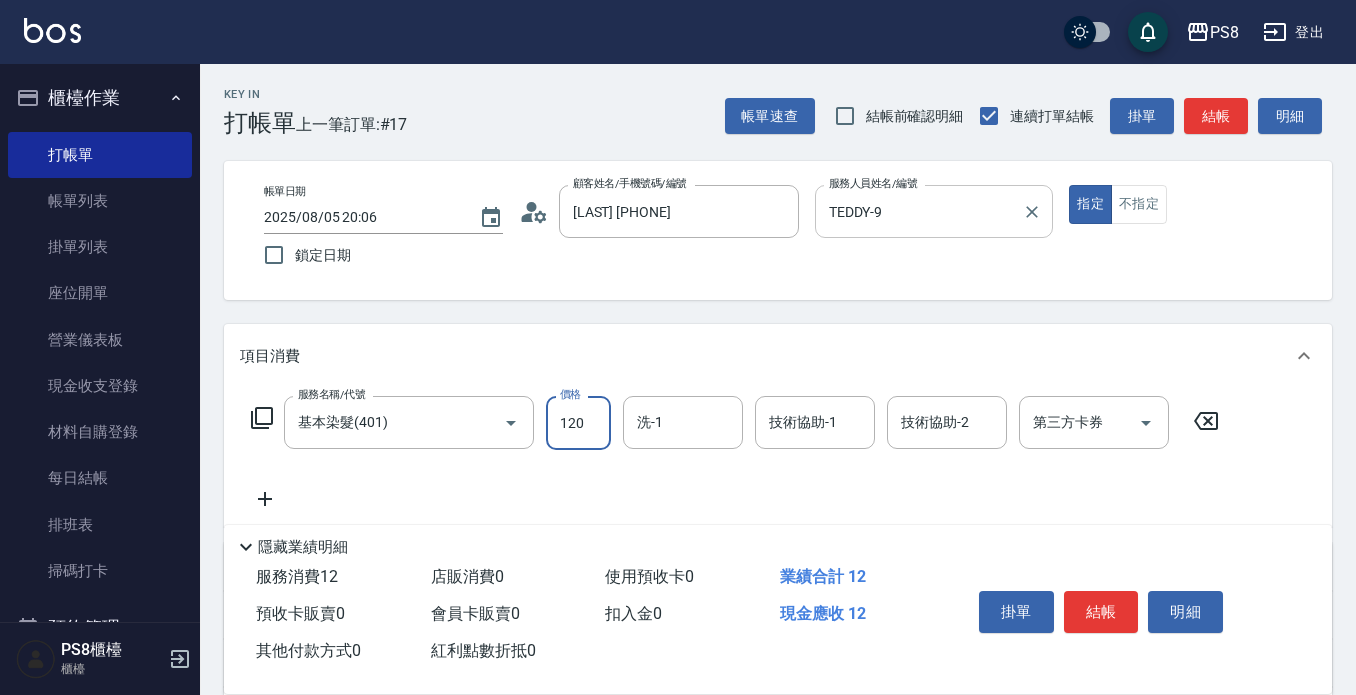 type on "1200" 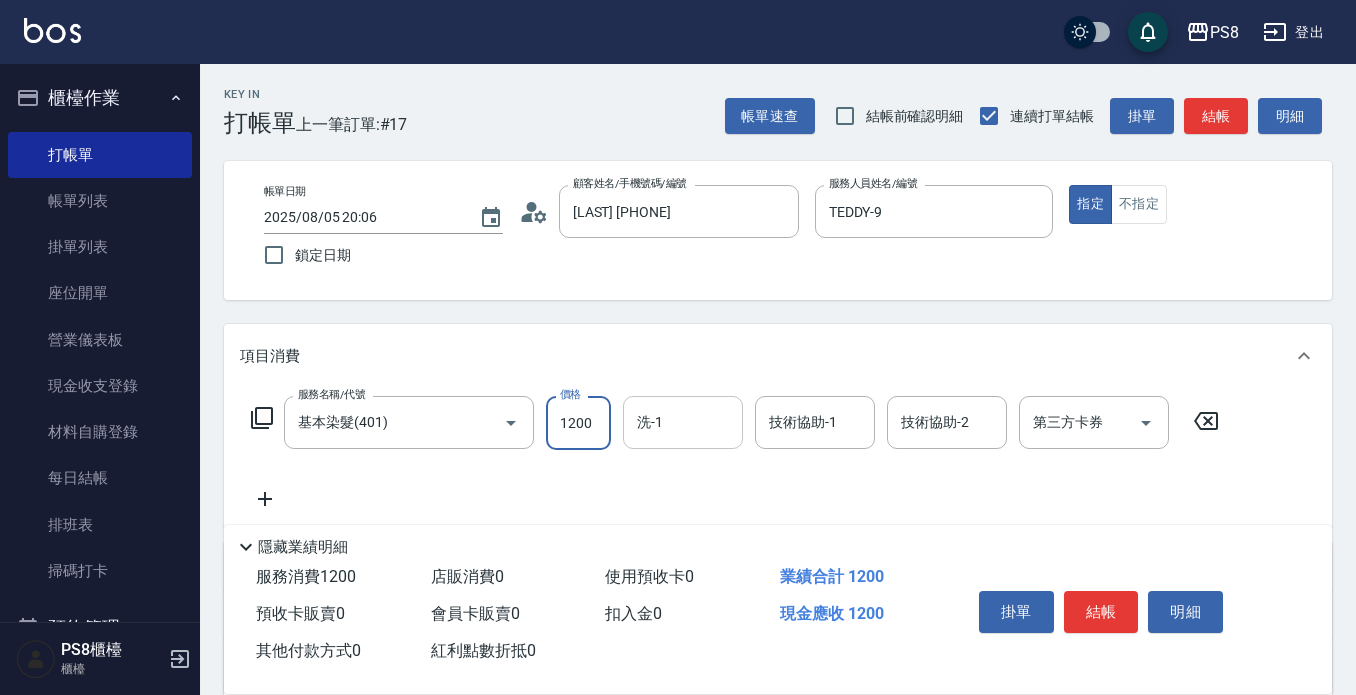 click on "洗-1" at bounding box center [683, 422] 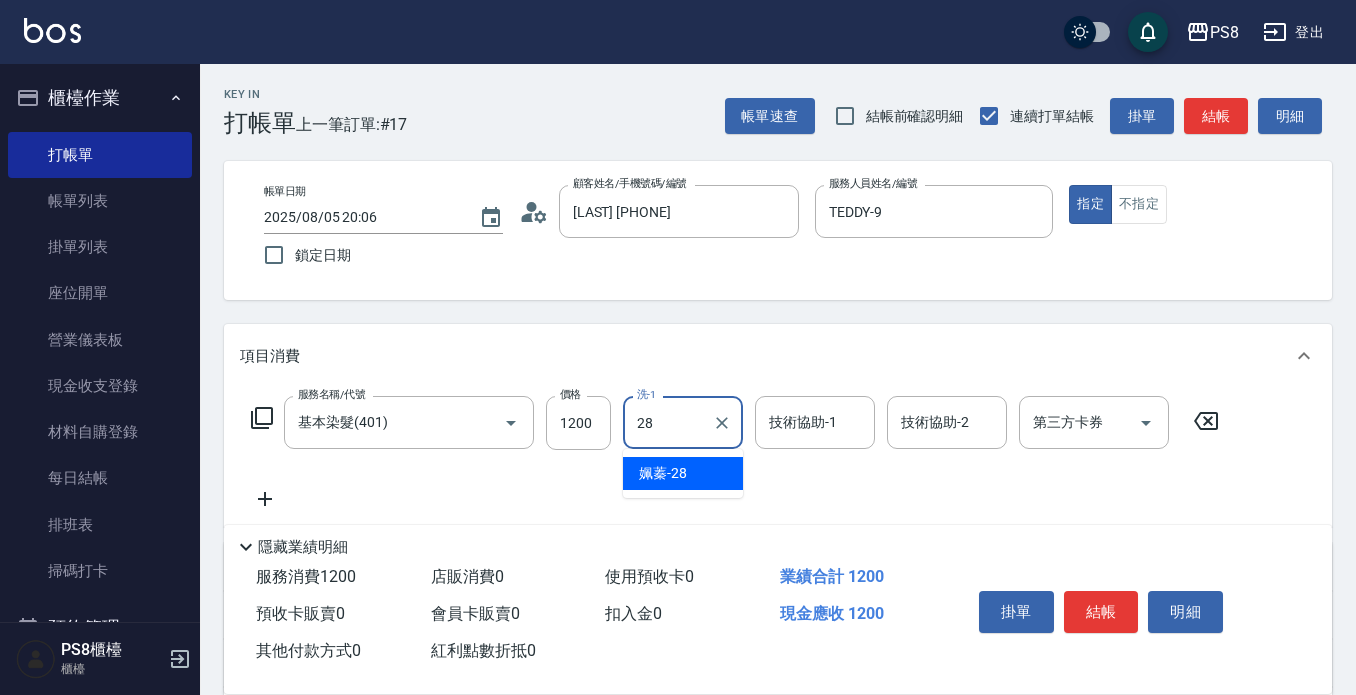 type on "姵蓁-28" 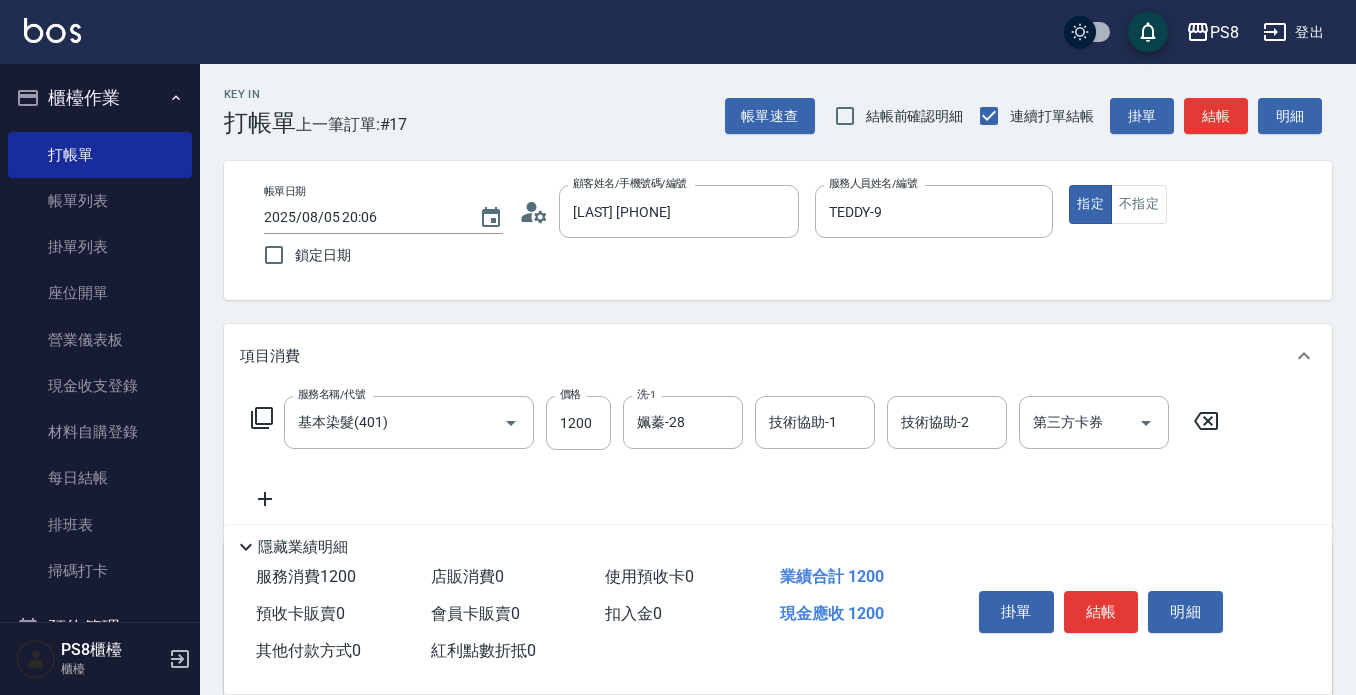 click 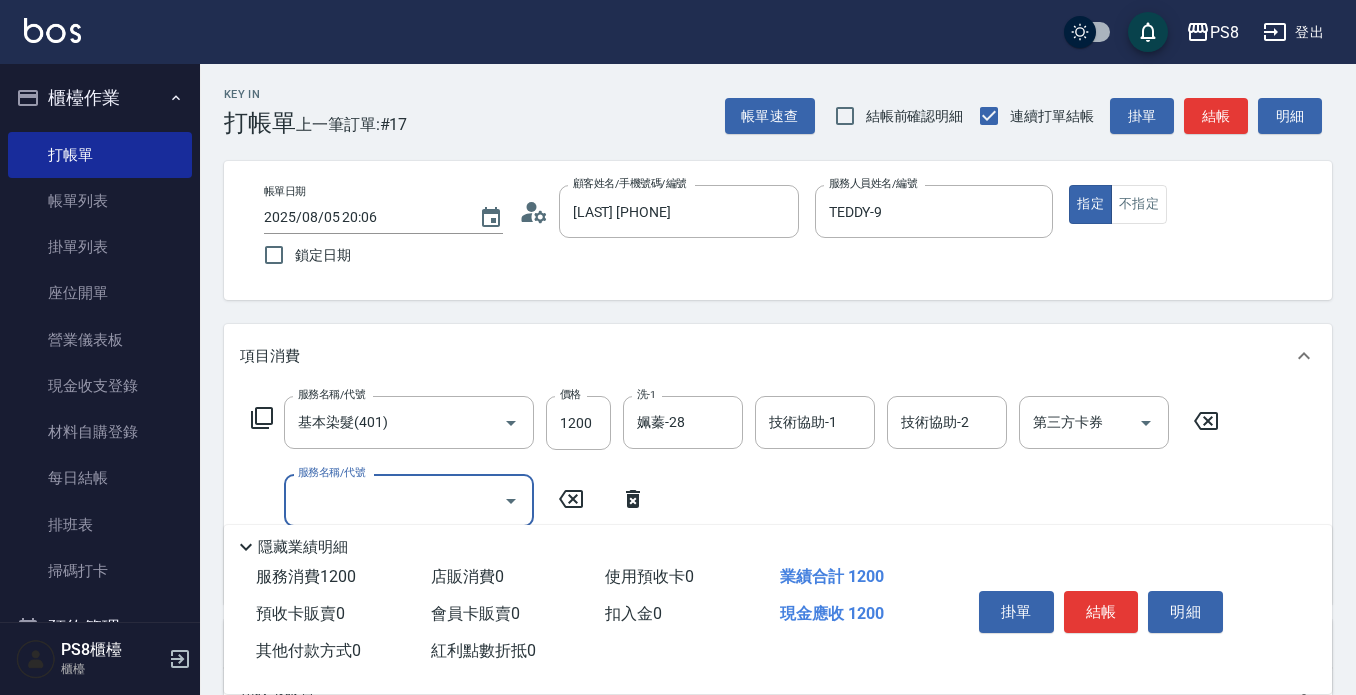 click on "服務名稱/代號" at bounding box center (394, 500) 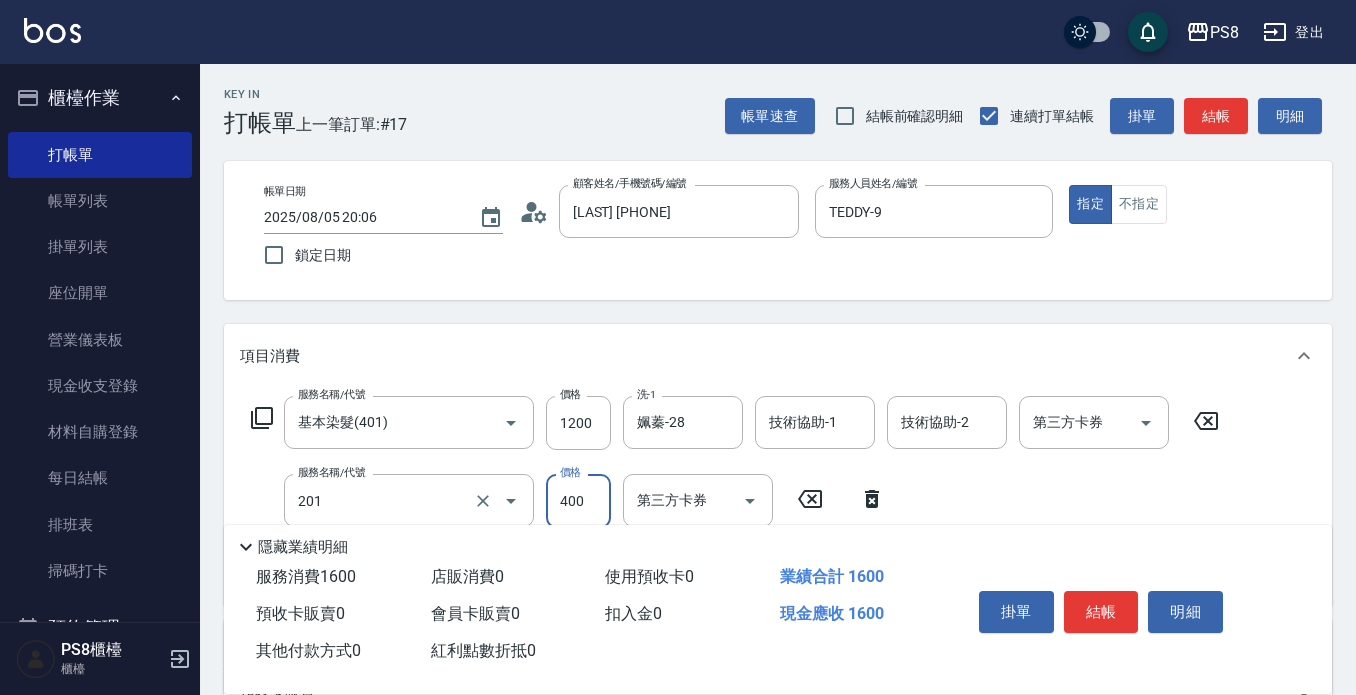 type on "洗剪400(201)" 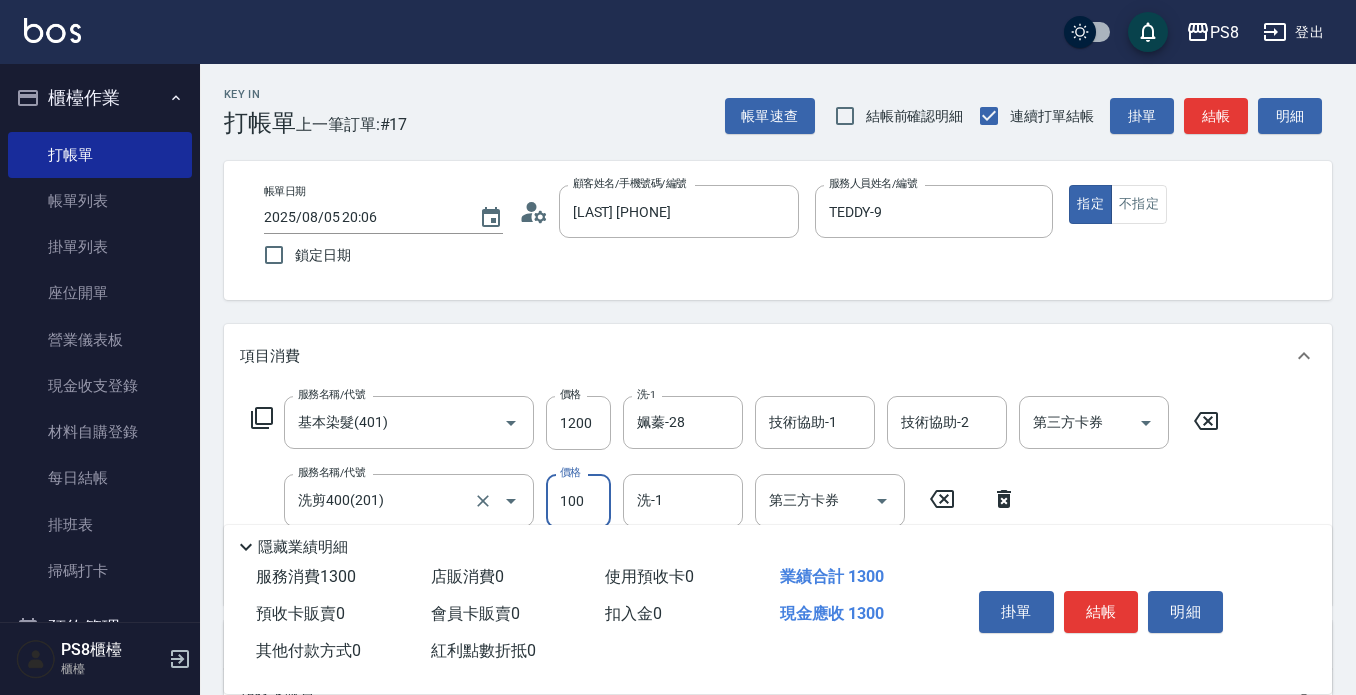 type on "100" 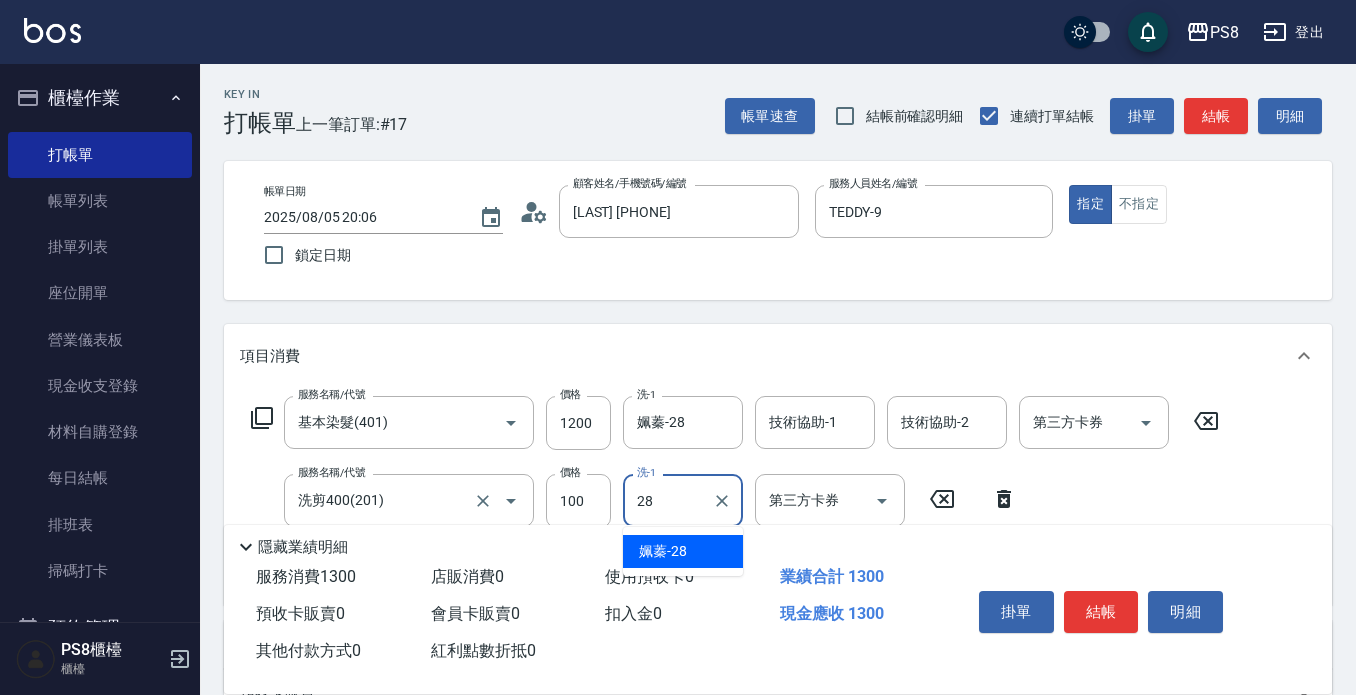 type on "姵蓁-28" 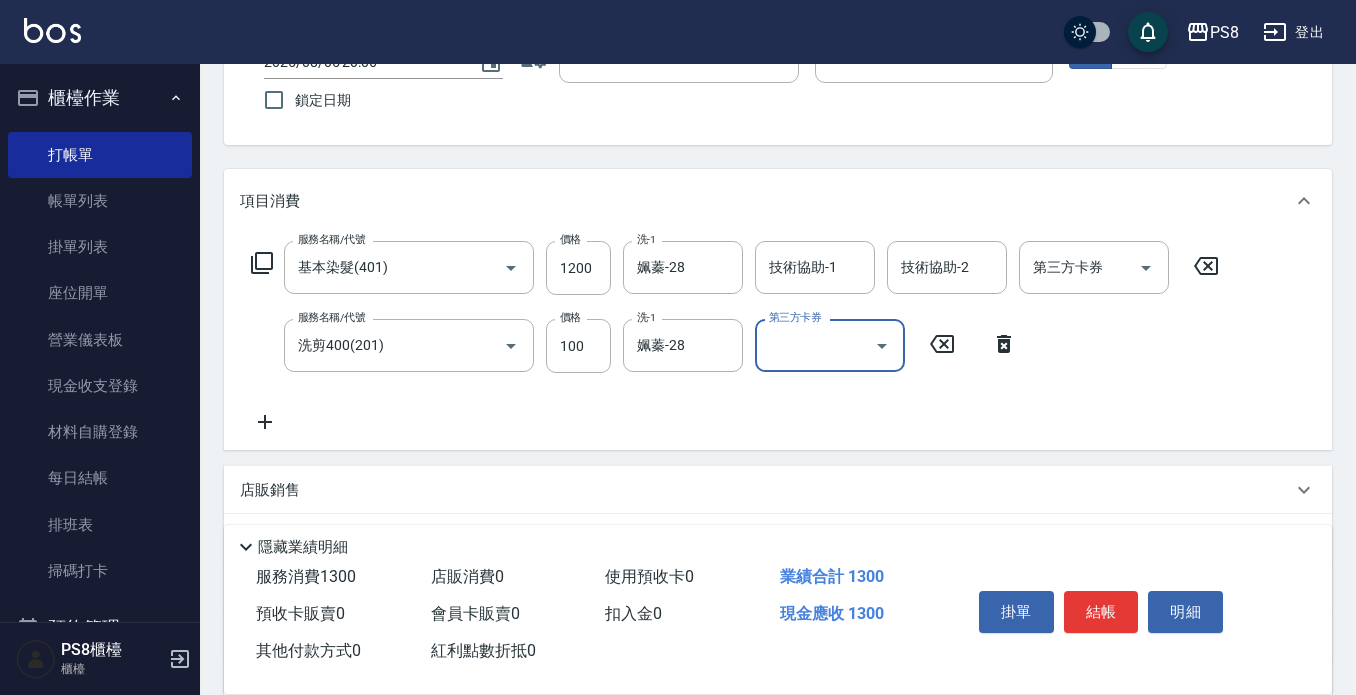 scroll, scrollTop: 300, scrollLeft: 0, axis: vertical 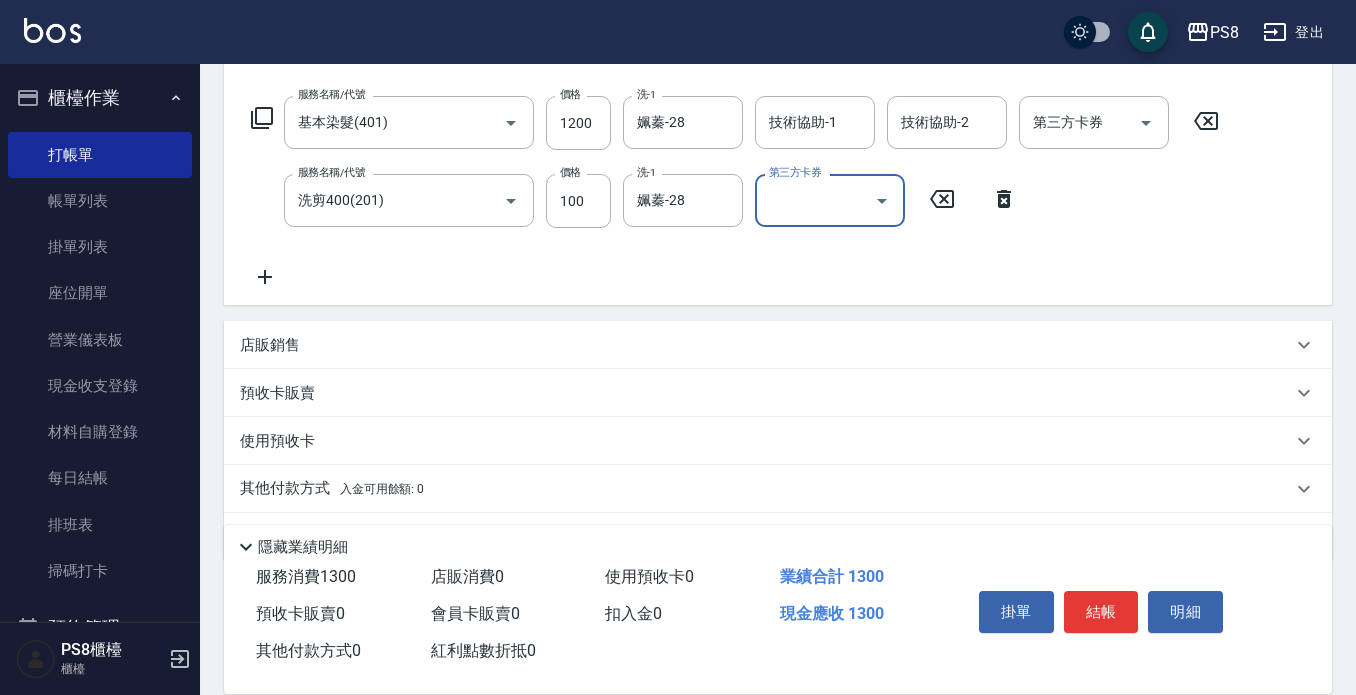 click on "結帳" at bounding box center [1101, 612] 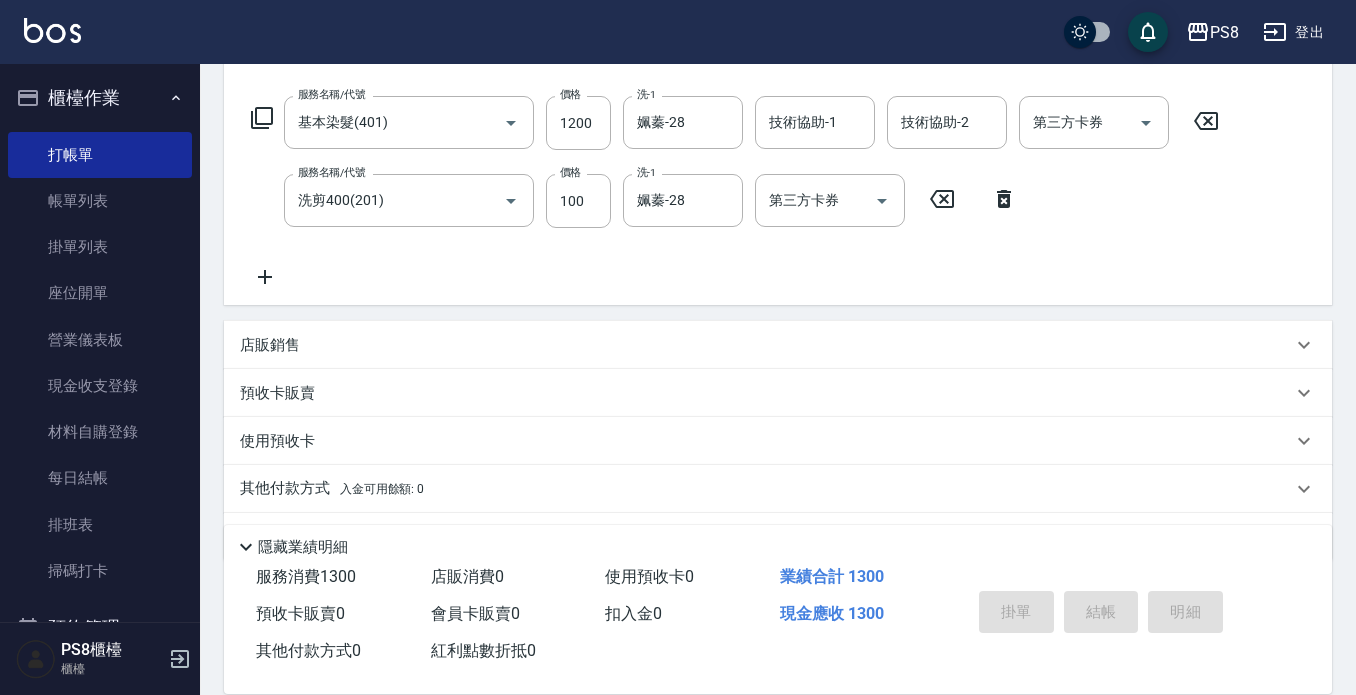 type on "2025/08/05 20:08" 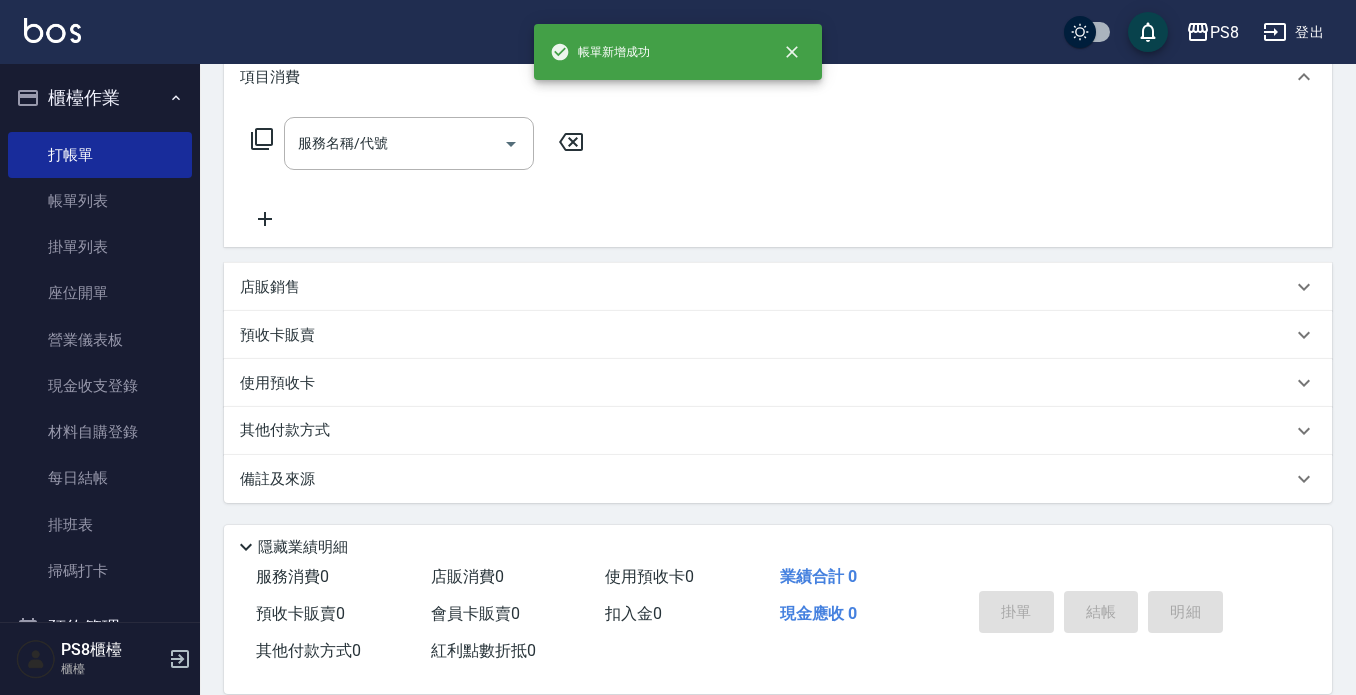 scroll, scrollTop: 0, scrollLeft: 0, axis: both 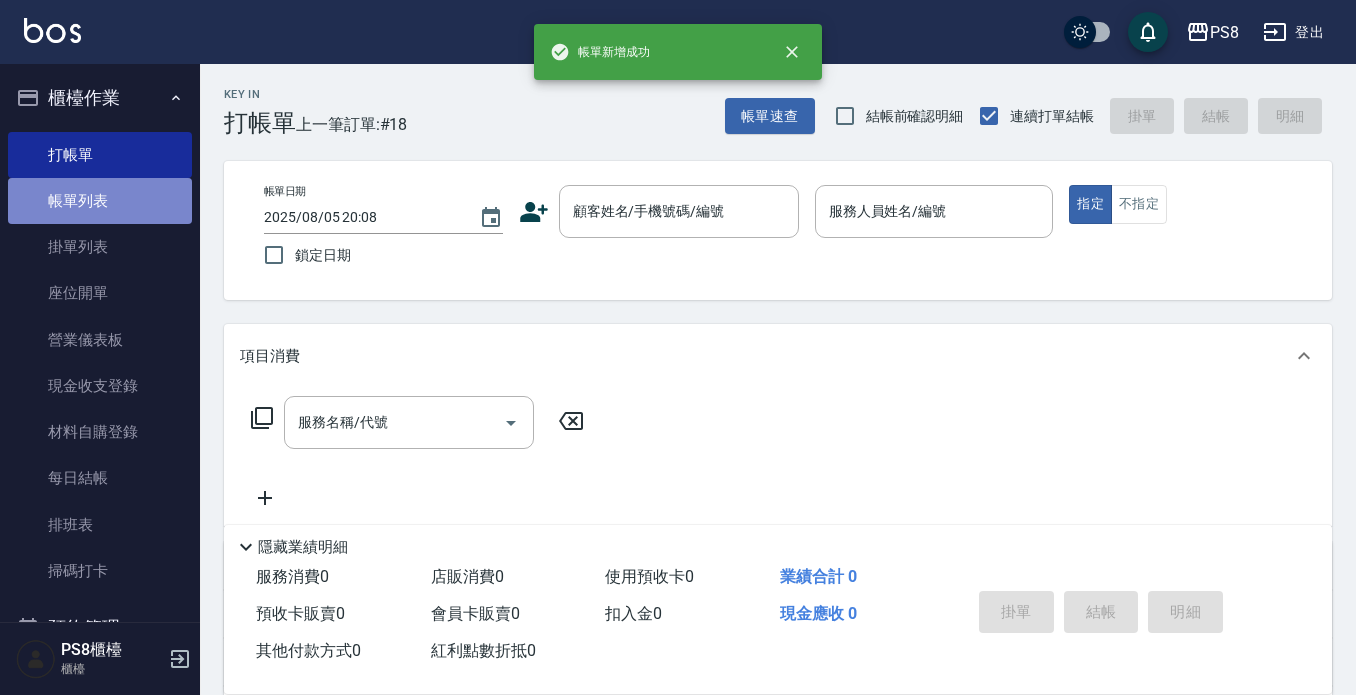 click on "帳單列表" at bounding box center (100, 201) 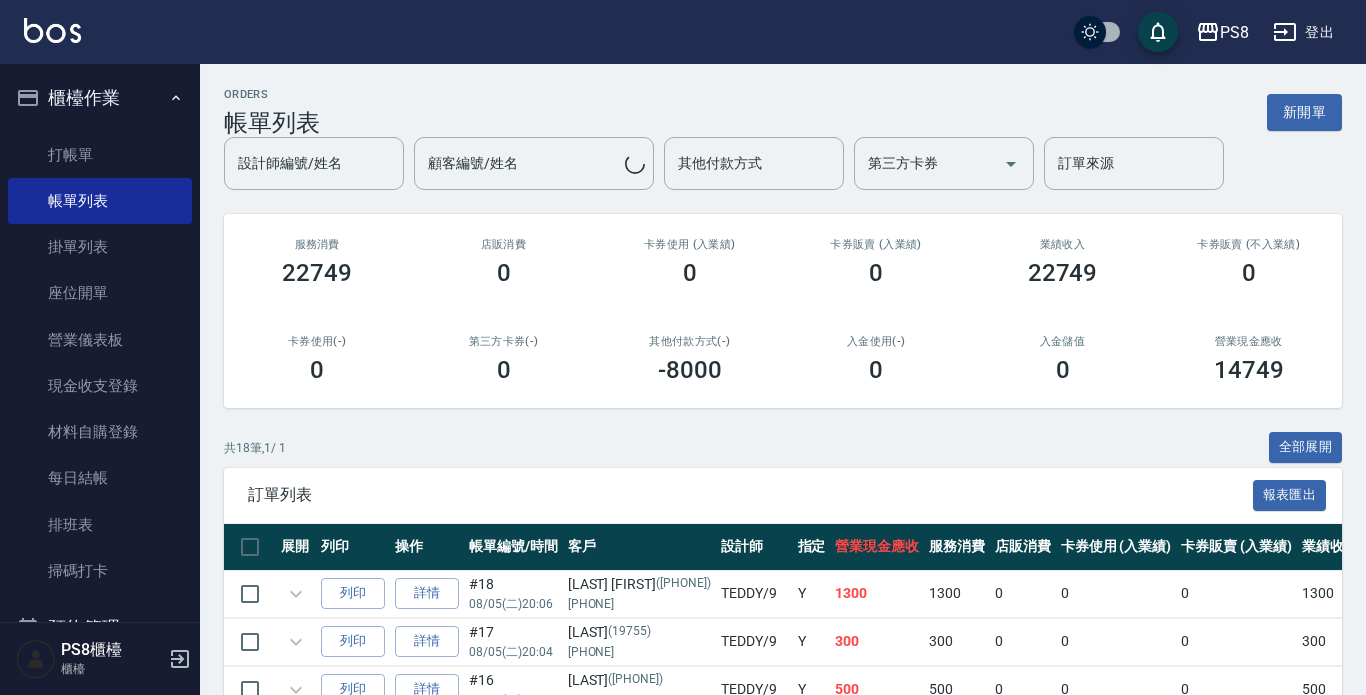 click on "ORDERS 帳單列表 新開單 設計師編號/姓名 設計師編號/姓名 顧客編號/姓名 顧客編號/姓名 其他付款方式 其他付款方式 第三方卡券 第三方卡券 訂單來源 訂單來源 服務消費 [NUMBER] 店販消費 0 卡券使用 (入業績) 0 卡券販賣 (入業績) 0 業績收入 [NUMBER] 卡券販賣 (不入業績) 0 卡券使用(-) 0 第三方卡券(-) 0 其他付款方式(-) -[NUMBER] 入金使用(-) 0 入金儲值 0 營業現金應收 [NUMBER] 共 18 筆, 1 / 1 全部展開 訂單列表 報表匯出 展開 列印 操作 帳單編號/時間 客戶 設計師 指定 營業現金應收 服務消費 店販消費 卡券使用 (入業績) 卡券販賣 (入業績) 業績收入 卡券販賣 (不入業績) 卡券使用(-) 第三方卡券(-) 其他付款方式(-) 入金使用(-) 備註 訂單來源 列印 詳情 #18 [DATE] [FIRST] [LAST] ([PHONE]) [PHONE] /9 Y [NUMBER] [NUMBER] 0 0 0 [NUMBER] 0 0 0 0 0 列印 詳情 #17 [DATE] [LAST] [FIRST] ([NUMBER]) [PHONE] [FIRST] /9 Y [NUMBER] 0" at bounding box center (783, 788) 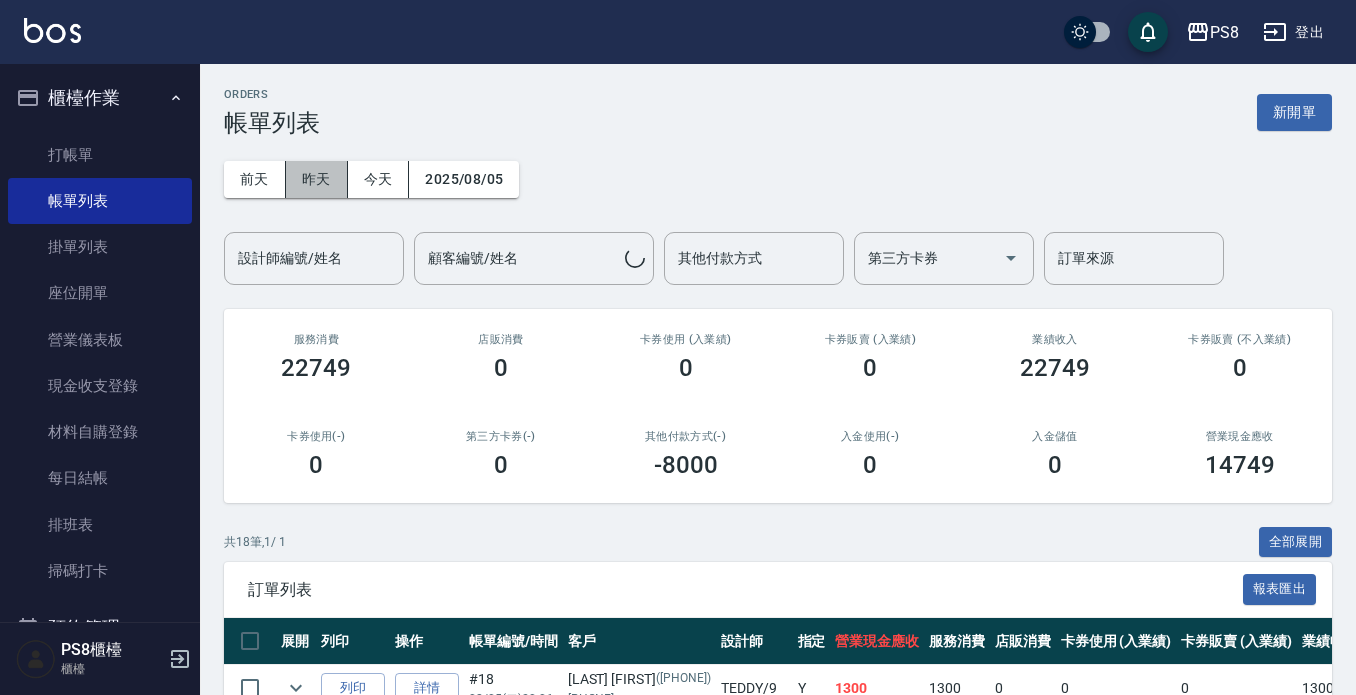 click on "昨天" at bounding box center (317, 179) 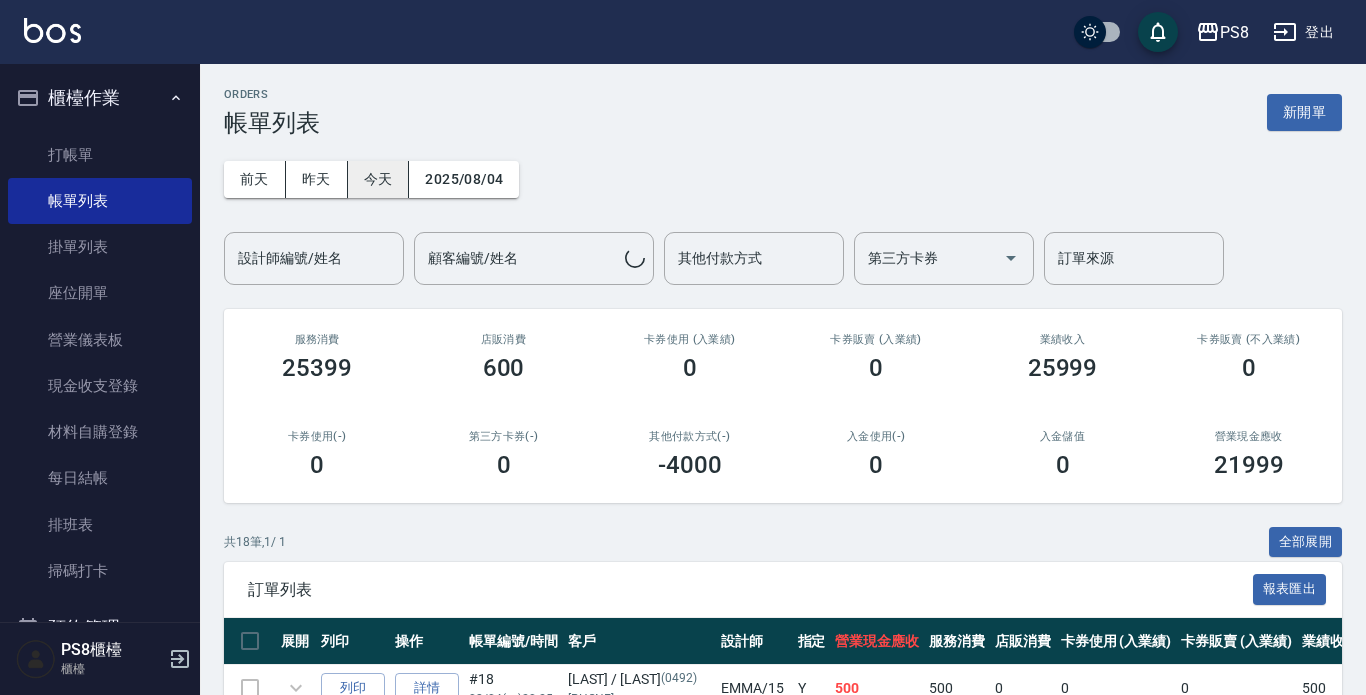 click on "今天" at bounding box center [379, 179] 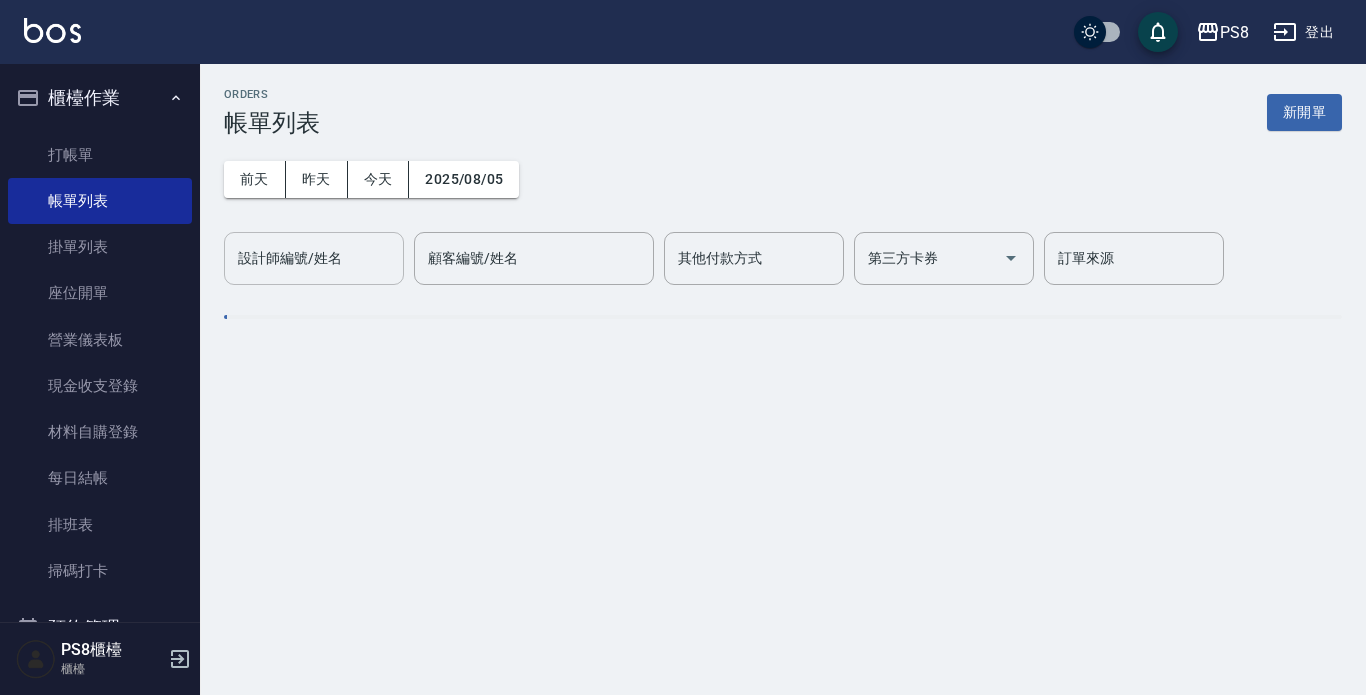 click on "設計師編號/姓名" at bounding box center (314, 258) 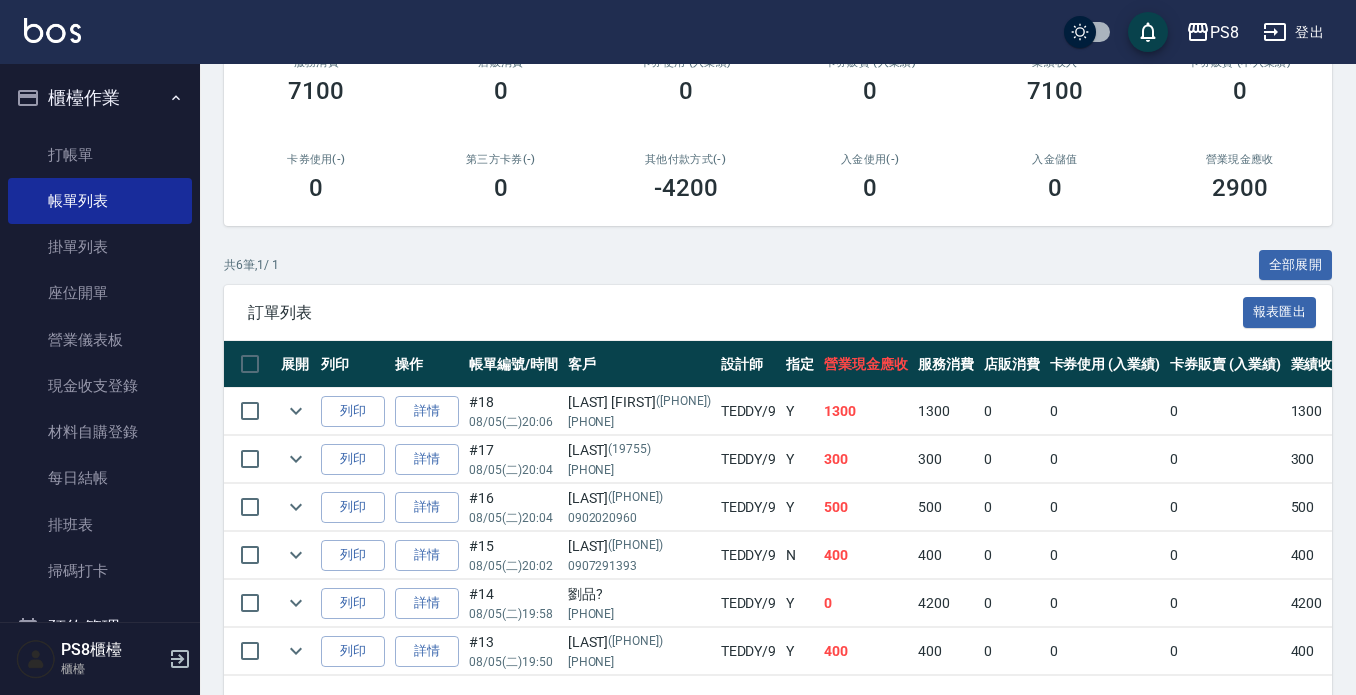 scroll, scrollTop: 353, scrollLeft: 0, axis: vertical 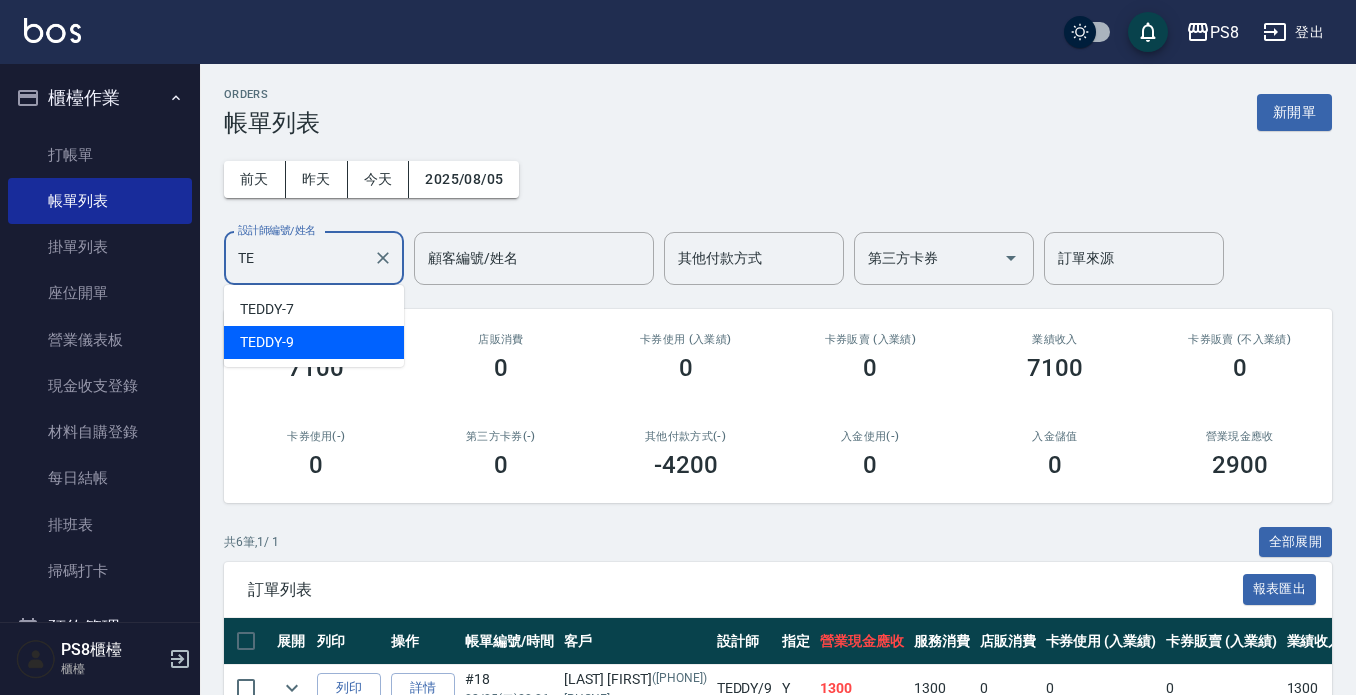 type on "T" 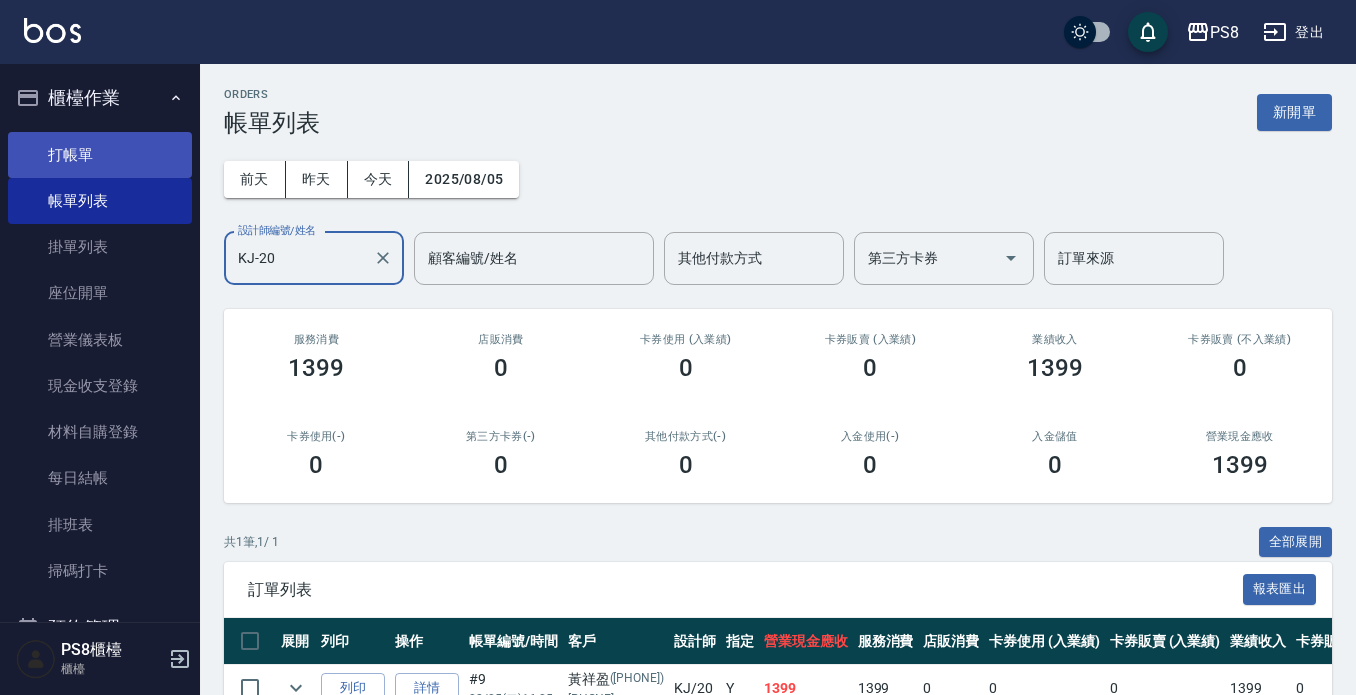 type on "KJ-20" 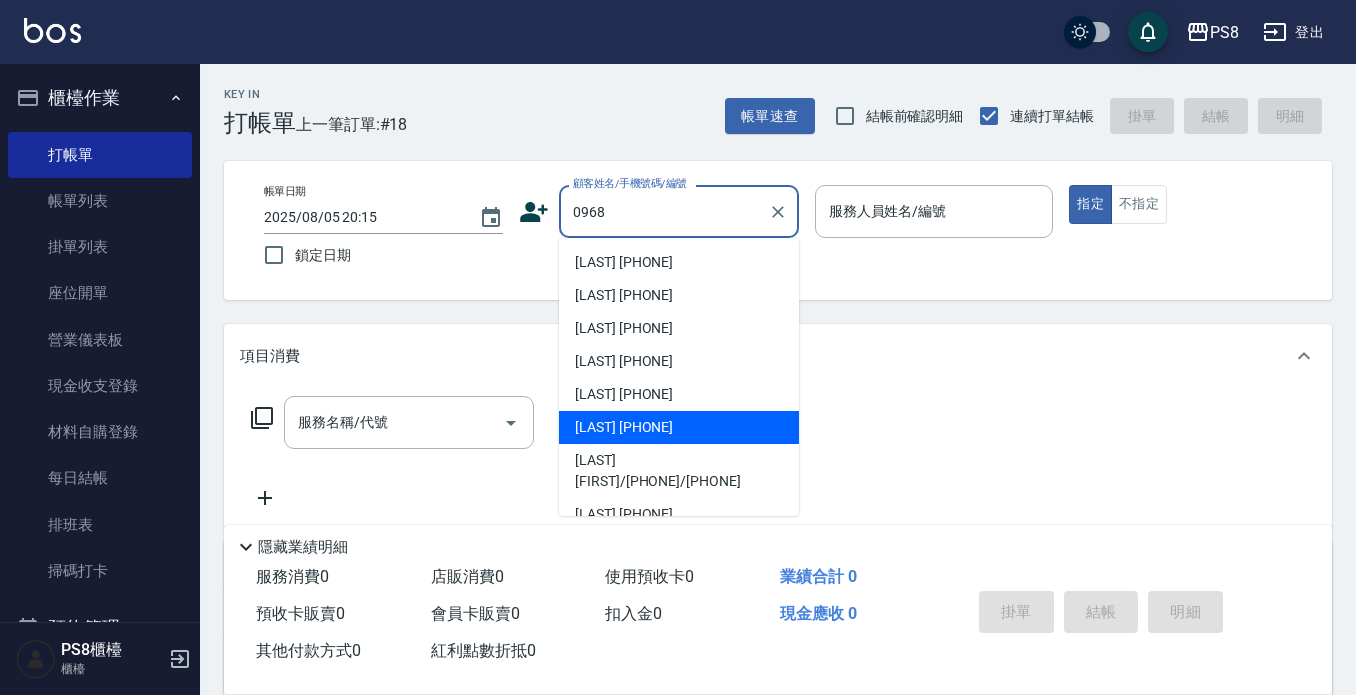 click on "[LAST] [PHONE]" at bounding box center (679, 427) 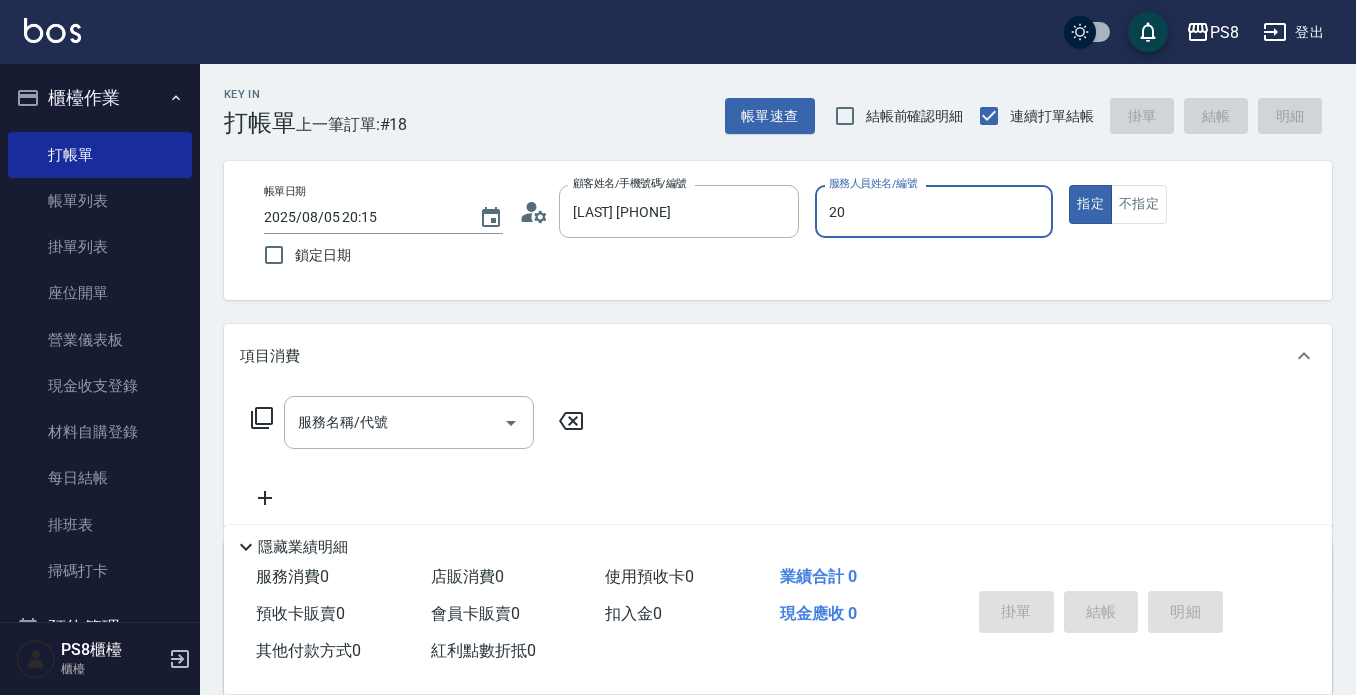 type on "KJ-20" 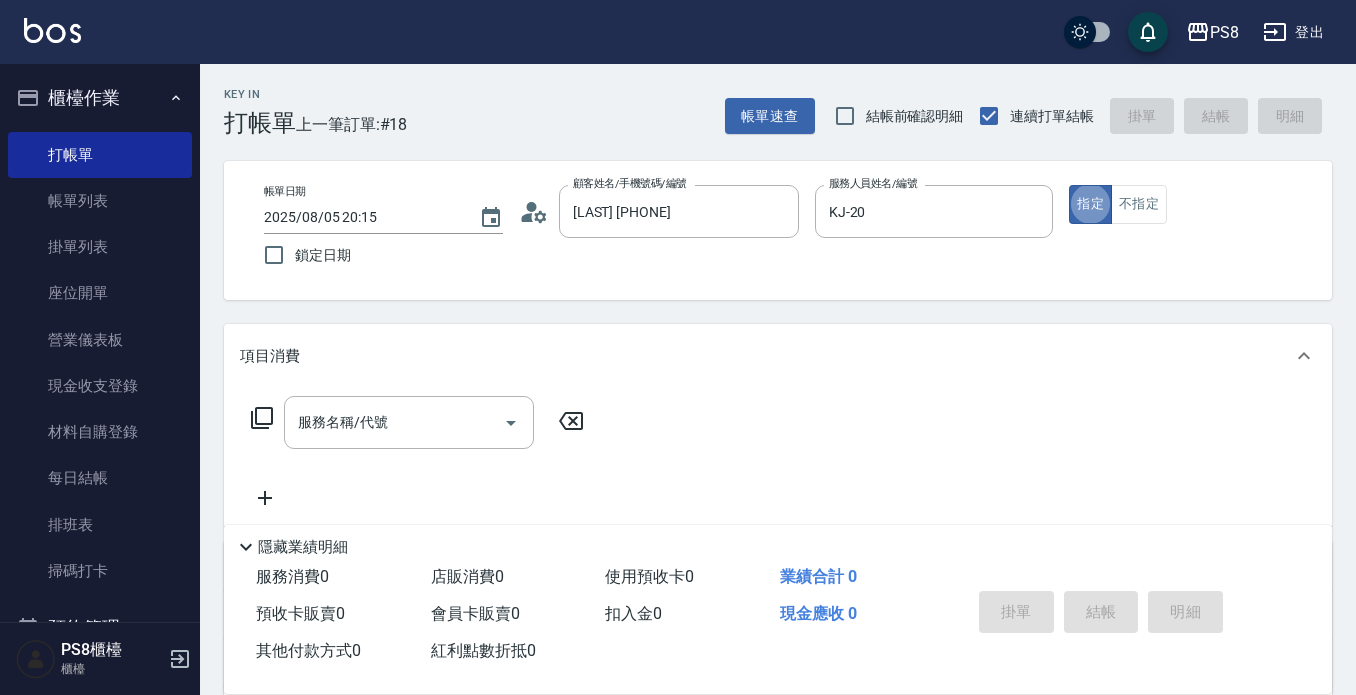 type on "true" 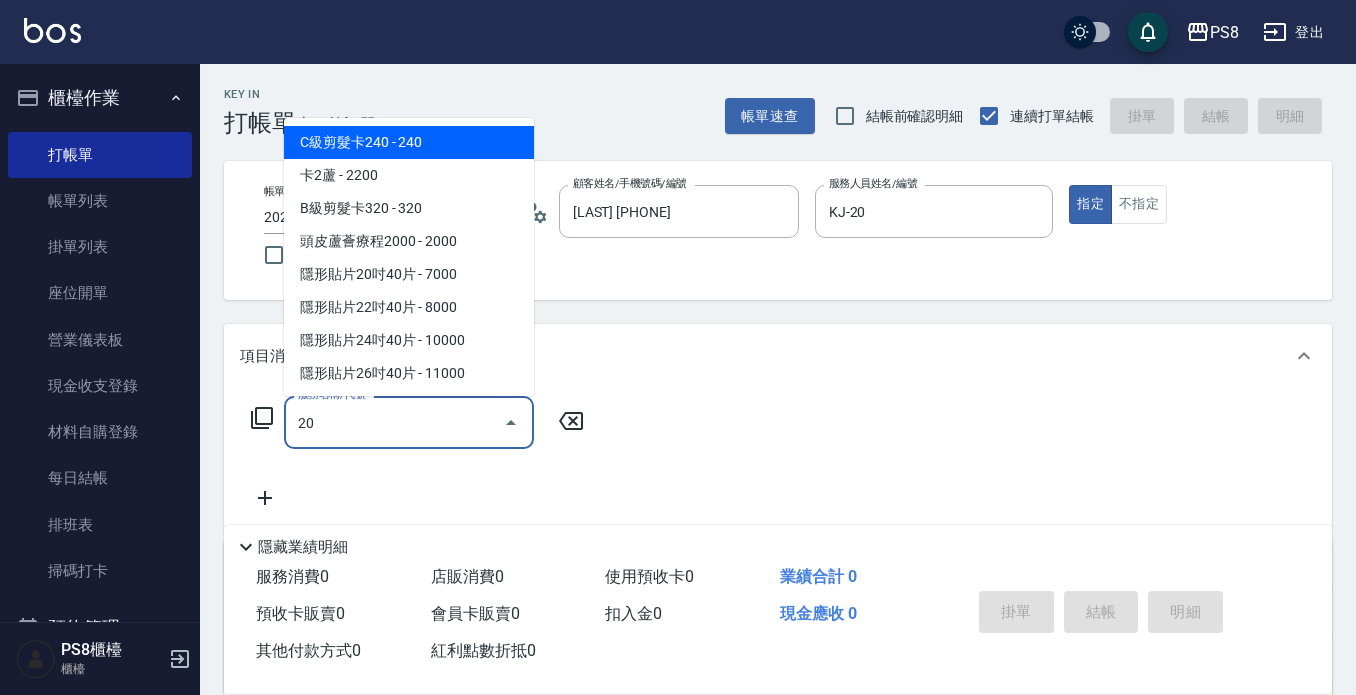 type on "201" 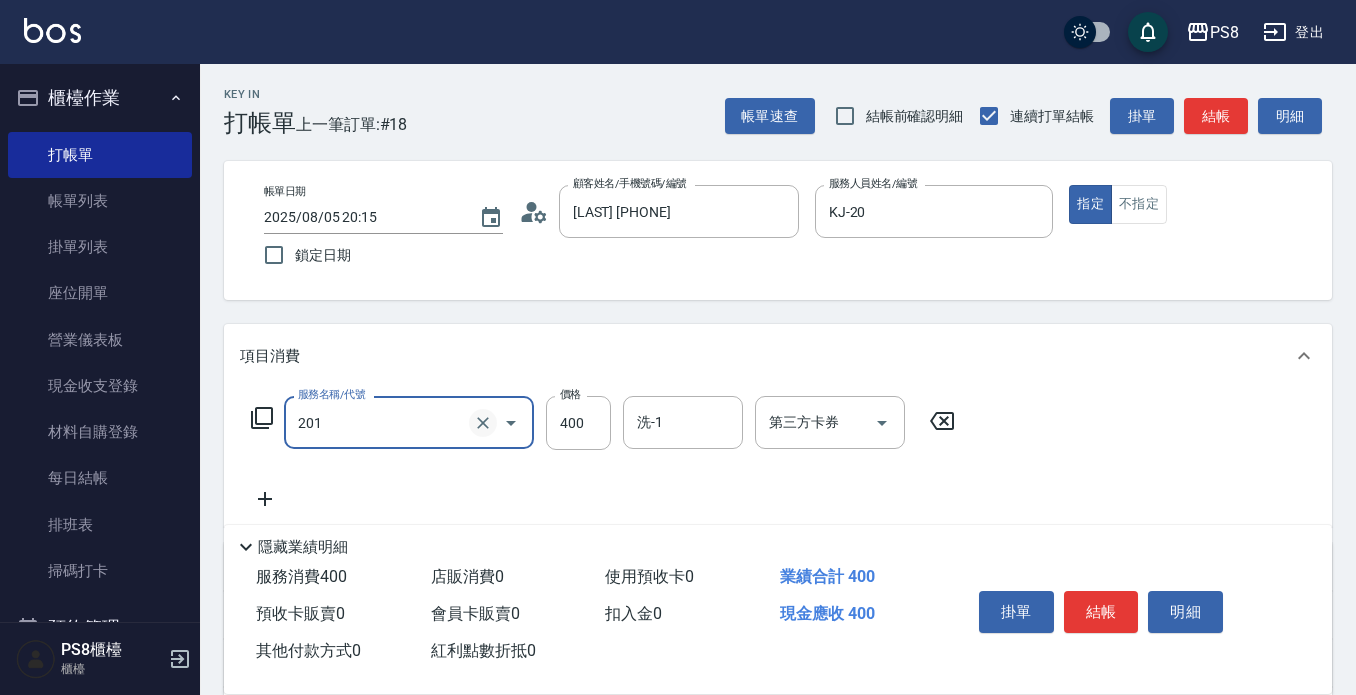 click 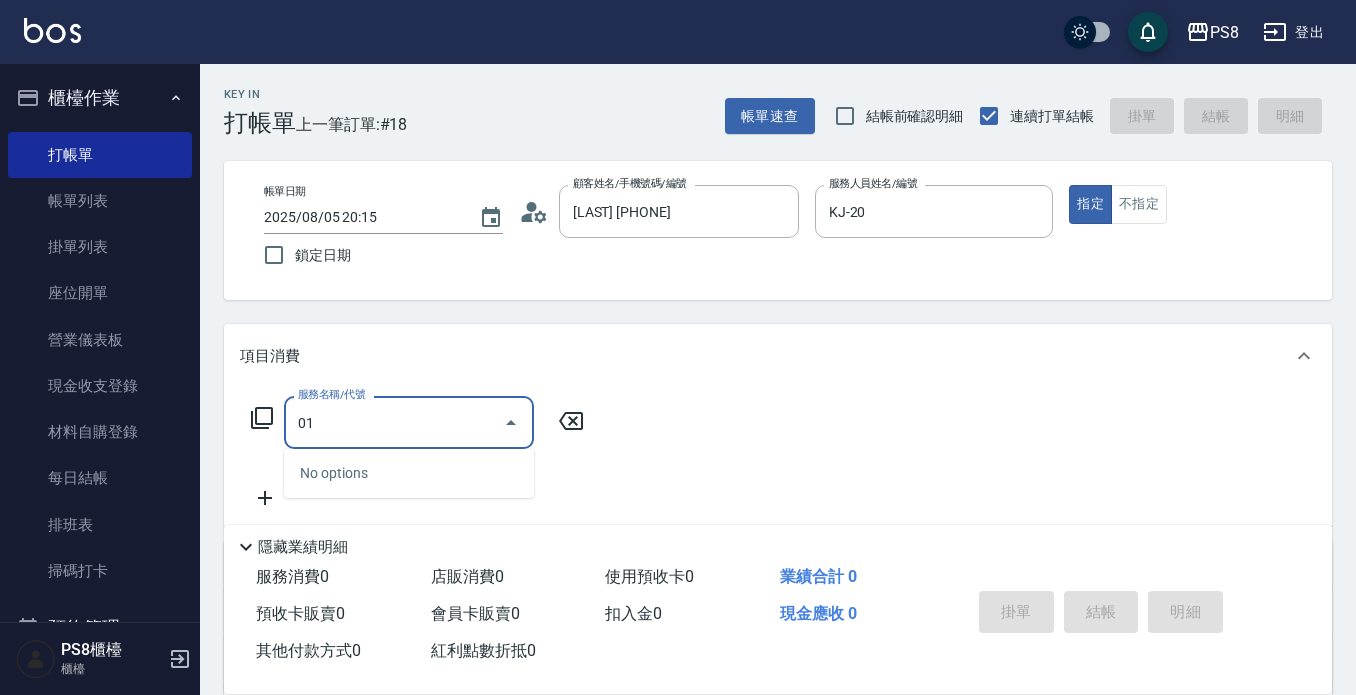 type on "0" 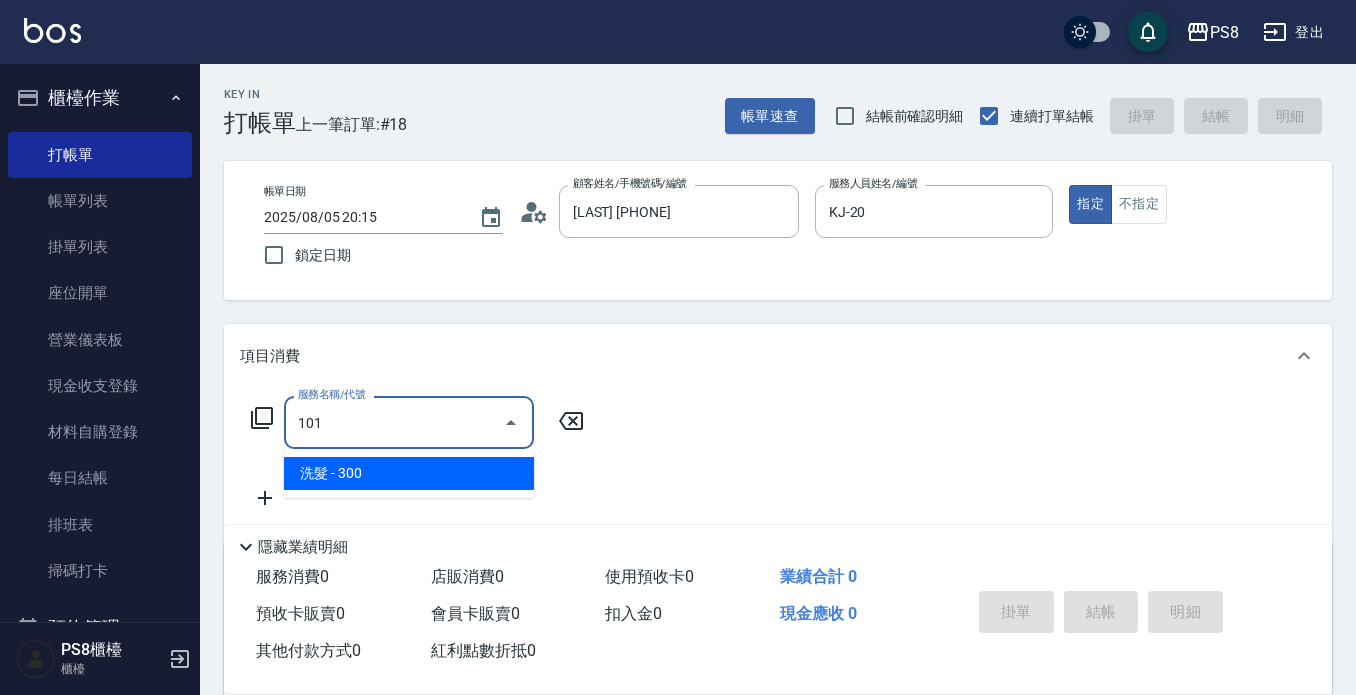 type on "洗髮(101)" 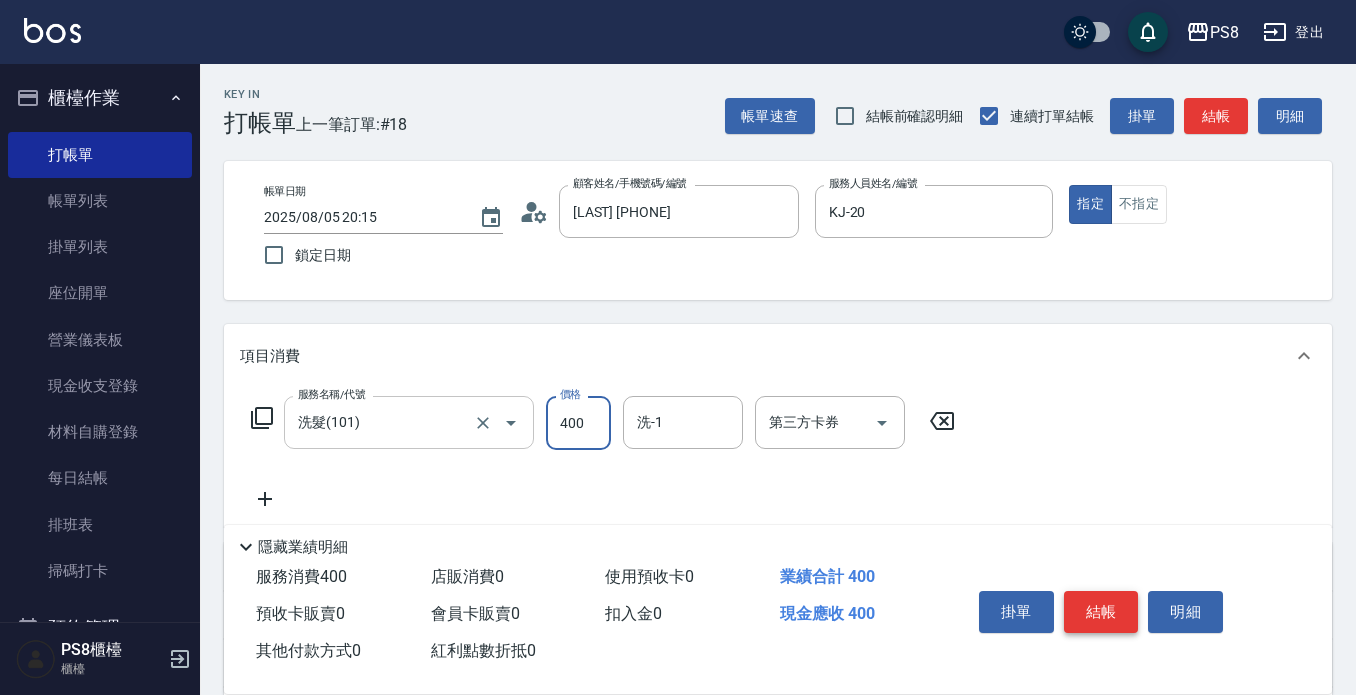 type on "400" 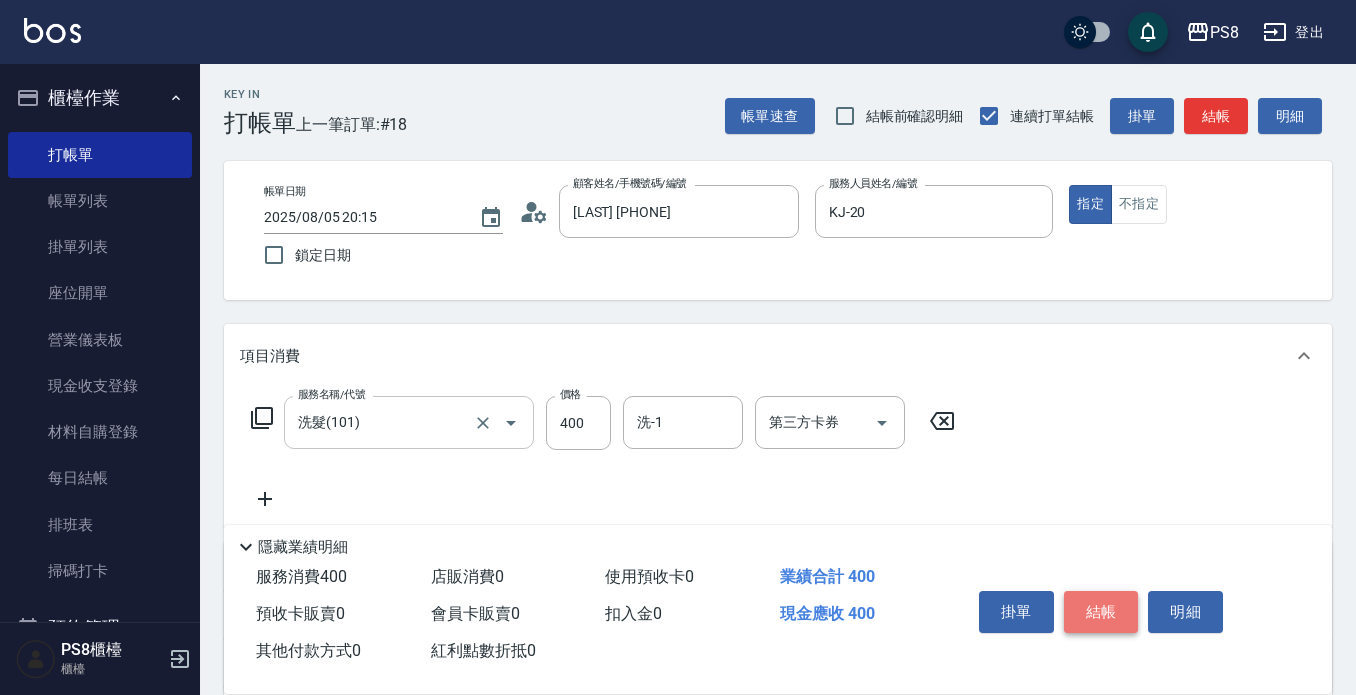 click on "結帳" at bounding box center (1101, 612) 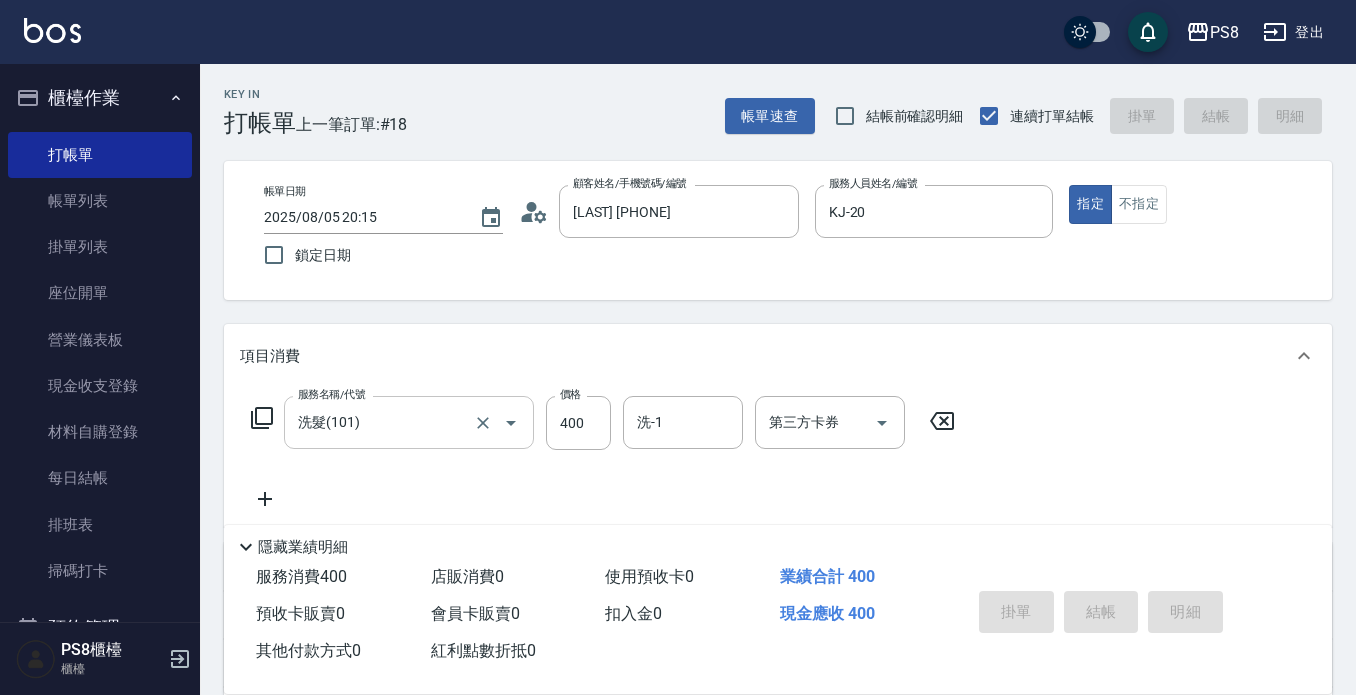 type 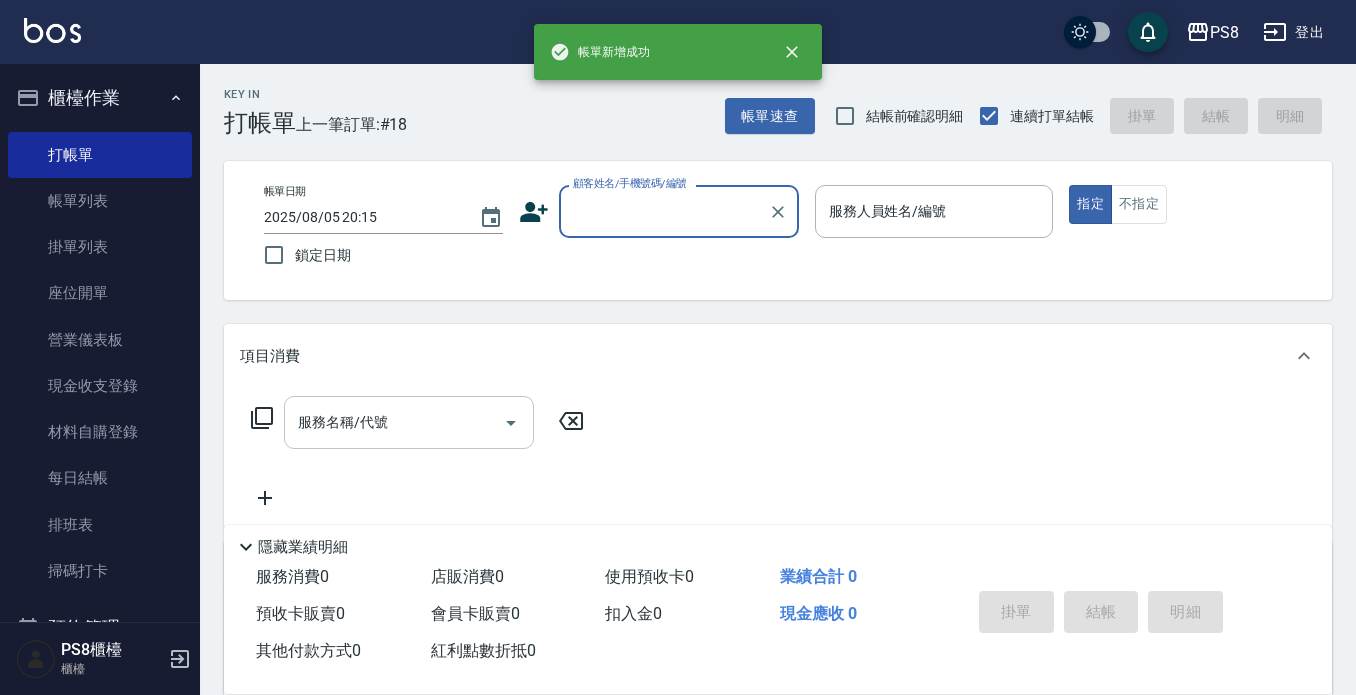 scroll, scrollTop: 0, scrollLeft: 0, axis: both 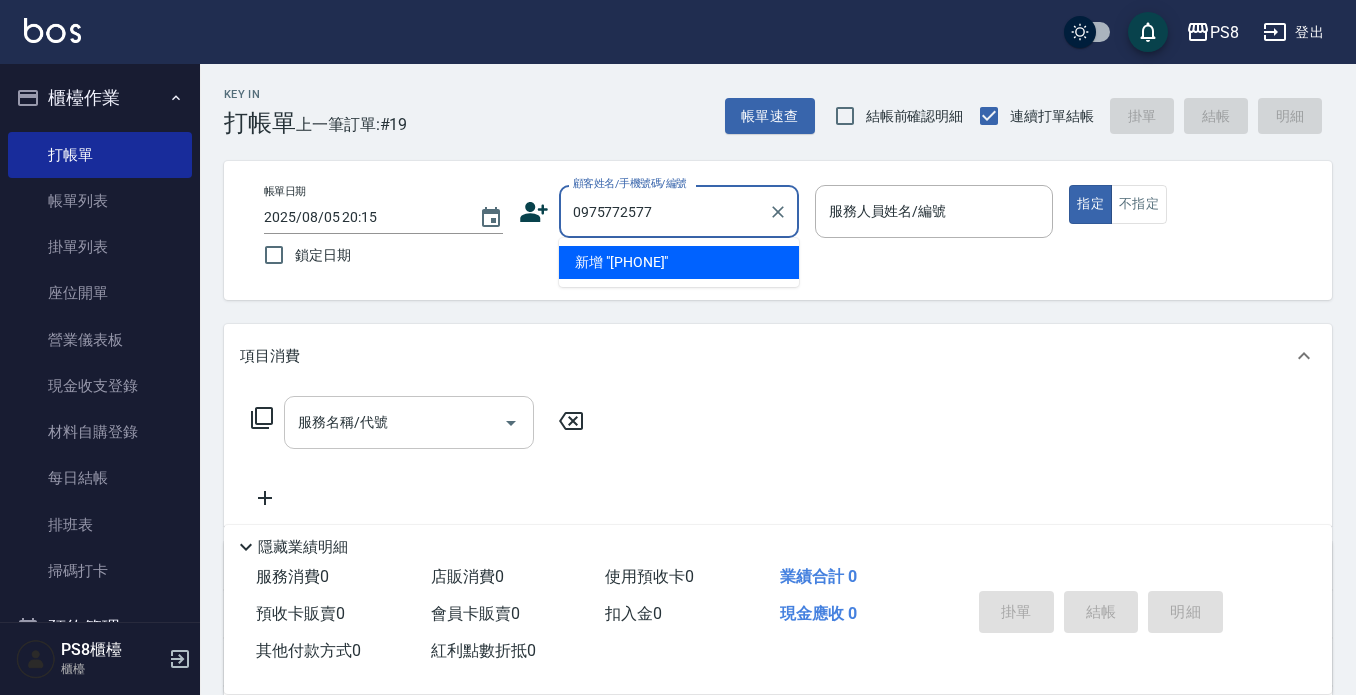 drag, startPoint x: 681, startPoint y: 212, endPoint x: 560, endPoint y: 209, distance: 121.037186 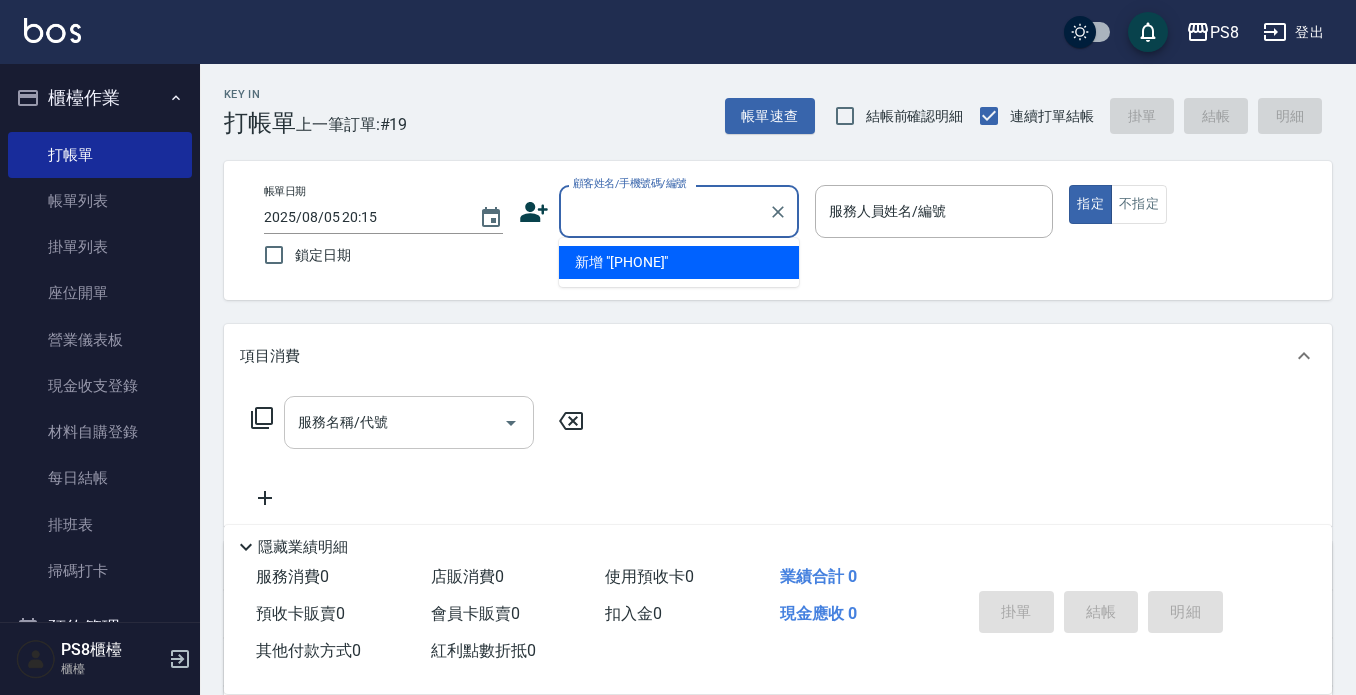 click 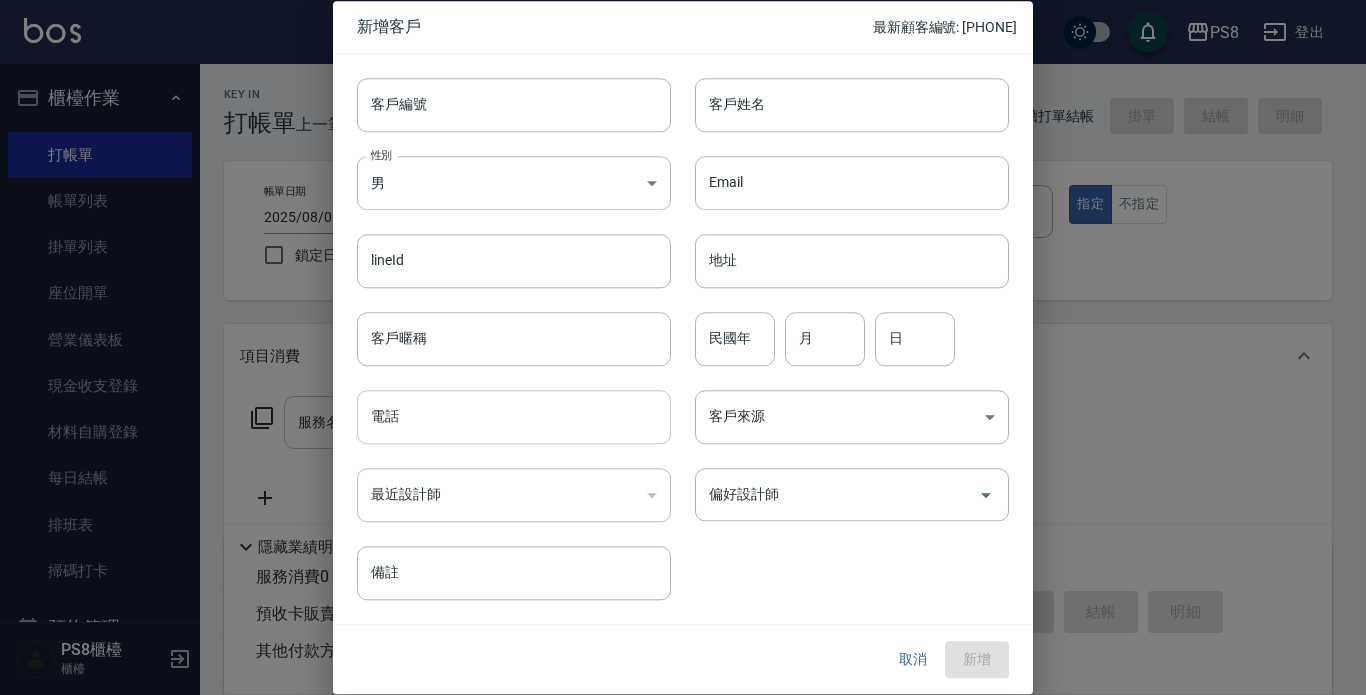 click on "電話" at bounding box center [514, 417] 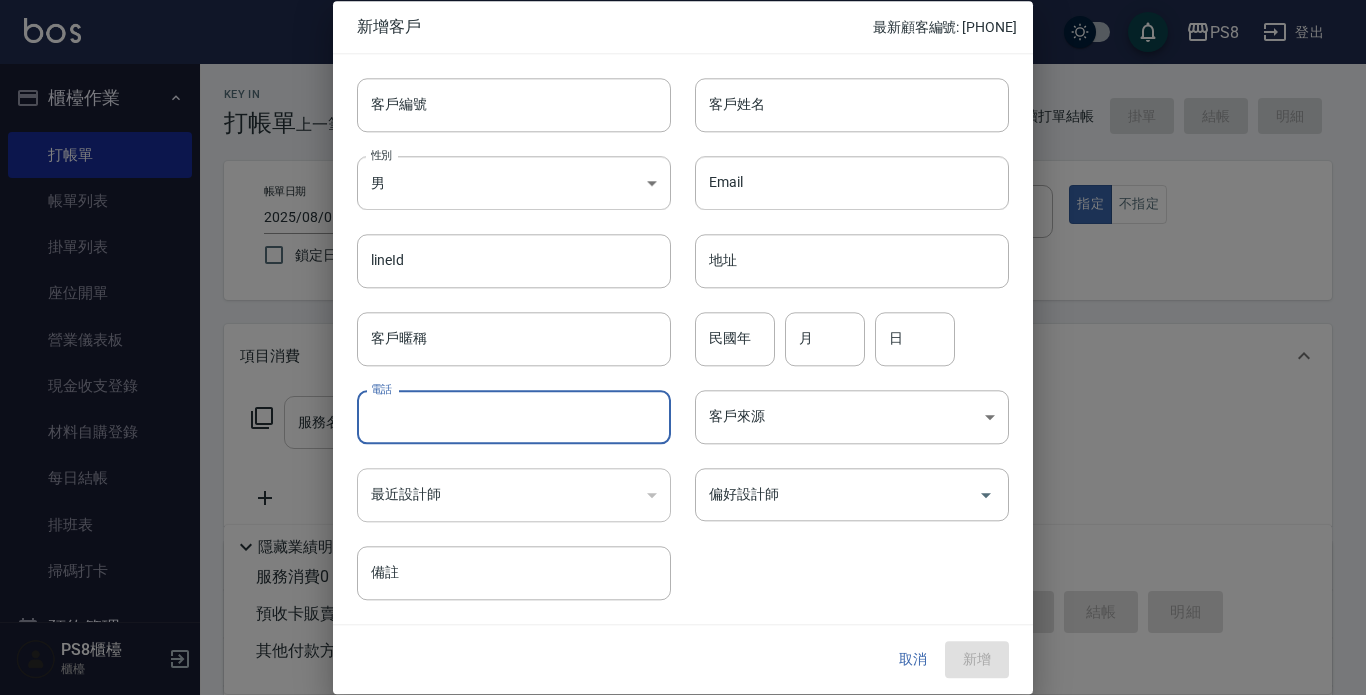 paste on "0975772577" 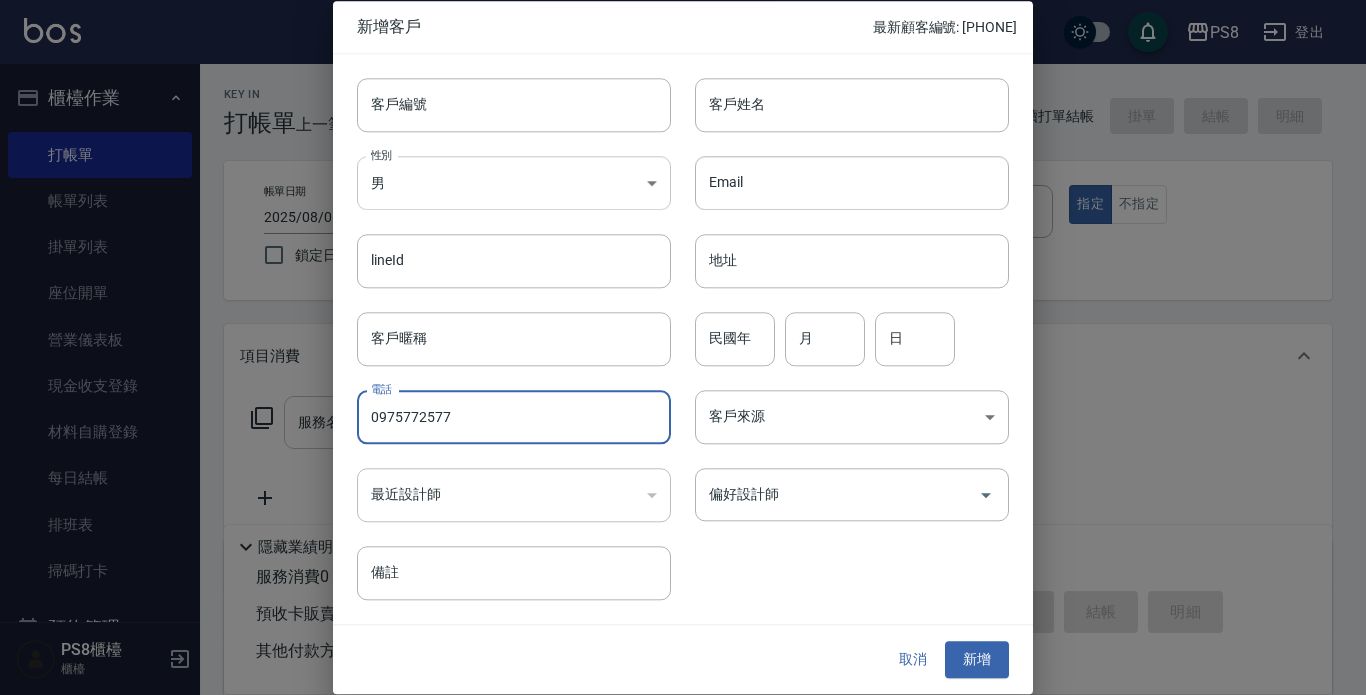 type on "0975772577" 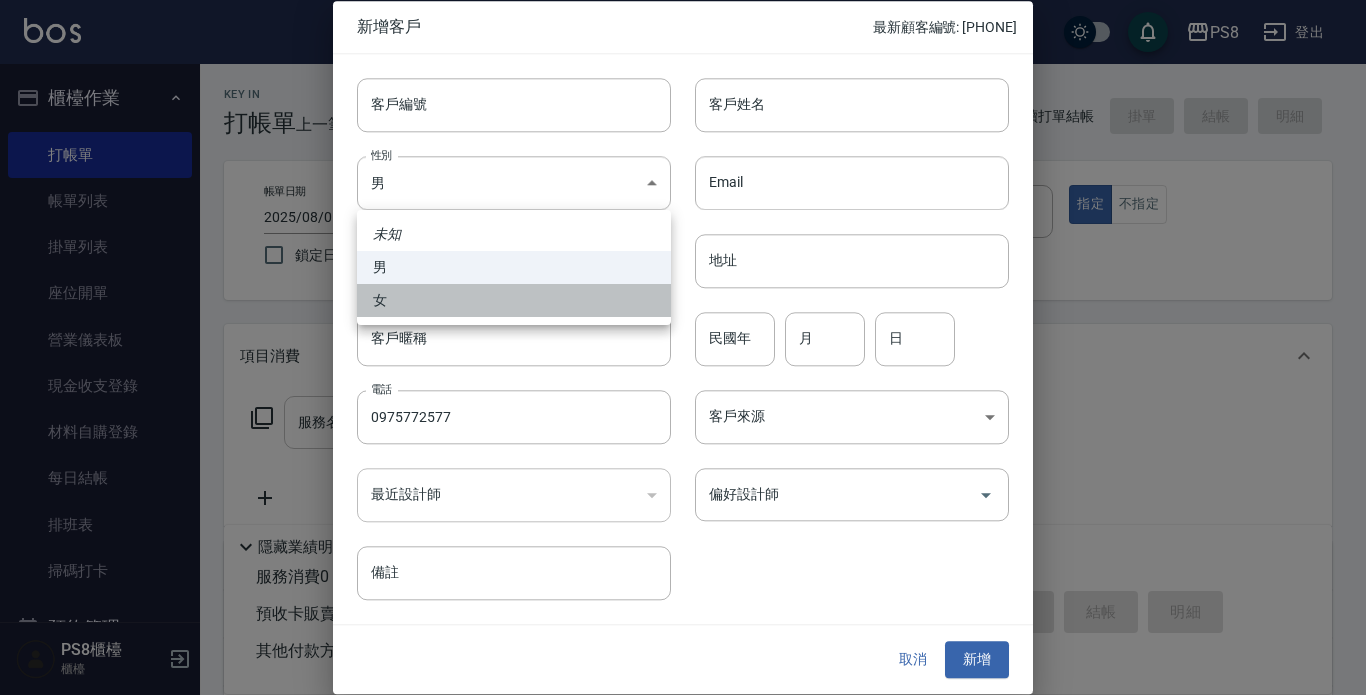 click on "女" at bounding box center (514, 300) 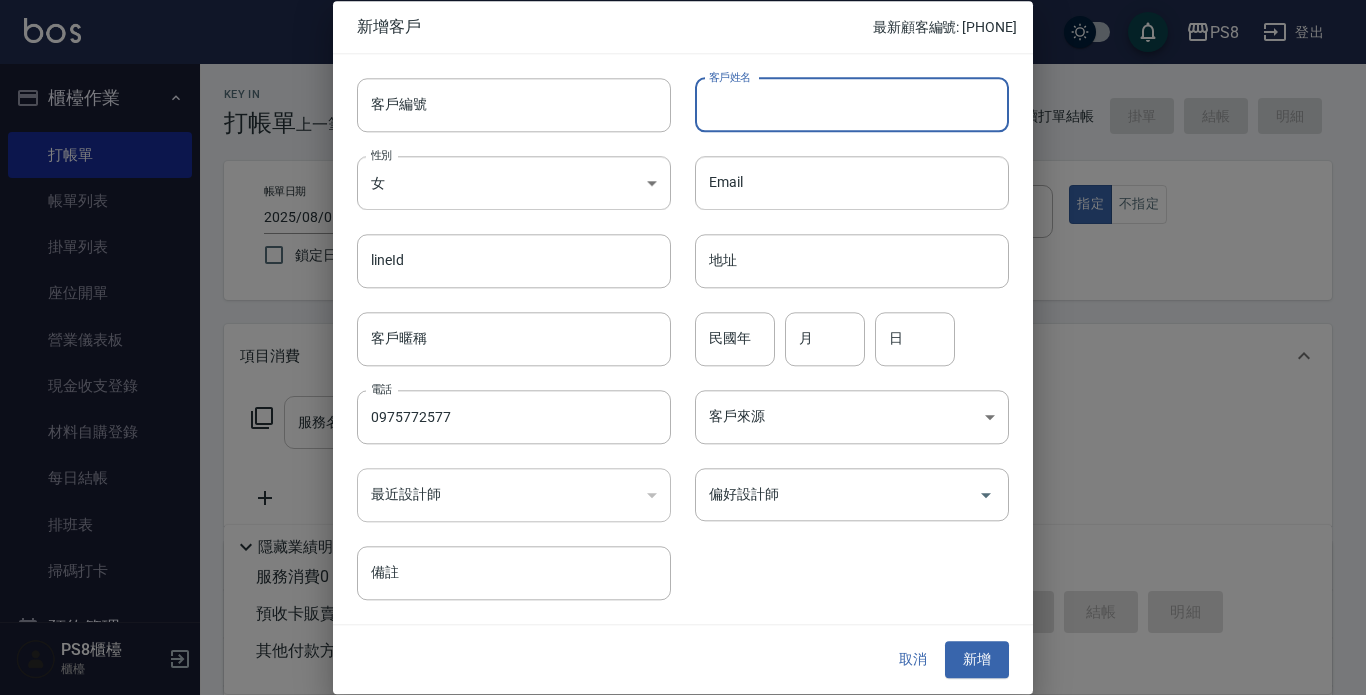click on "客戶姓名" at bounding box center [852, 105] 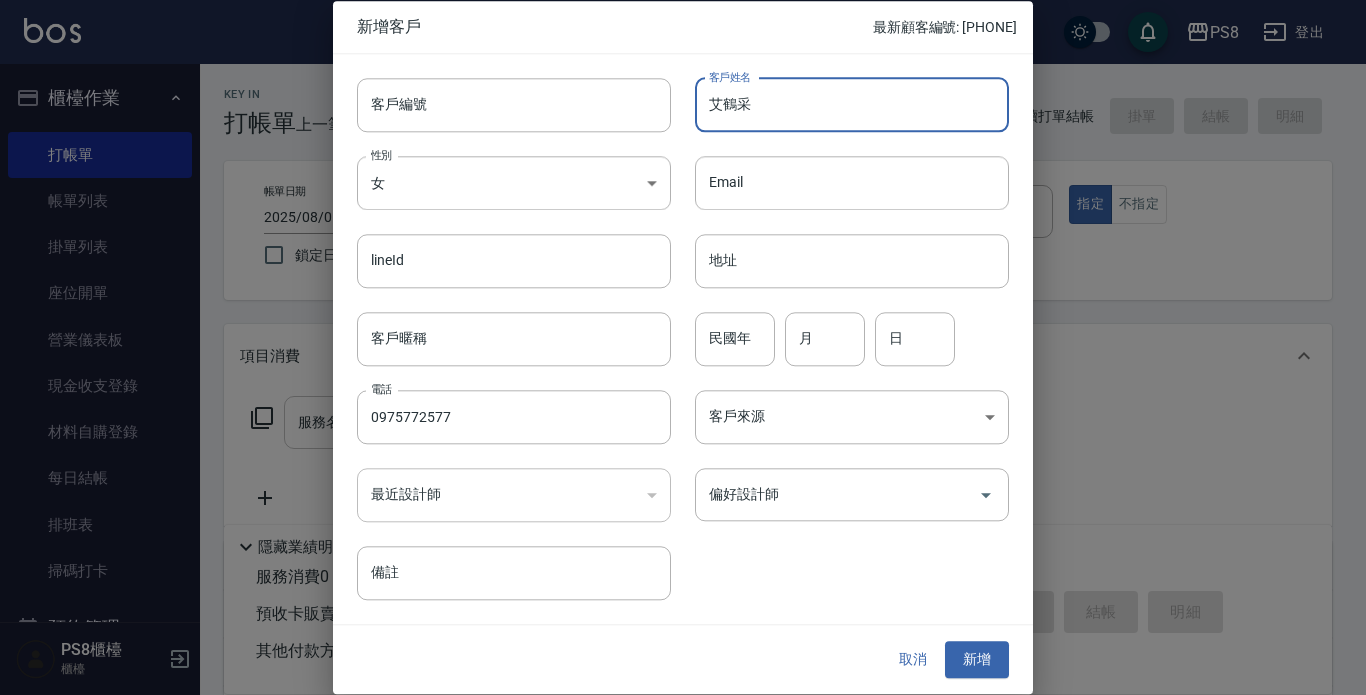 type on "艾鶴采" 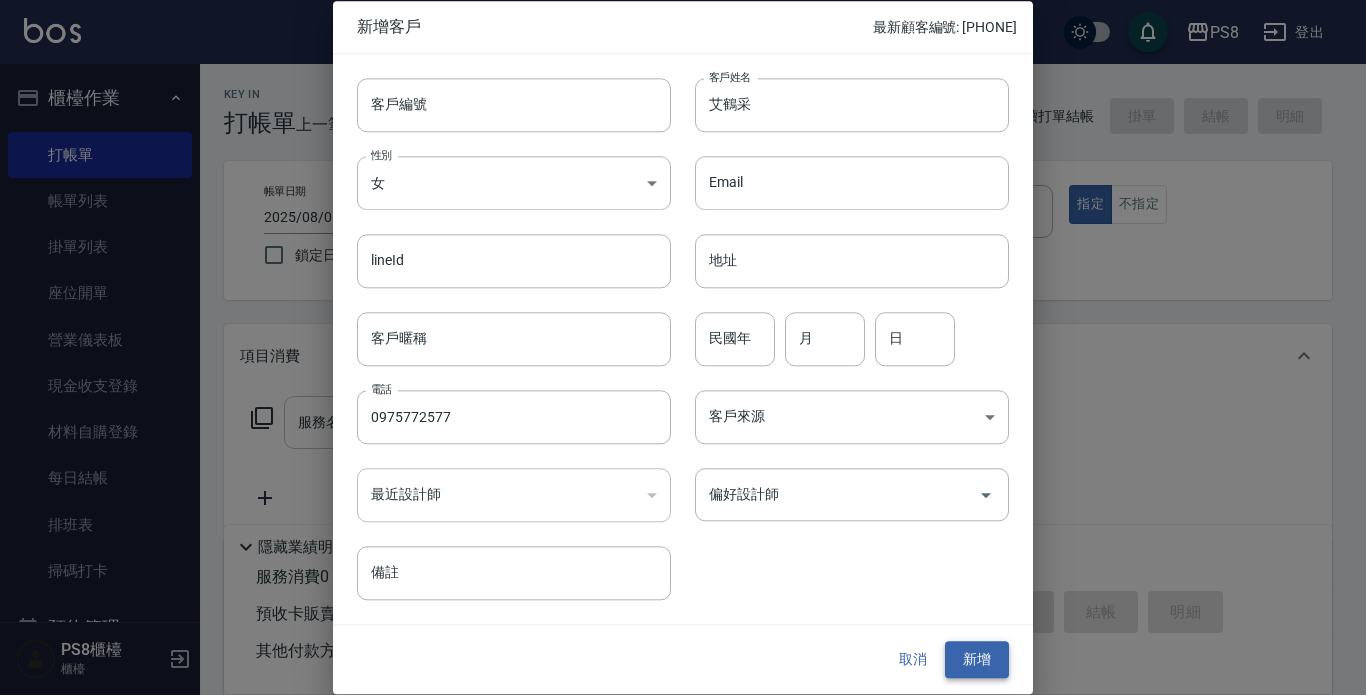 click on "新增" at bounding box center (977, 660) 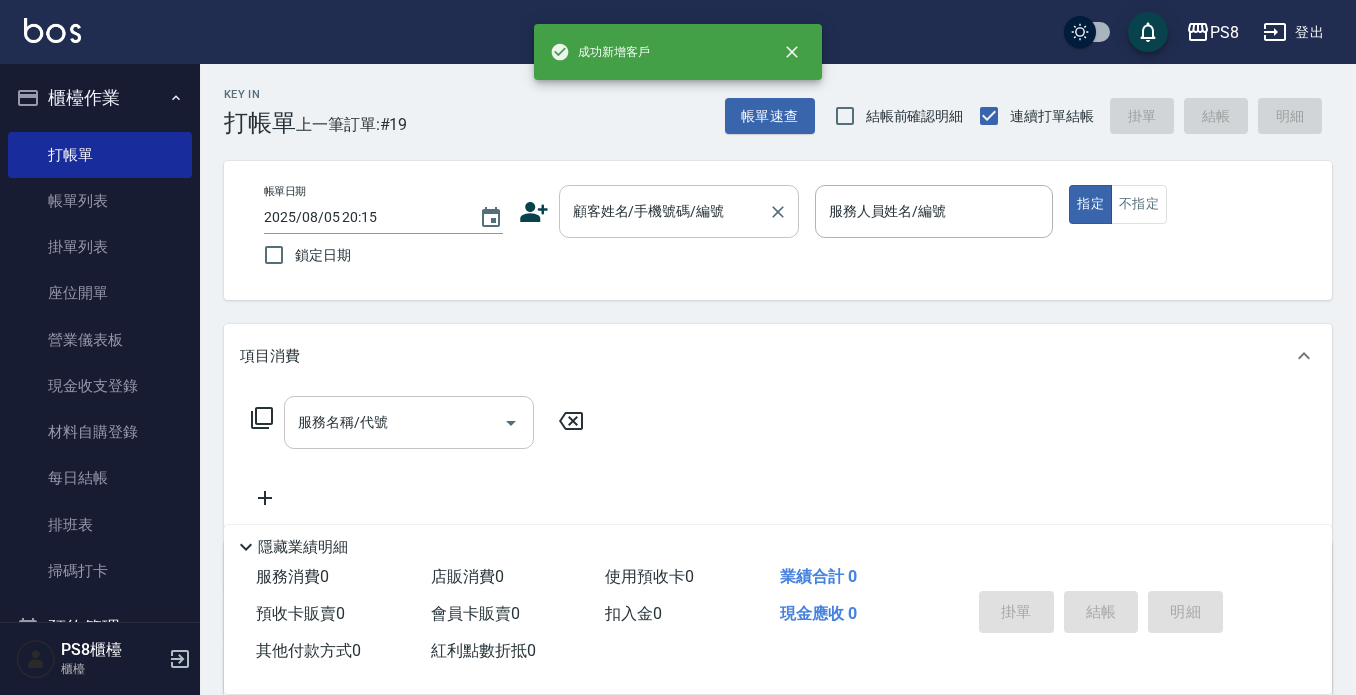 click on "顧客姓名/手機號碼/編號" at bounding box center (664, 211) 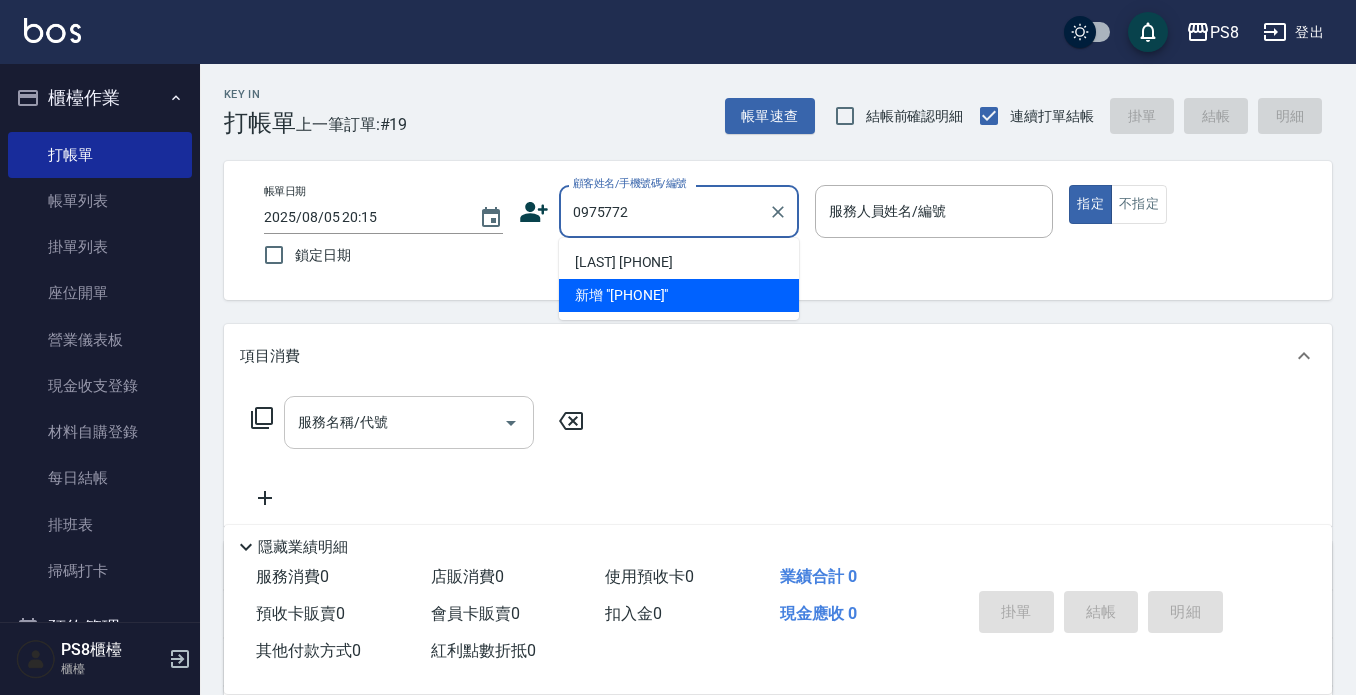 click on "[LAST] [PHONE]" at bounding box center [679, 262] 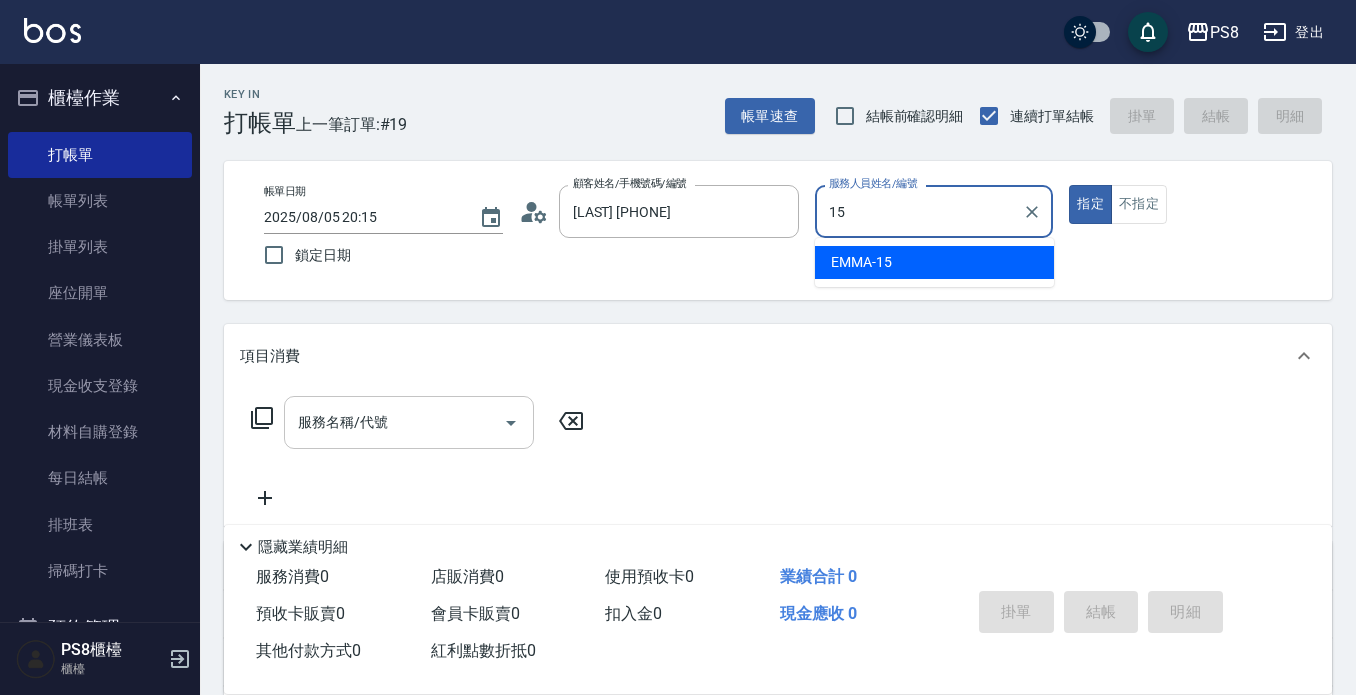 type on "EMMA-15" 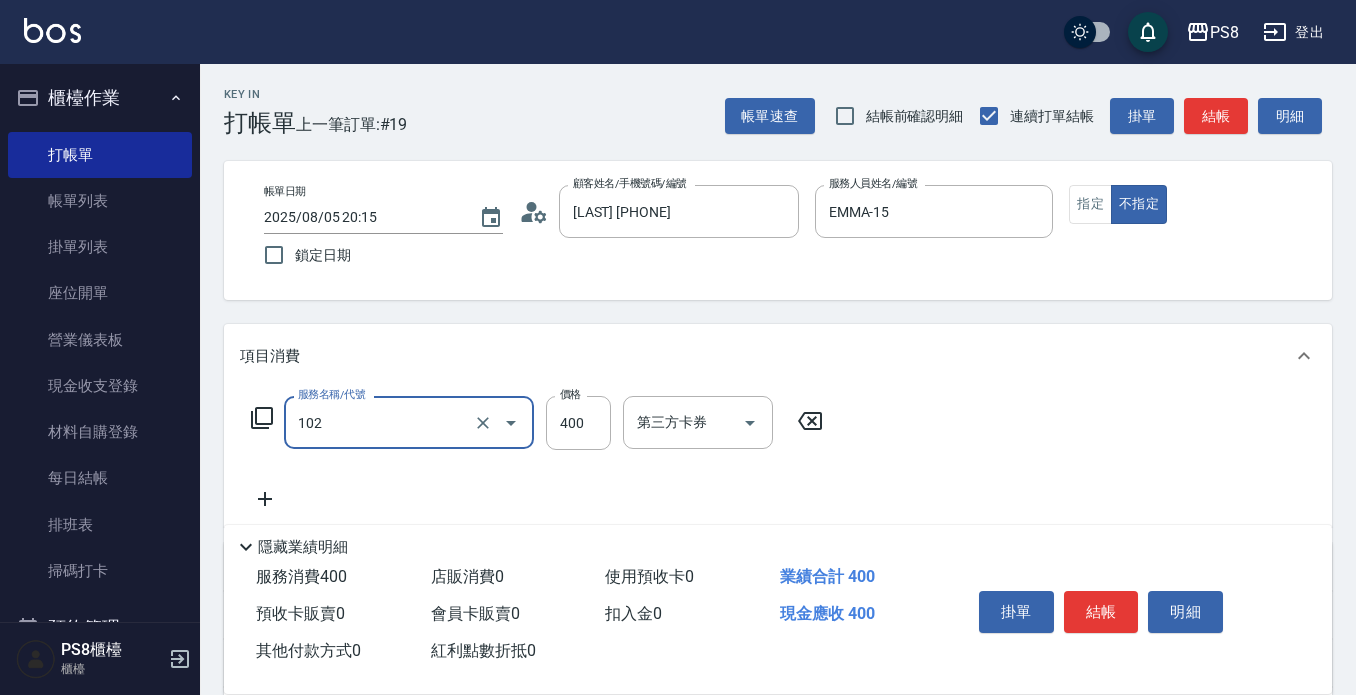 type on "精油洗髮(102)" 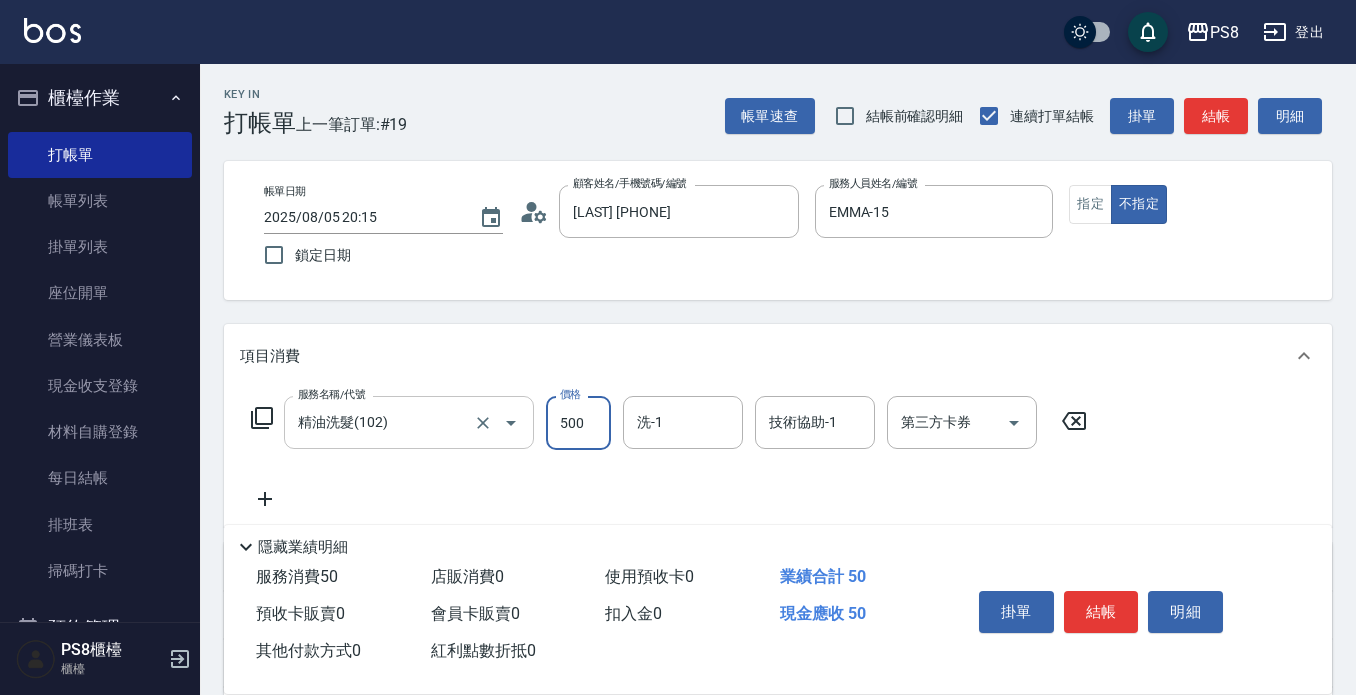 type on "500" 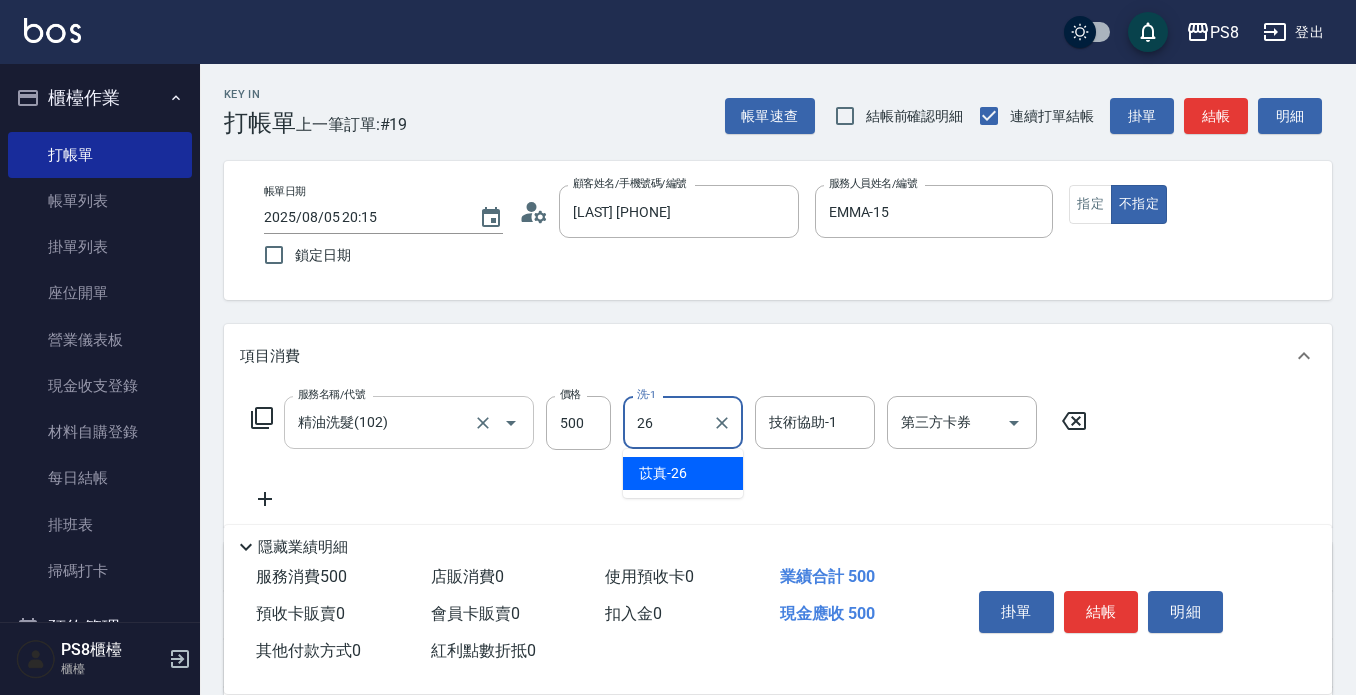 type on "苡真-26" 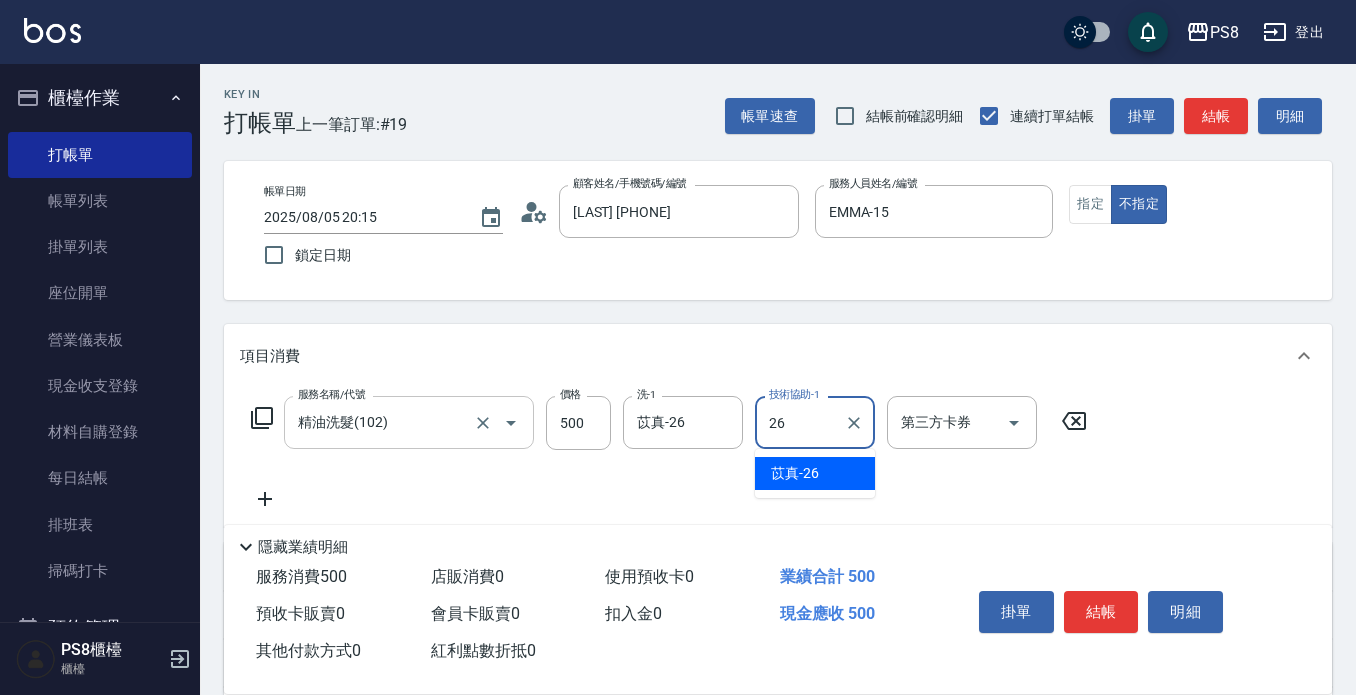 type on "苡真-26" 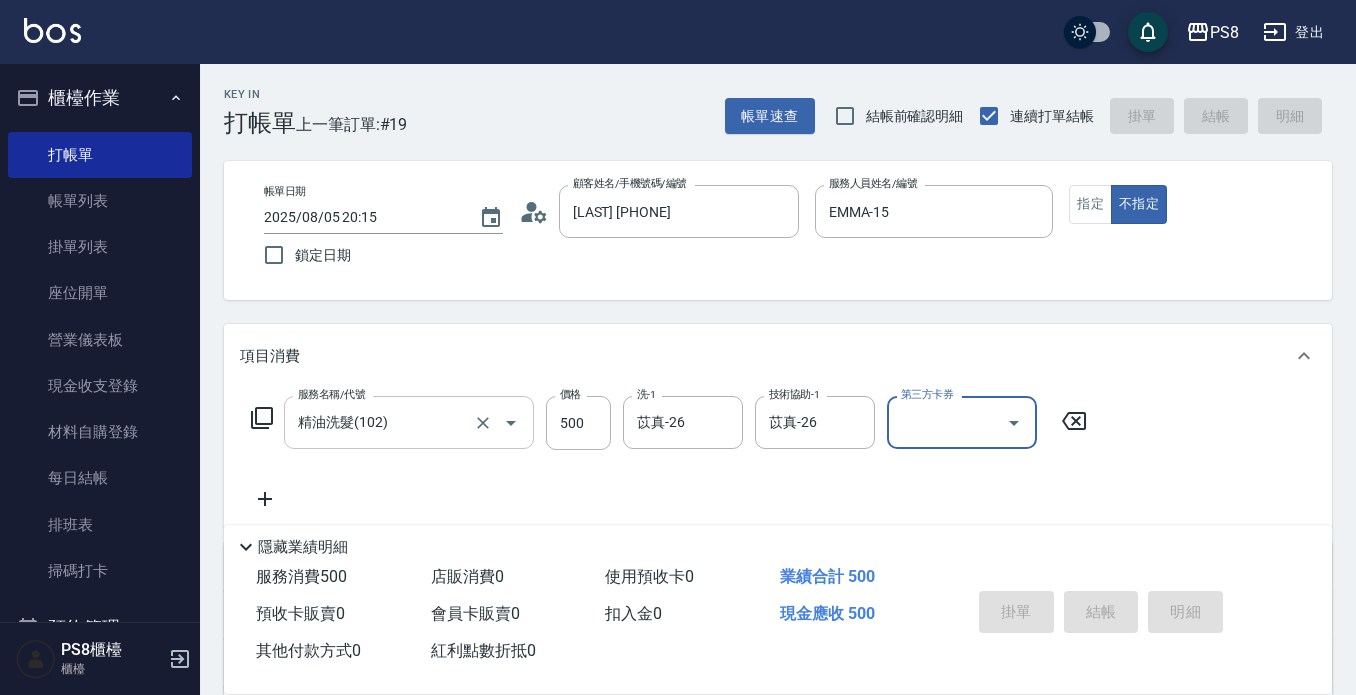 type on "2025/08/05 20:26" 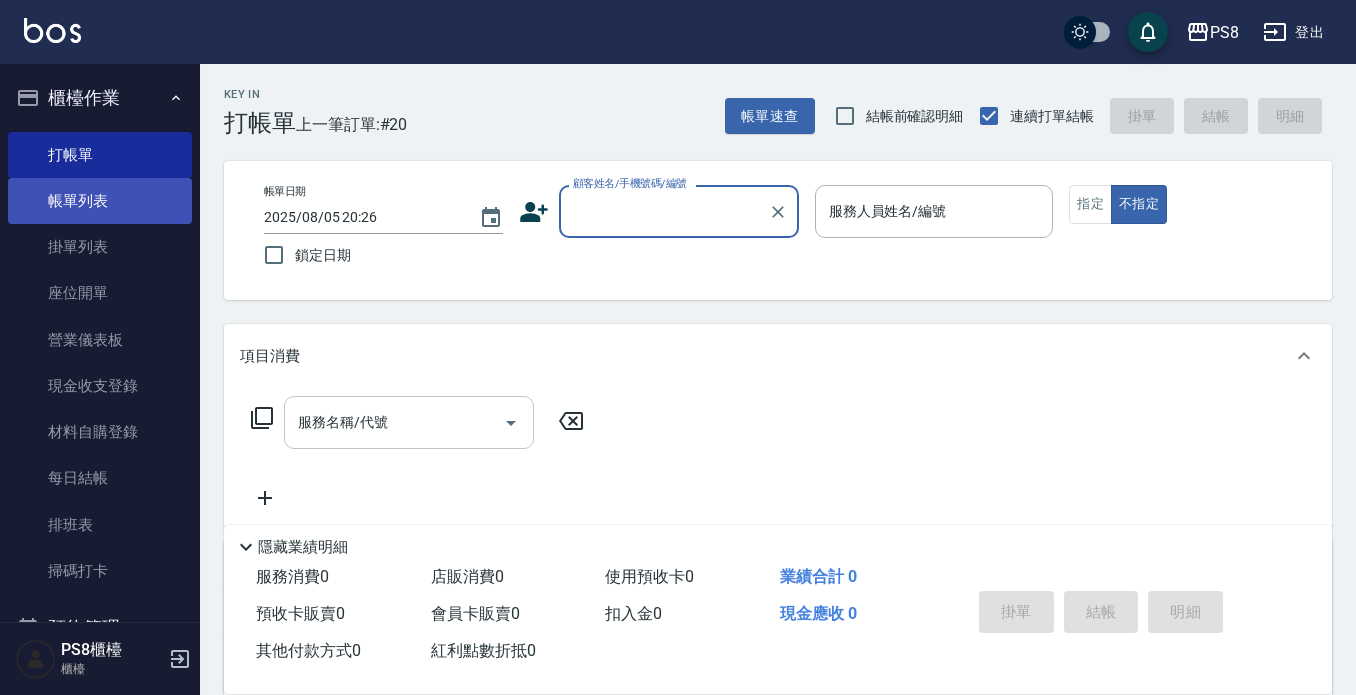 click on "帳單列表" at bounding box center [100, 201] 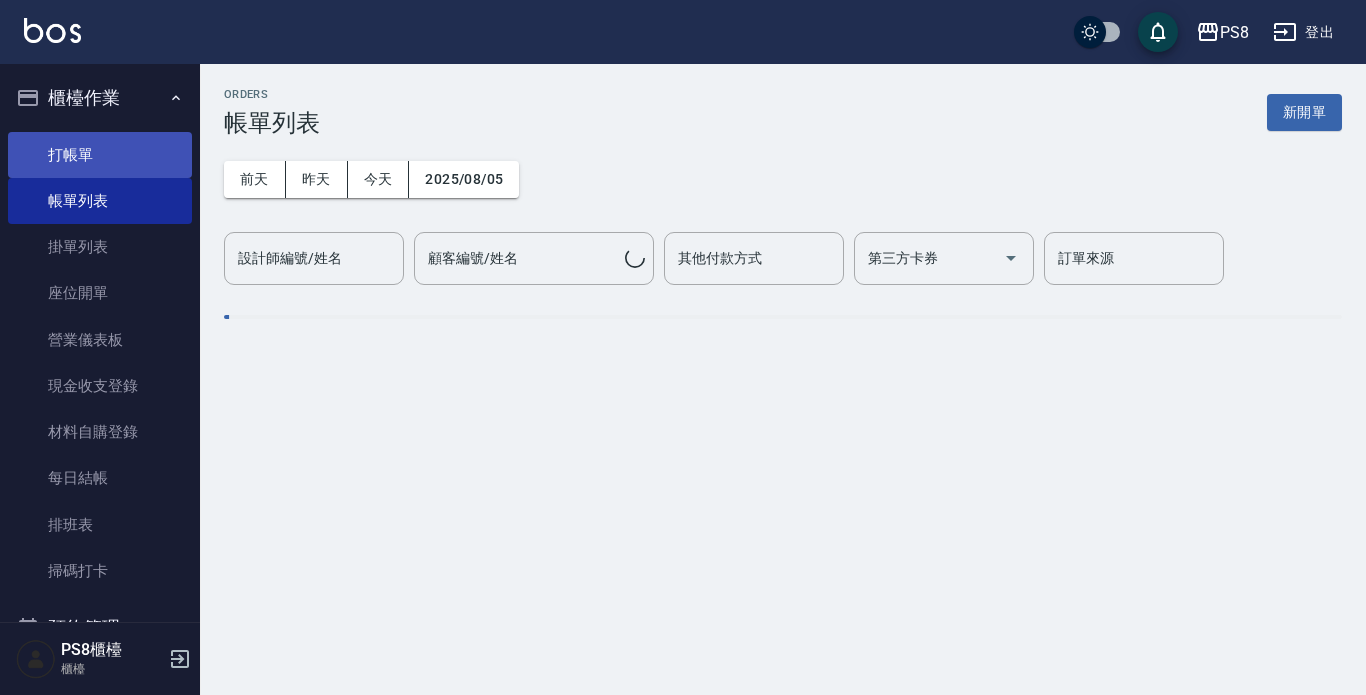 click on "打帳單" at bounding box center [100, 155] 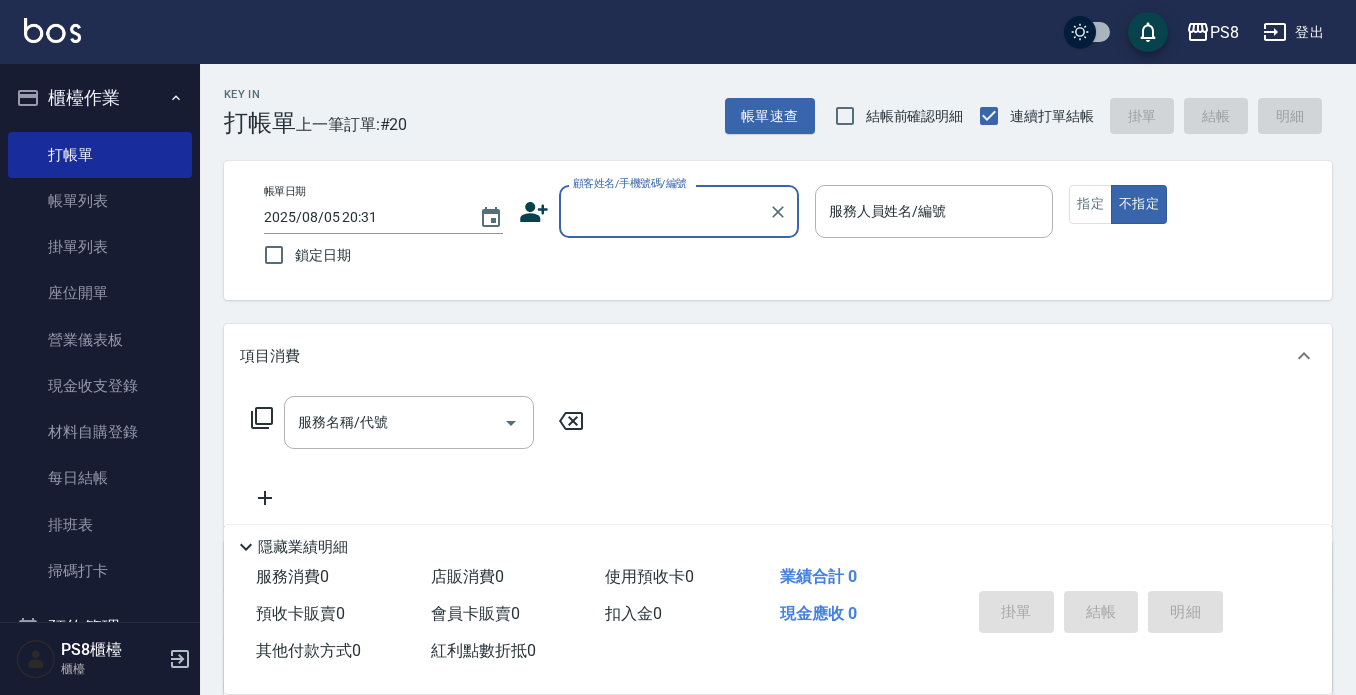click on "顧客姓名/手機號碼/編號" at bounding box center (664, 211) 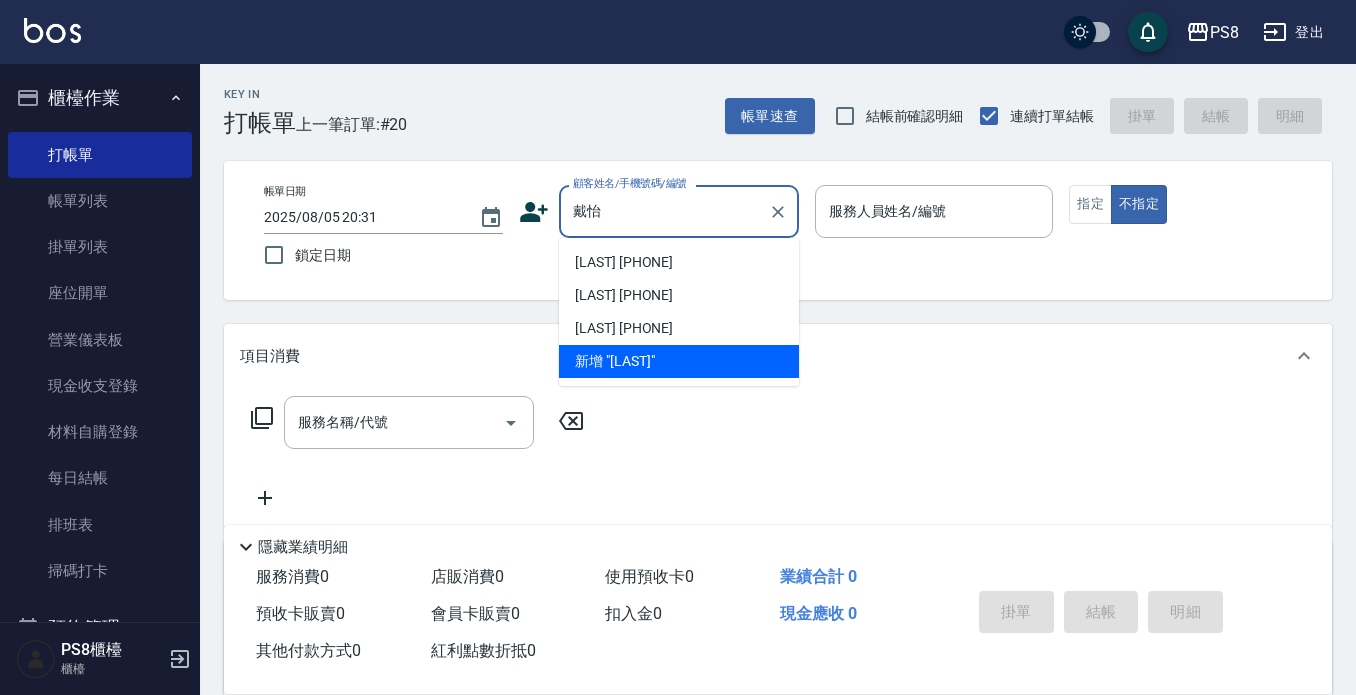 click on "[LAST] [PHONE]" at bounding box center (679, 262) 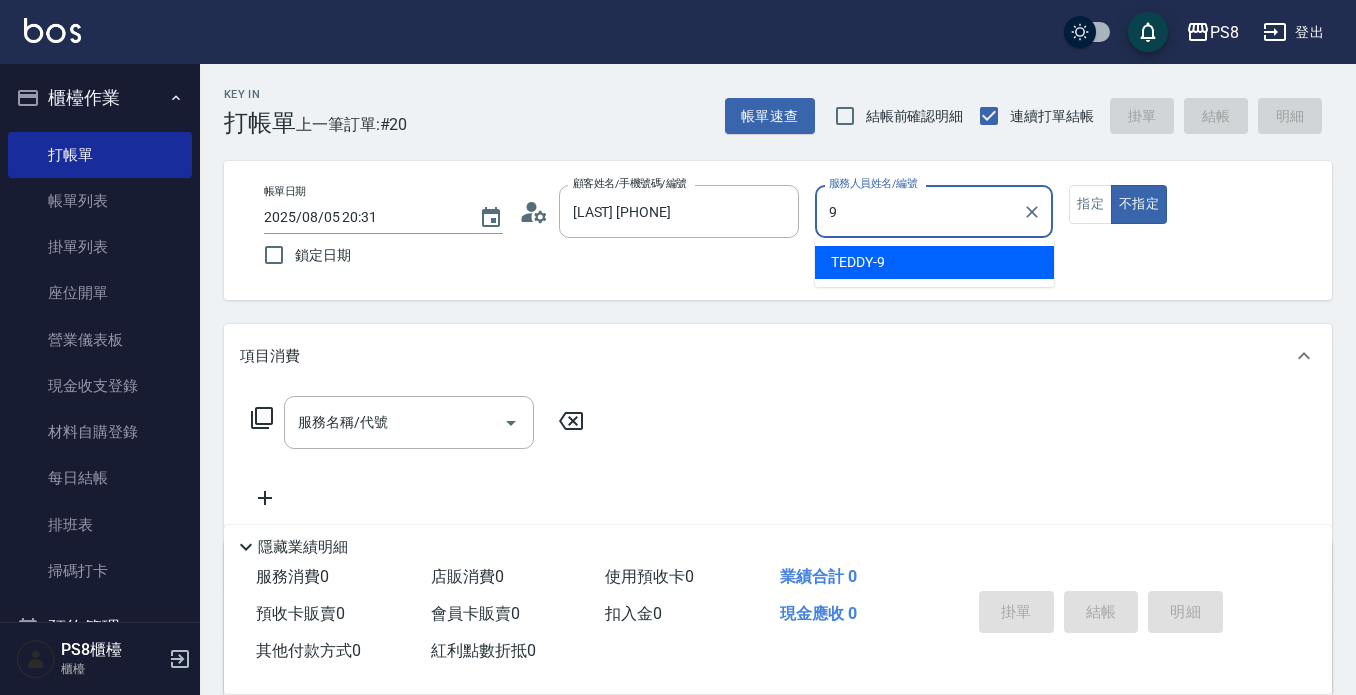 type on "TEDDY-9" 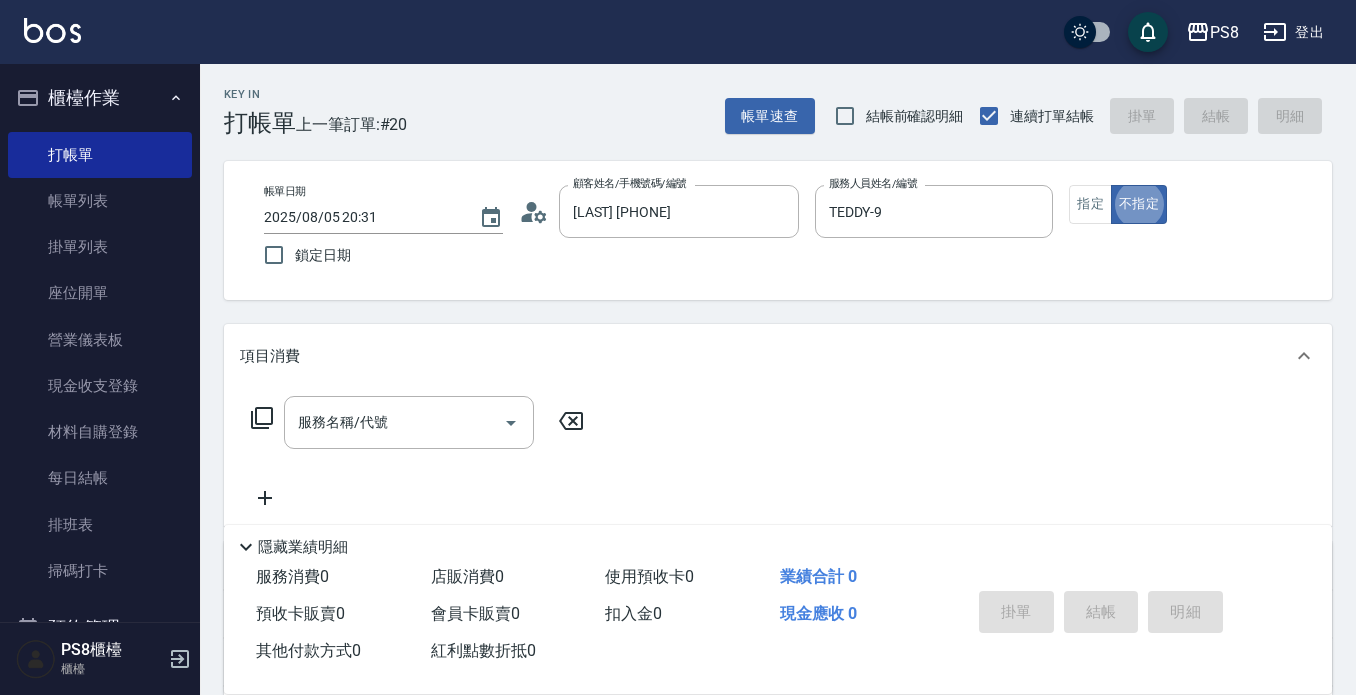 type on "false" 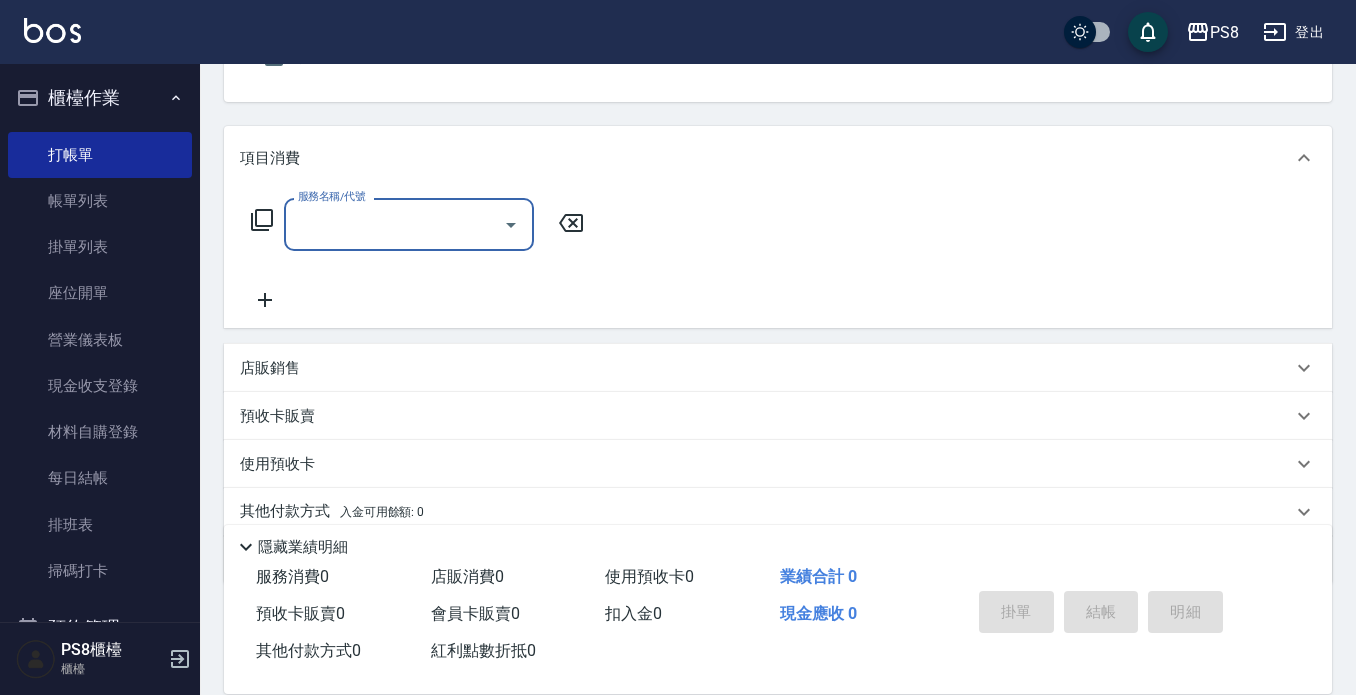 scroll, scrollTop: 200, scrollLeft: 0, axis: vertical 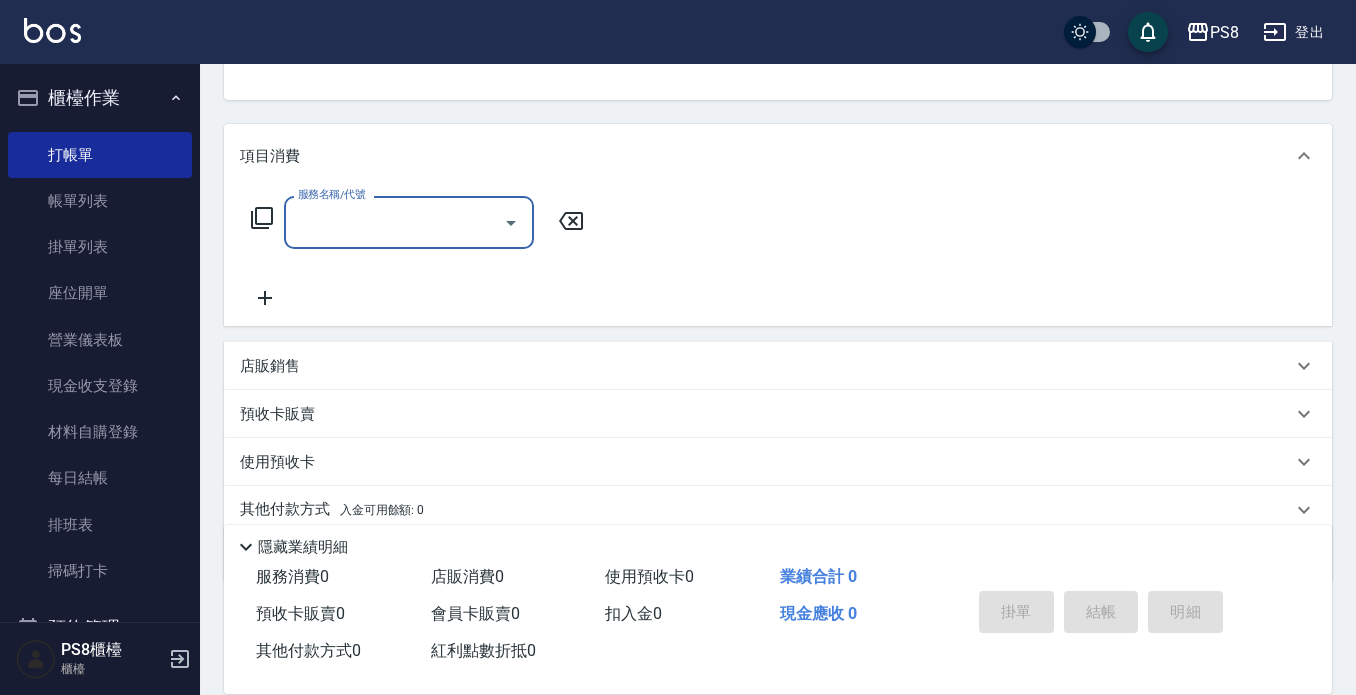 click on "店販銷售" at bounding box center (270, 366) 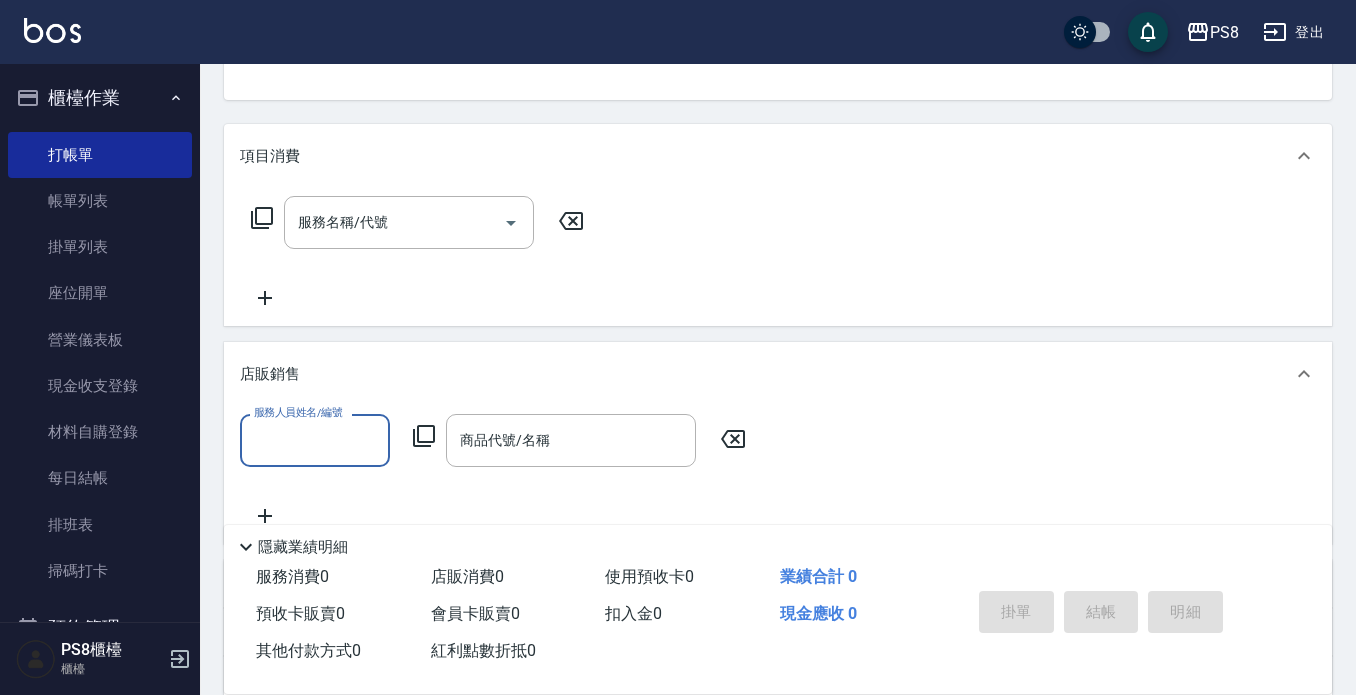 scroll, scrollTop: 1, scrollLeft: 0, axis: vertical 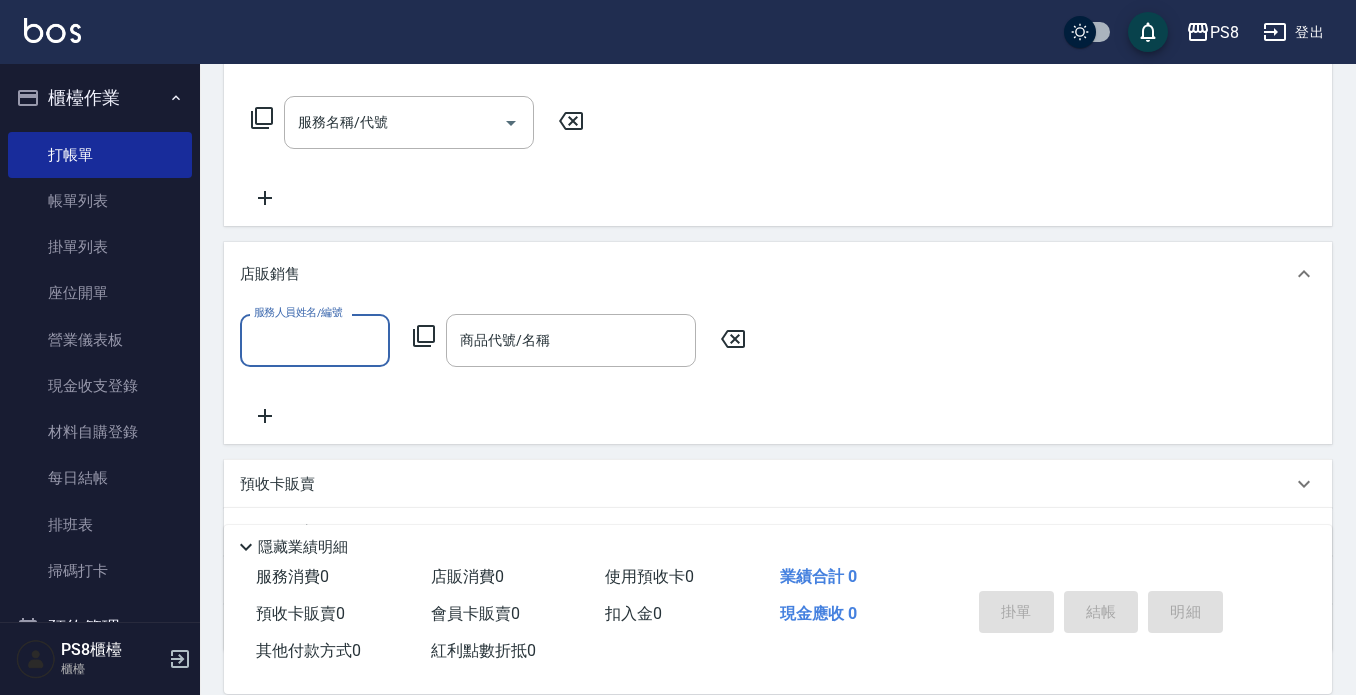 click on "服務人員姓名/編號" at bounding box center [315, 340] 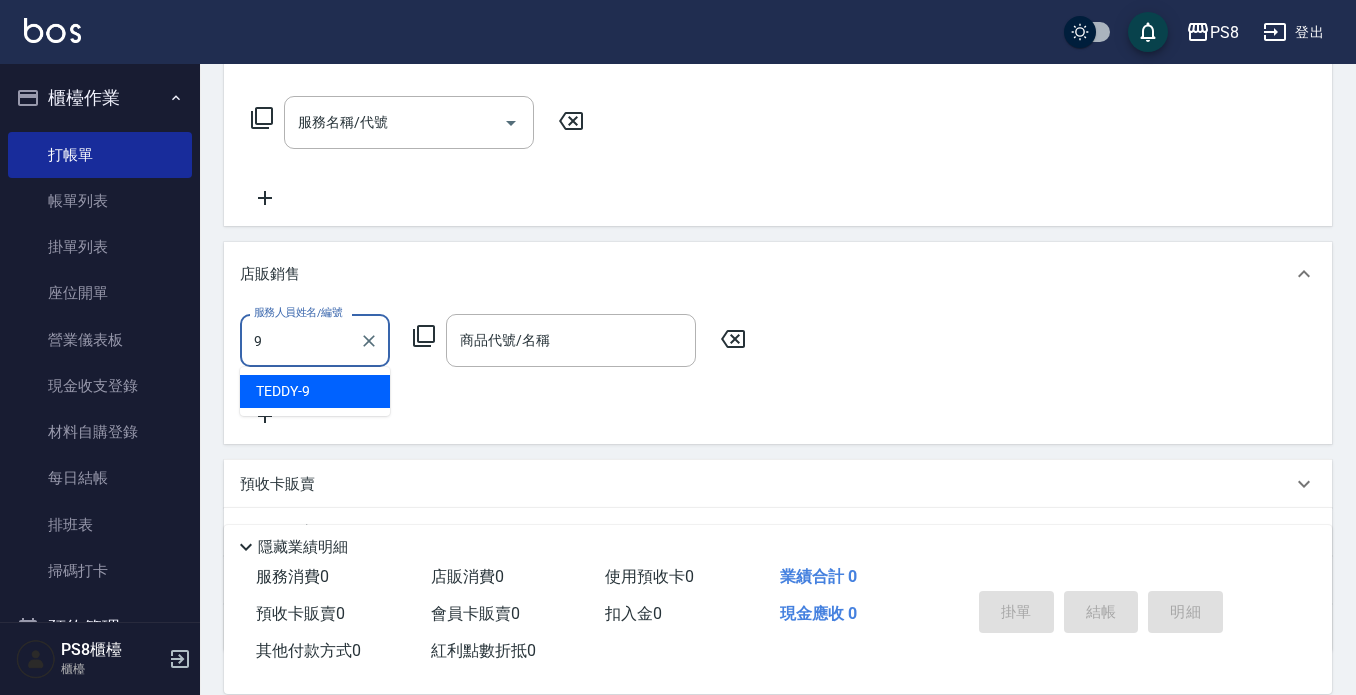 type on "TEDDY-9" 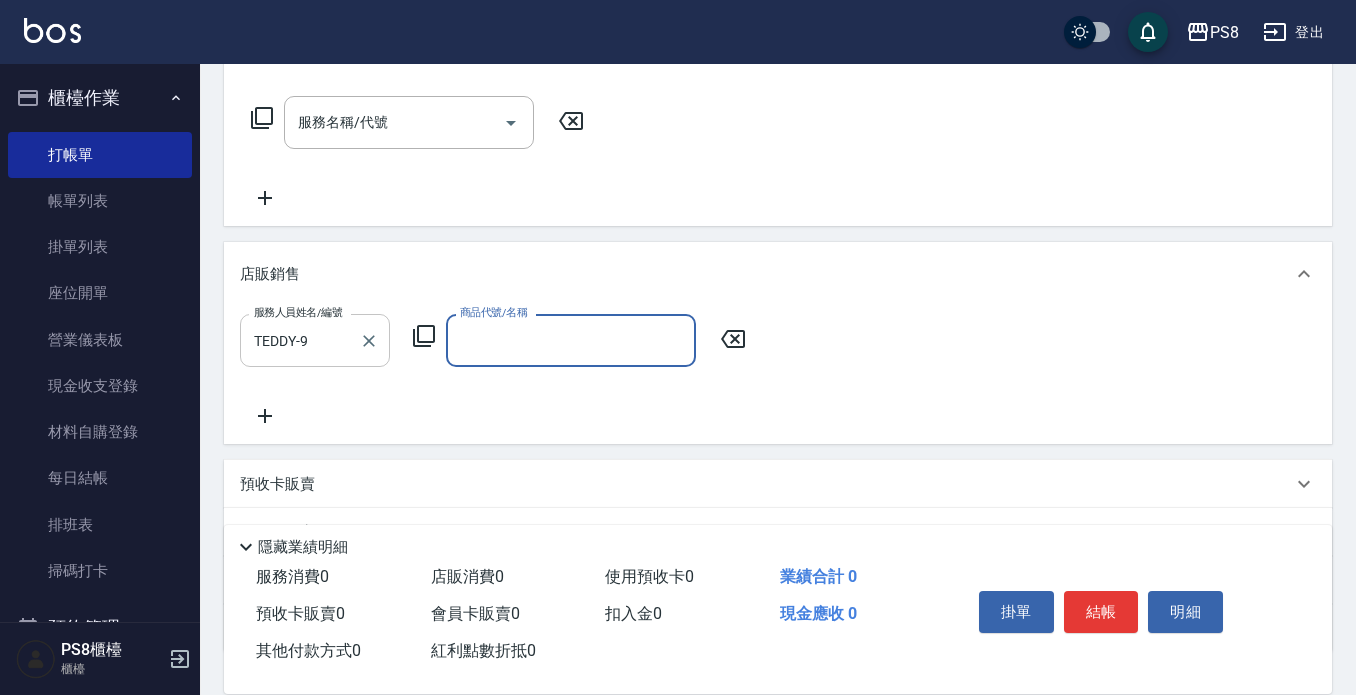 type on "ㄎ" 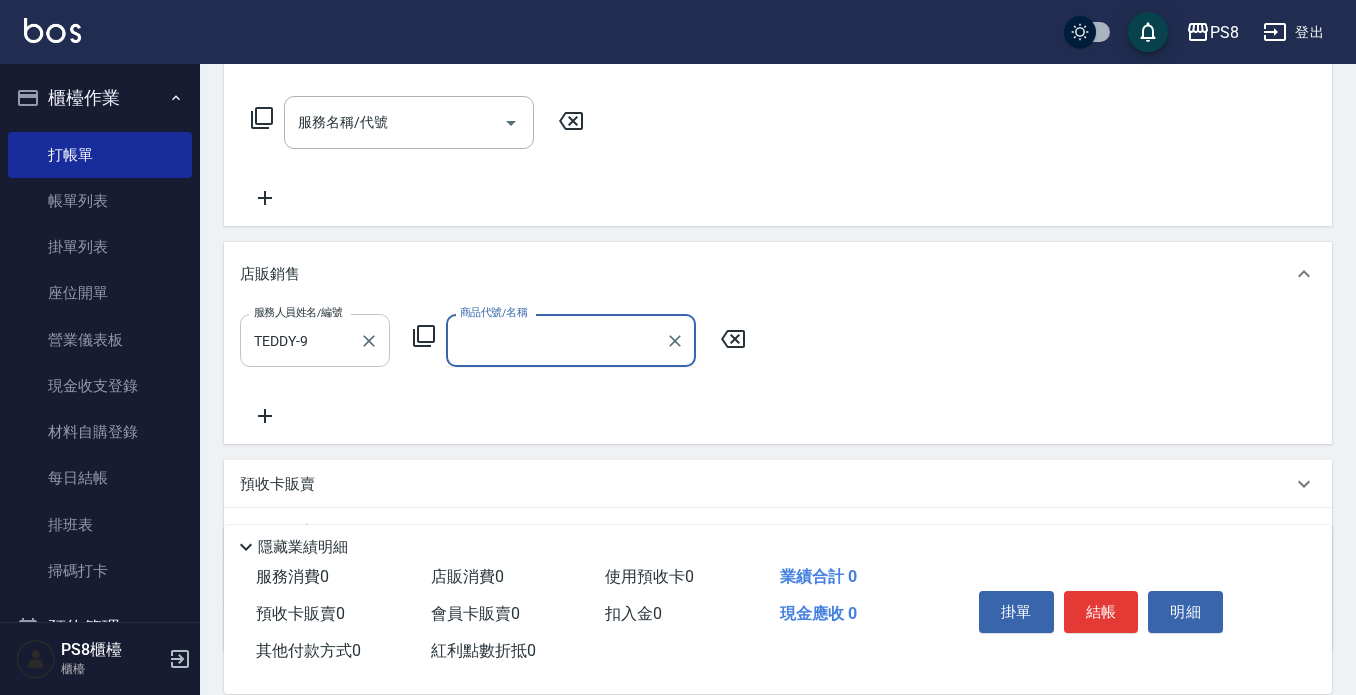 type on "ㄎ" 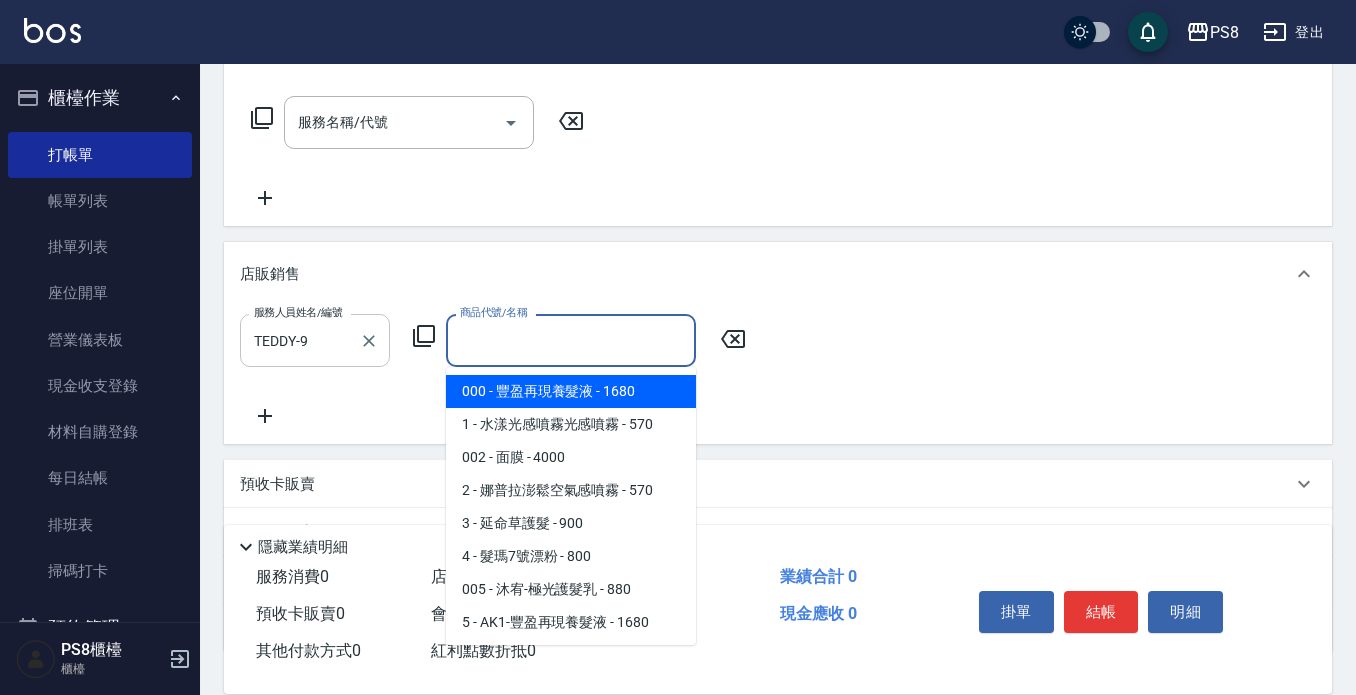 type on "ㄎ" 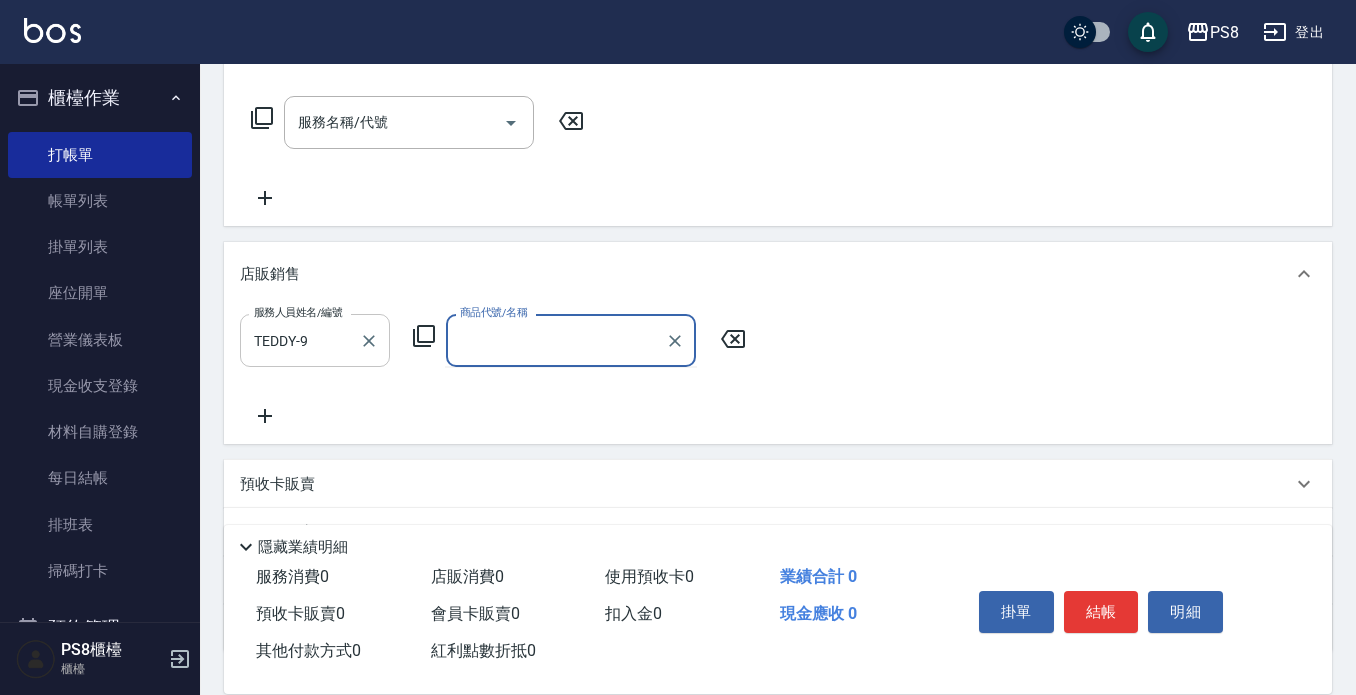 type on "ㄎ" 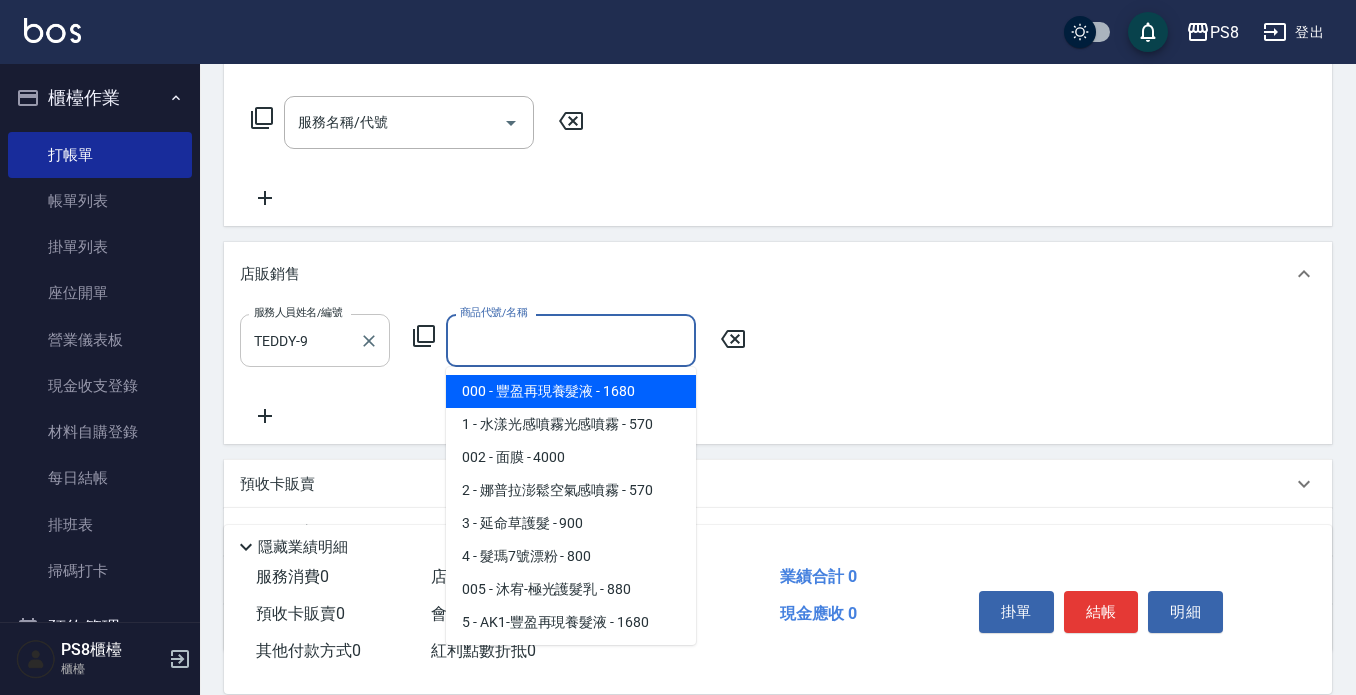 type on "ㄎ" 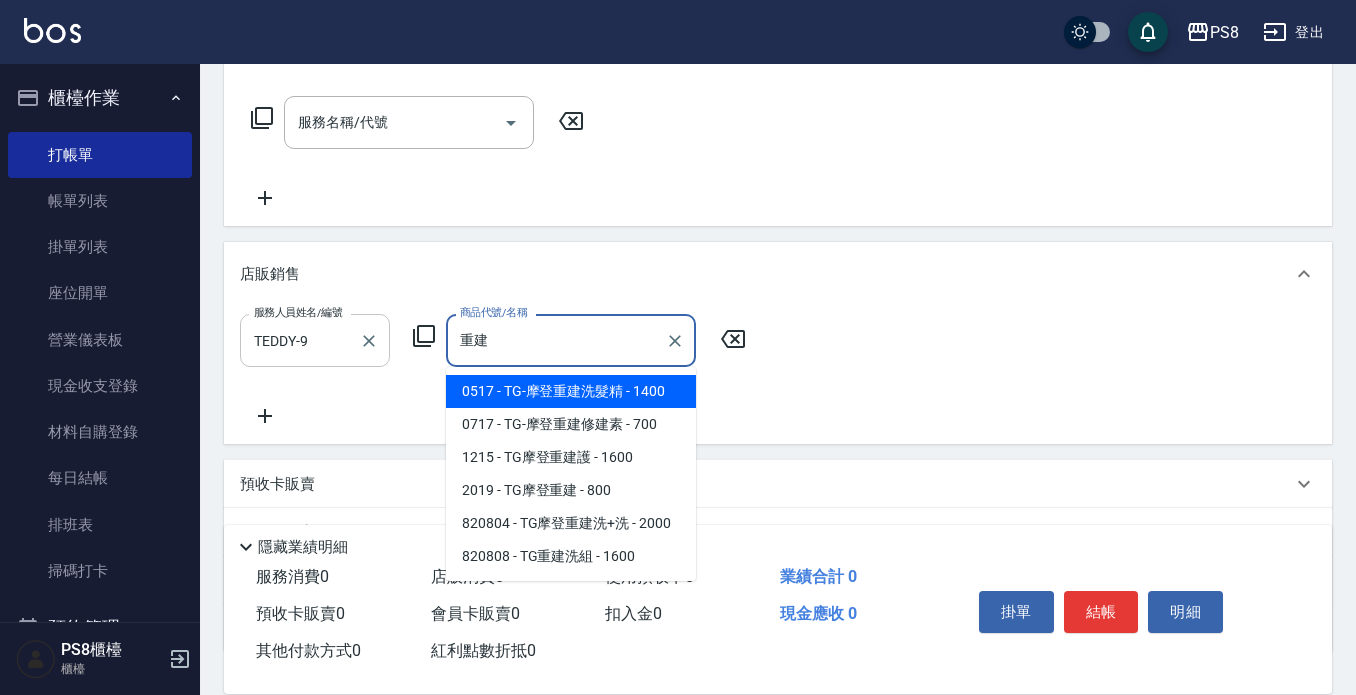type on "重" 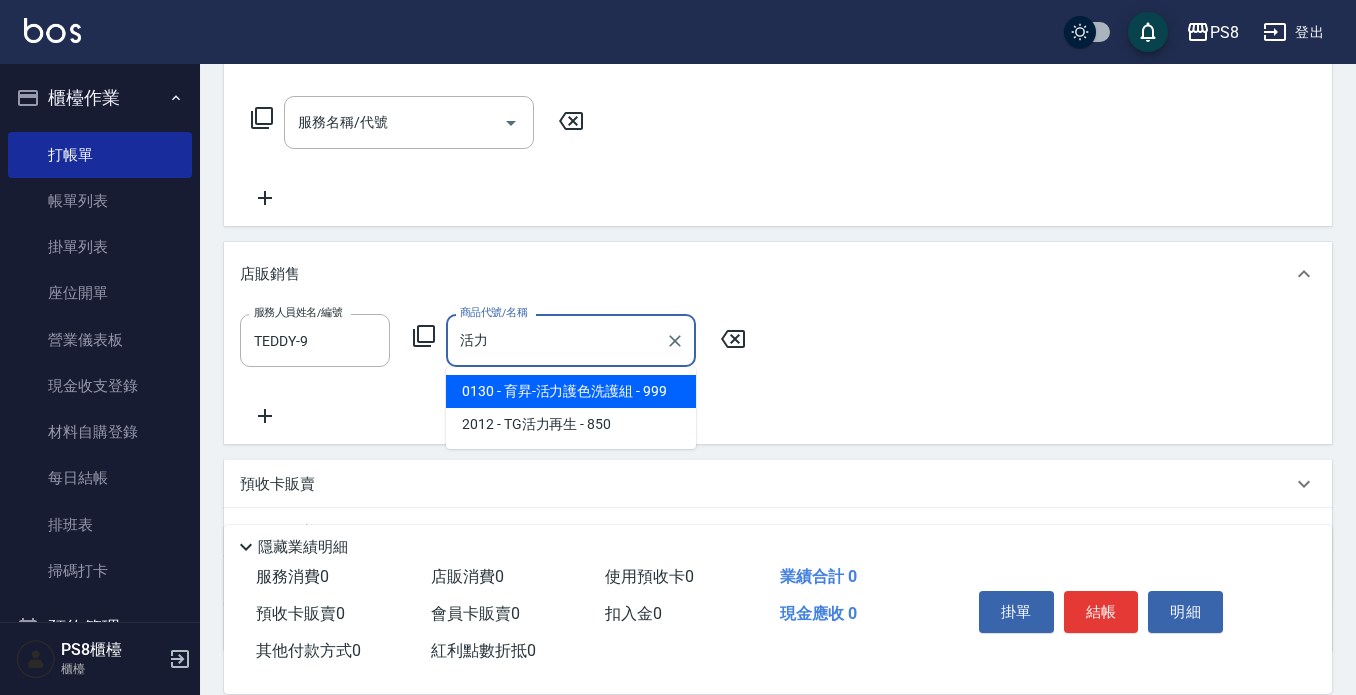 drag, startPoint x: 589, startPoint y: 383, endPoint x: 613, endPoint y: 373, distance: 26 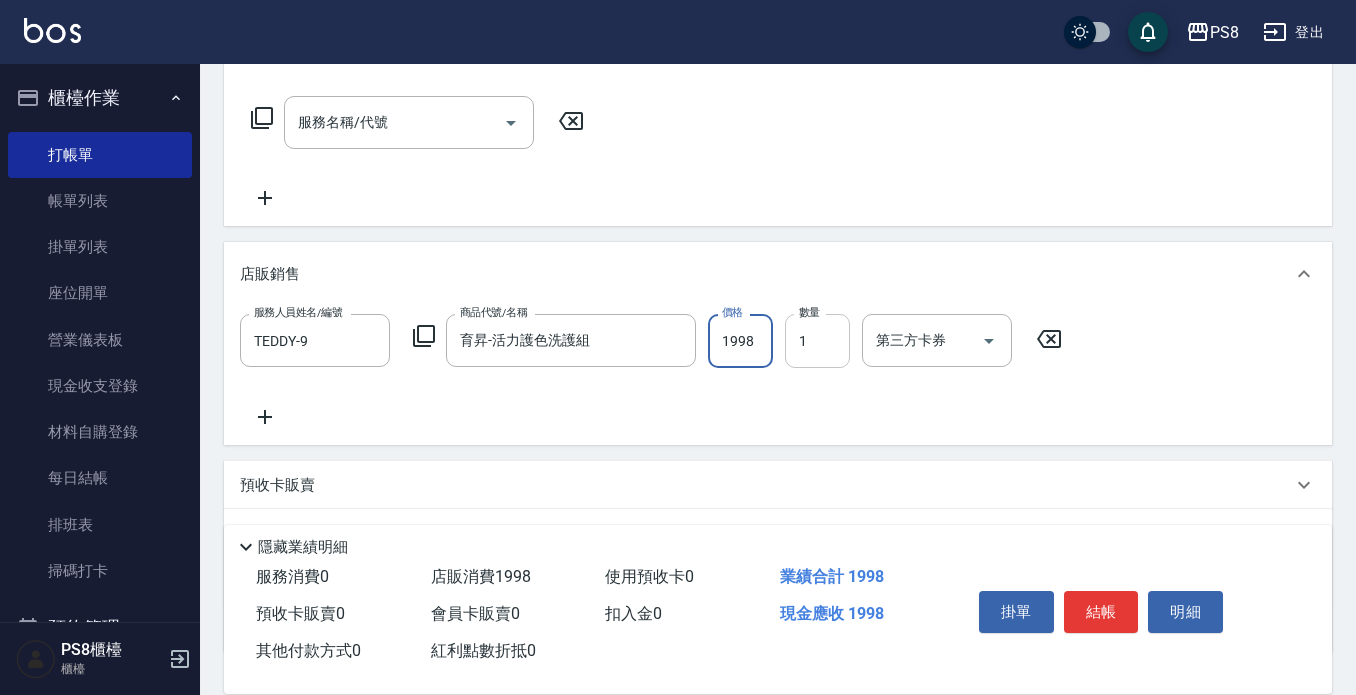 type on "1998" 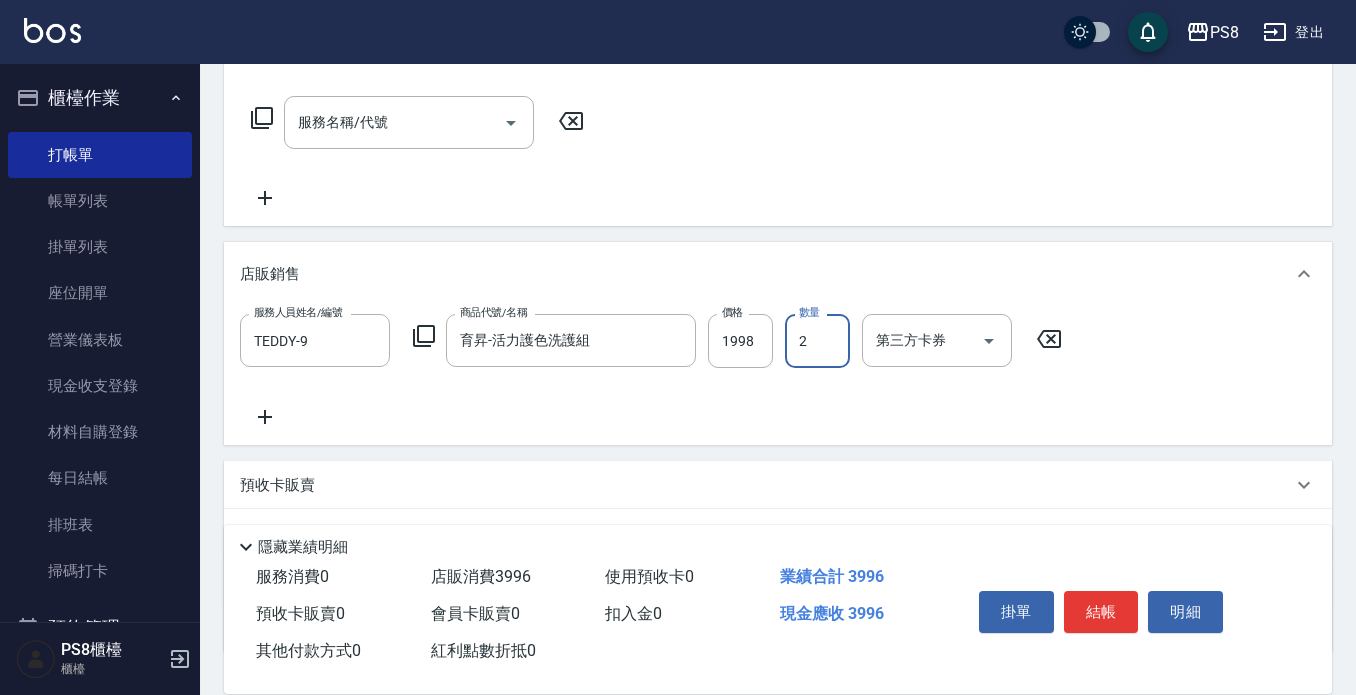 type on "2" 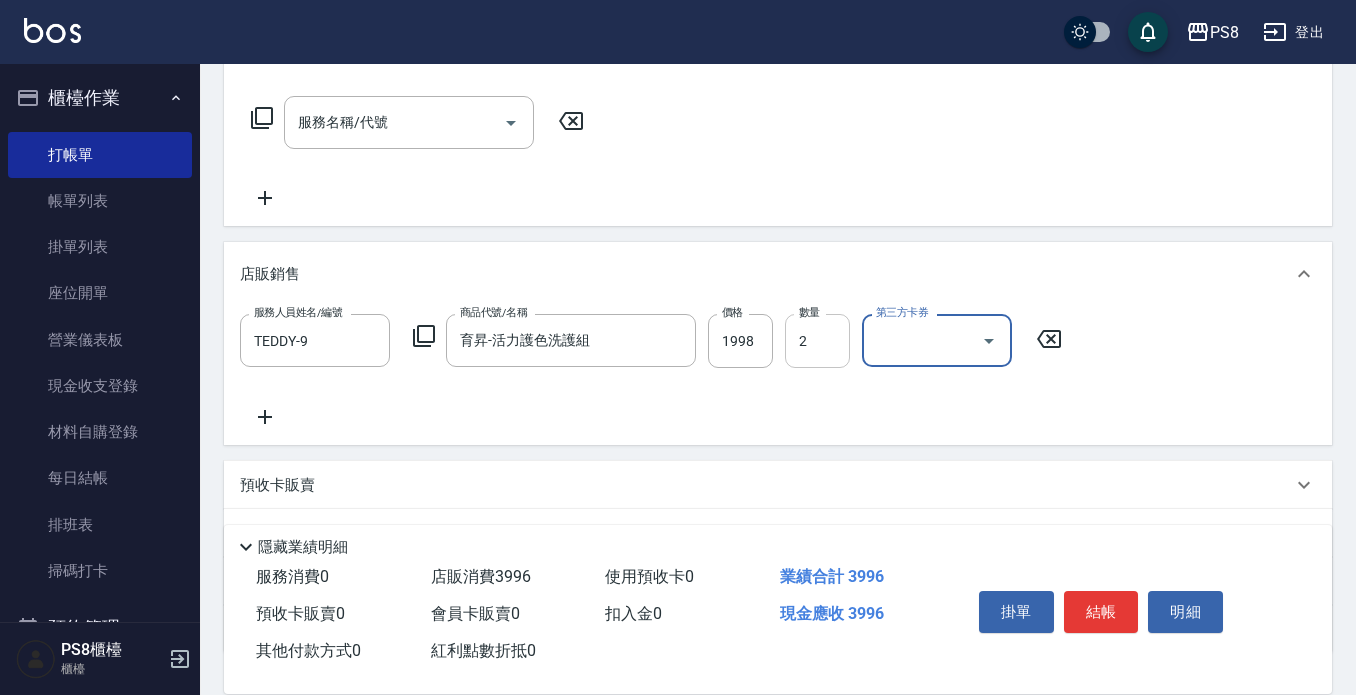 click on "2" at bounding box center (817, 341) 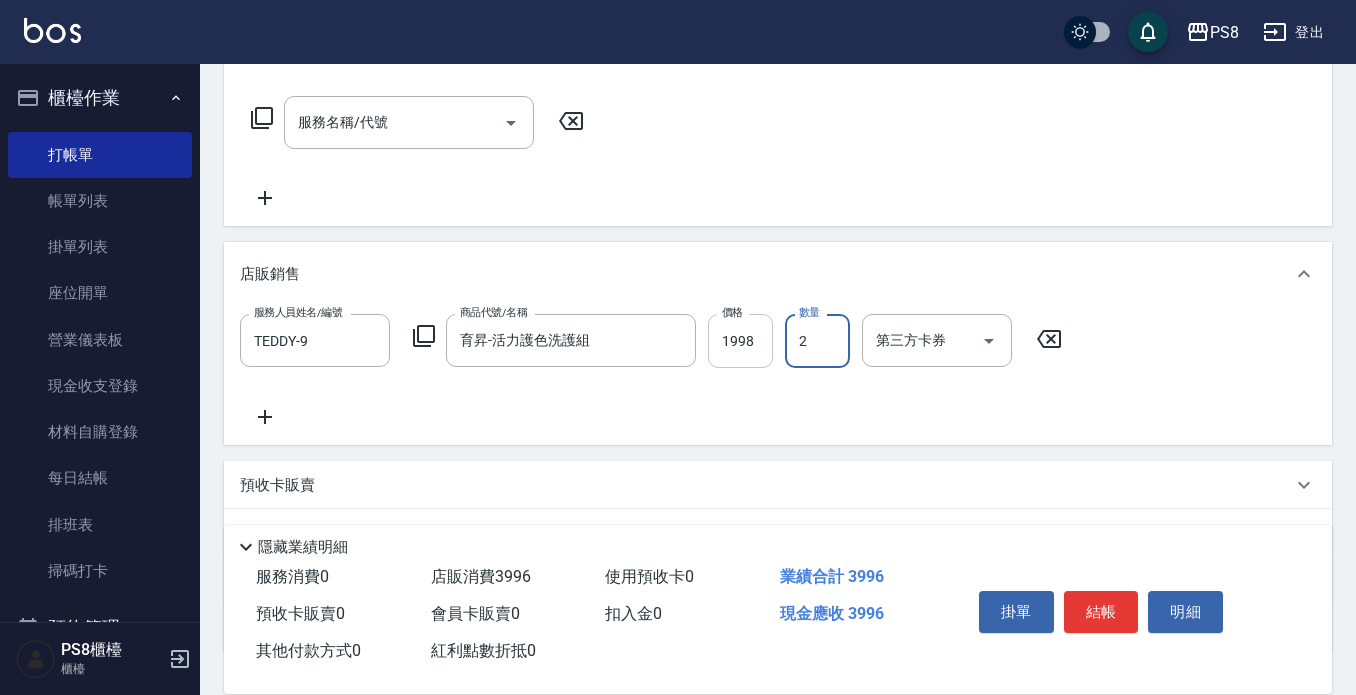 click on "1998" at bounding box center [740, 341] 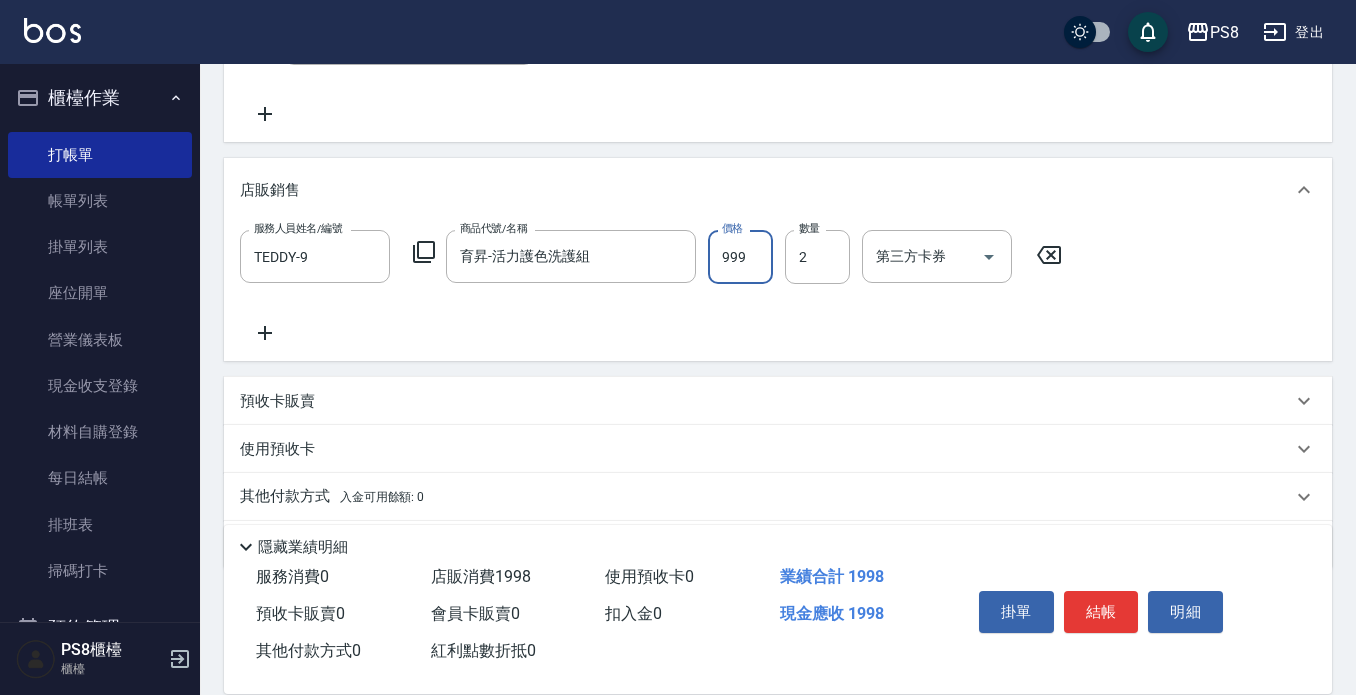 scroll, scrollTop: 450, scrollLeft: 0, axis: vertical 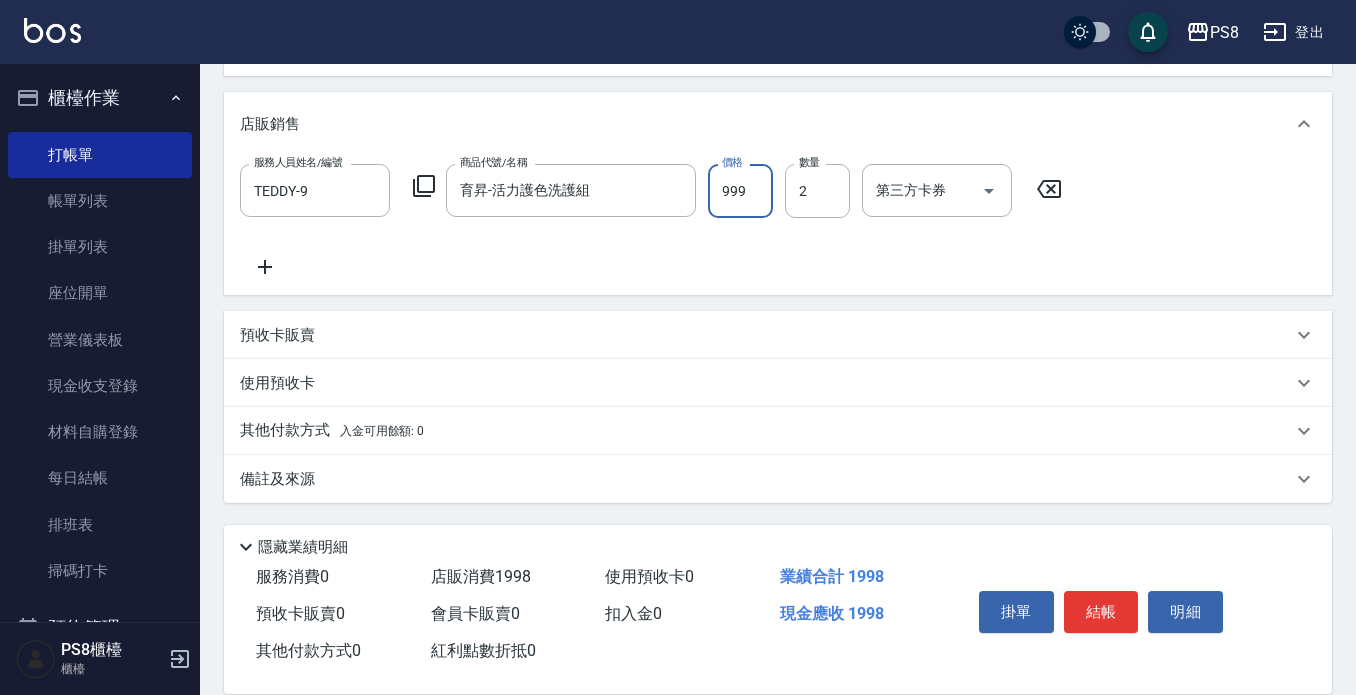 type on "999" 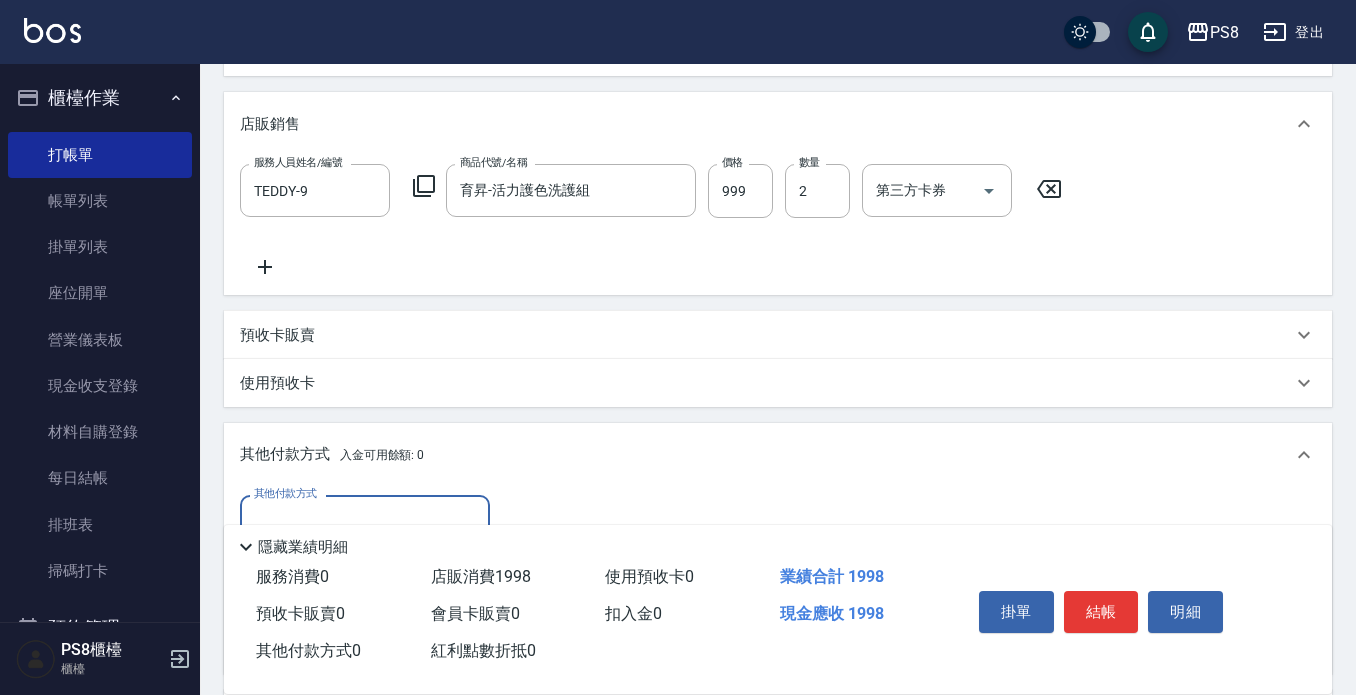 scroll, scrollTop: 1, scrollLeft: 0, axis: vertical 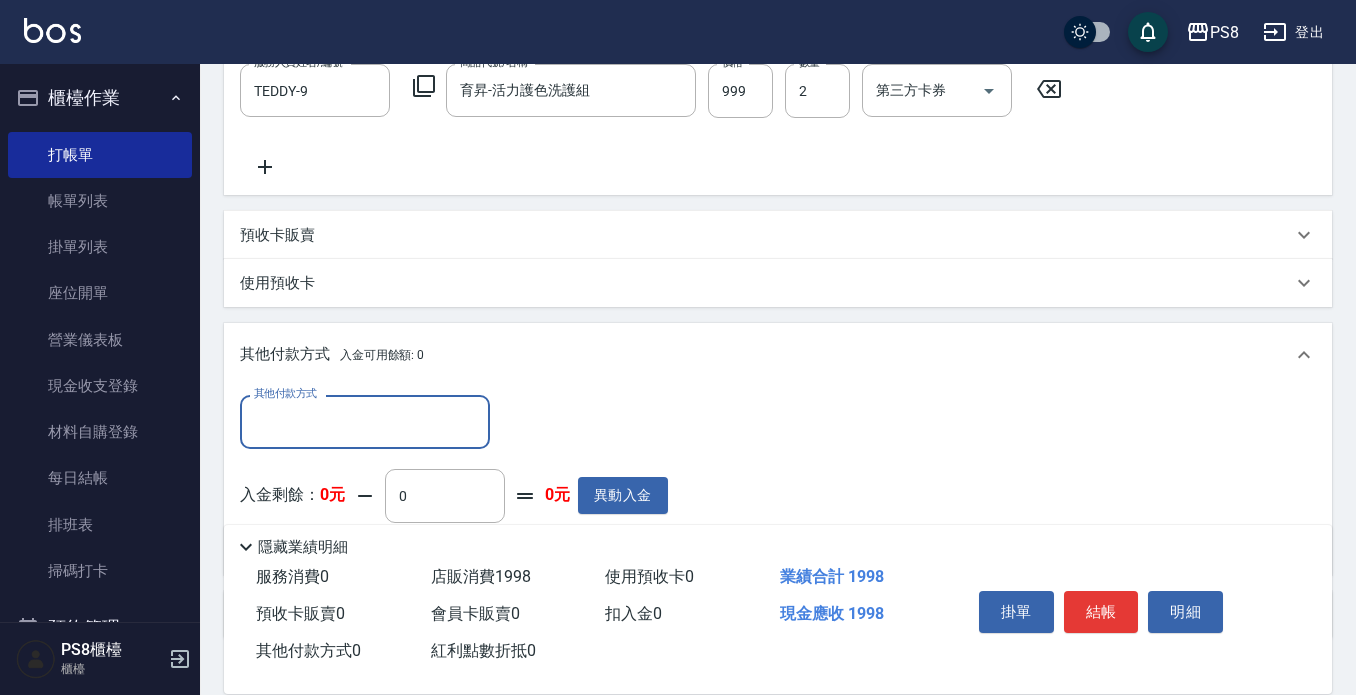 click on "其他付款方式" at bounding box center (365, 421) 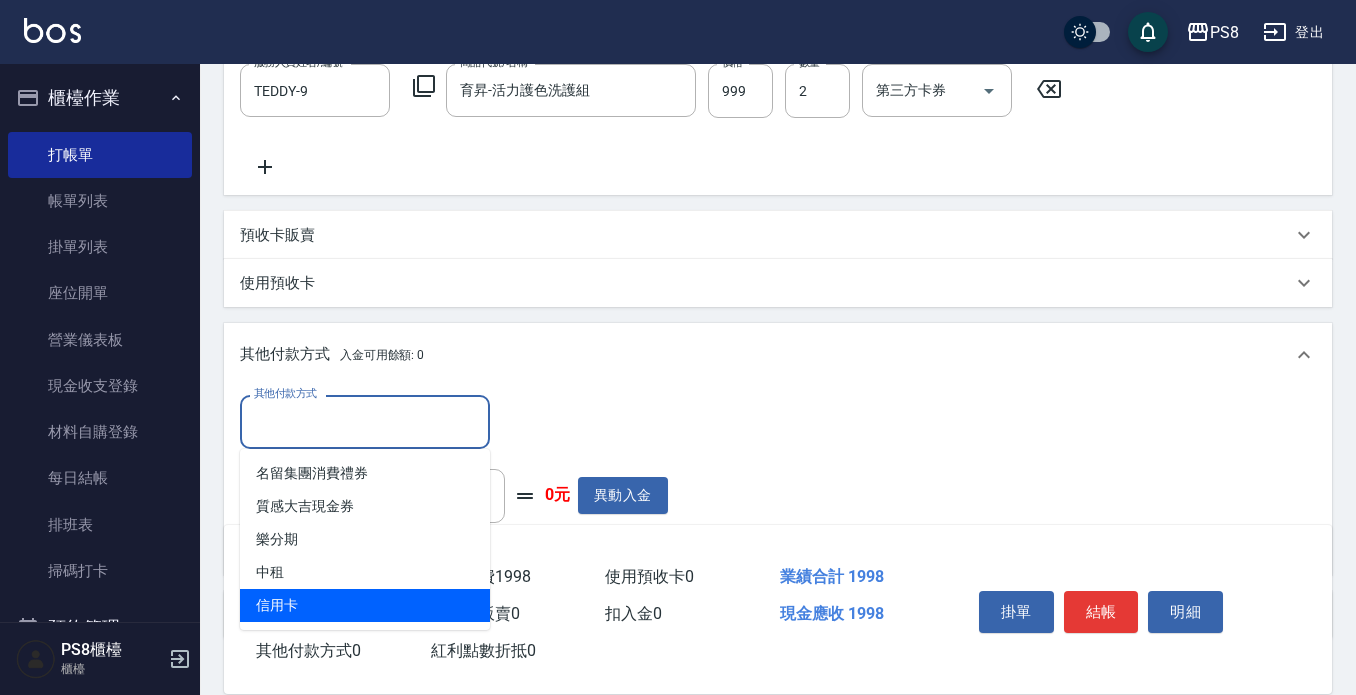 click on "信用卡" at bounding box center (365, 605) 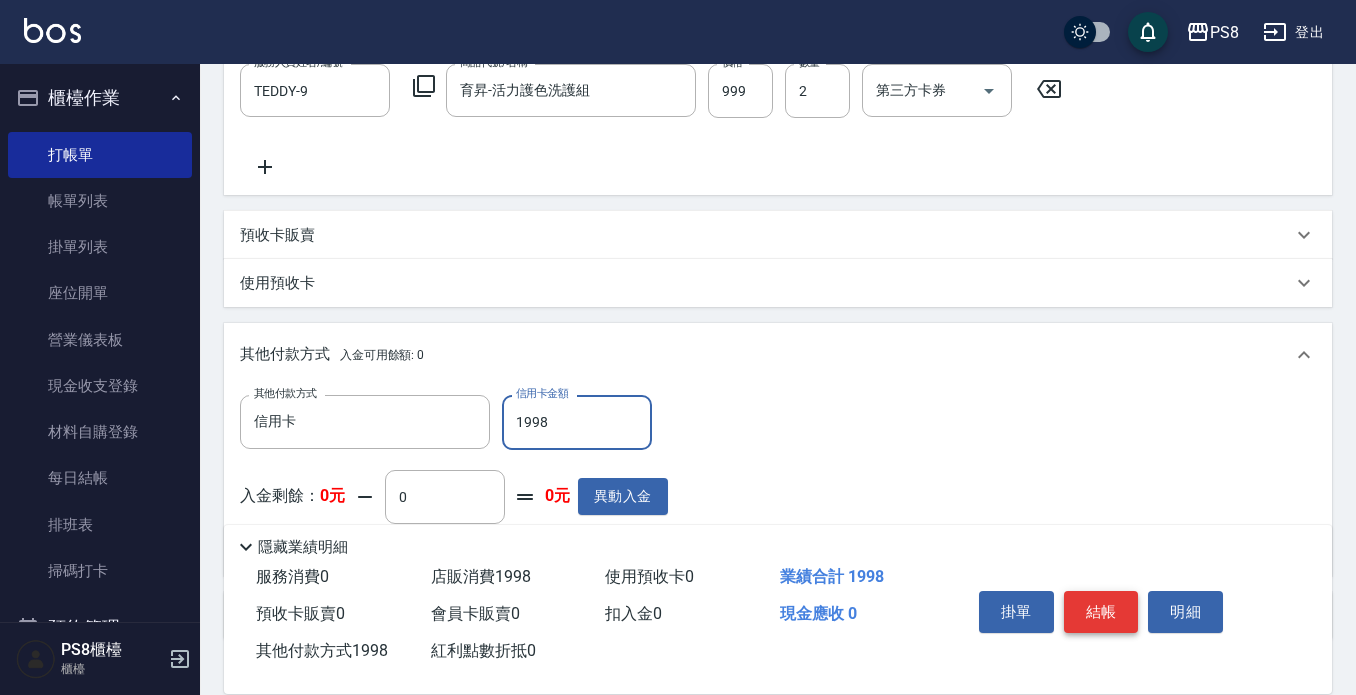 type on "1998" 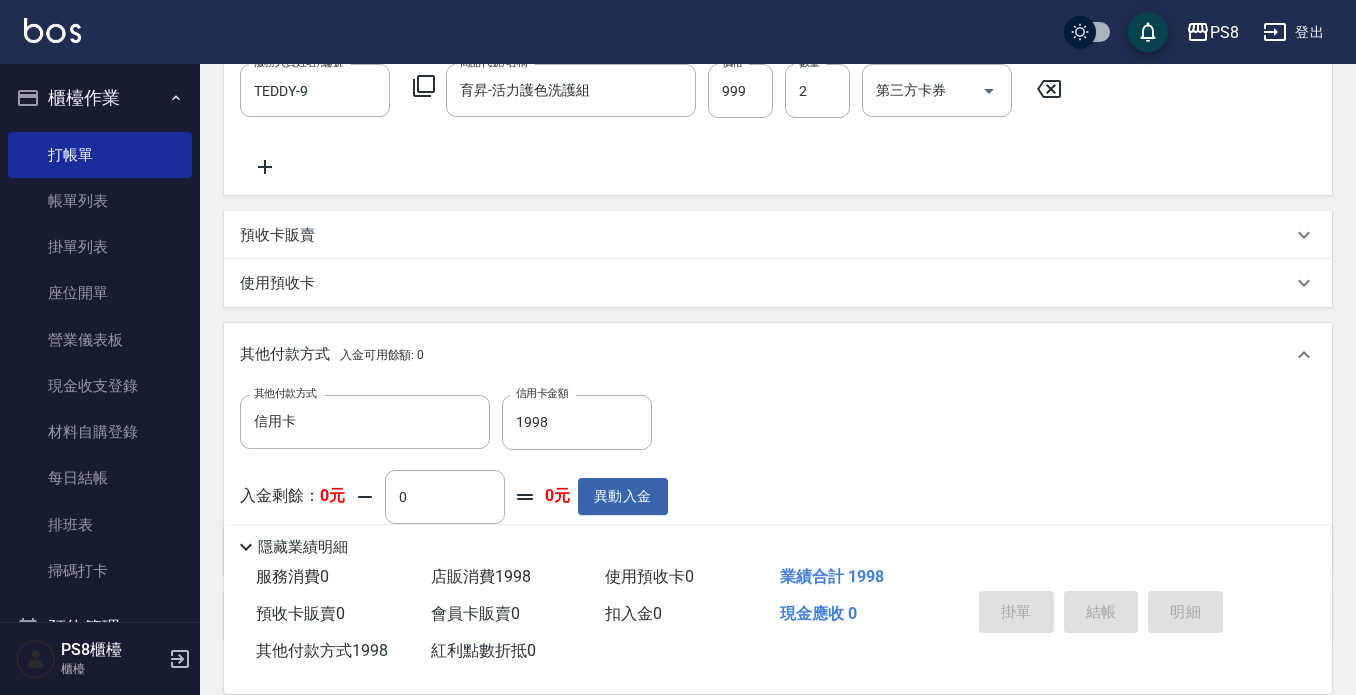 type on "2025/08/05 20:32" 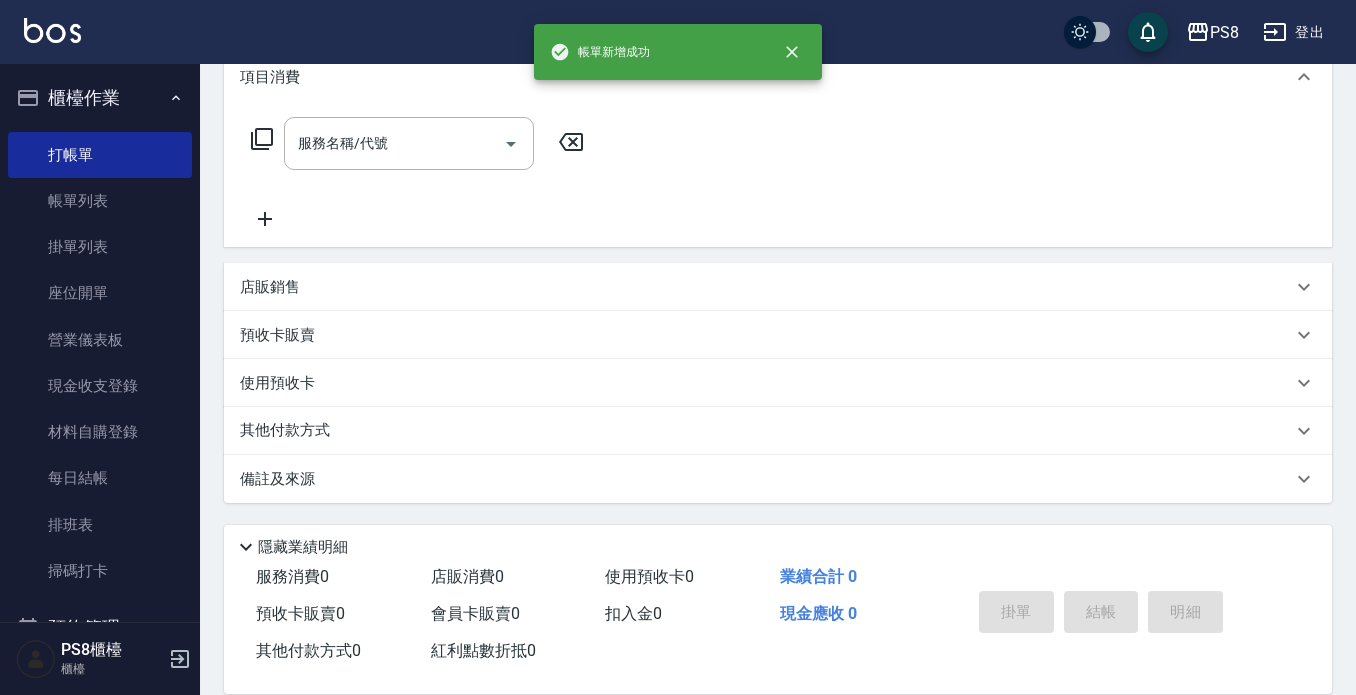 scroll, scrollTop: 0, scrollLeft: 0, axis: both 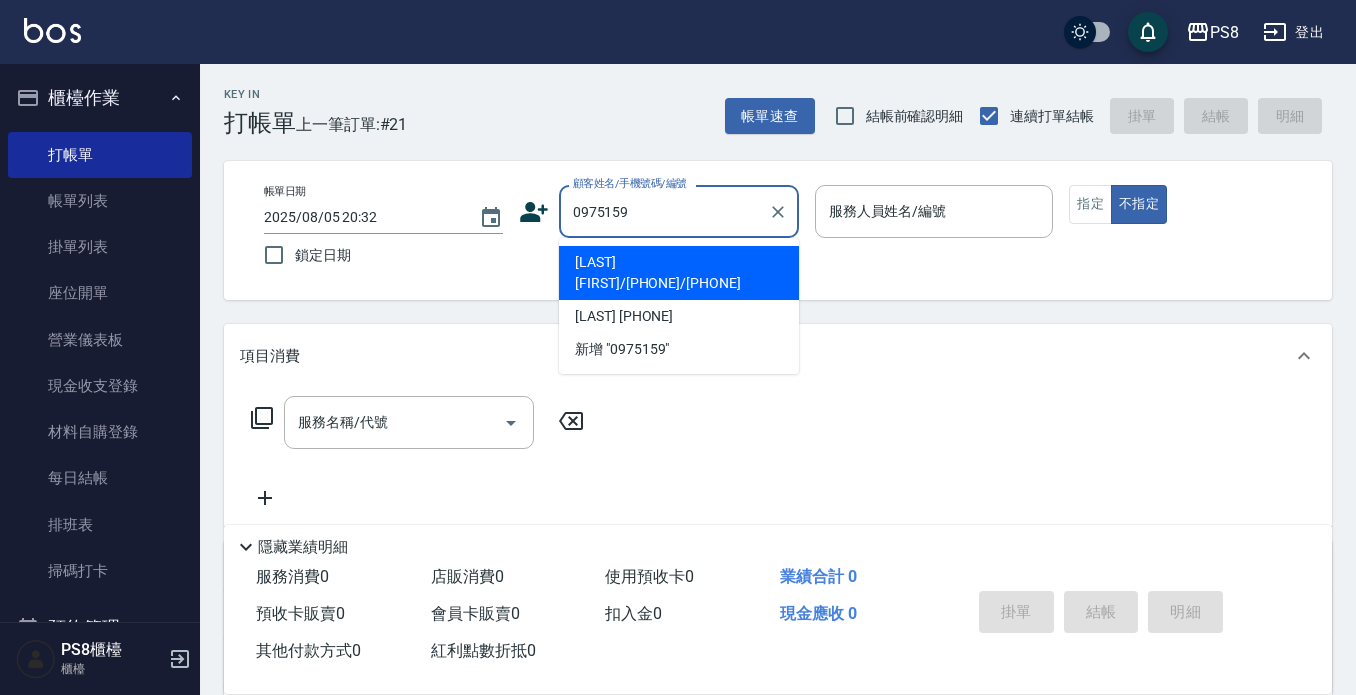 click on "[LAST] [FIRST]/[PHONE]/[PHONE]" at bounding box center (679, 273) 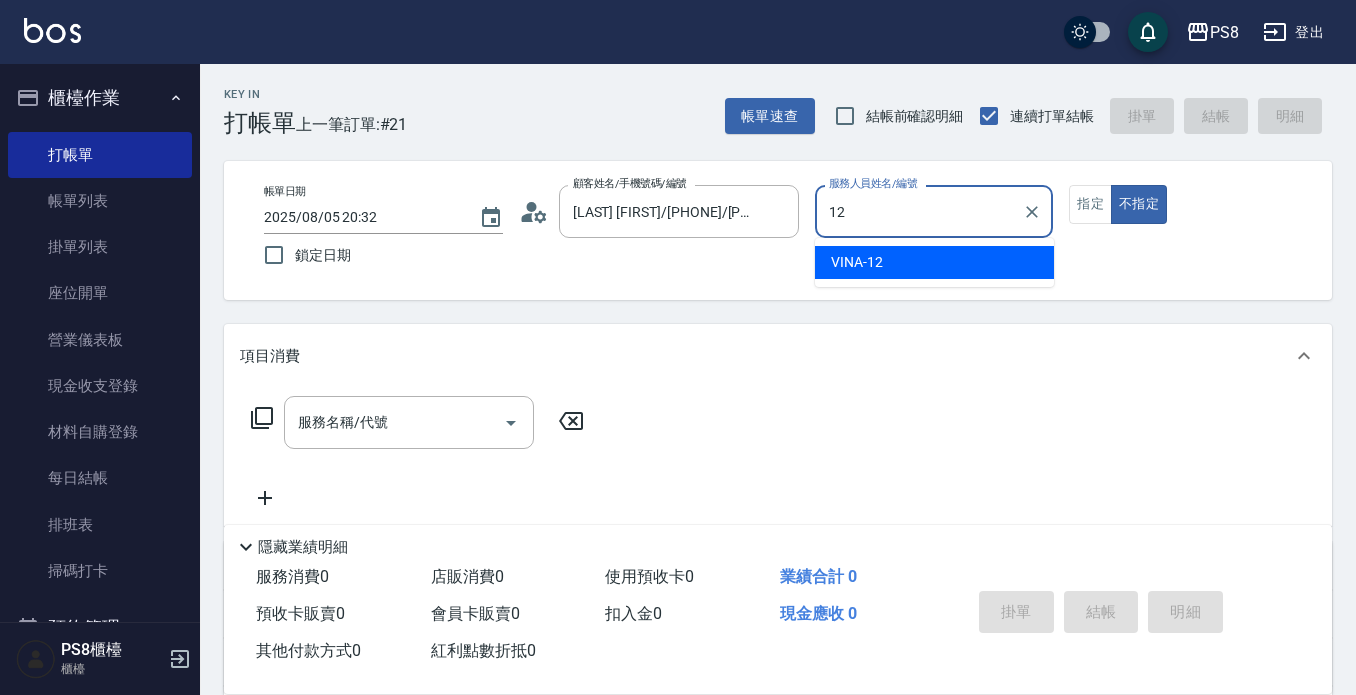 type on "VINA-12" 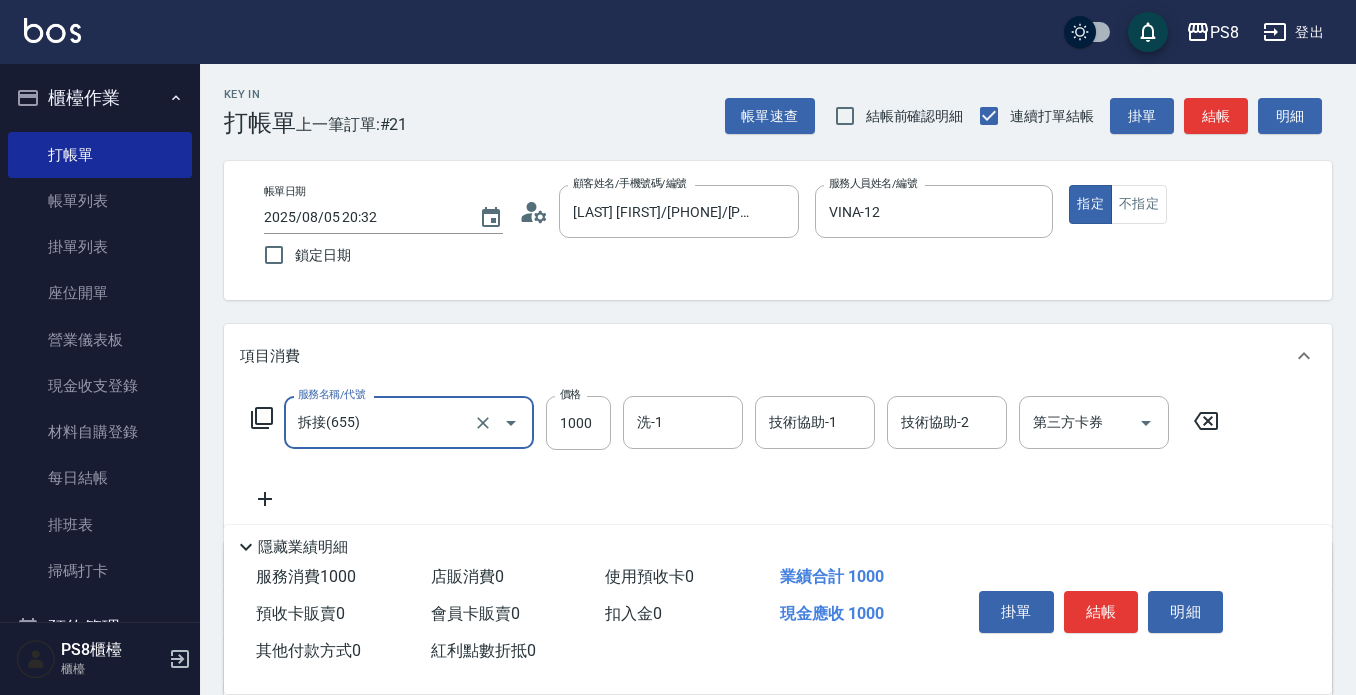 type on "拆接(655)" 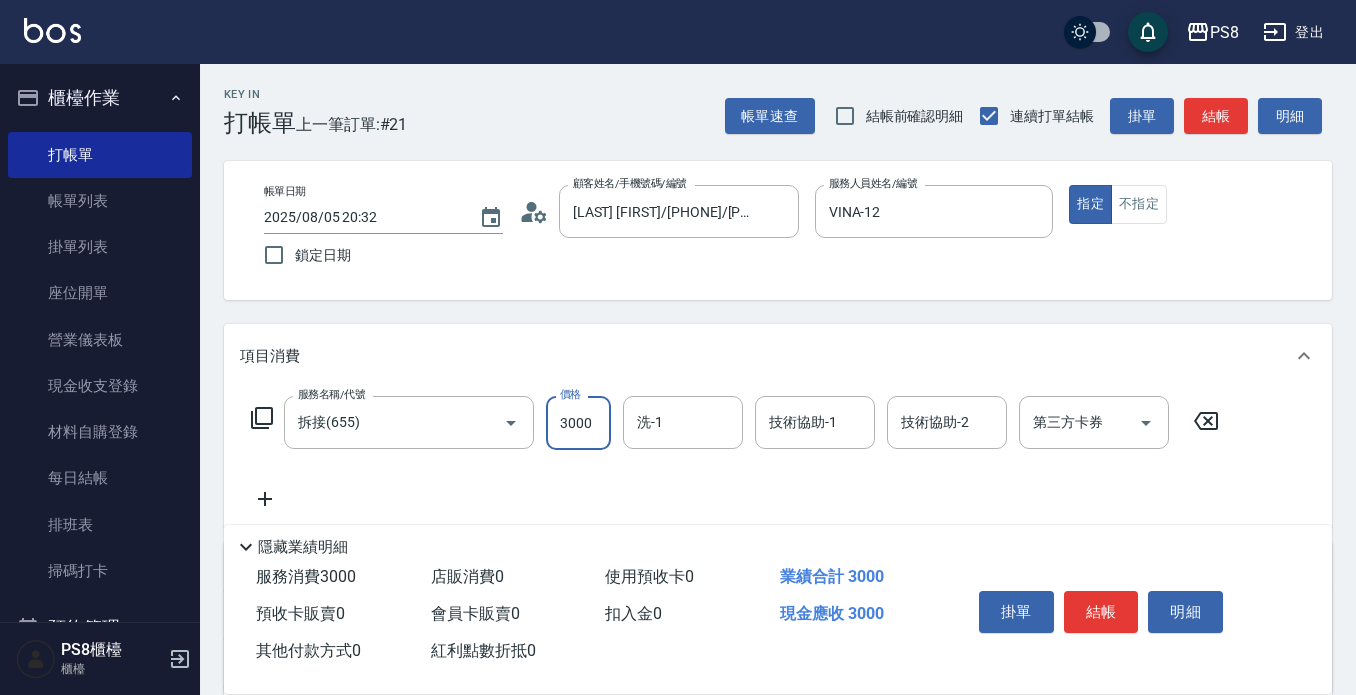 type on "3000" 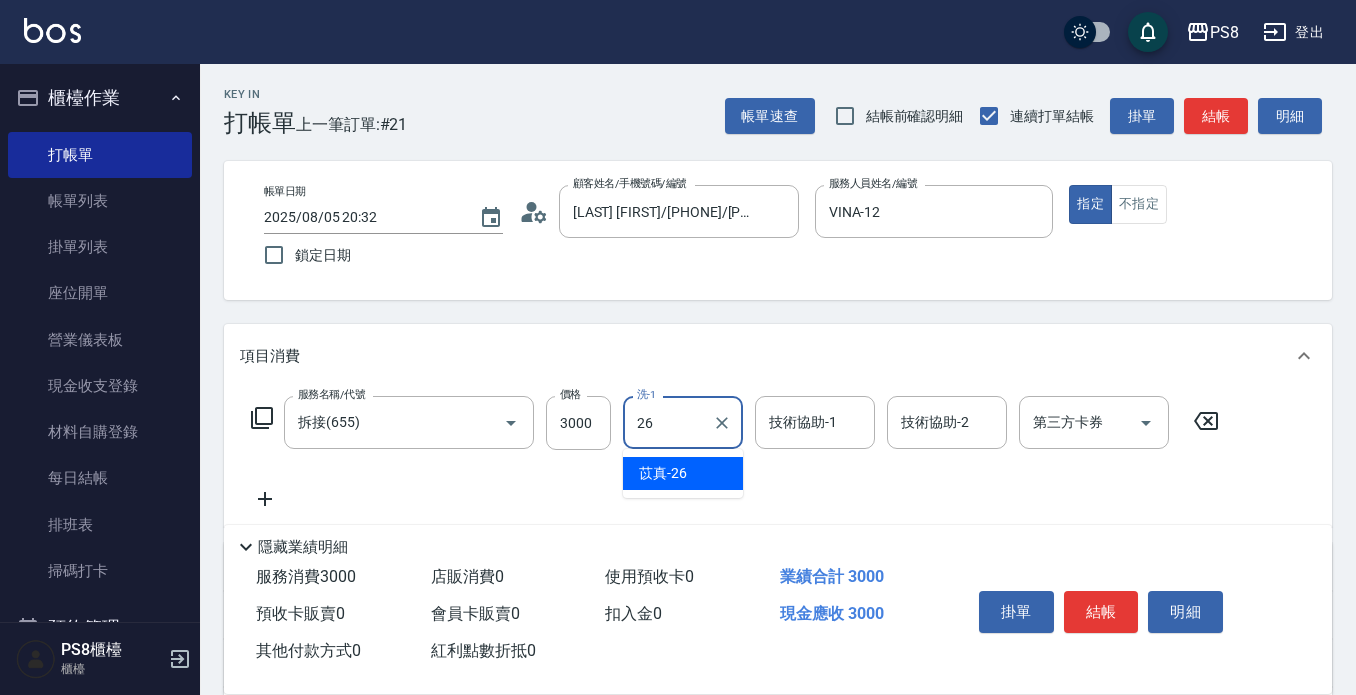 type on "苡真-26" 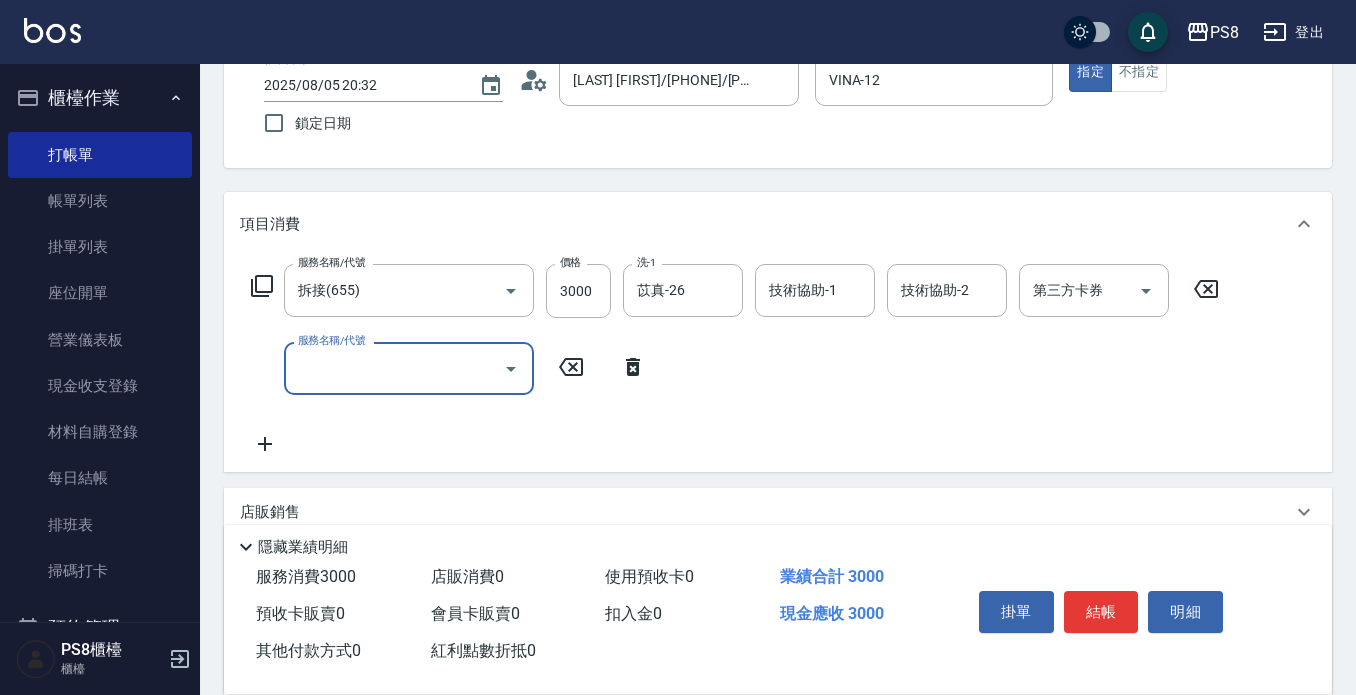 scroll, scrollTop: 200, scrollLeft: 0, axis: vertical 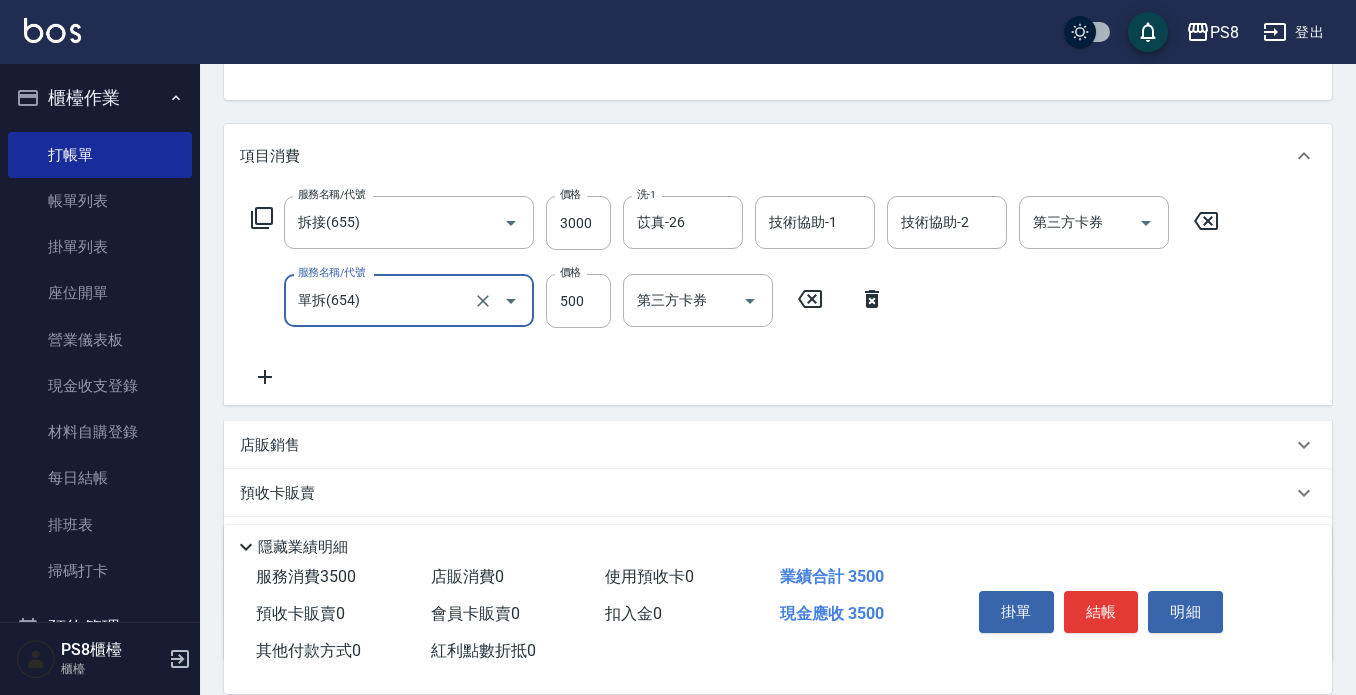 type on "單拆(654)" 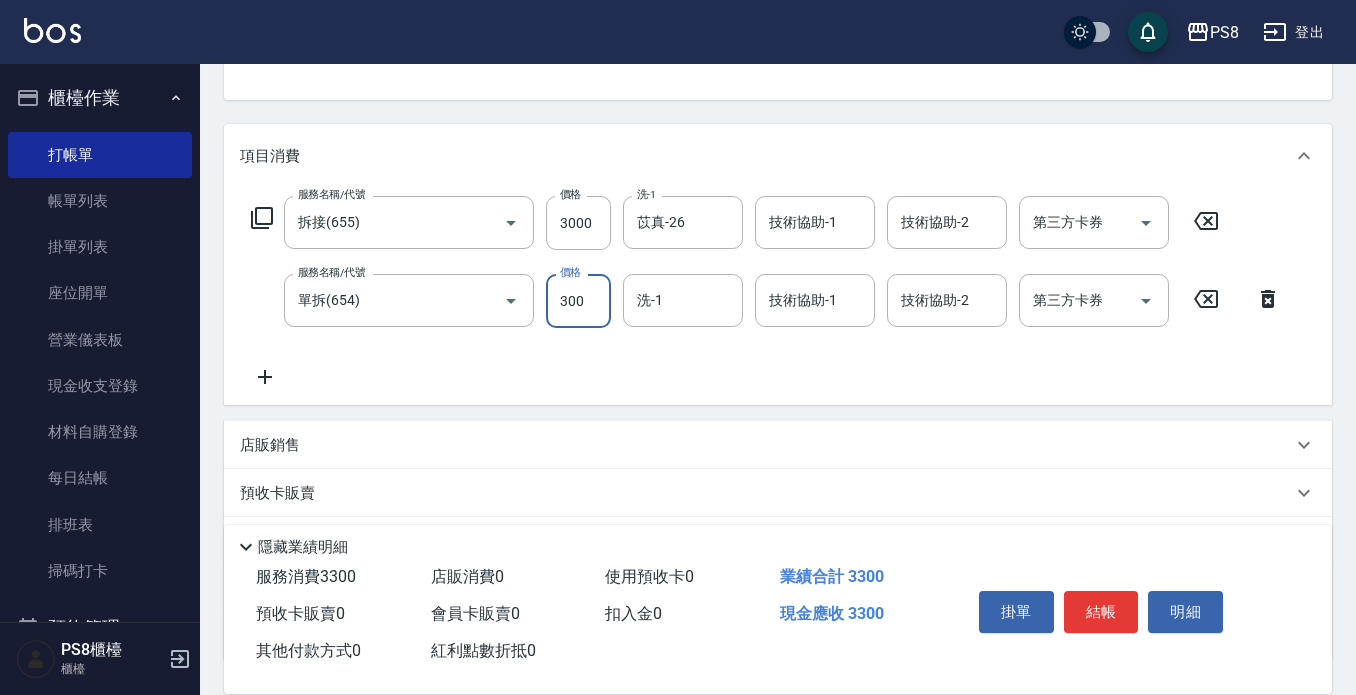 type on "300" 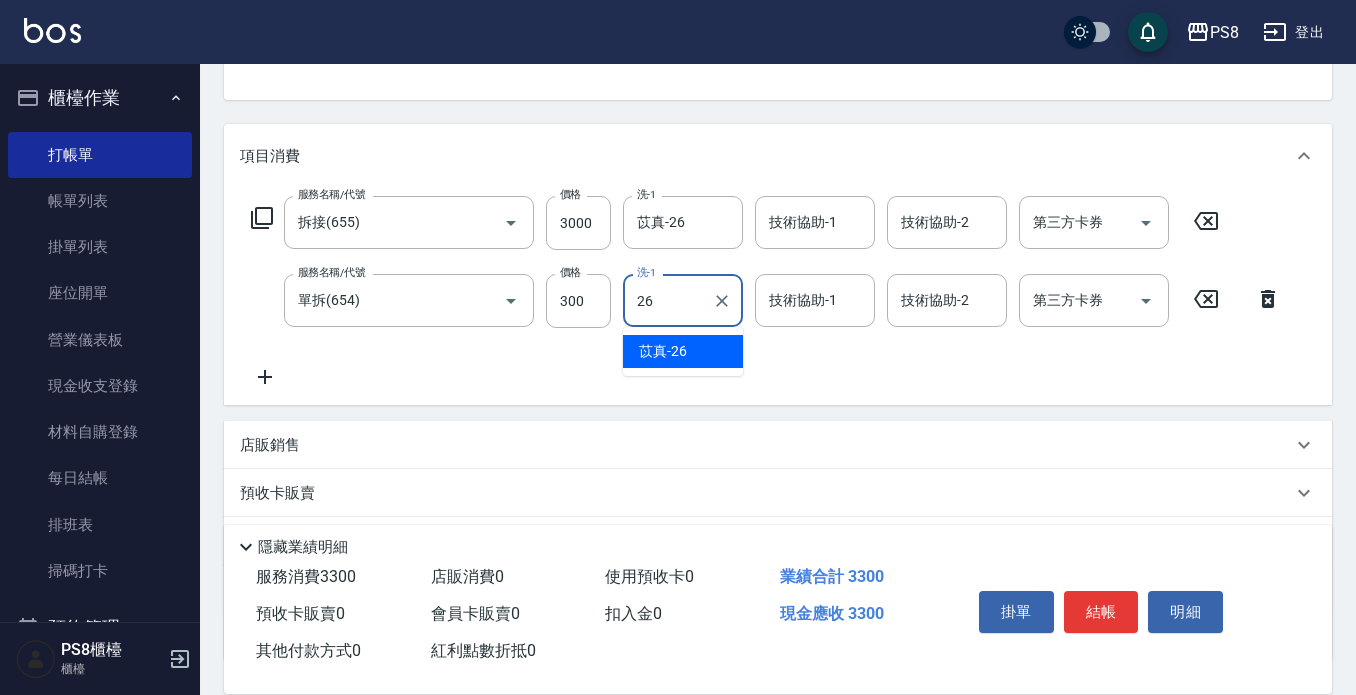type on "苡真-26" 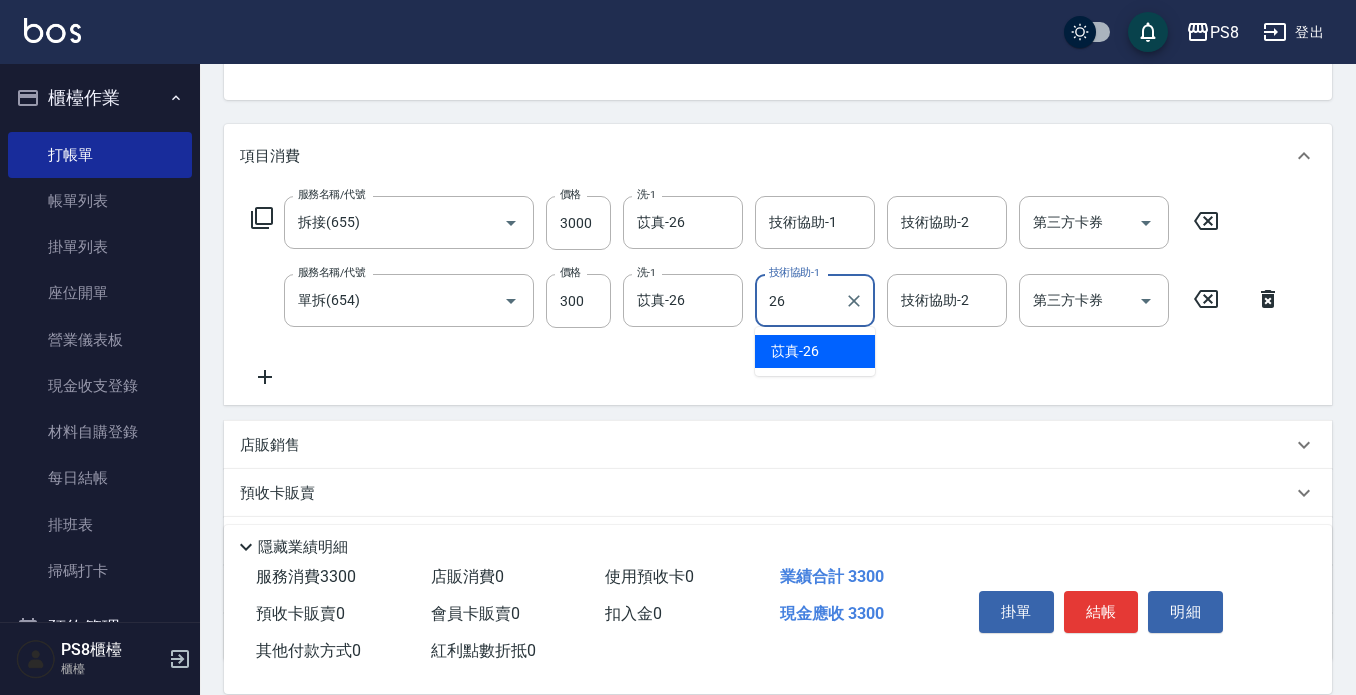 type on "苡真-26" 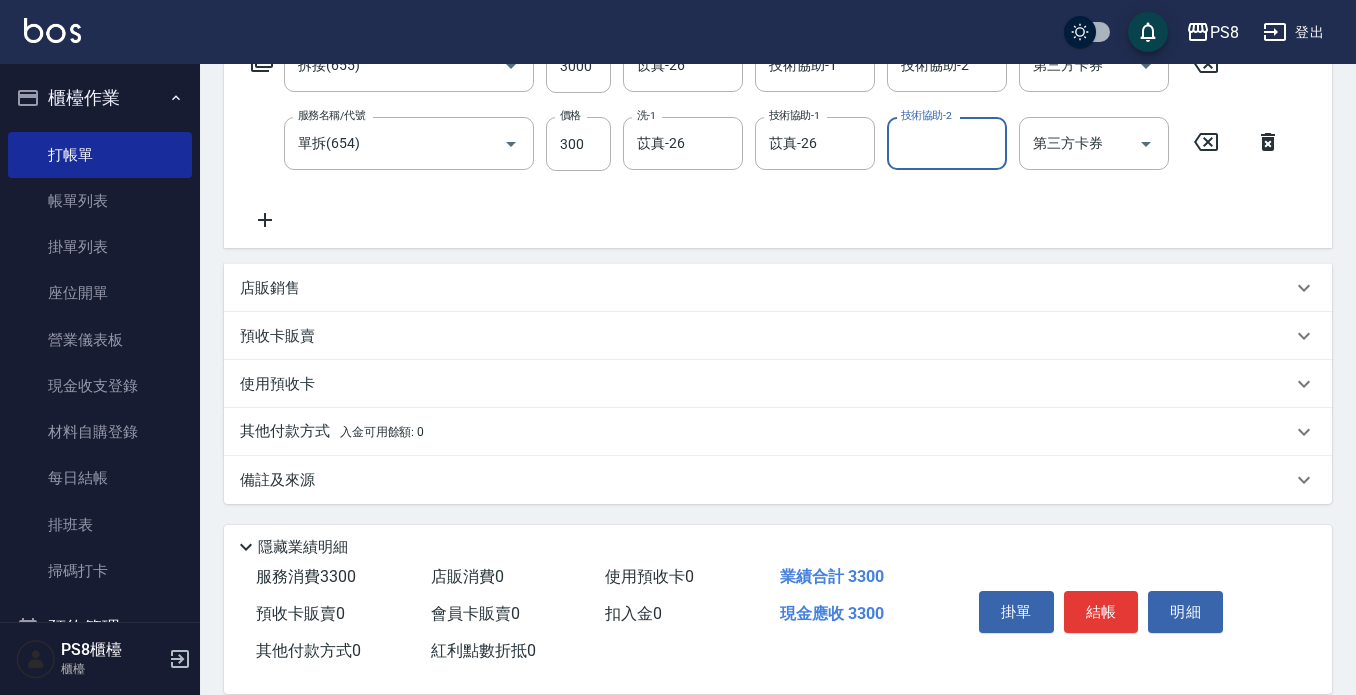 scroll, scrollTop: 358, scrollLeft: 0, axis: vertical 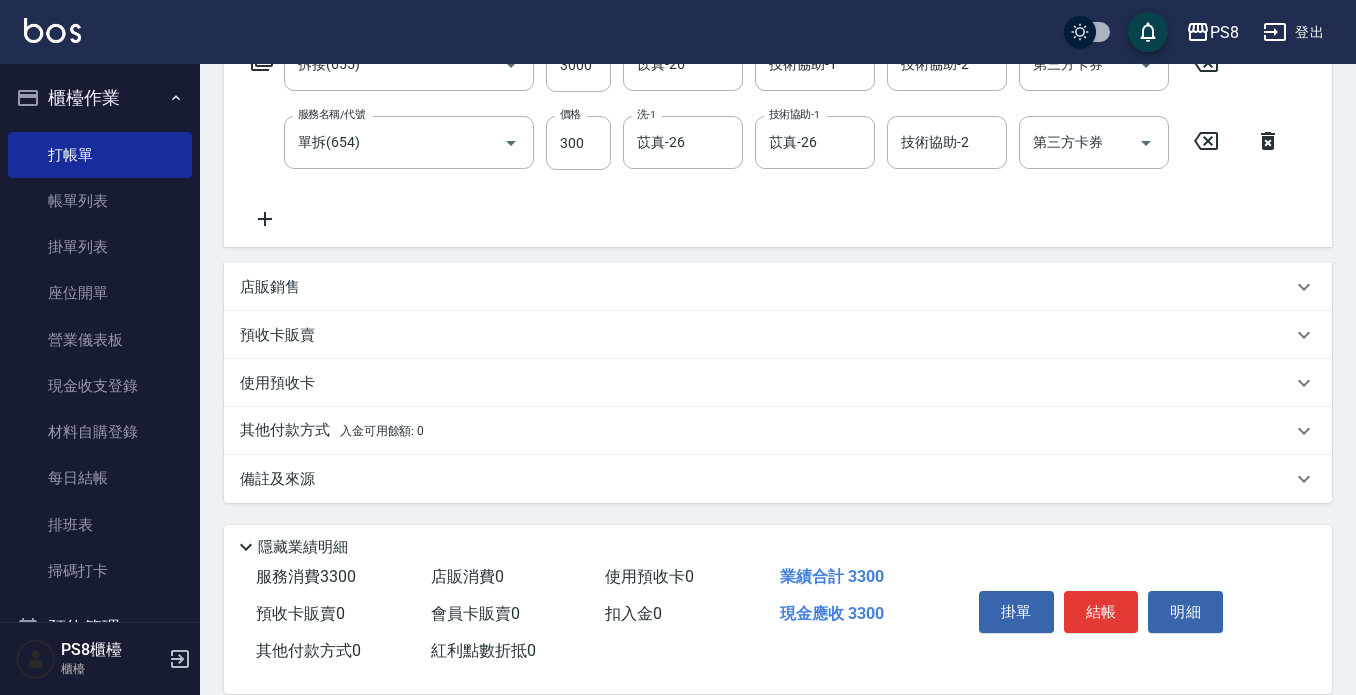 click on "其他付款方式 入金可用餘額: 0" at bounding box center (778, 431) 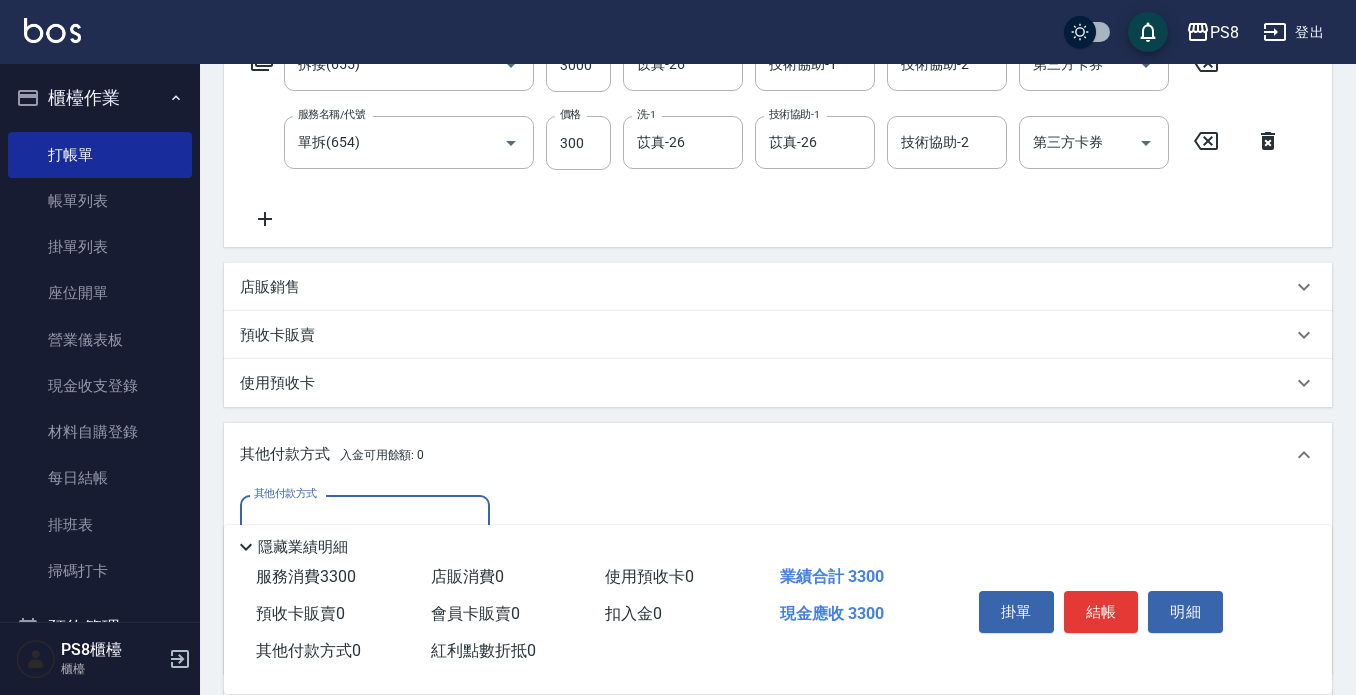 scroll, scrollTop: 0, scrollLeft: 0, axis: both 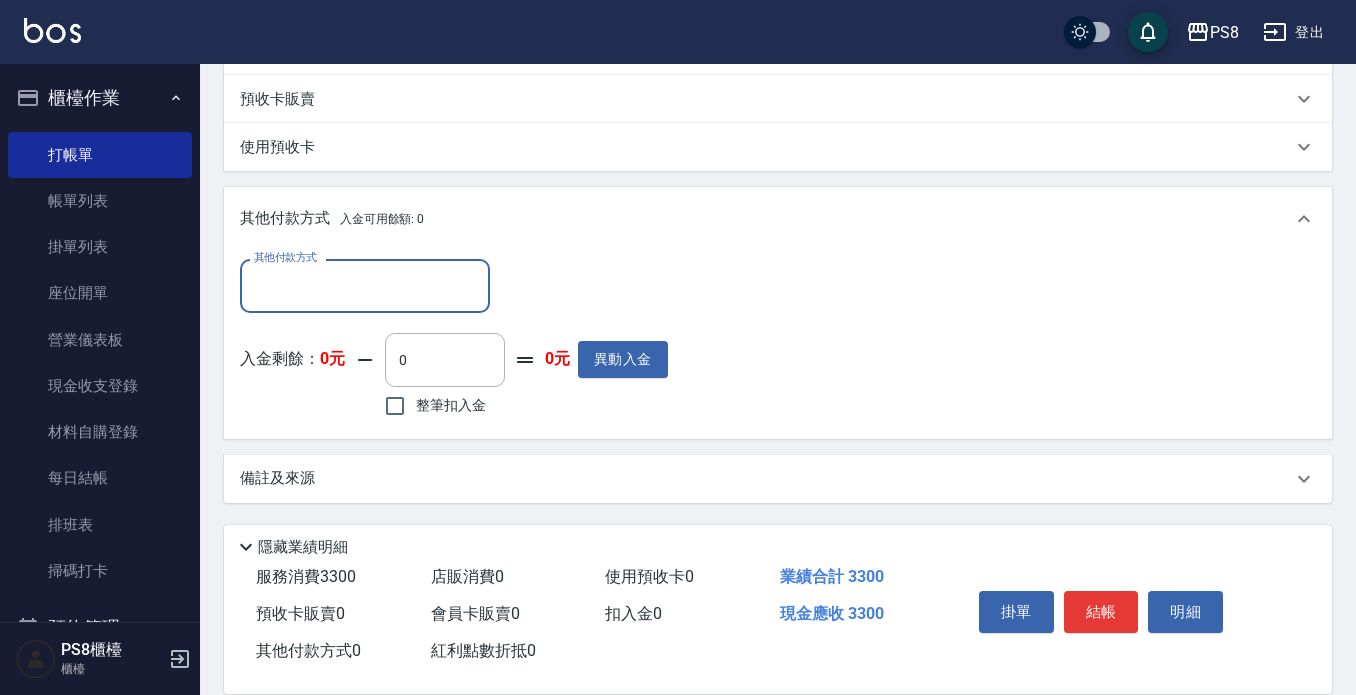 click on "其他付款方式" at bounding box center (365, 285) 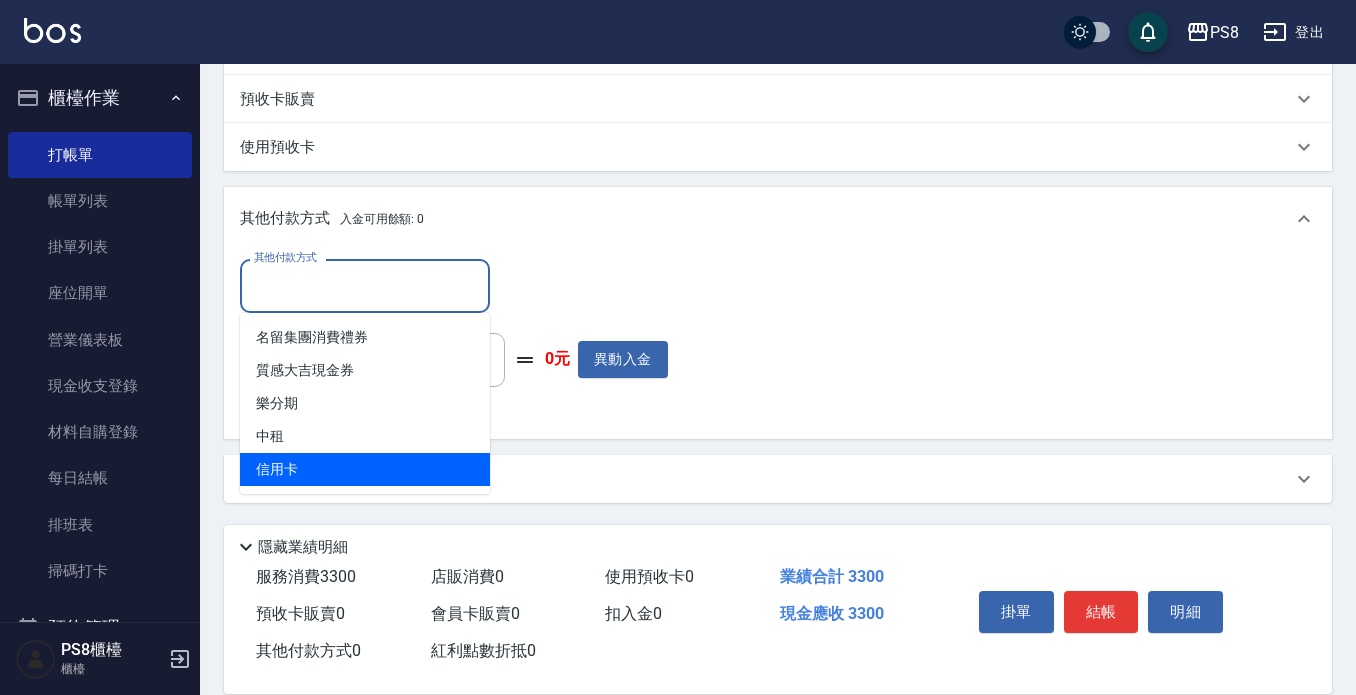 click on "名留集團消費禮券 質感大吉現金券 樂分期 中租 信用卡" at bounding box center (365, 403) 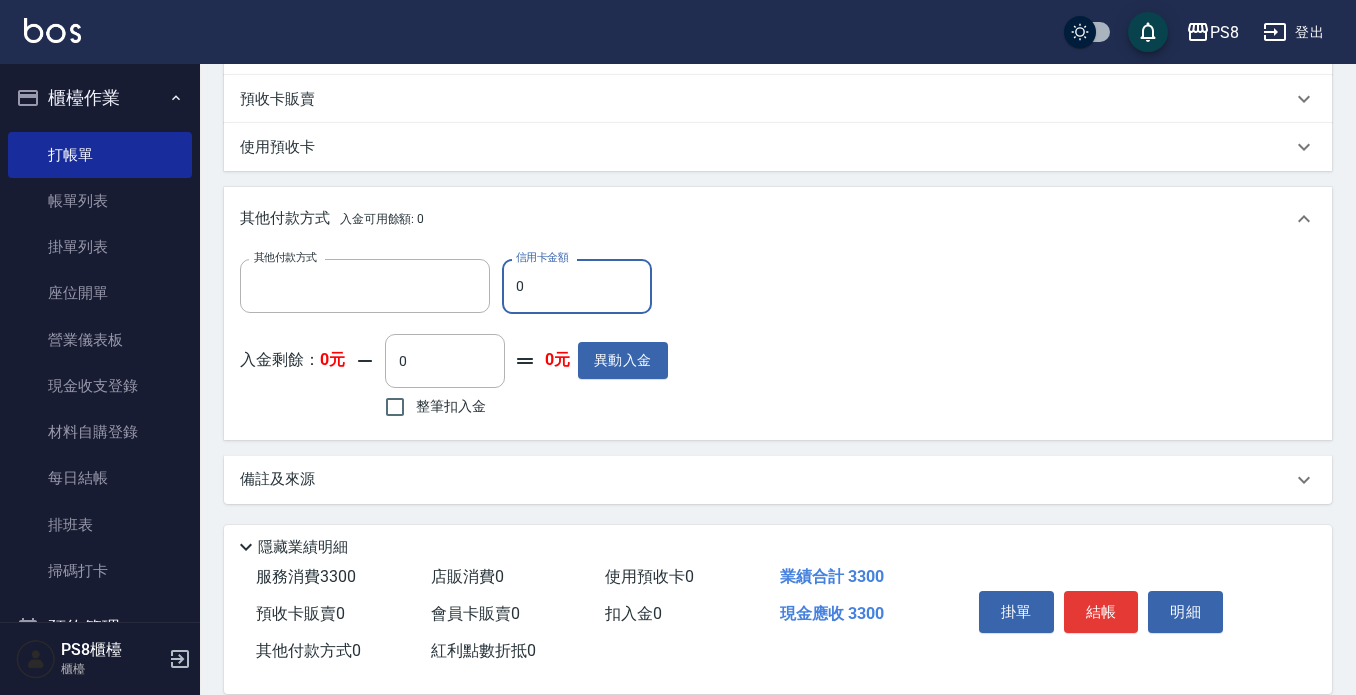type on "信用卡" 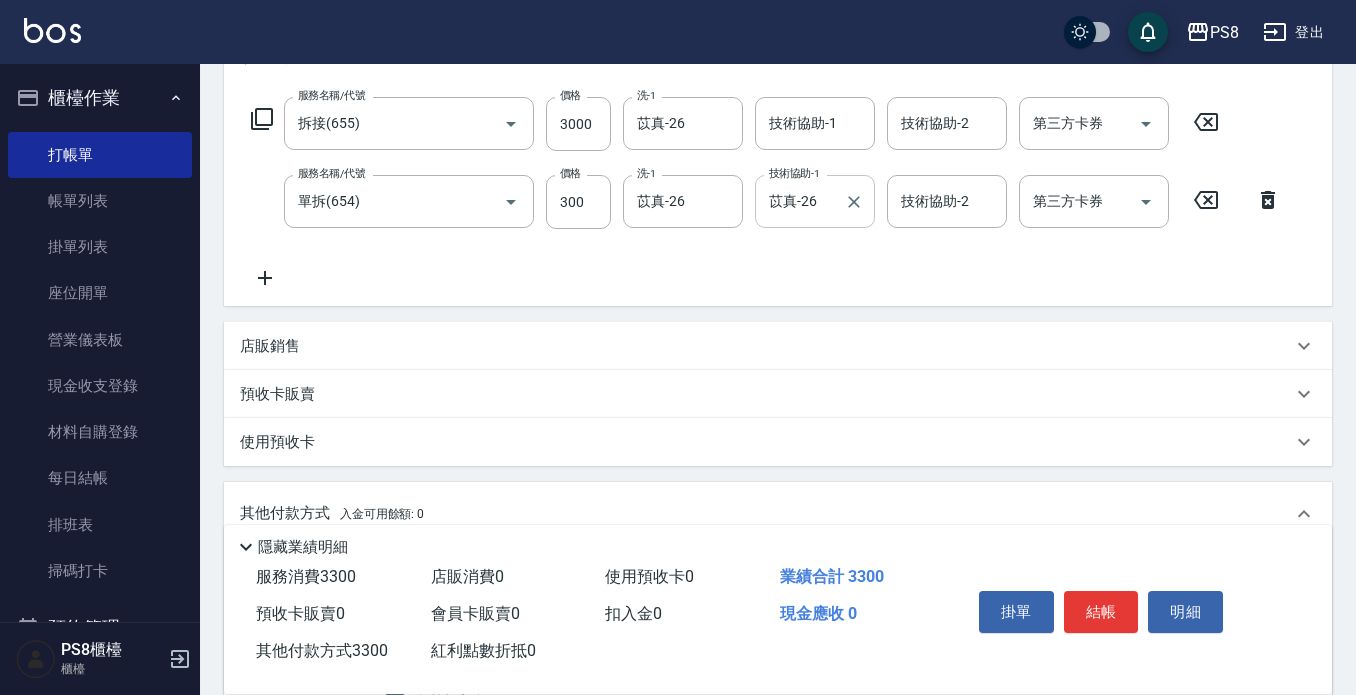 scroll, scrollTop: 94, scrollLeft: 0, axis: vertical 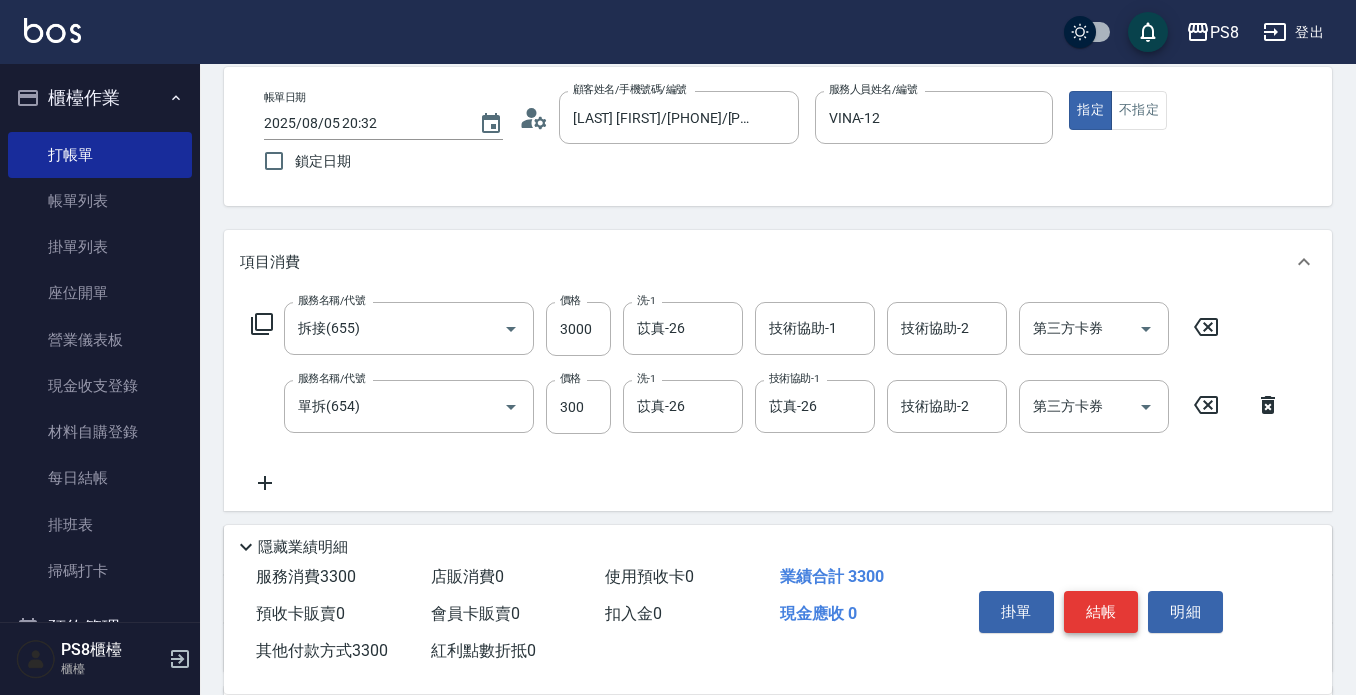 type on "3300" 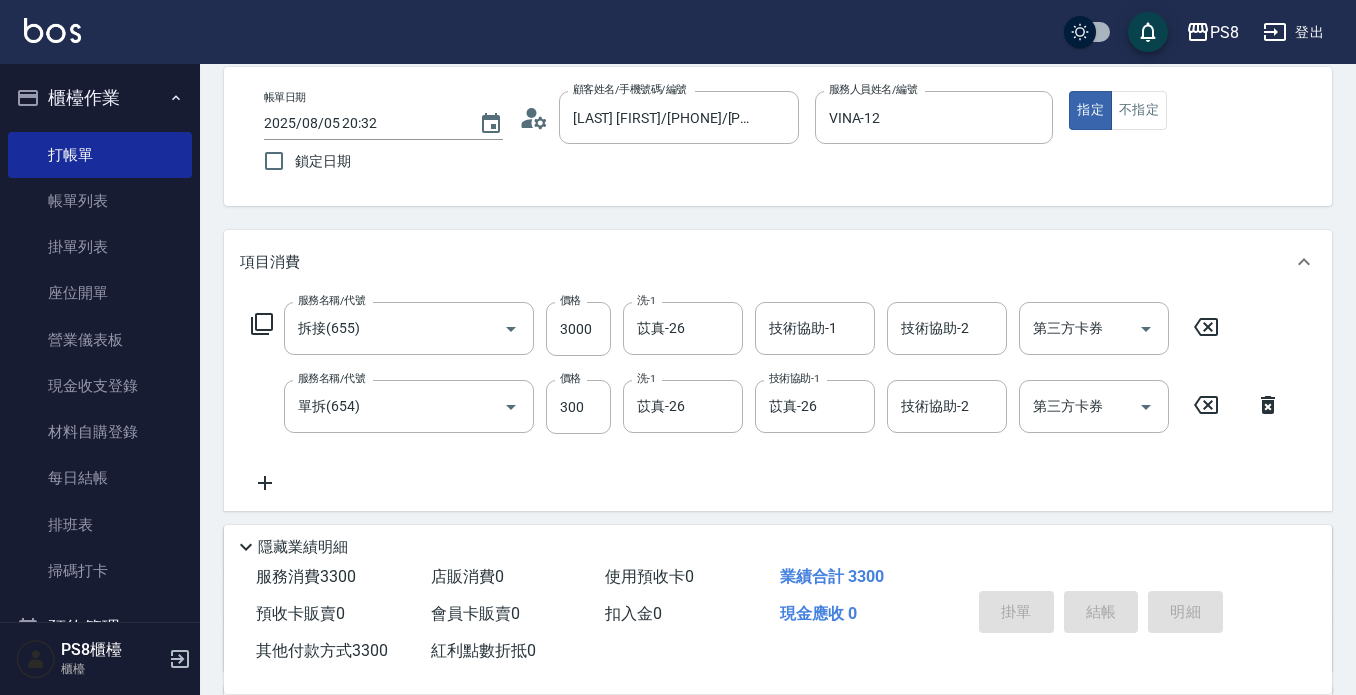 type on "2025/08/05 20:36" 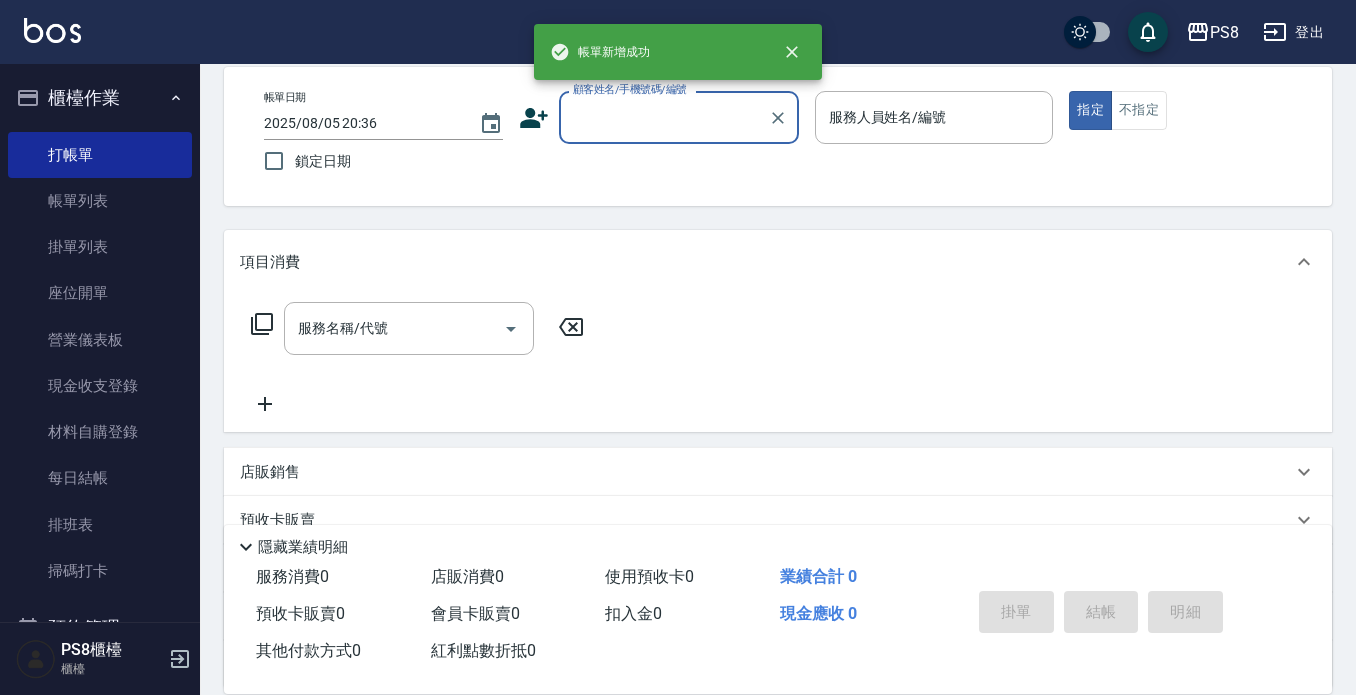 scroll, scrollTop: 0, scrollLeft: 0, axis: both 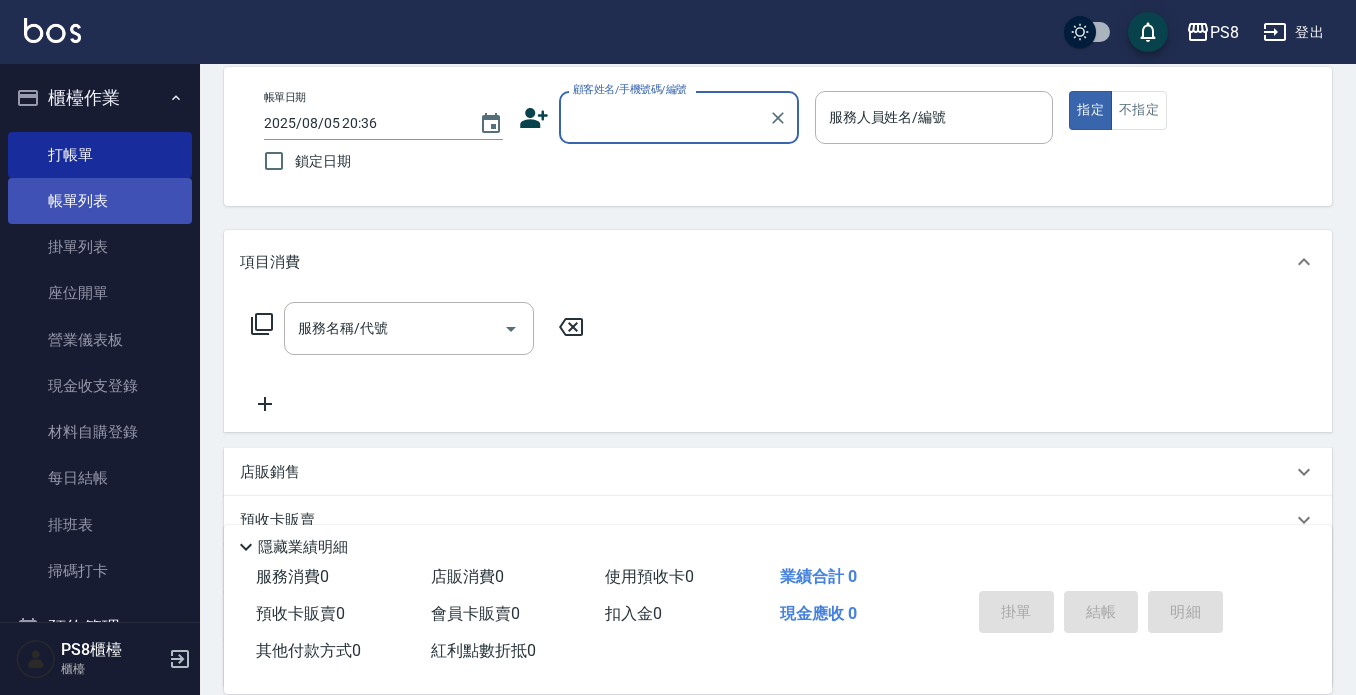 click on "帳單列表" at bounding box center [100, 201] 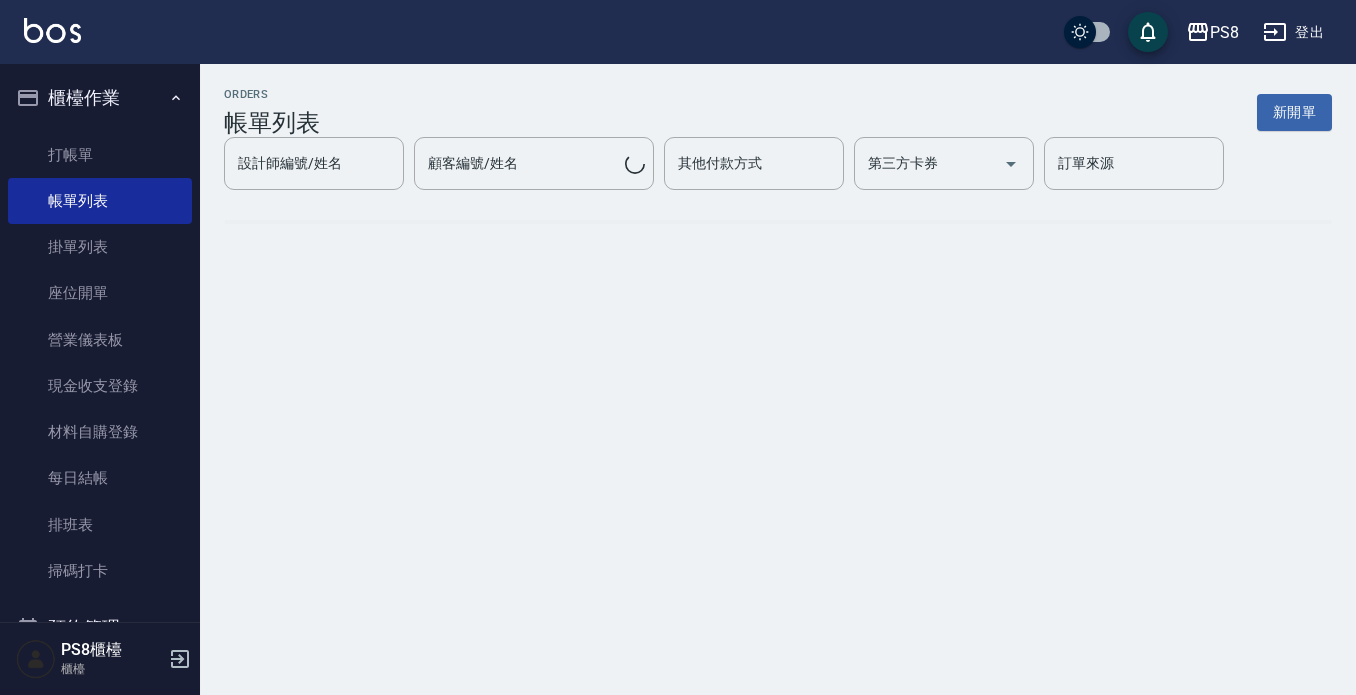 scroll, scrollTop: 0, scrollLeft: 0, axis: both 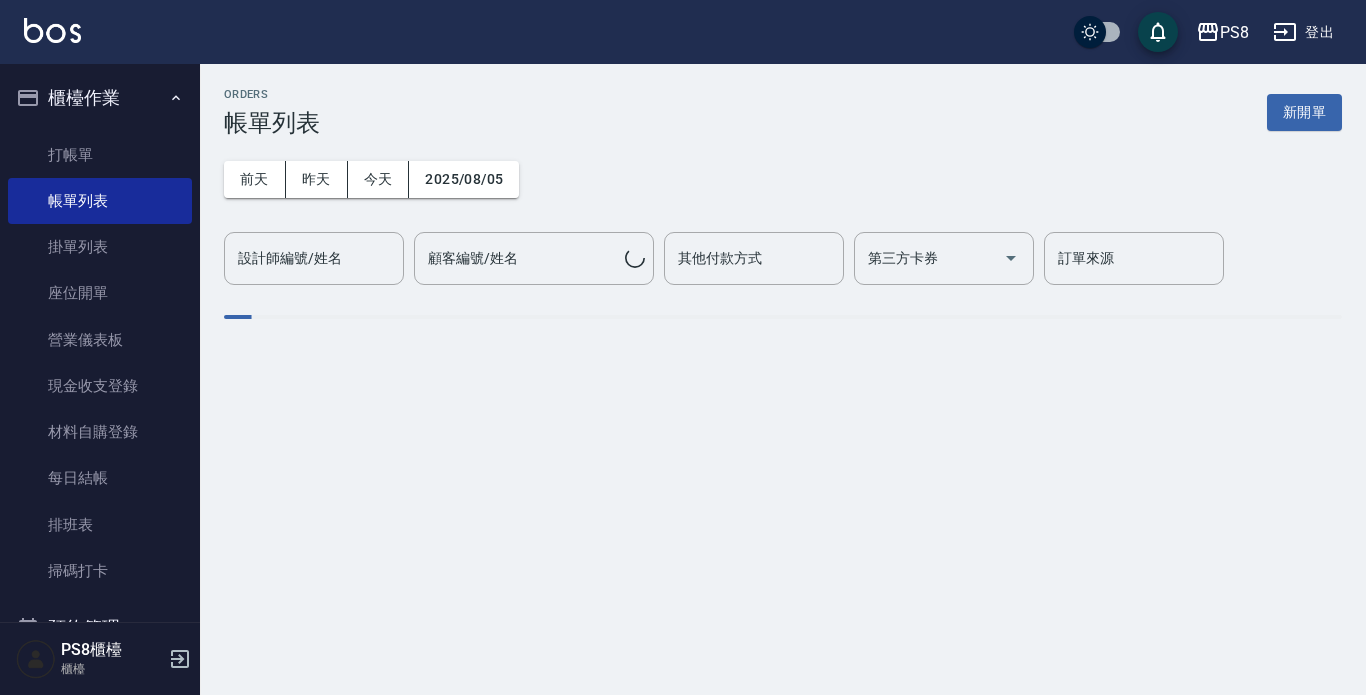 click on "設計師編號/姓名 設計師編號/姓名" at bounding box center (314, 258) 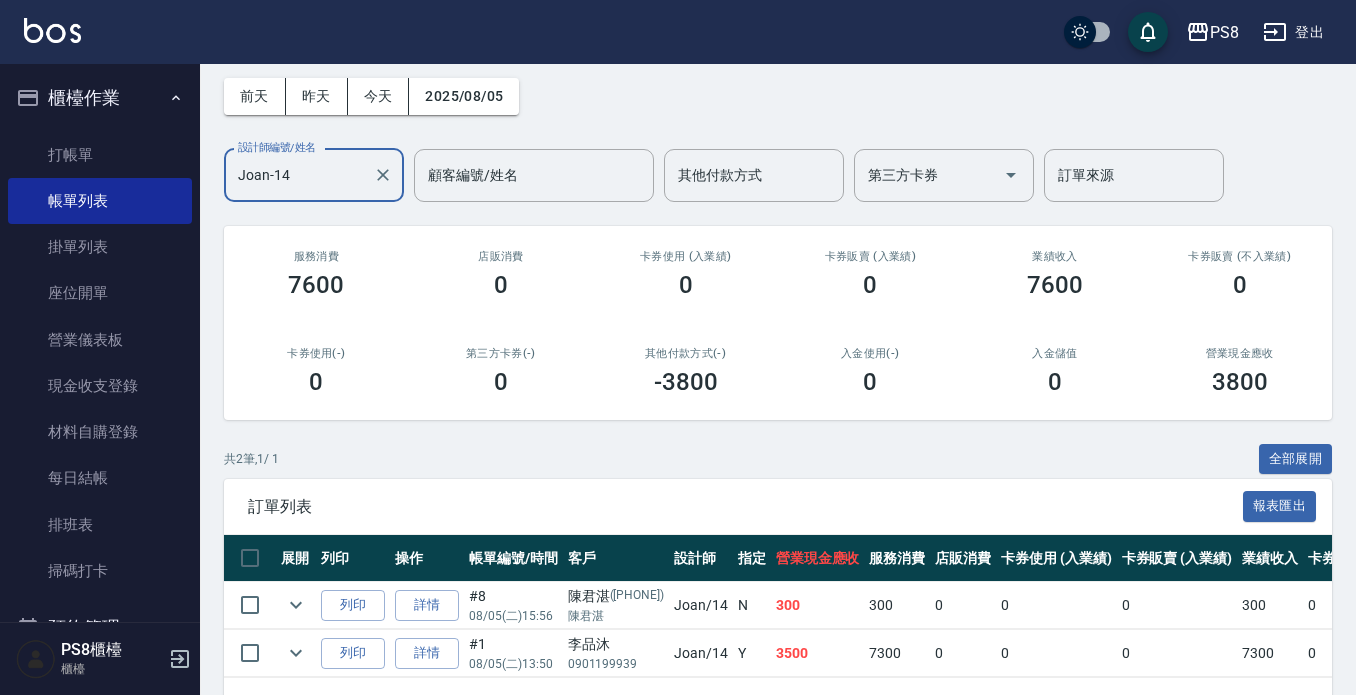 scroll, scrollTop: 161, scrollLeft: 0, axis: vertical 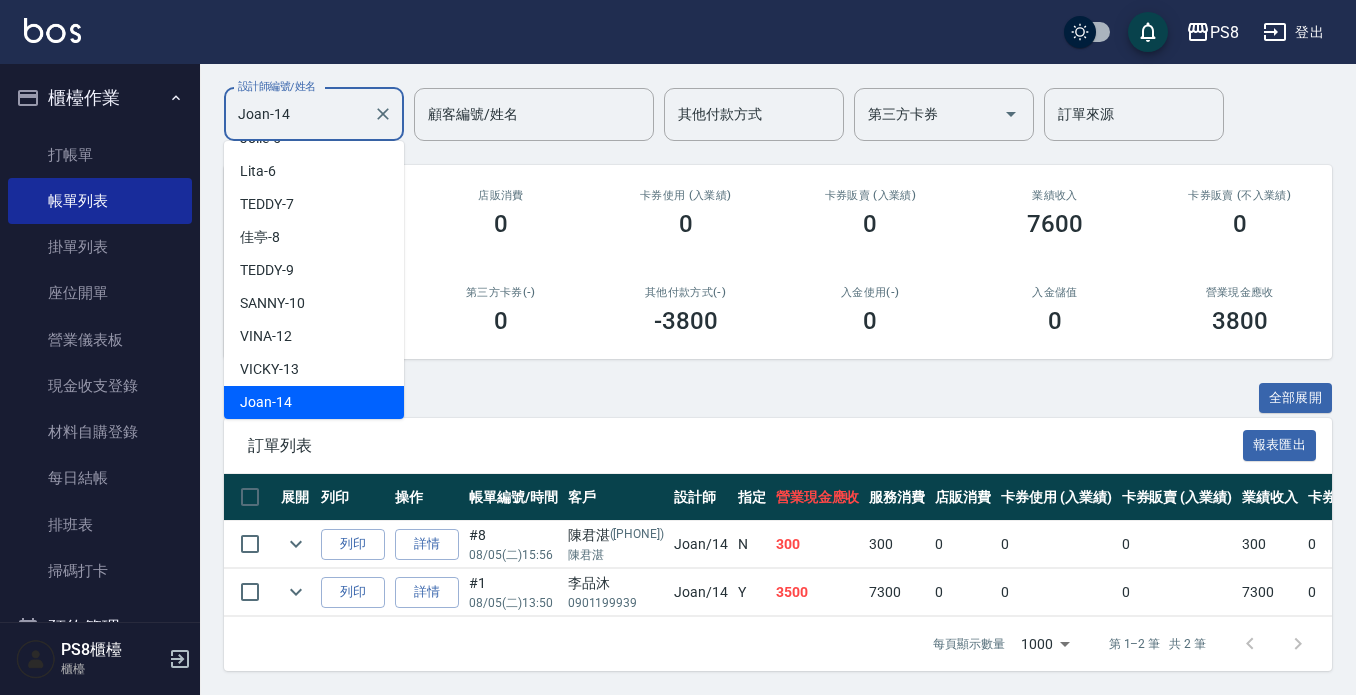 drag, startPoint x: 302, startPoint y: 97, endPoint x: 209, endPoint y: 94, distance: 93.04838 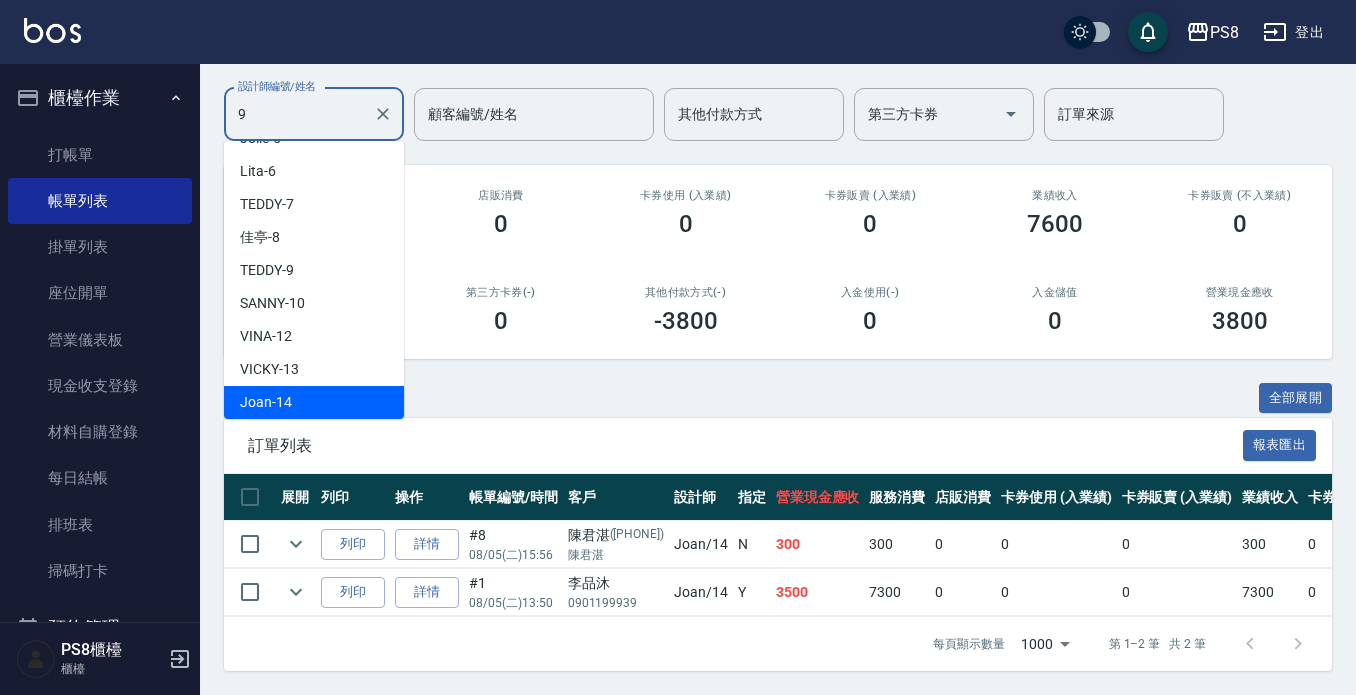 scroll, scrollTop: 0, scrollLeft: 0, axis: both 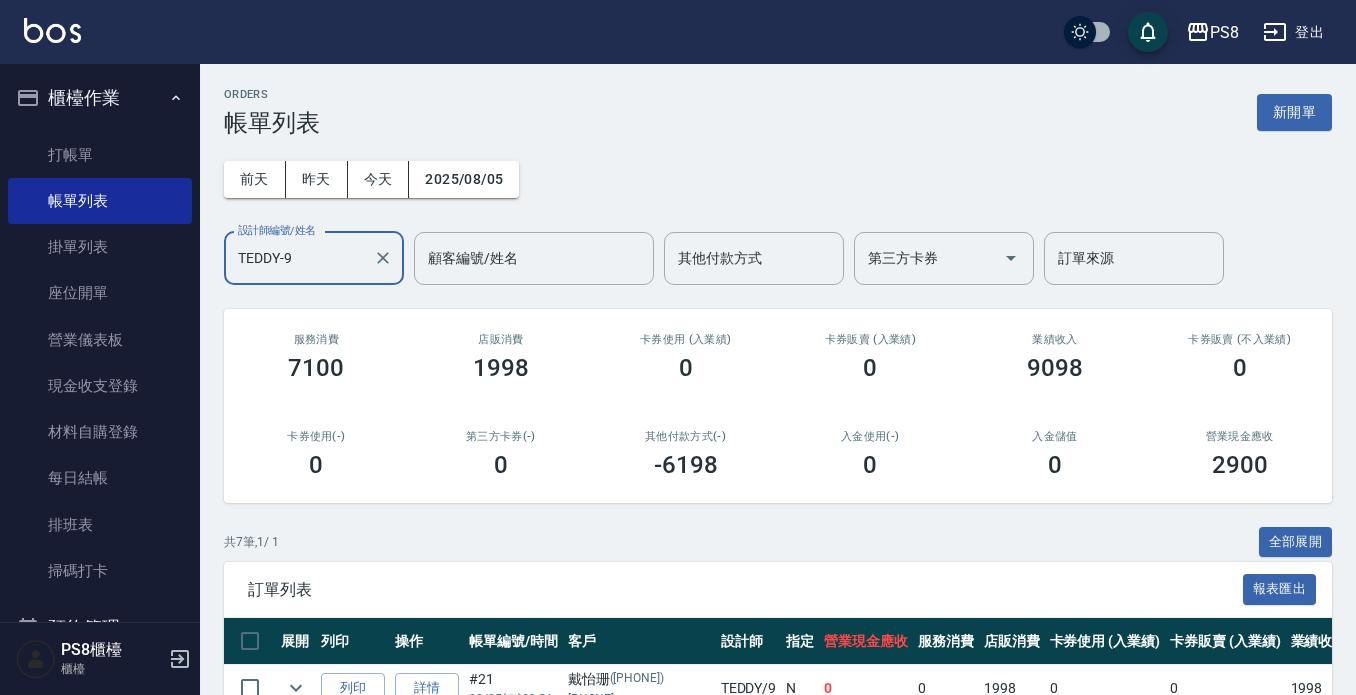 drag, startPoint x: 321, startPoint y: 236, endPoint x: 282, endPoint y: 229, distance: 39.623226 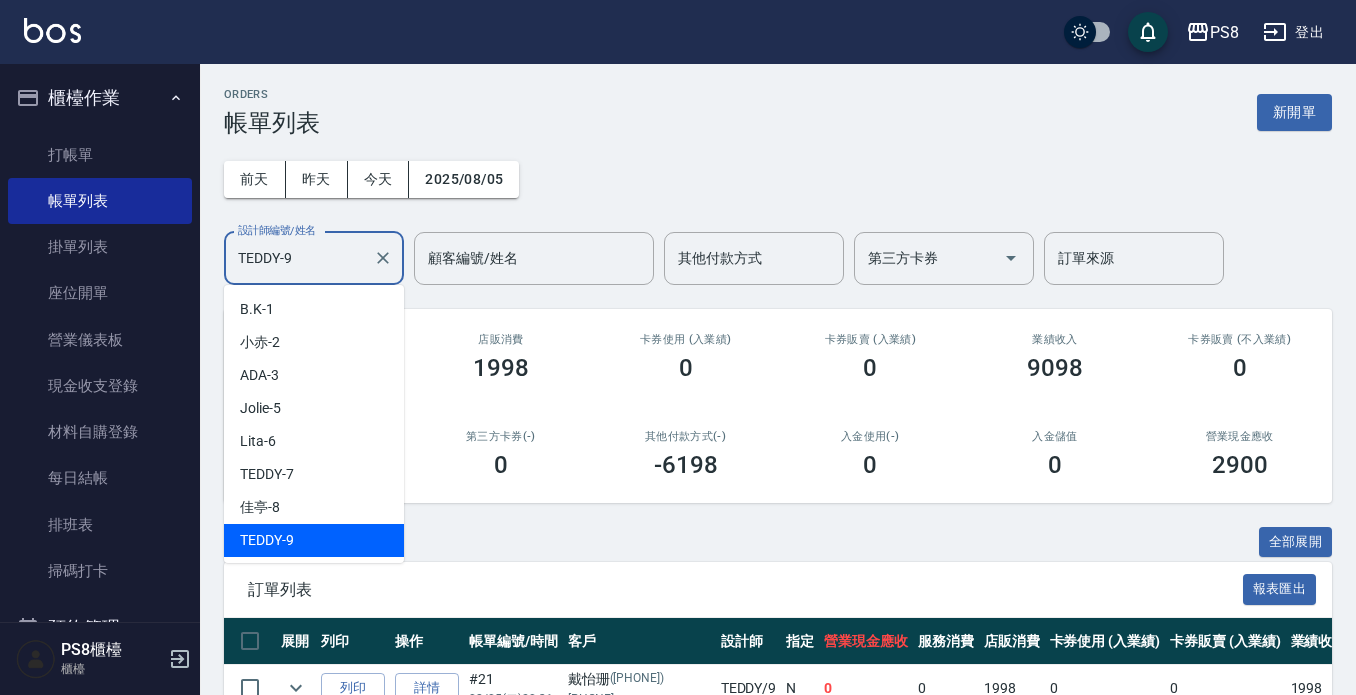 drag, startPoint x: 312, startPoint y: 266, endPoint x: 235, endPoint y: 253, distance: 78.08969 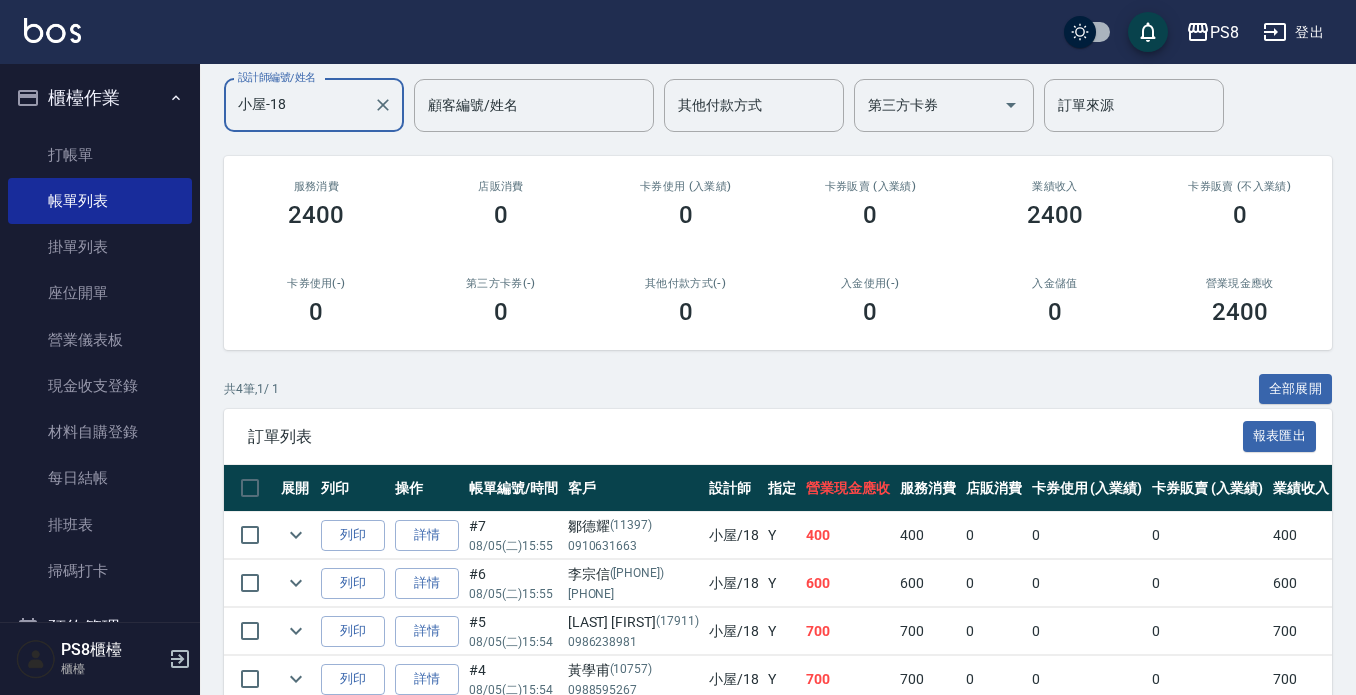scroll, scrollTop: 0, scrollLeft: 0, axis: both 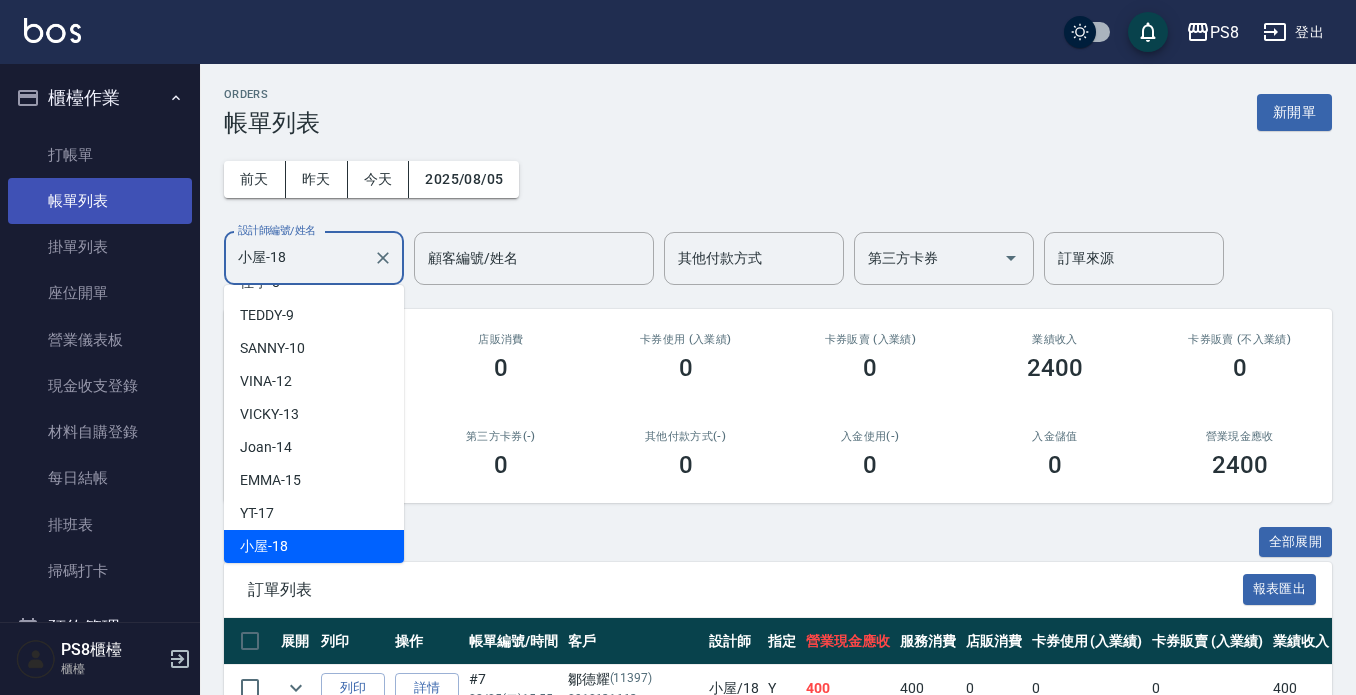 drag, startPoint x: 297, startPoint y: 268, endPoint x: 178, endPoint y: 208, distance: 133.2704 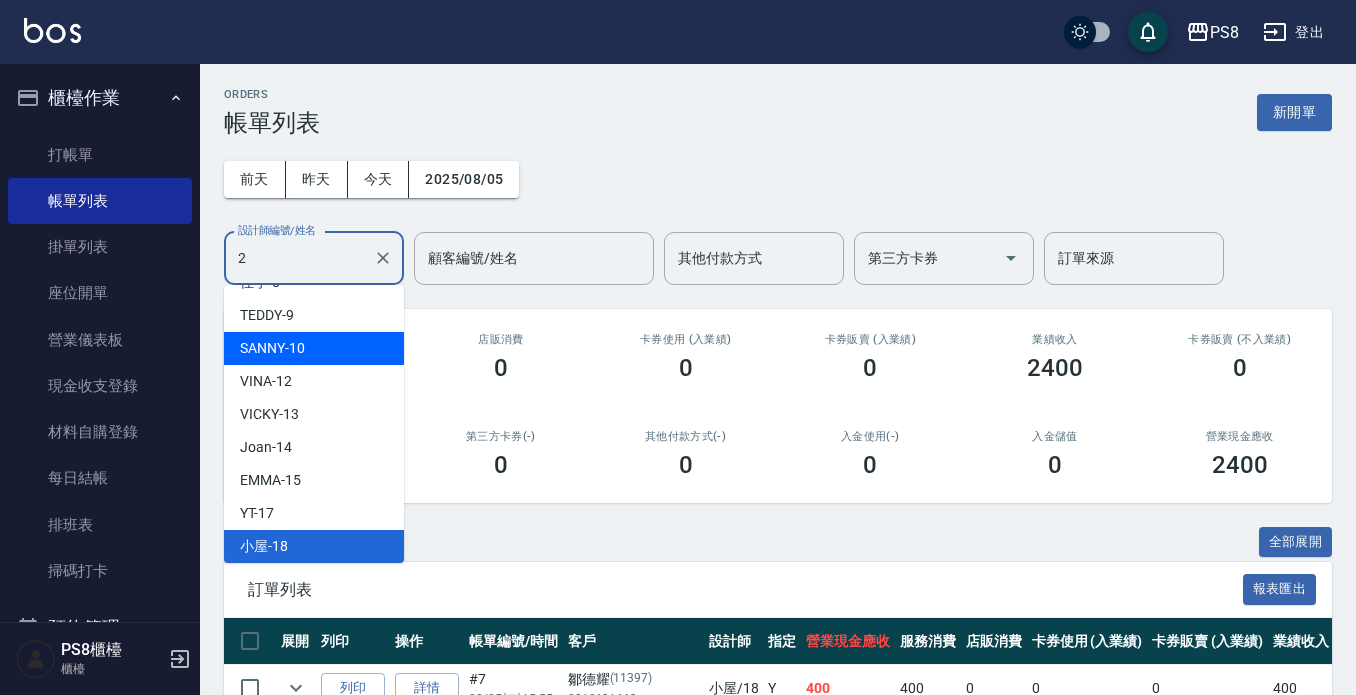 scroll, scrollTop: 0, scrollLeft: 0, axis: both 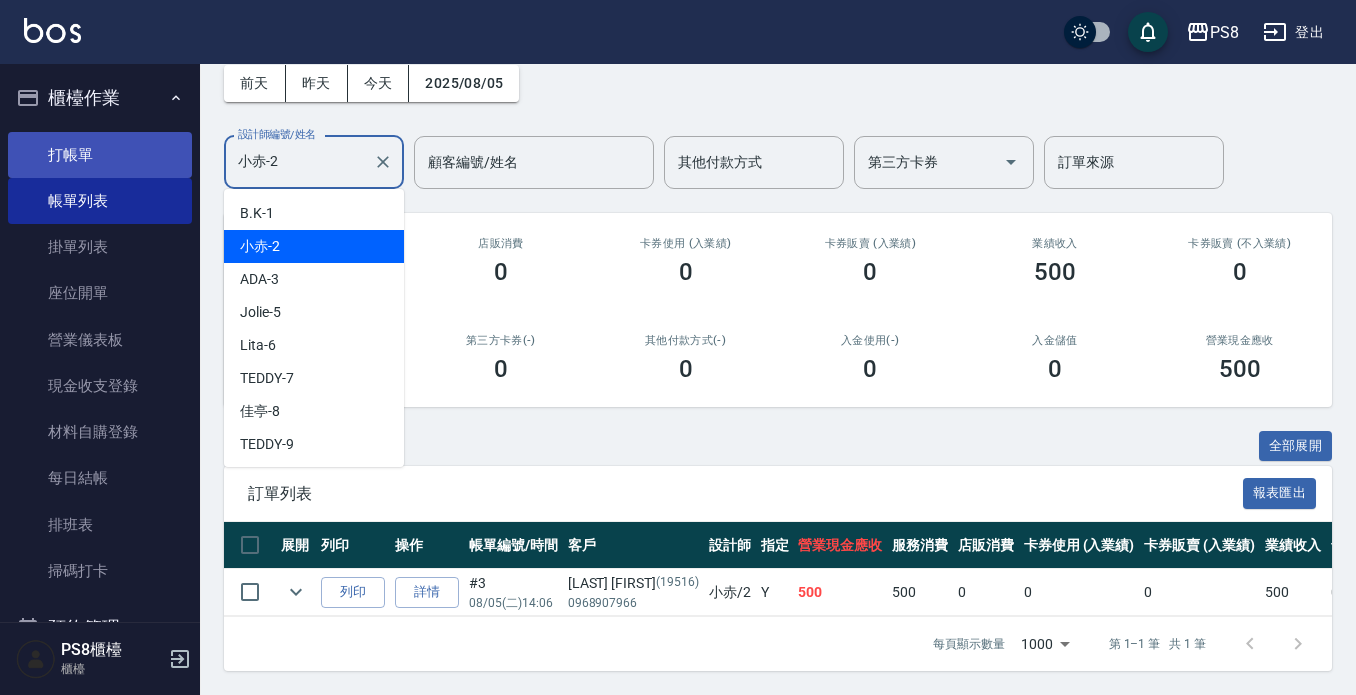 drag, startPoint x: 289, startPoint y: 145, endPoint x: 39, endPoint y: 145, distance: 250 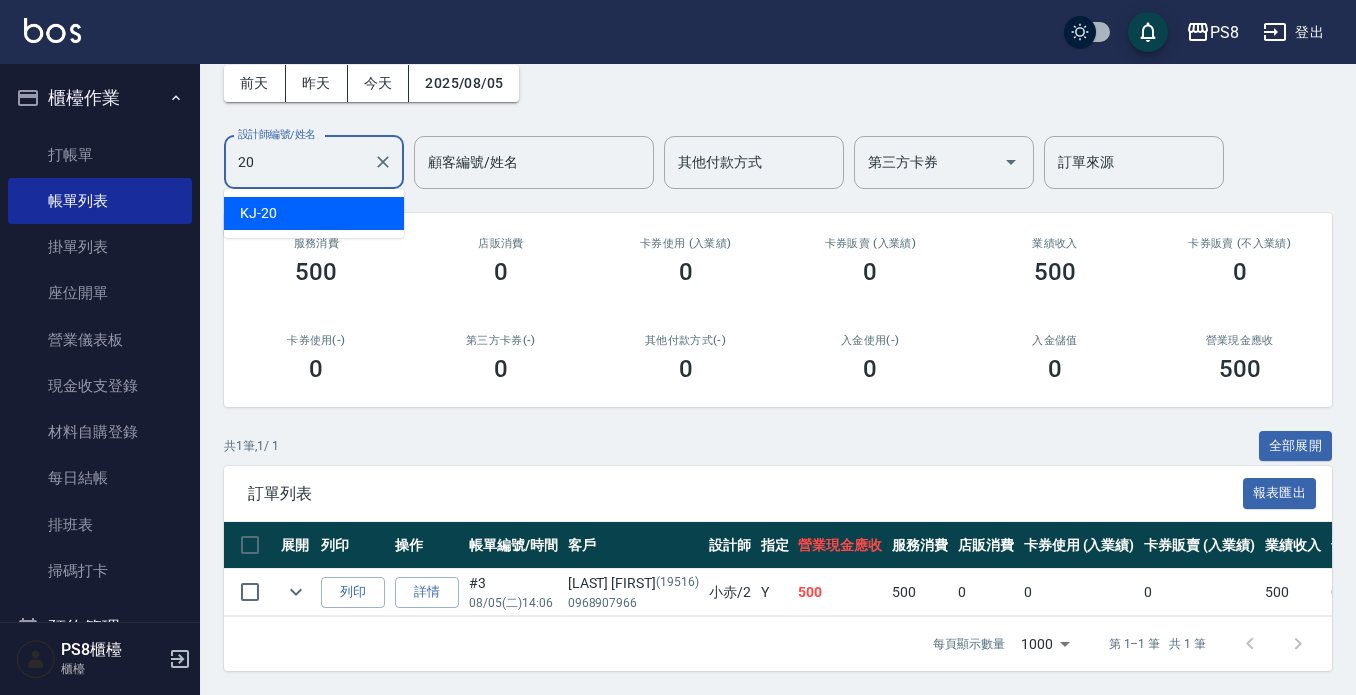 type on "KJ-20" 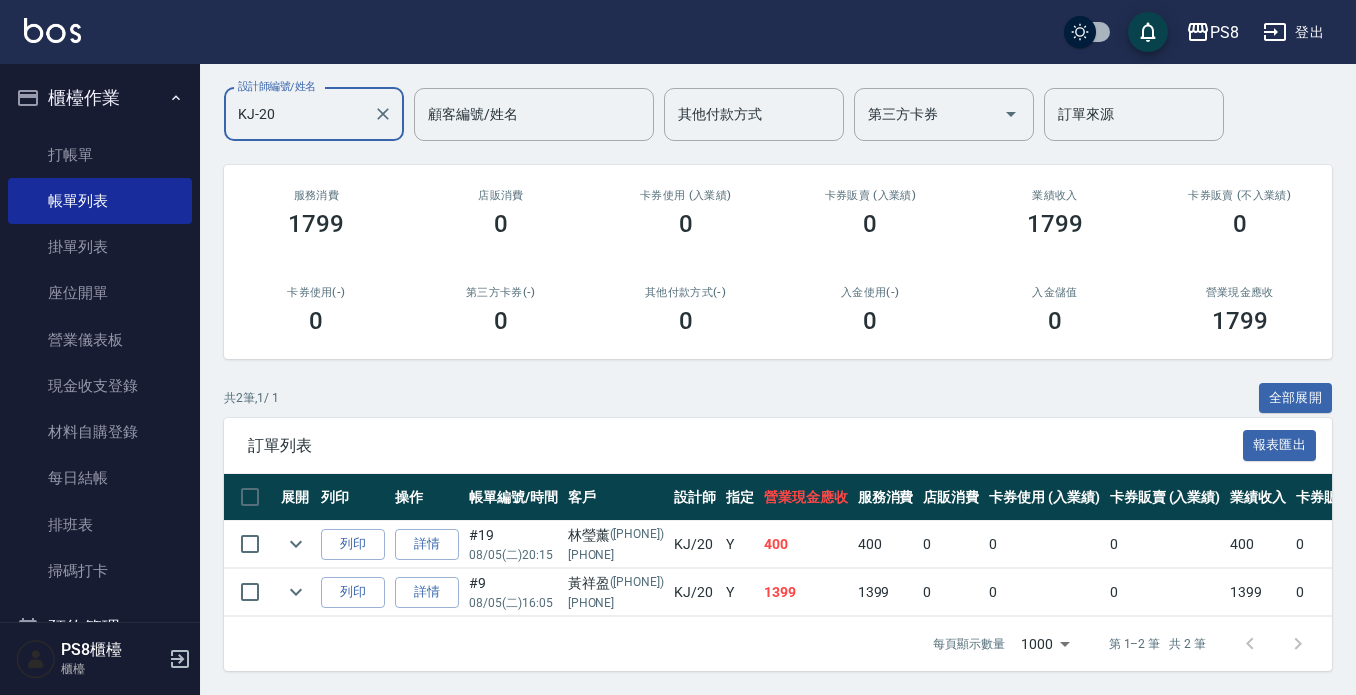 scroll, scrollTop: 161, scrollLeft: 0, axis: vertical 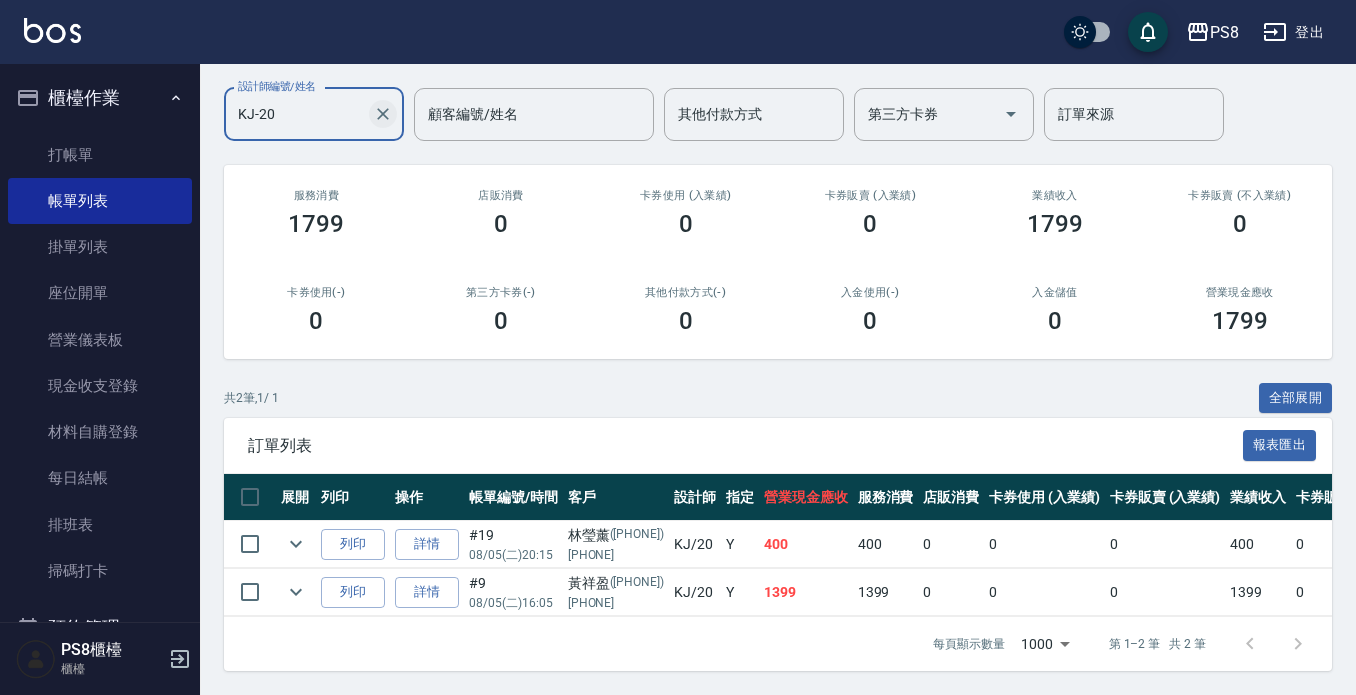 click 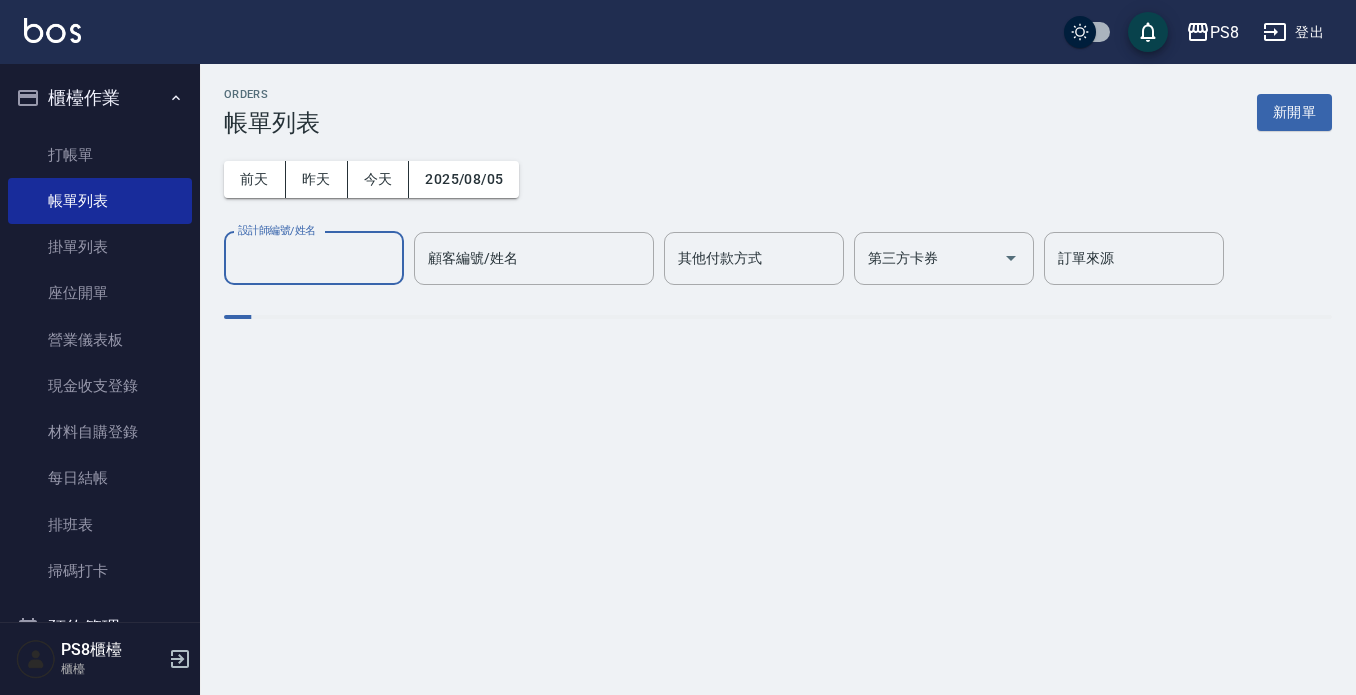 scroll, scrollTop: 0, scrollLeft: 0, axis: both 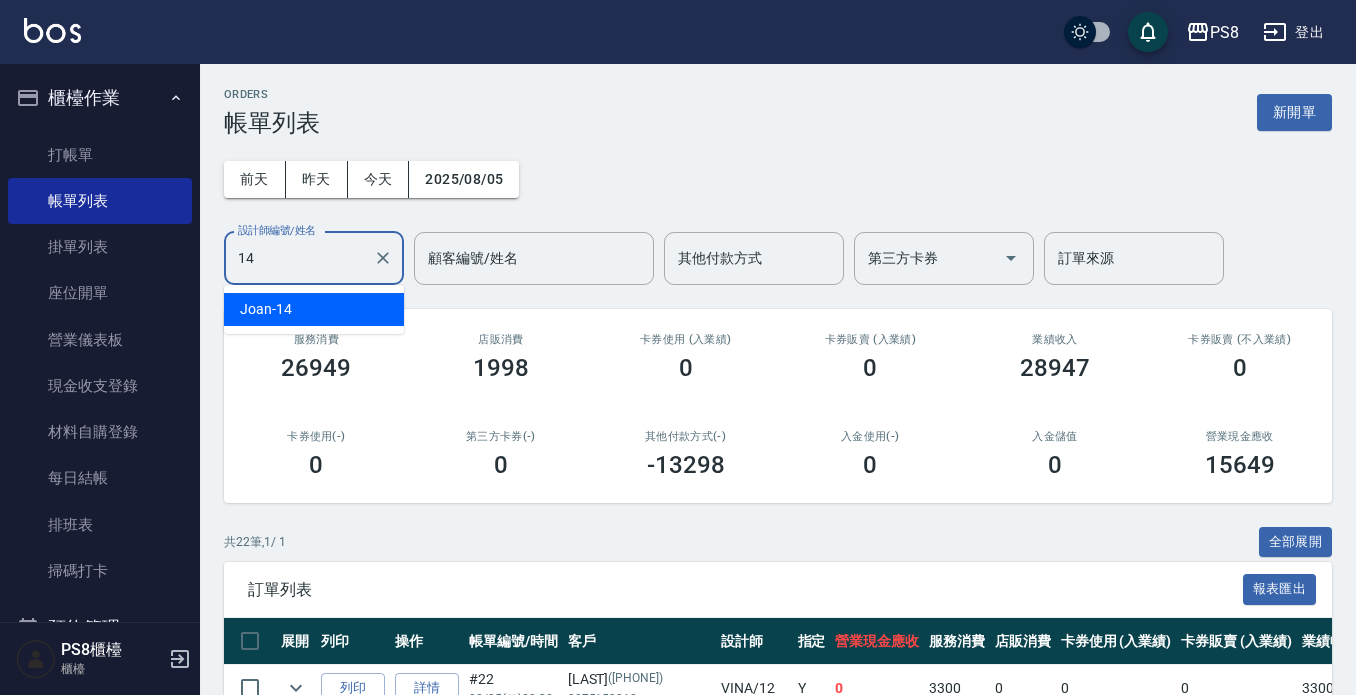 type on "Joan-14" 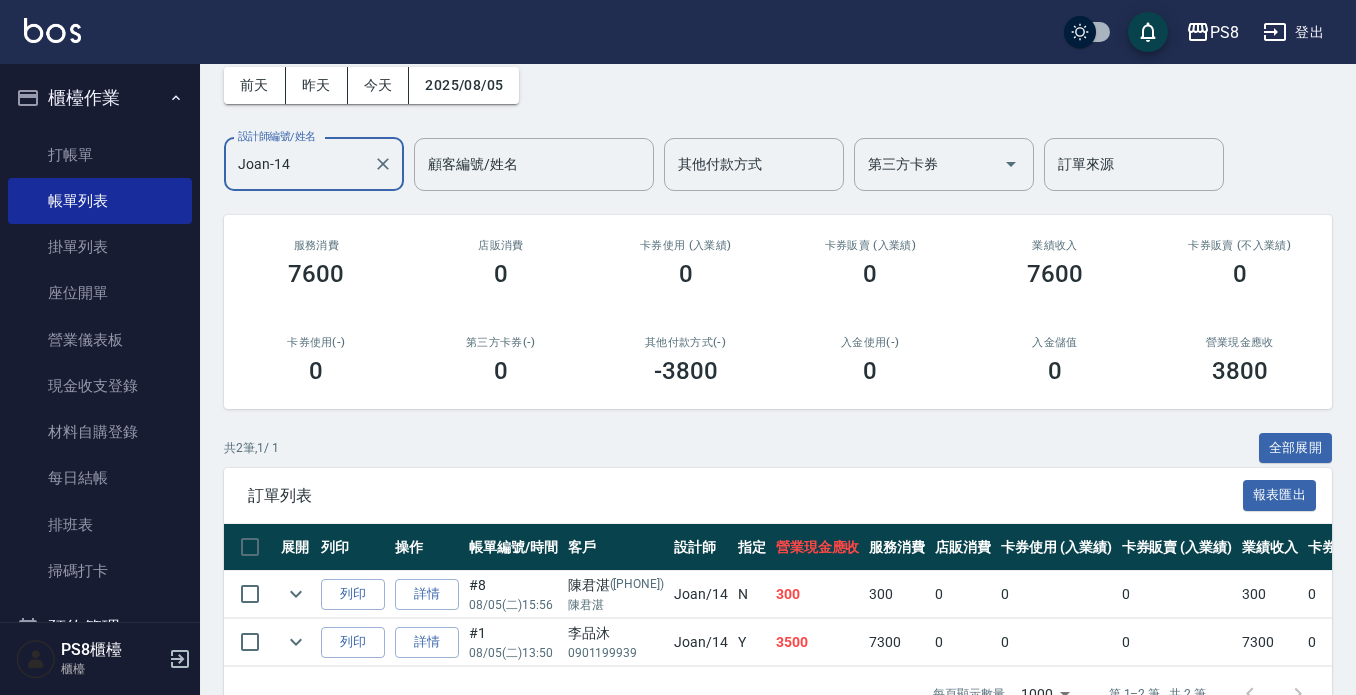scroll, scrollTop: 0, scrollLeft: 0, axis: both 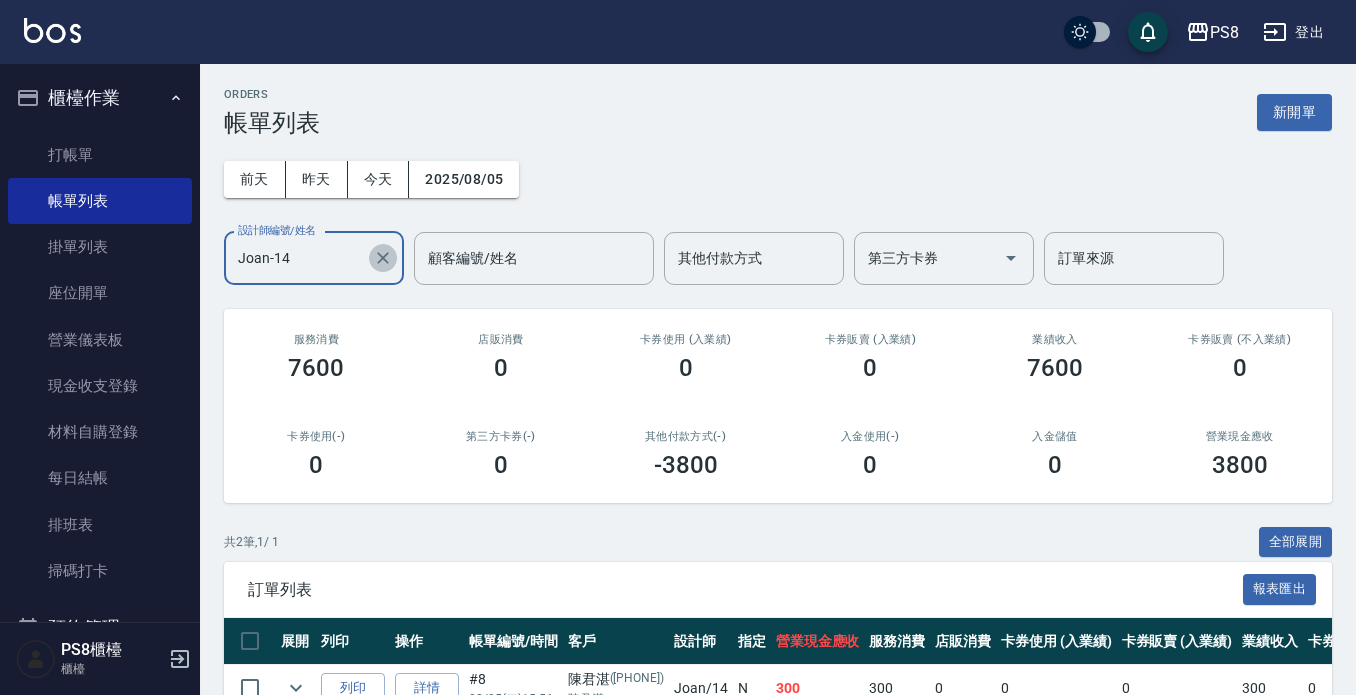 click 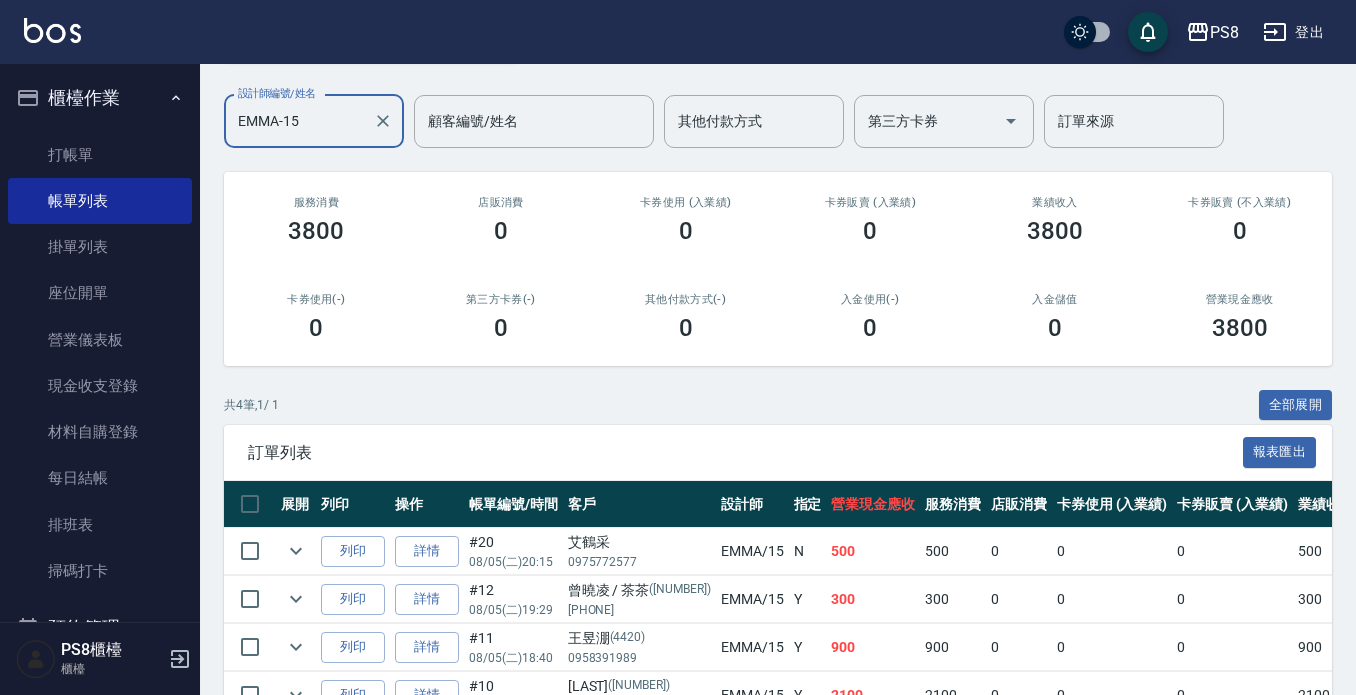scroll, scrollTop: 0, scrollLeft: 0, axis: both 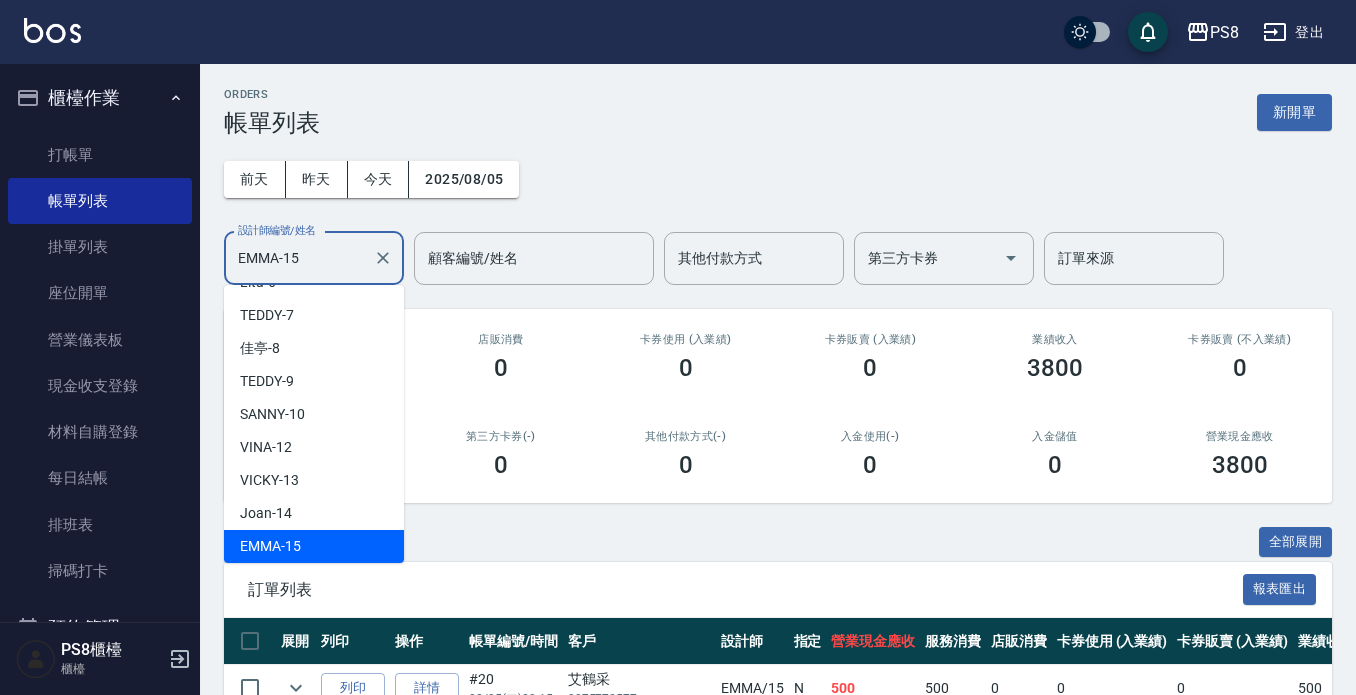 drag, startPoint x: 313, startPoint y: 266, endPoint x: 207, endPoint y: 266, distance: 106 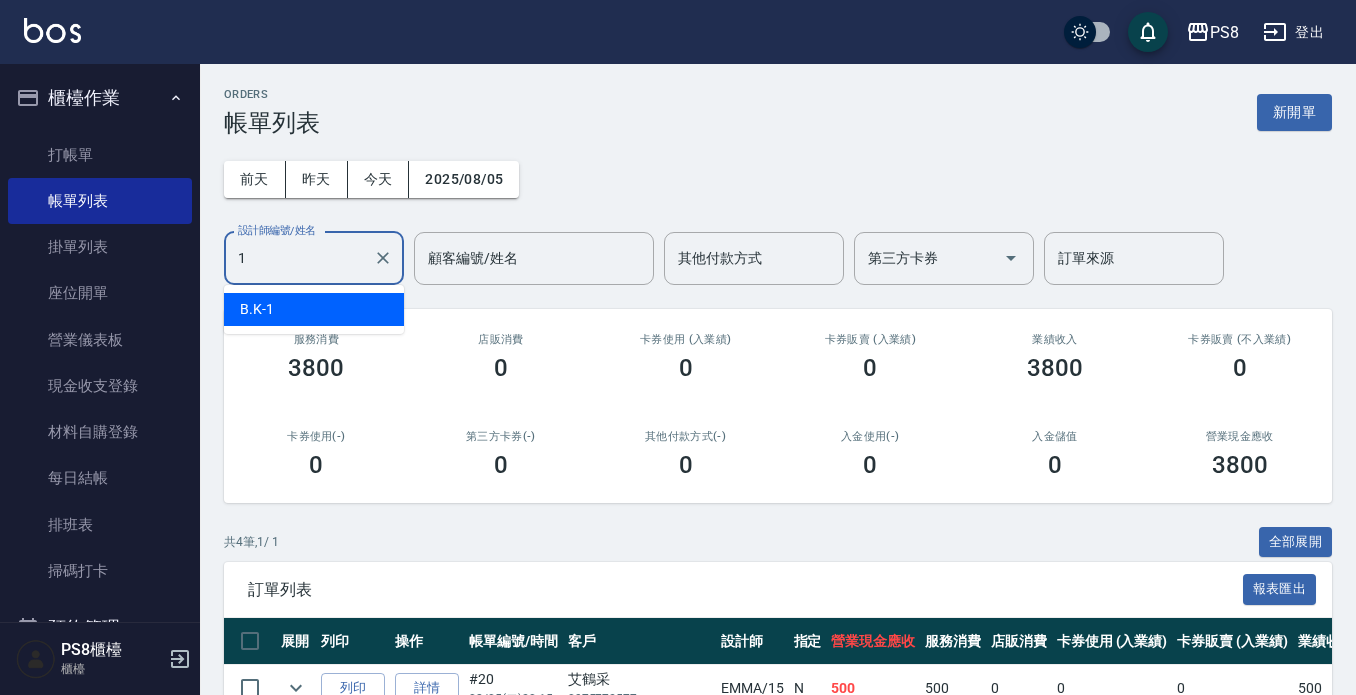 scroll, scrollTop: 0, scrollLeft: 0, axis: both 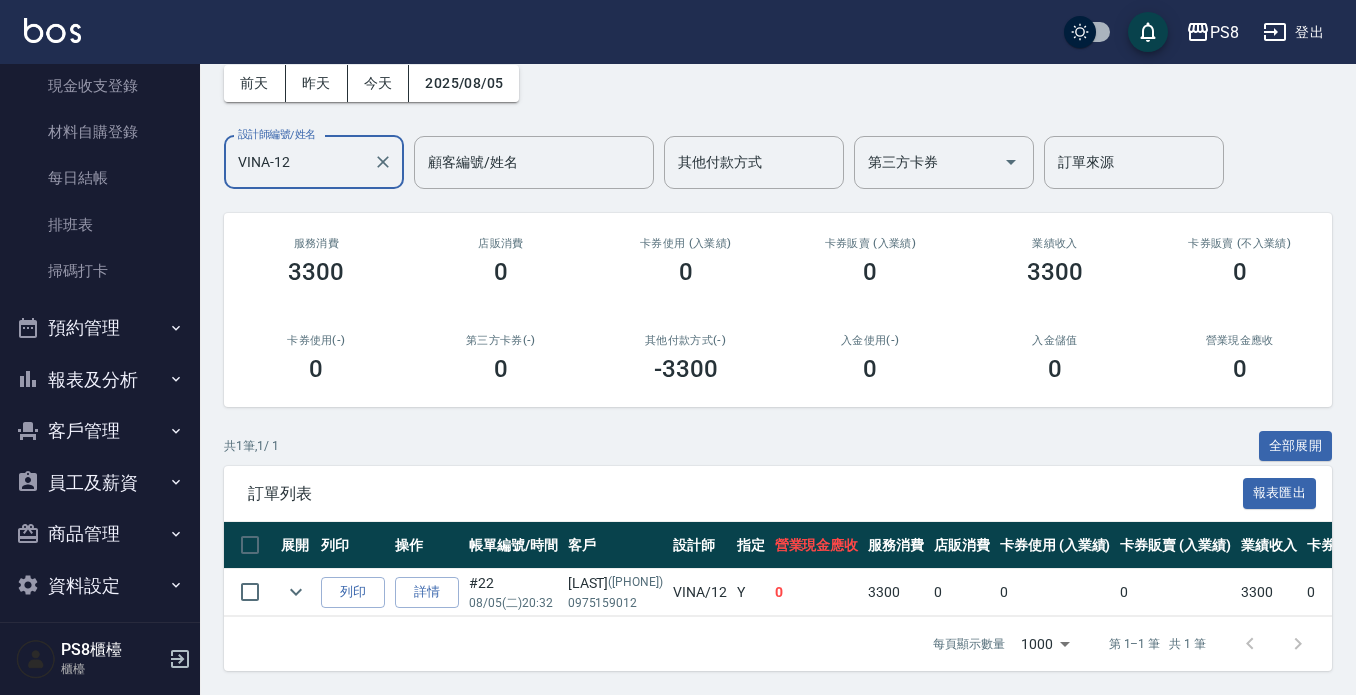 type on "VINA-12" 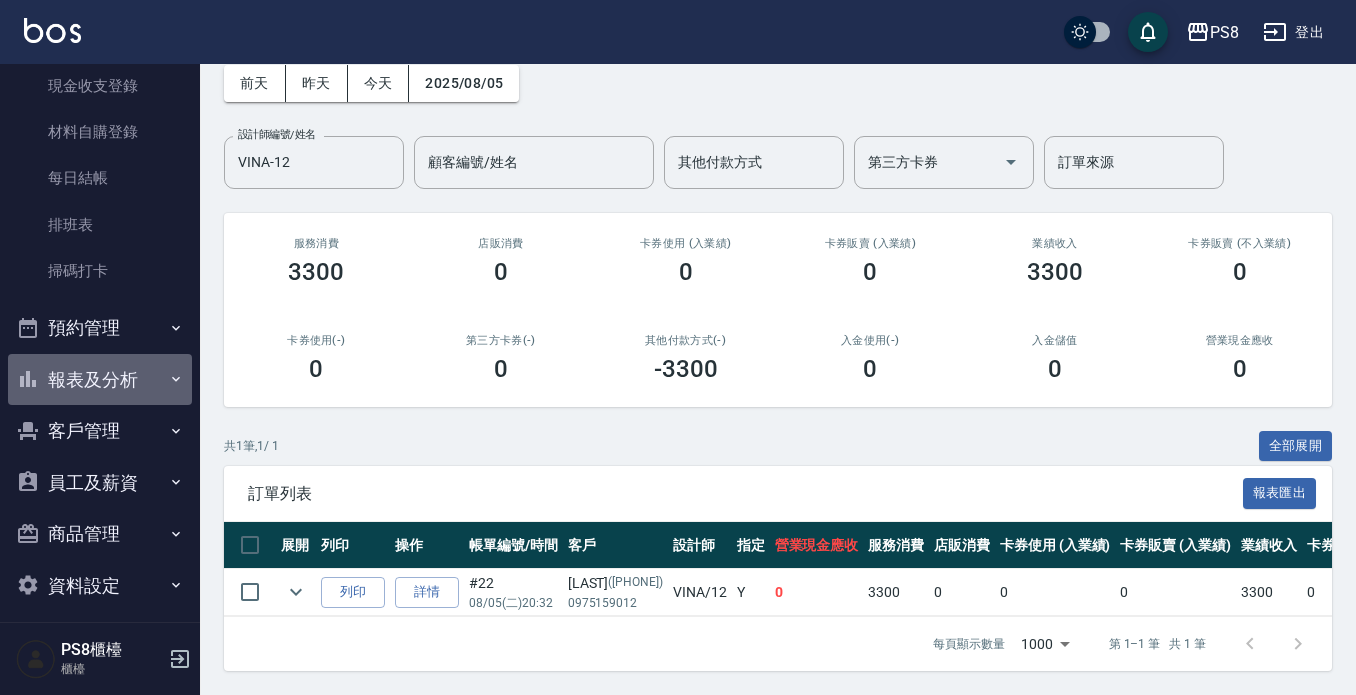 click on "報表及分析" at bounding box center (100, 380) 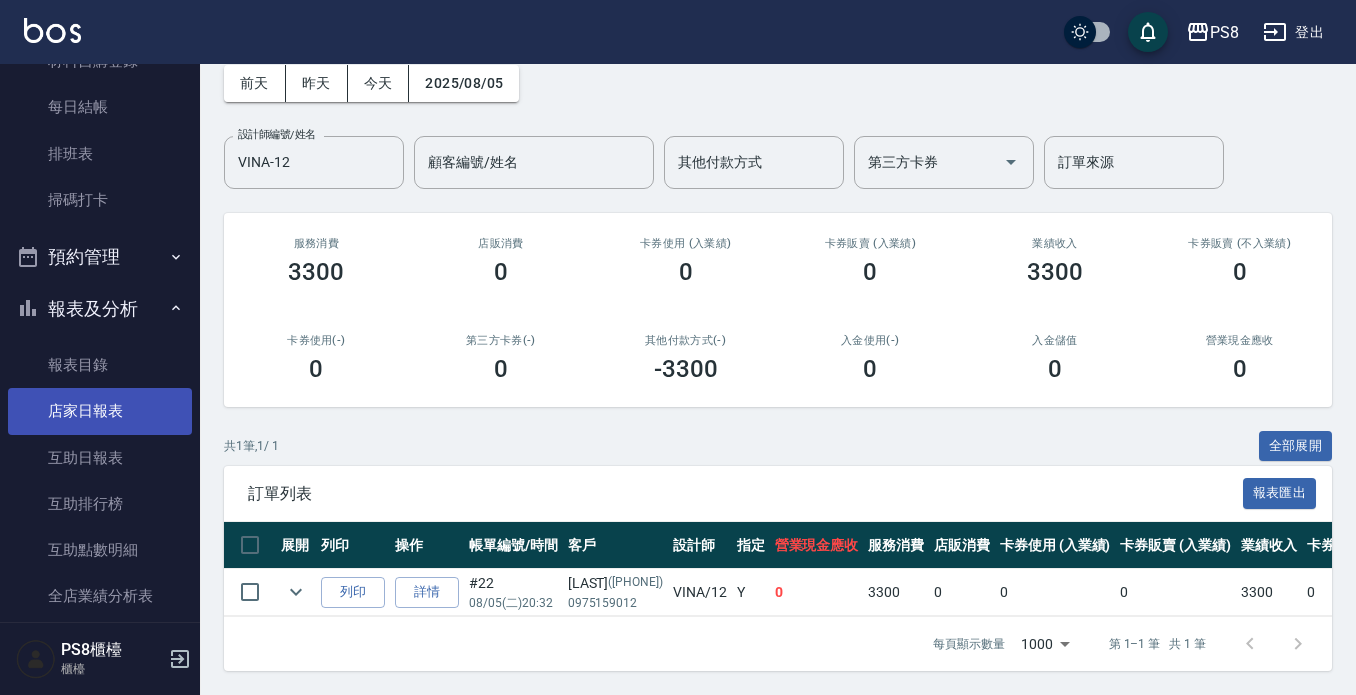 scroll, scrollTop: 600, scrollLeft: 0, axis: vertical 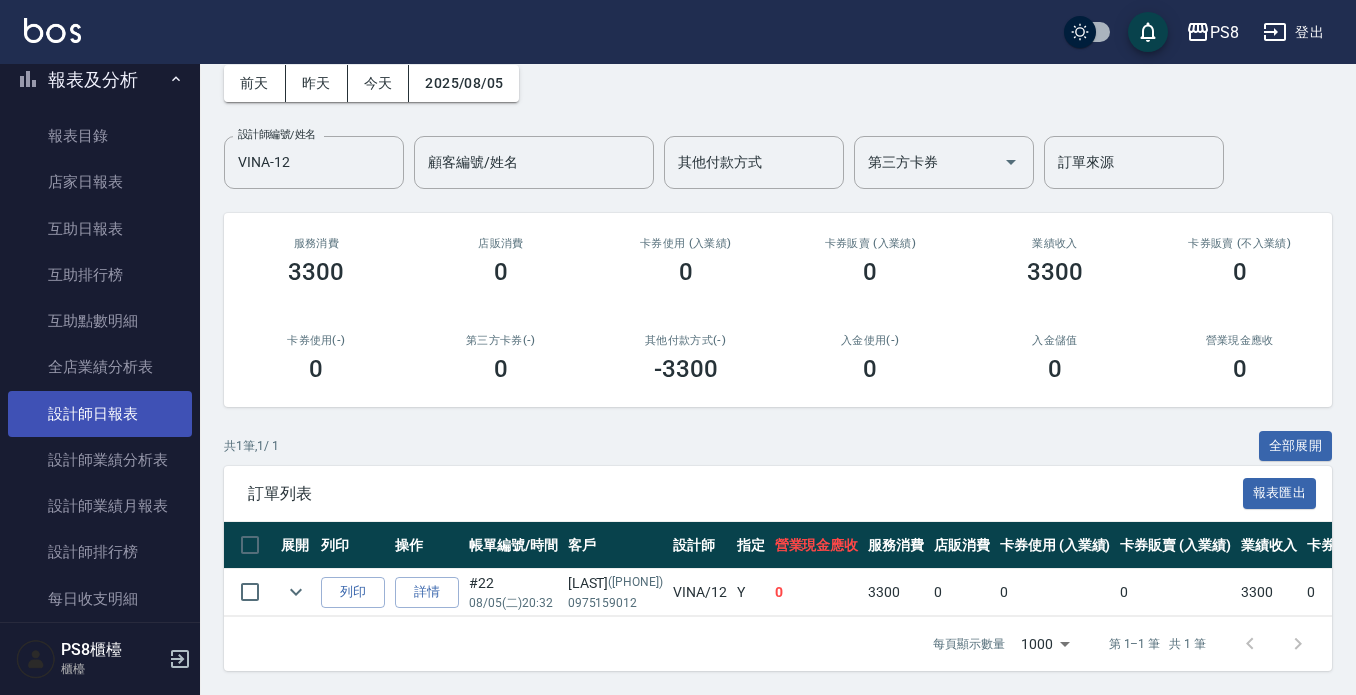 click on "設計師日報表" at bounding box center (100, 414) 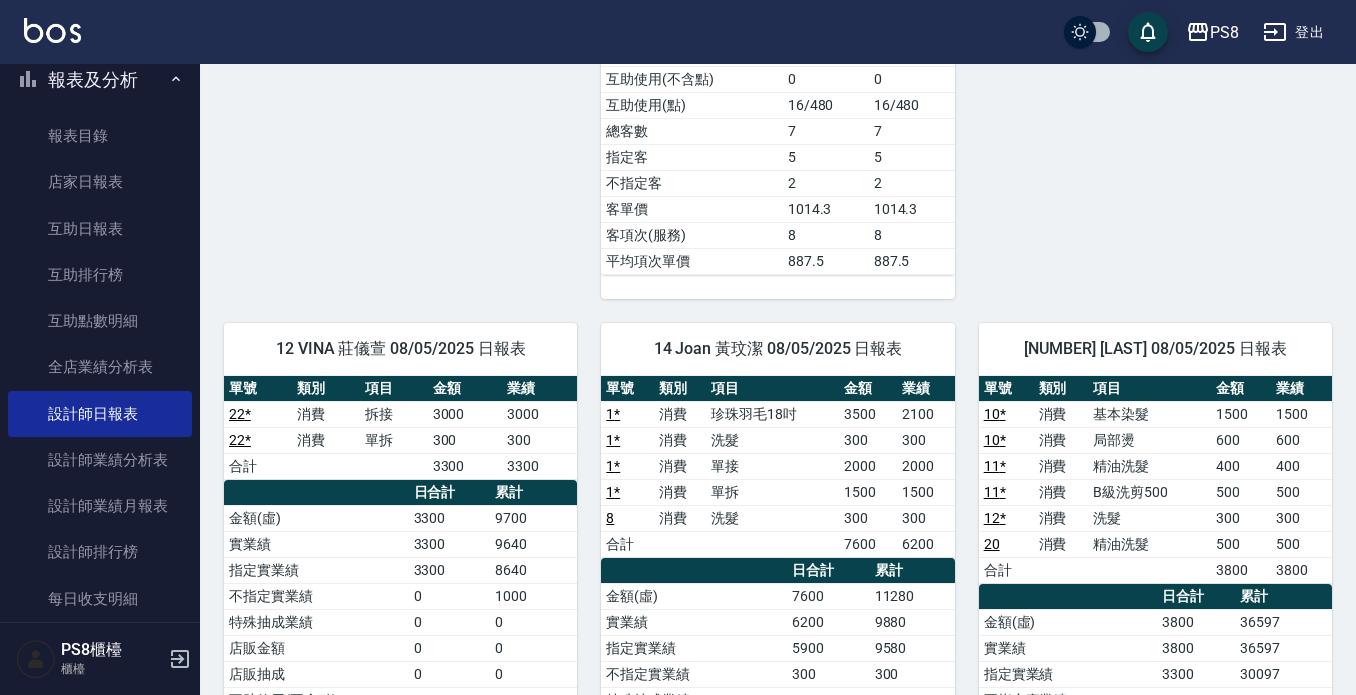 scroll, scrollTop: 900, scrollLeft: 0, axis: vertical 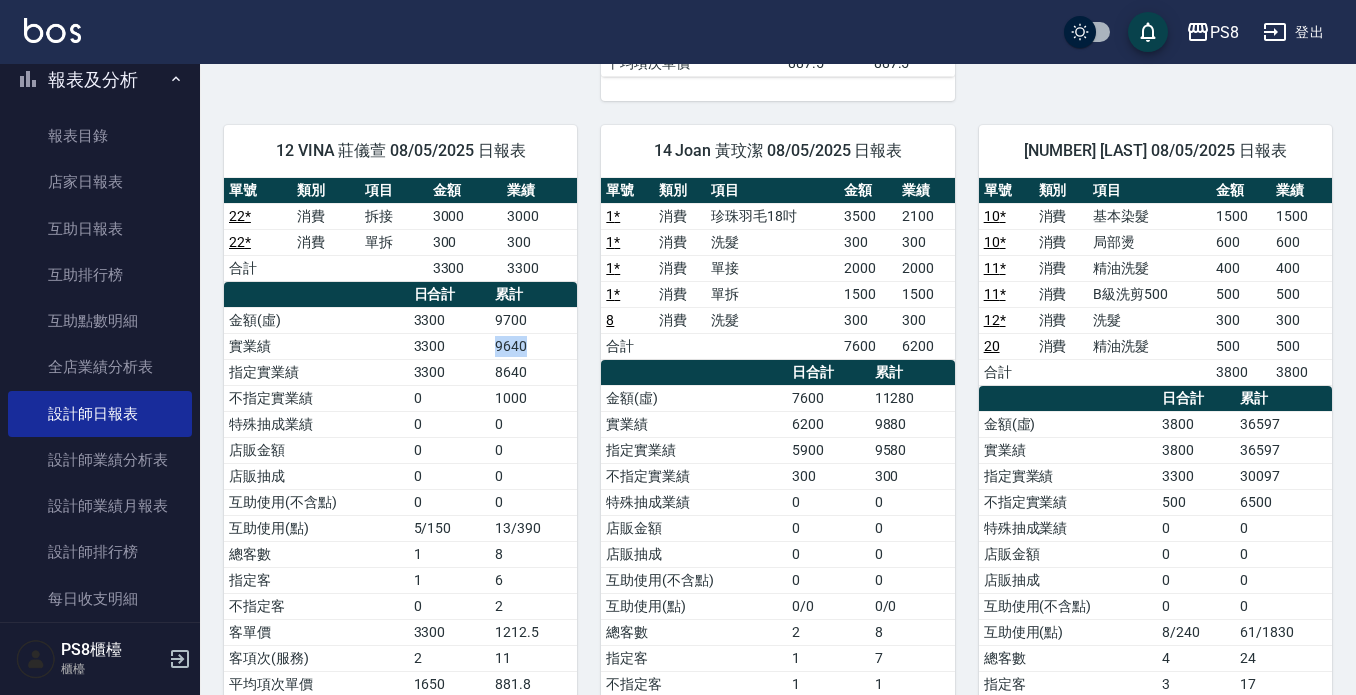 drag, startPoint x: 531, startPoint y: 347, endPoint x: 485, endPoint y: 358, distance: 47.296936 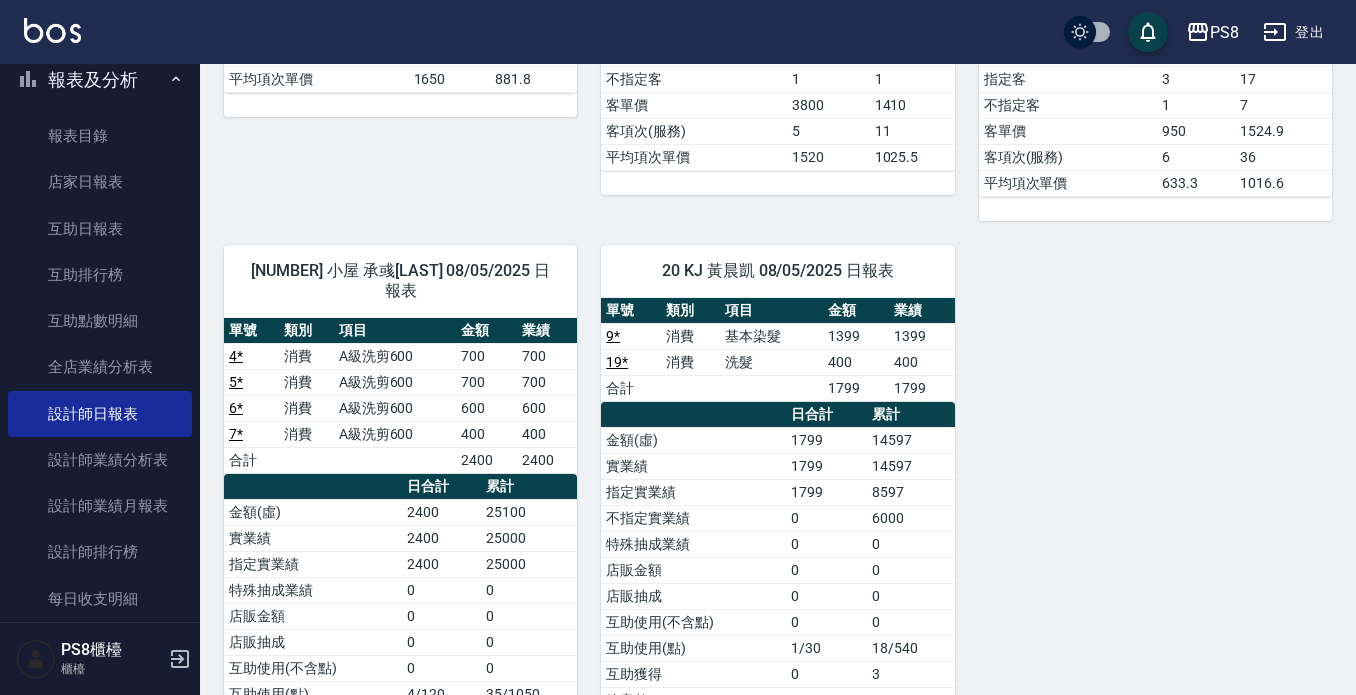 scroll, scrollTop: 1502, scrollLeft: 0, axis: vertical 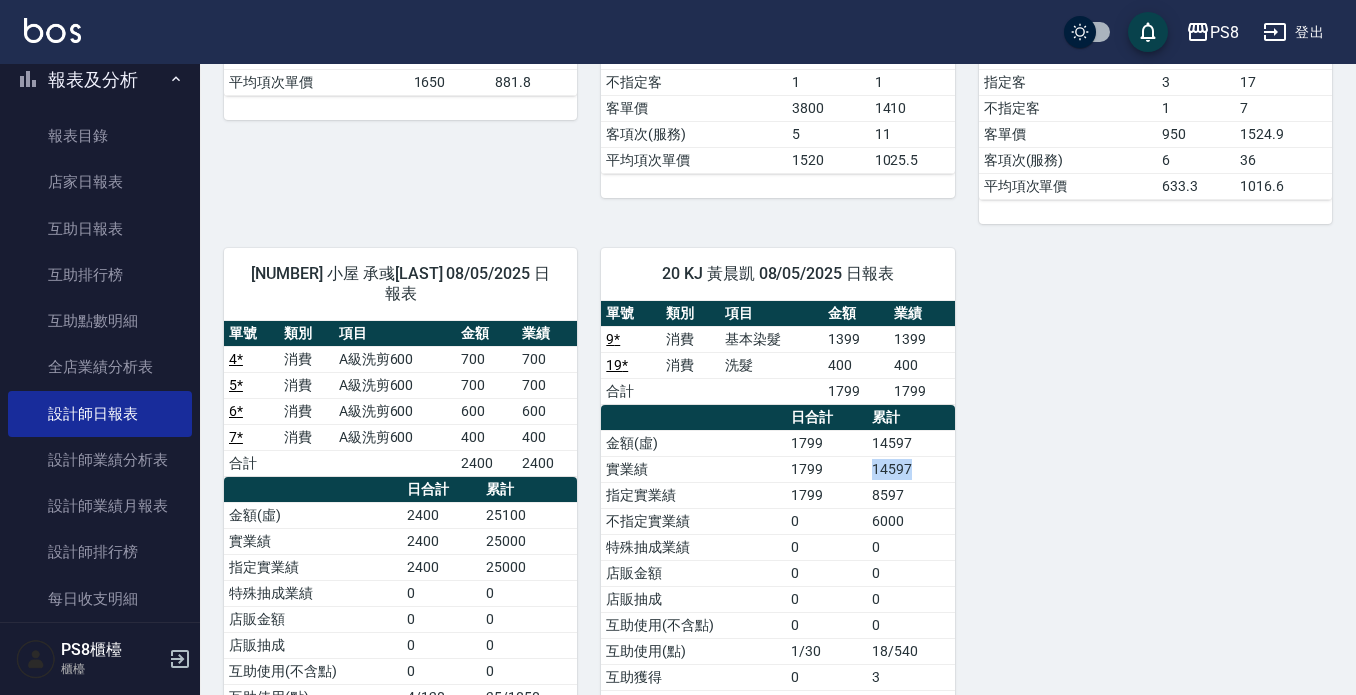 drag, startPoint x: 913, startPoint y: 464, endPoint x: 853, endPoint y: 476, distance: 61.188232 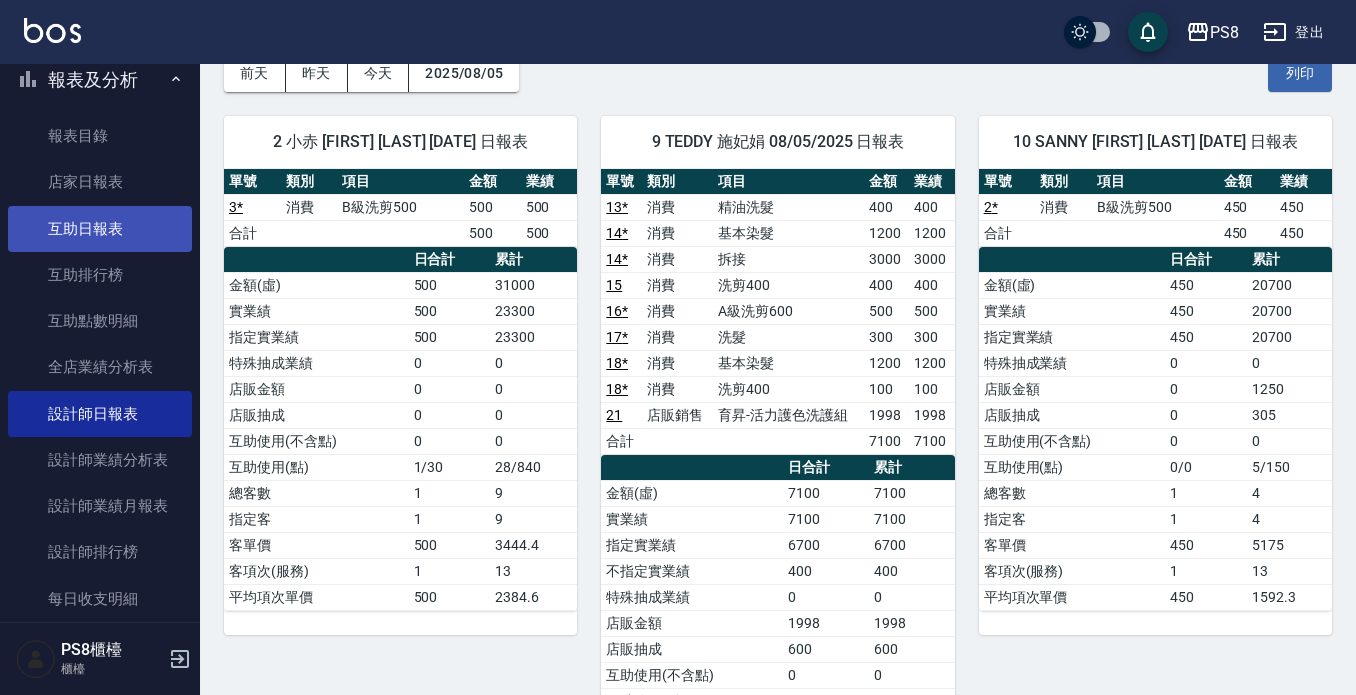 scroll, scrollTop: 102, scrollLeft: 0, axis: vertical 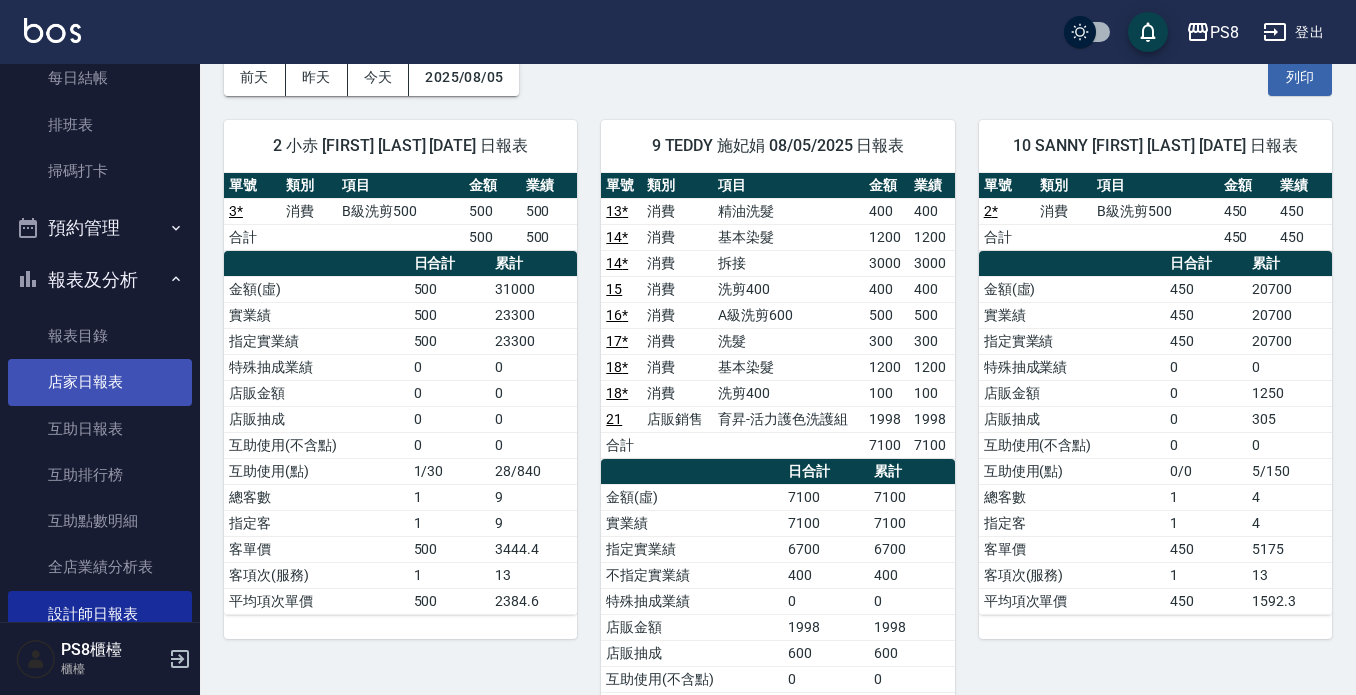 click on "店家日報表" at bounding box center (100, 382) 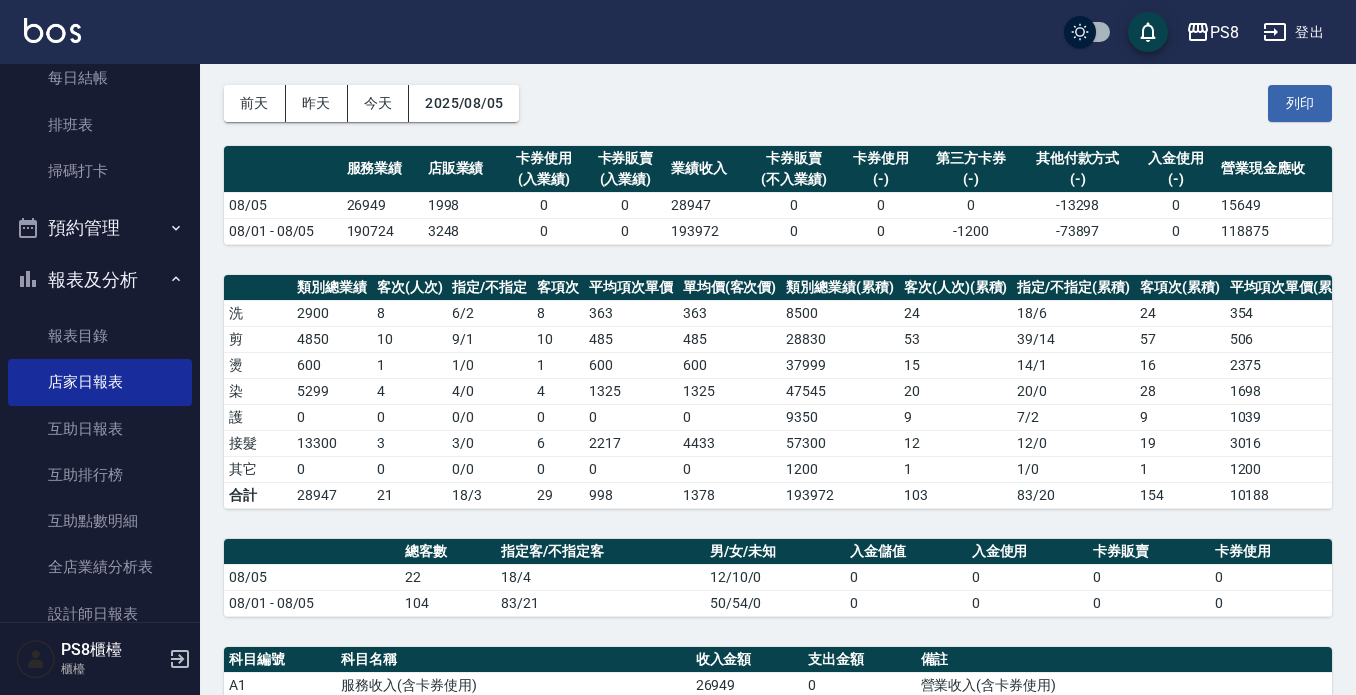 scroll, scrollTop: 0, scrollLeft: 0, axis: both 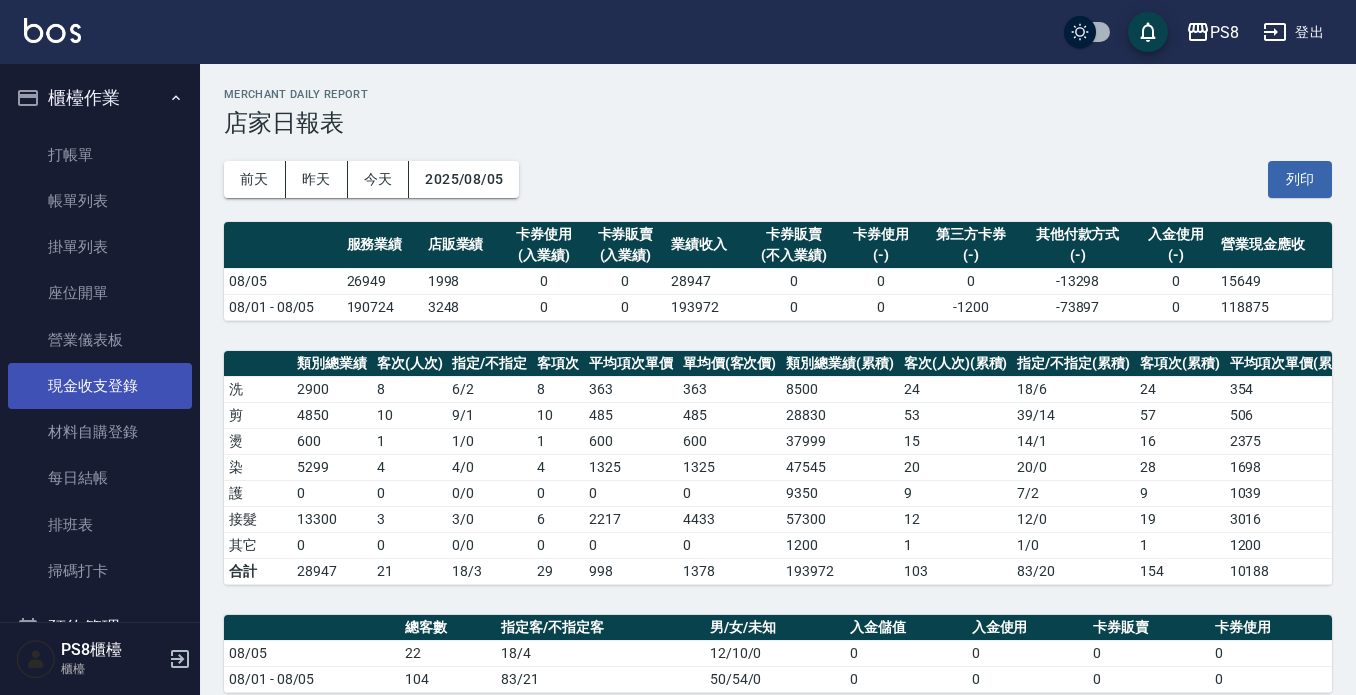 click on "現金收支登錄" at bounding box center [100, 386] 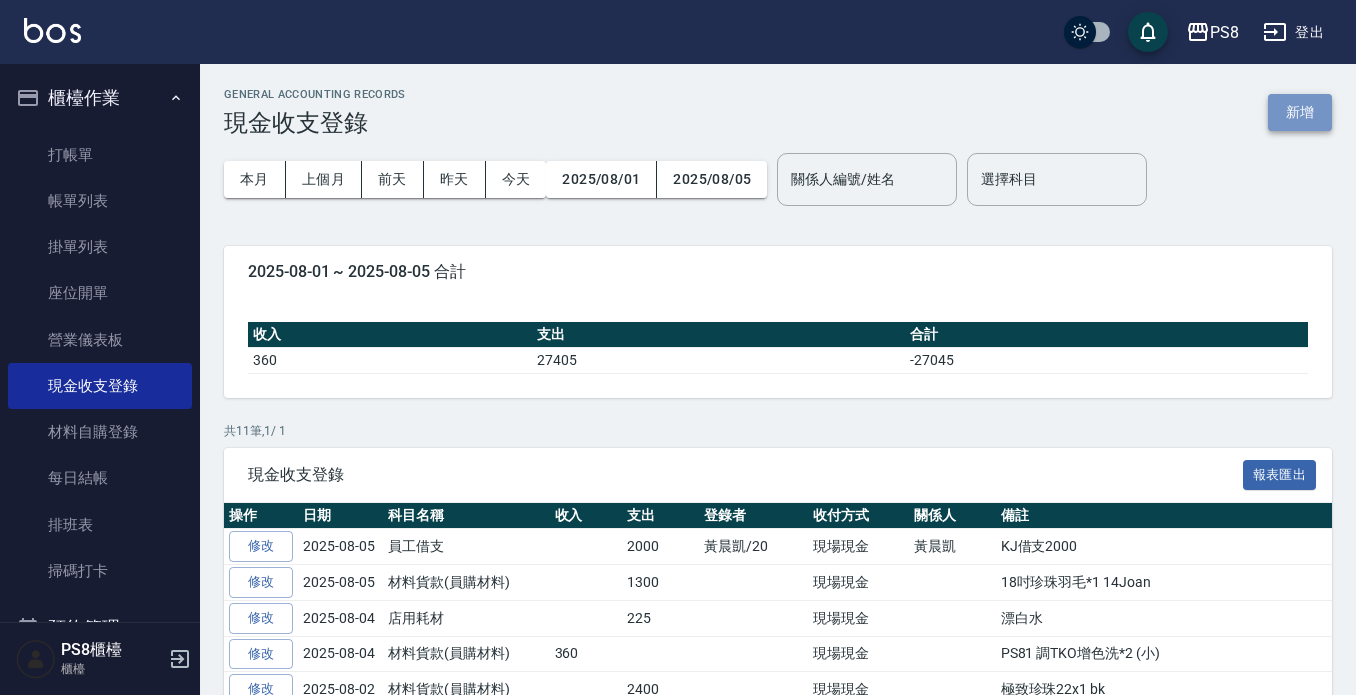click on "新增" at bounding box center [1300, 112] 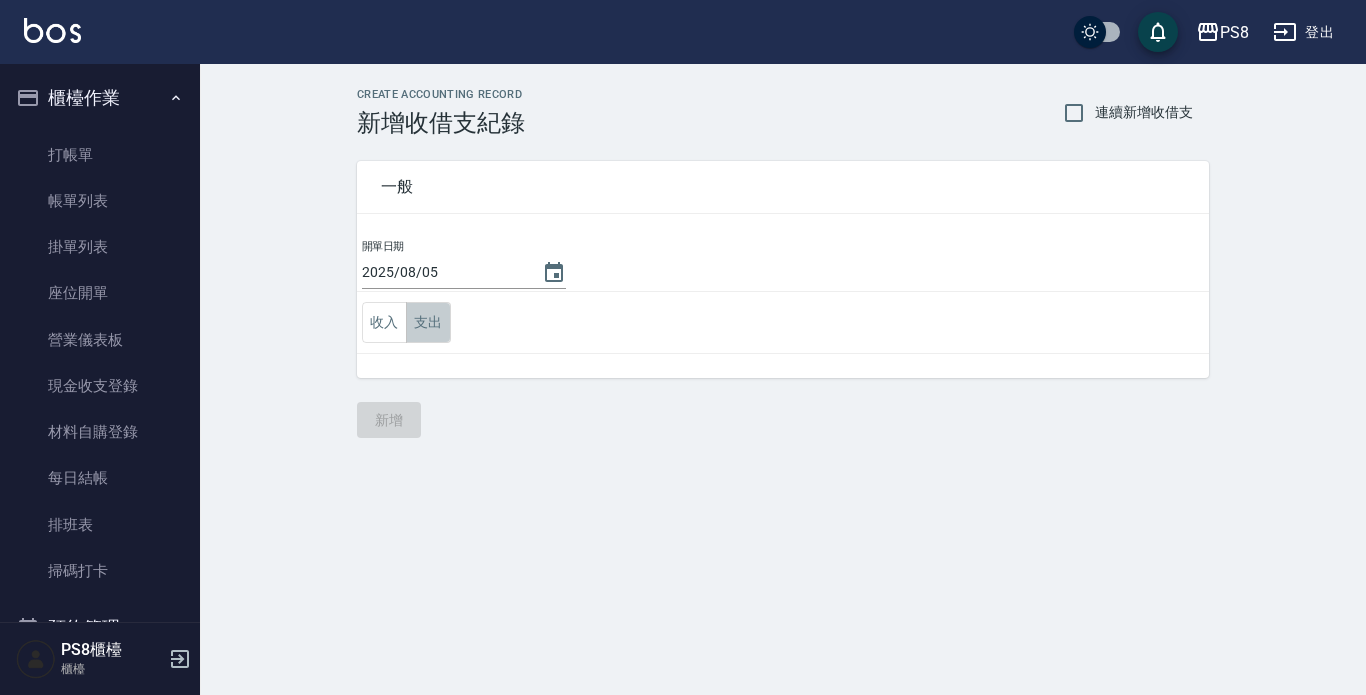 click on "支出" at bounding box center [428, 322] 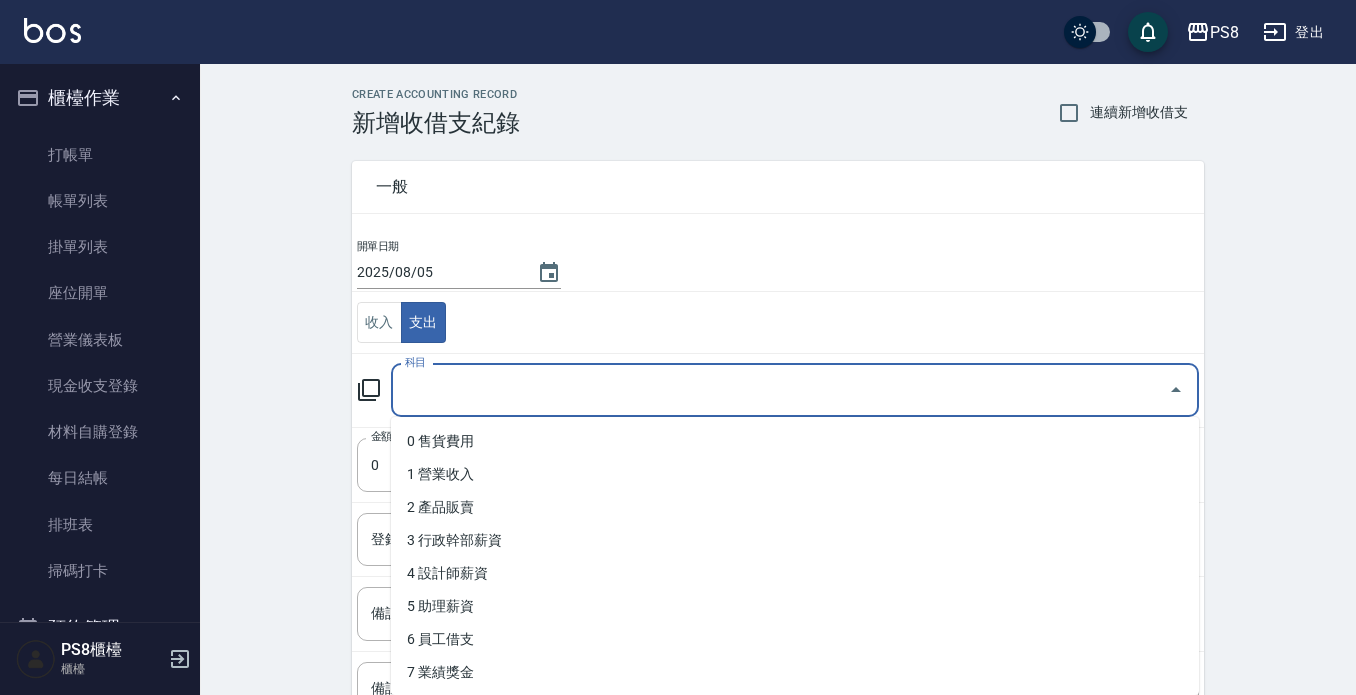 click on "科目" at bounding box center [780, 390] 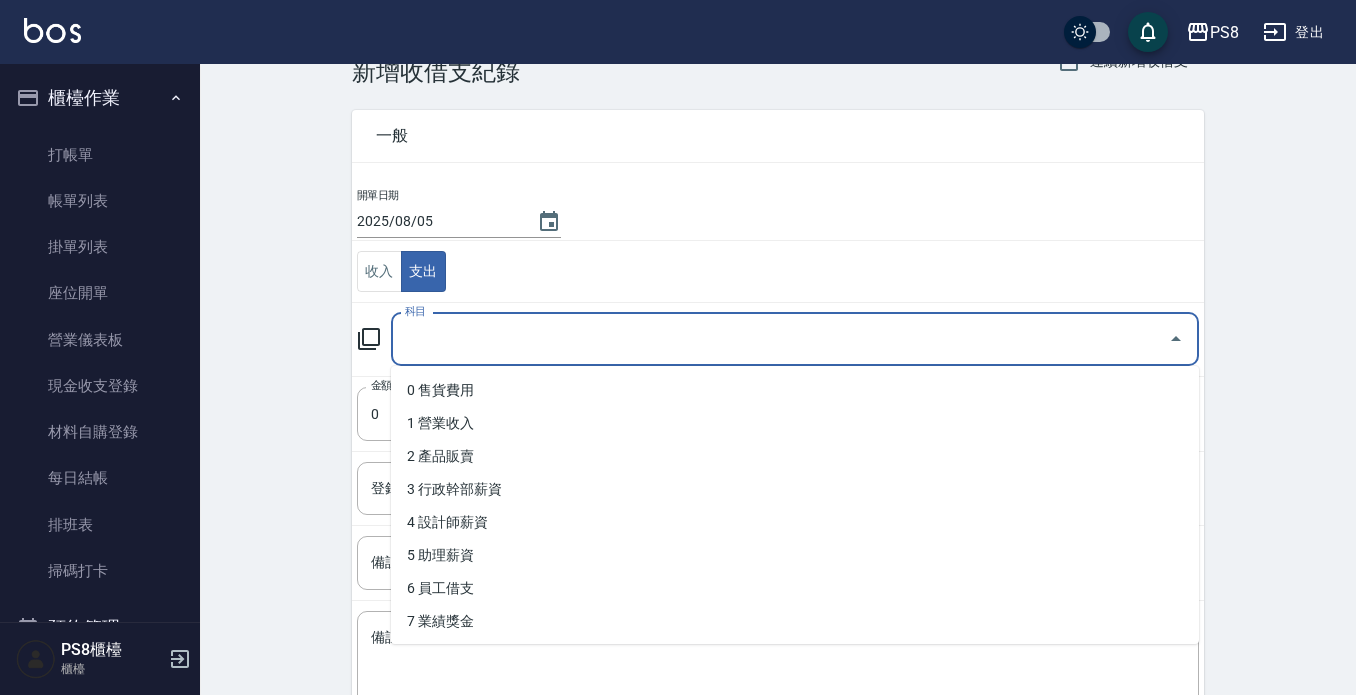scroll, scrollTop: 188, scrollLeft: 0, axis: vertical 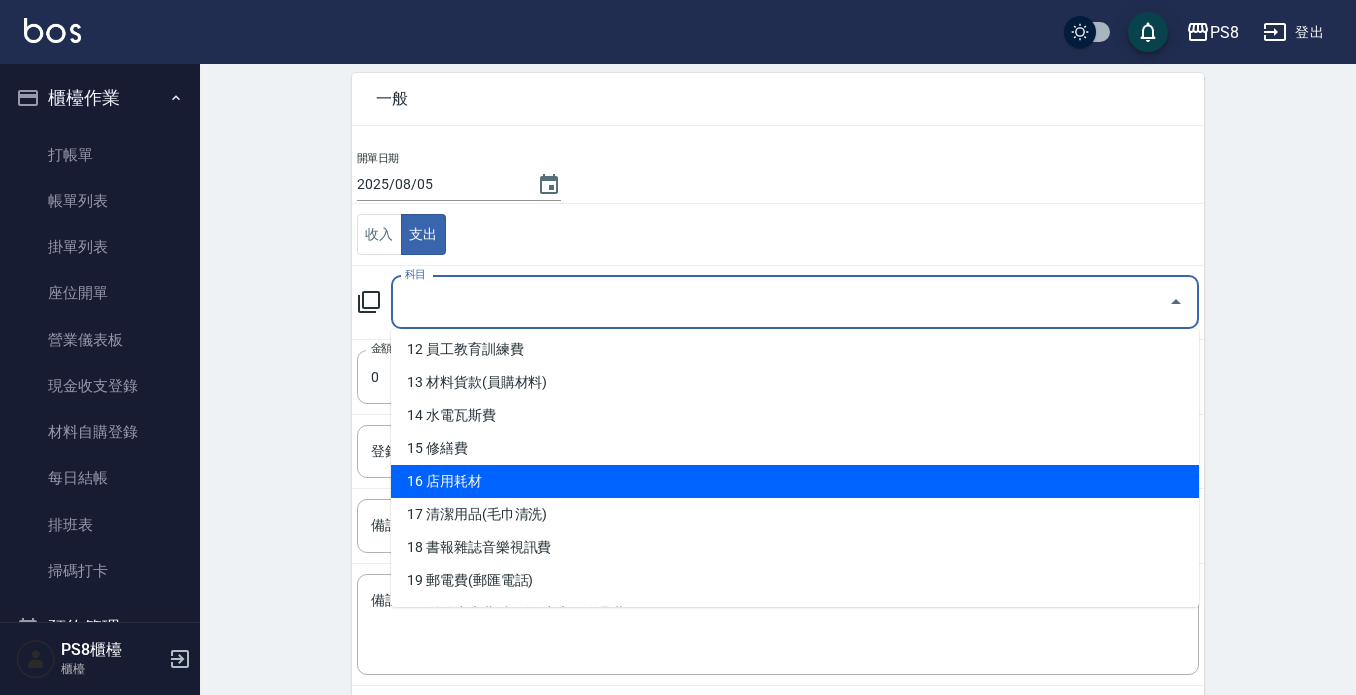 click on "16 店用耗材" at bounding box center (795, 481) 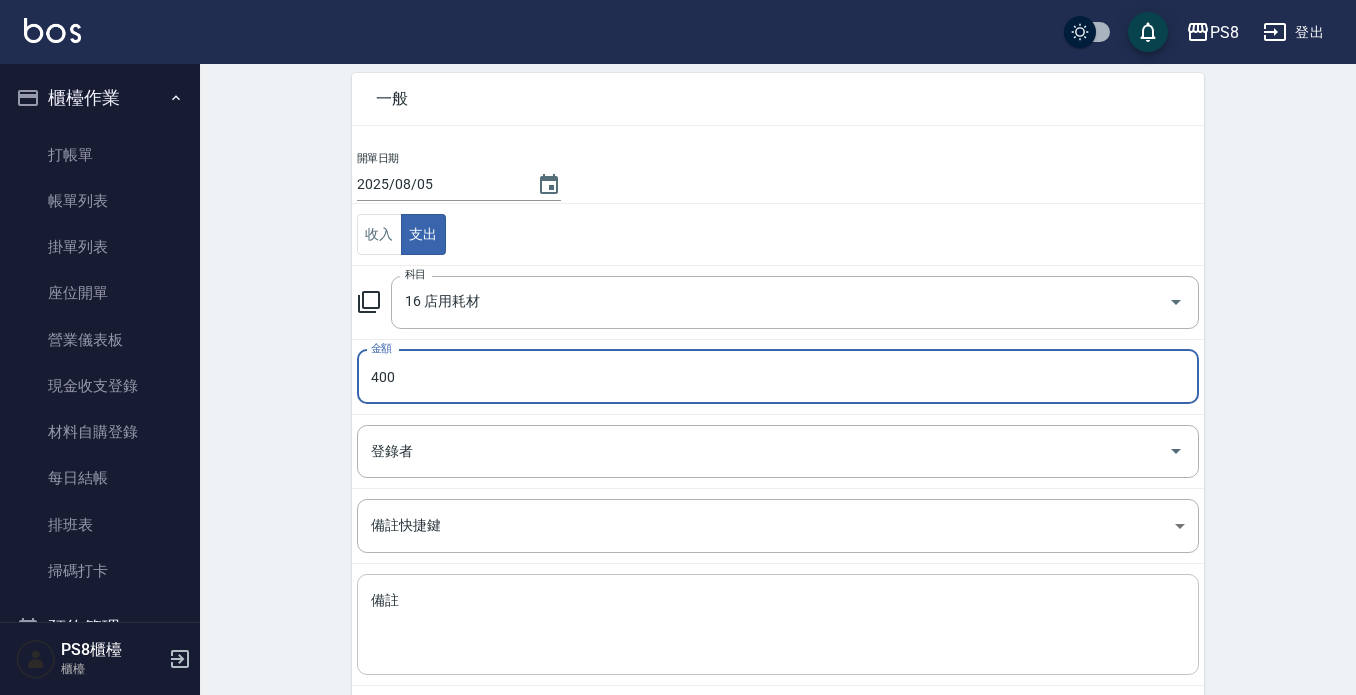 type on "400" 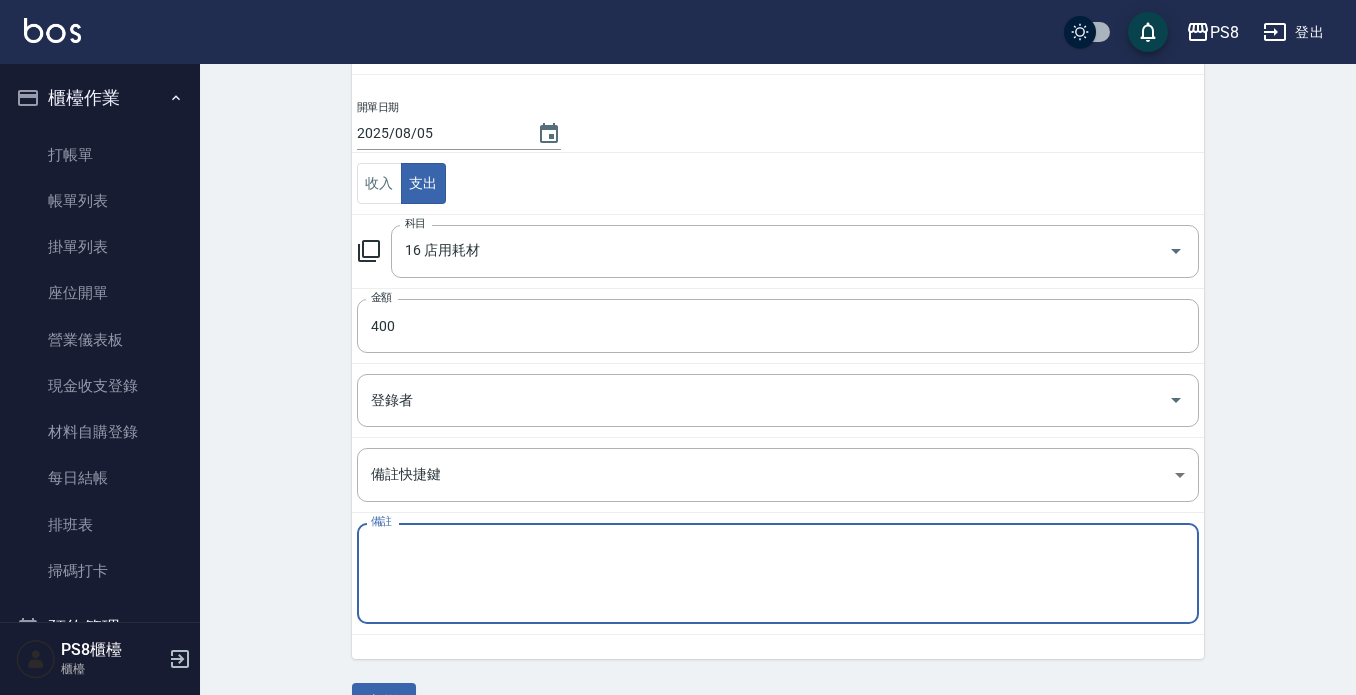 scroll, scrollTop: 188, scrollLeft: 0, axis: vertical 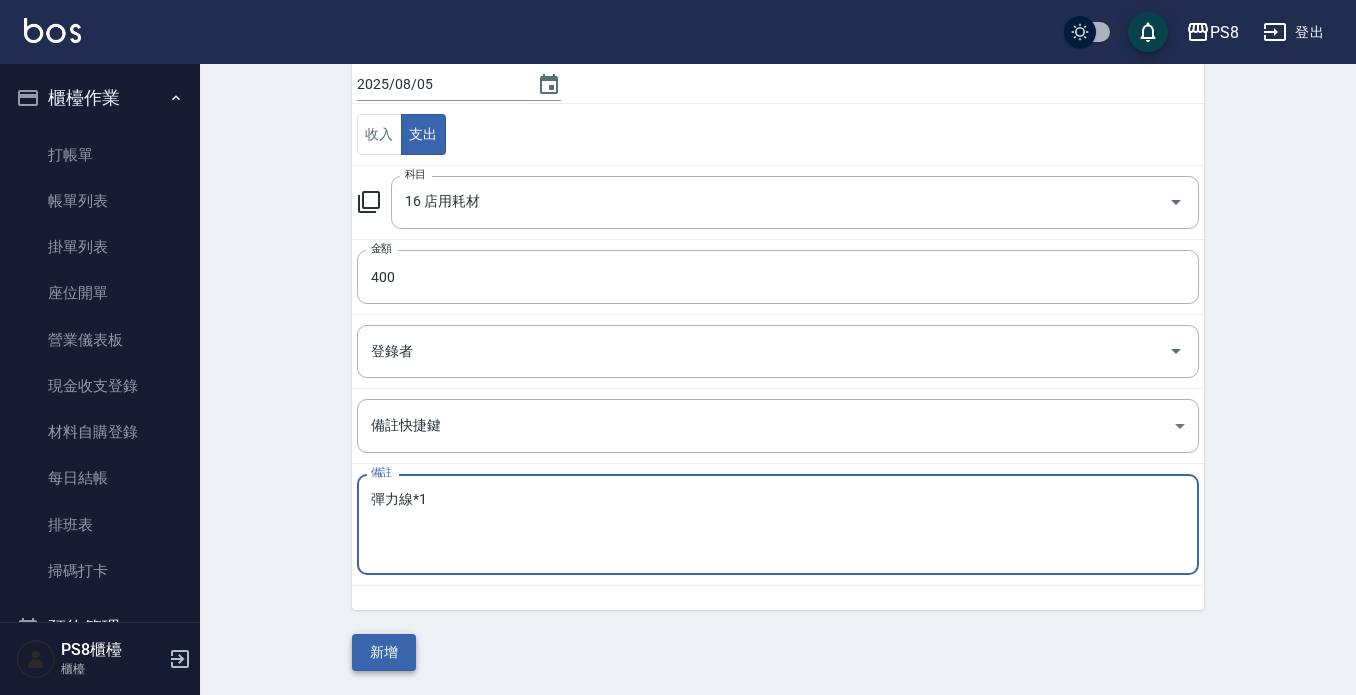 type on "彈力線*1" 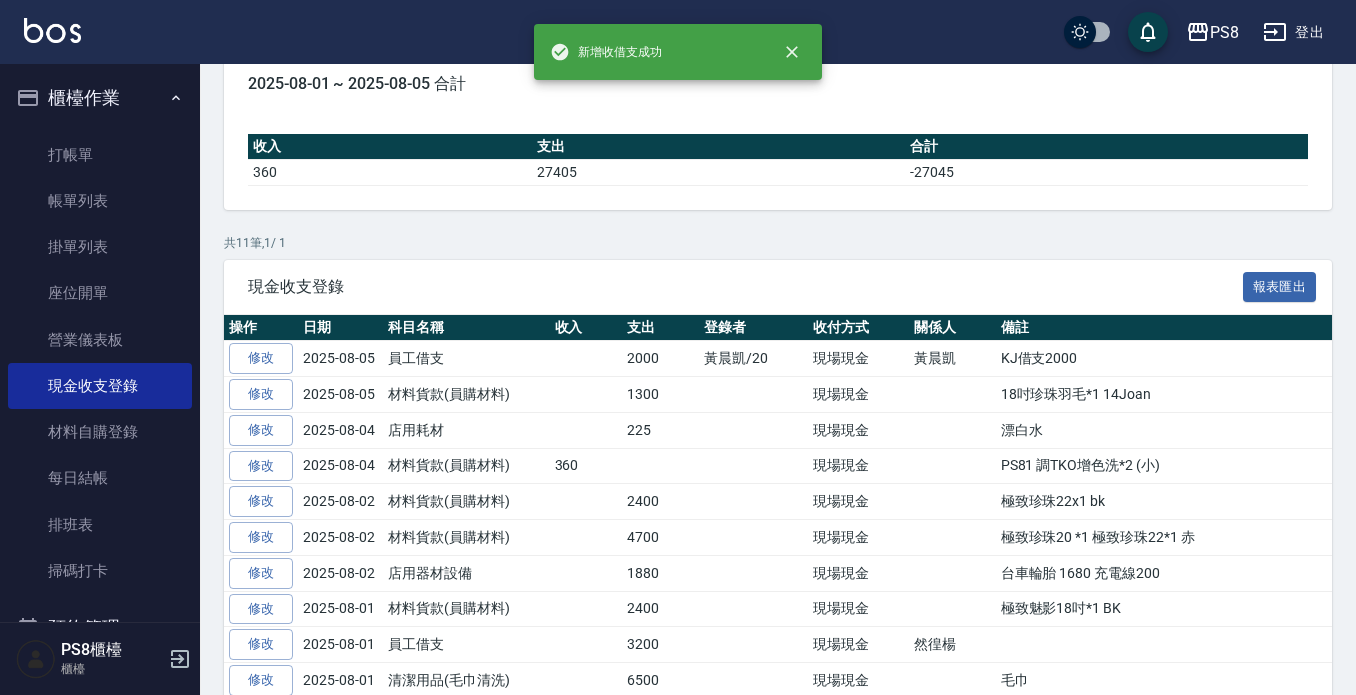 scroll, scrollTop: 0, scrollLeft: 0, axis: both 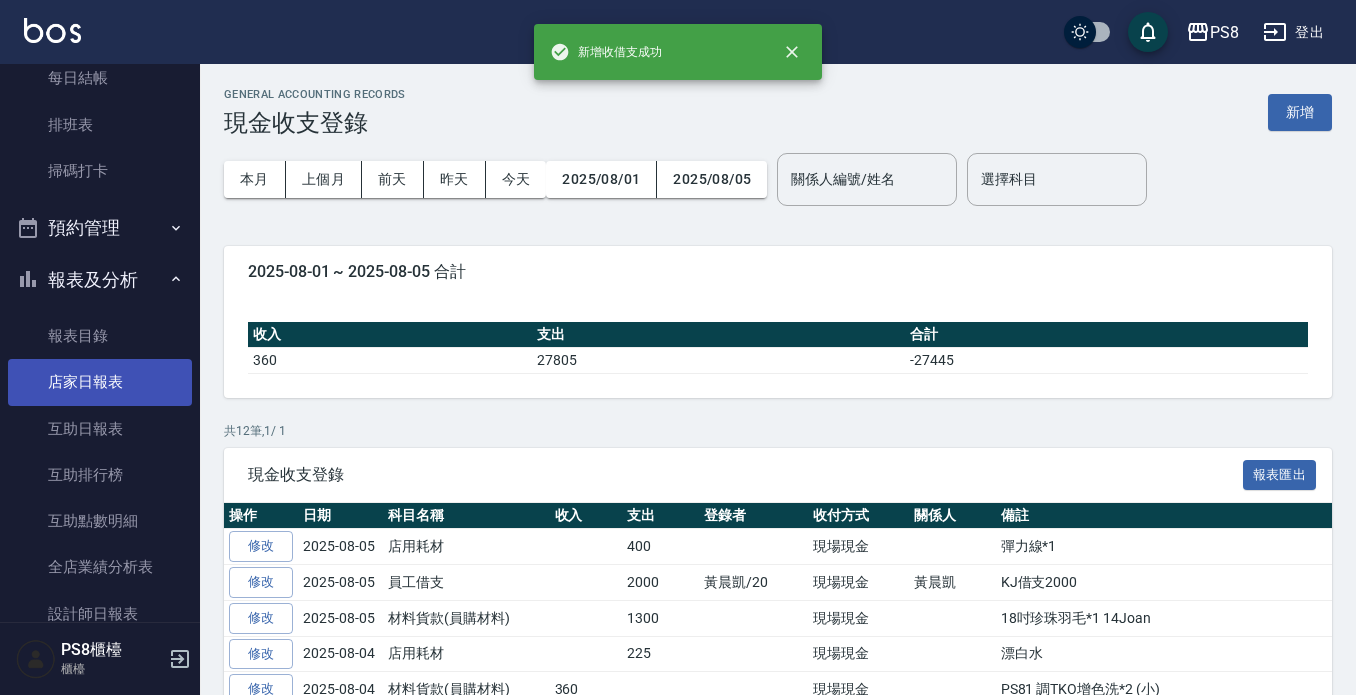 click on "店家日報表" at bounding box center [100, 382] 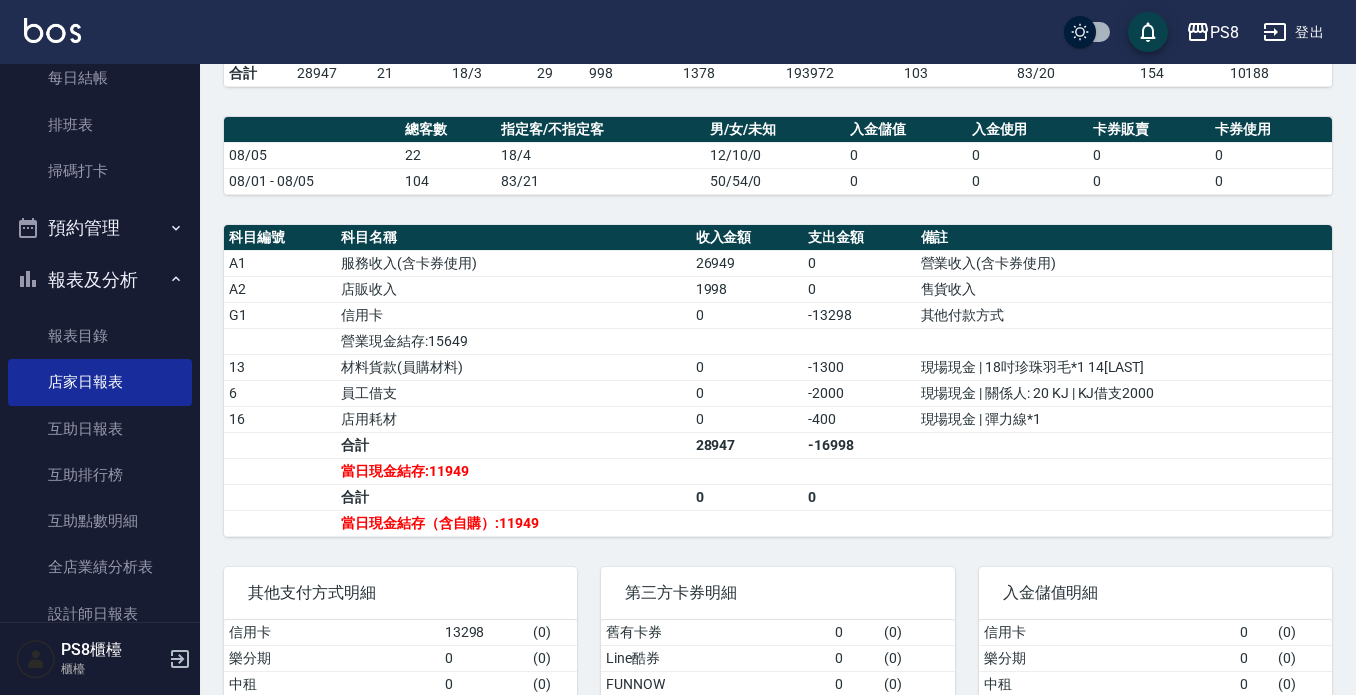 scroll, scrollTop: 500, scrollLeft: 0, axis: vertical 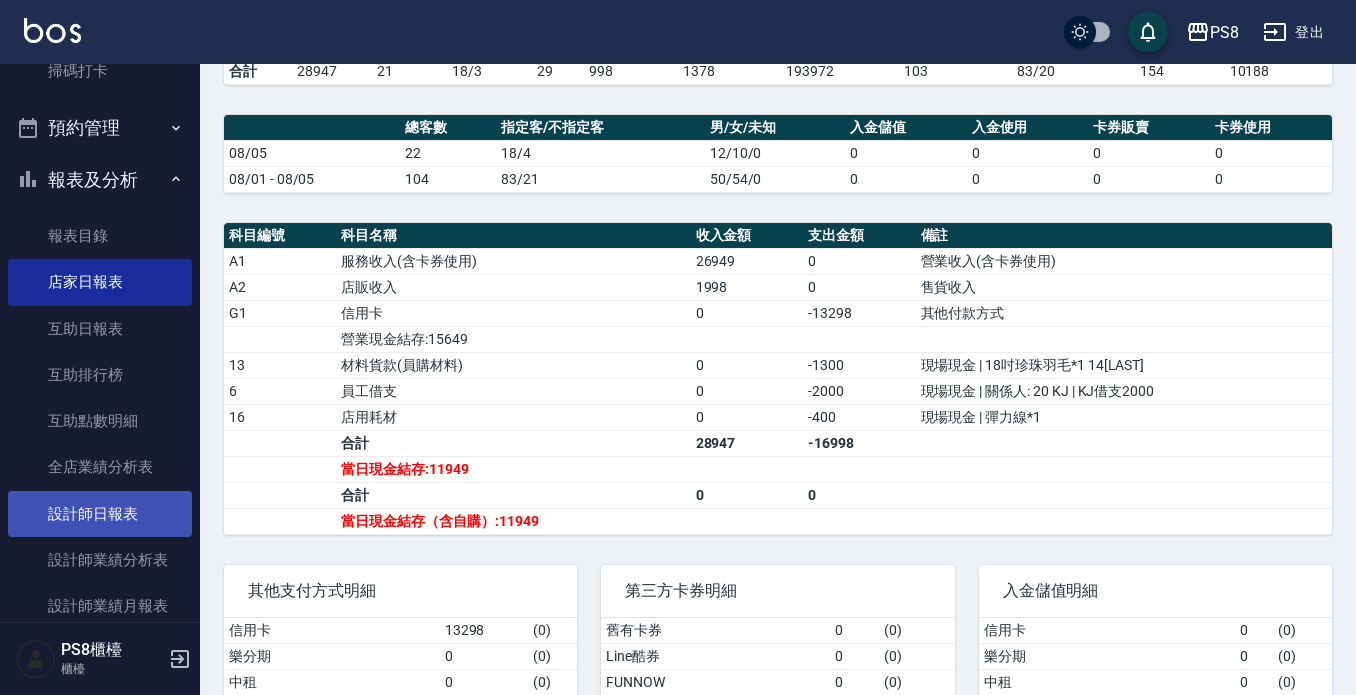 click on "設計師日報表" at bounding box center [100, 514] 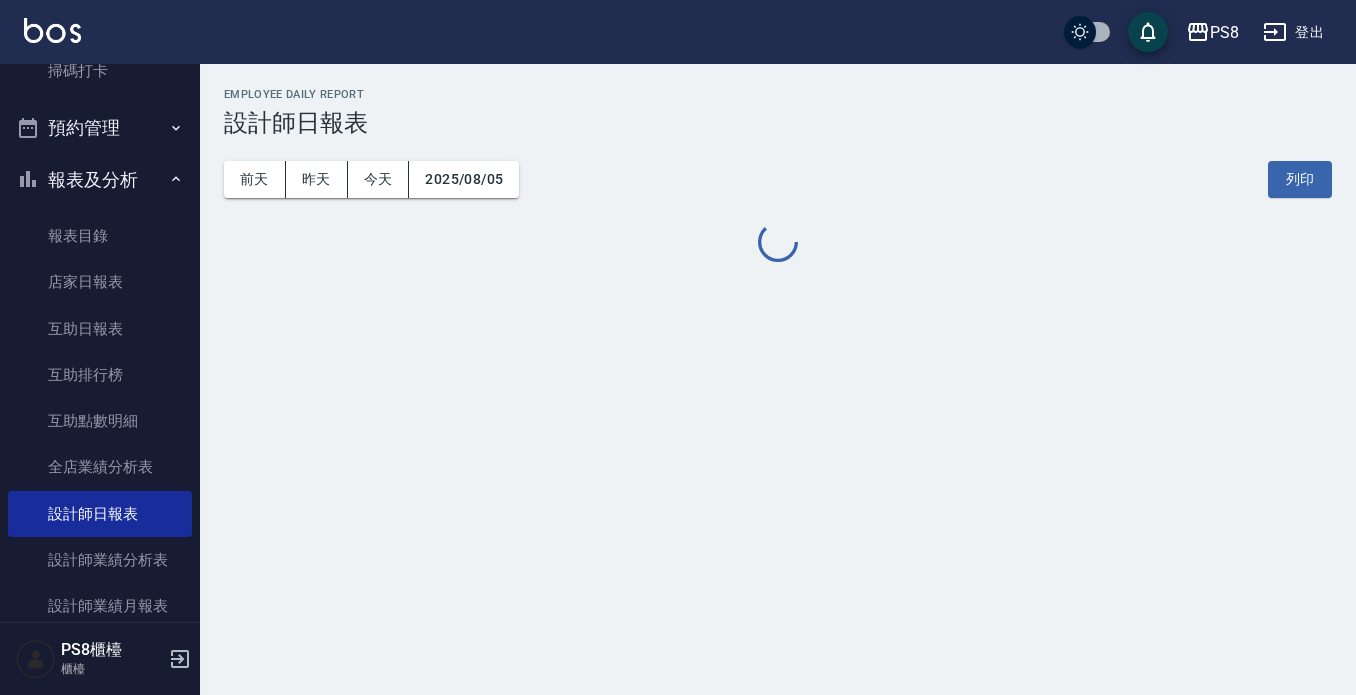 scroll, scrollTop: 0, scrollLeft: 0, axis: both 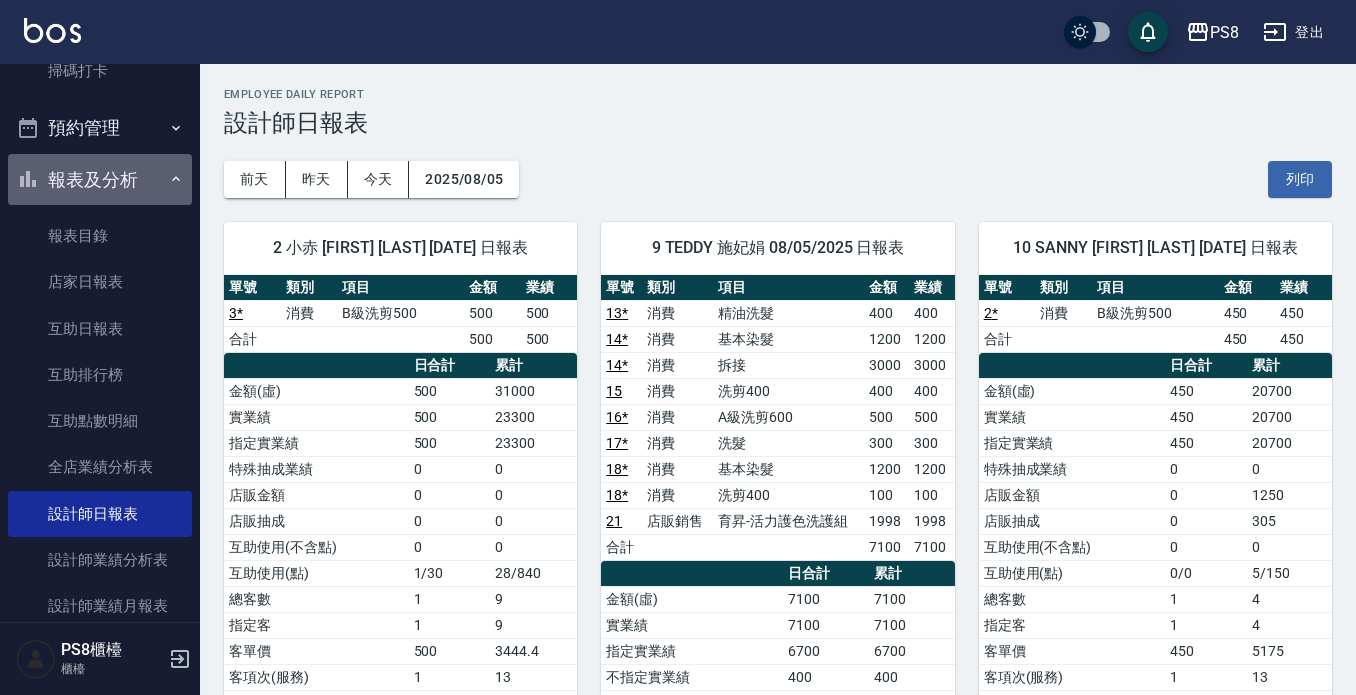 click on "報表及分析" at bounding box center (100, 180) 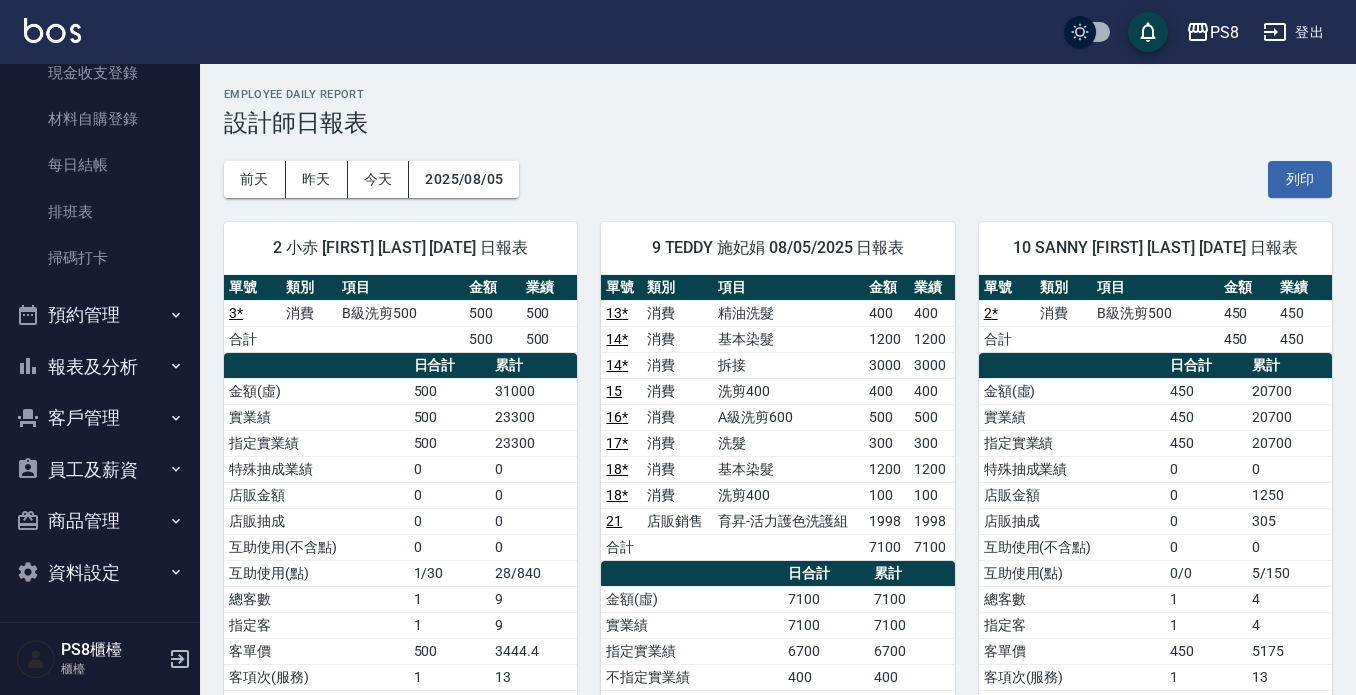 scroll, scrollTop: 313, scrollLeft: 0, axis: vertical 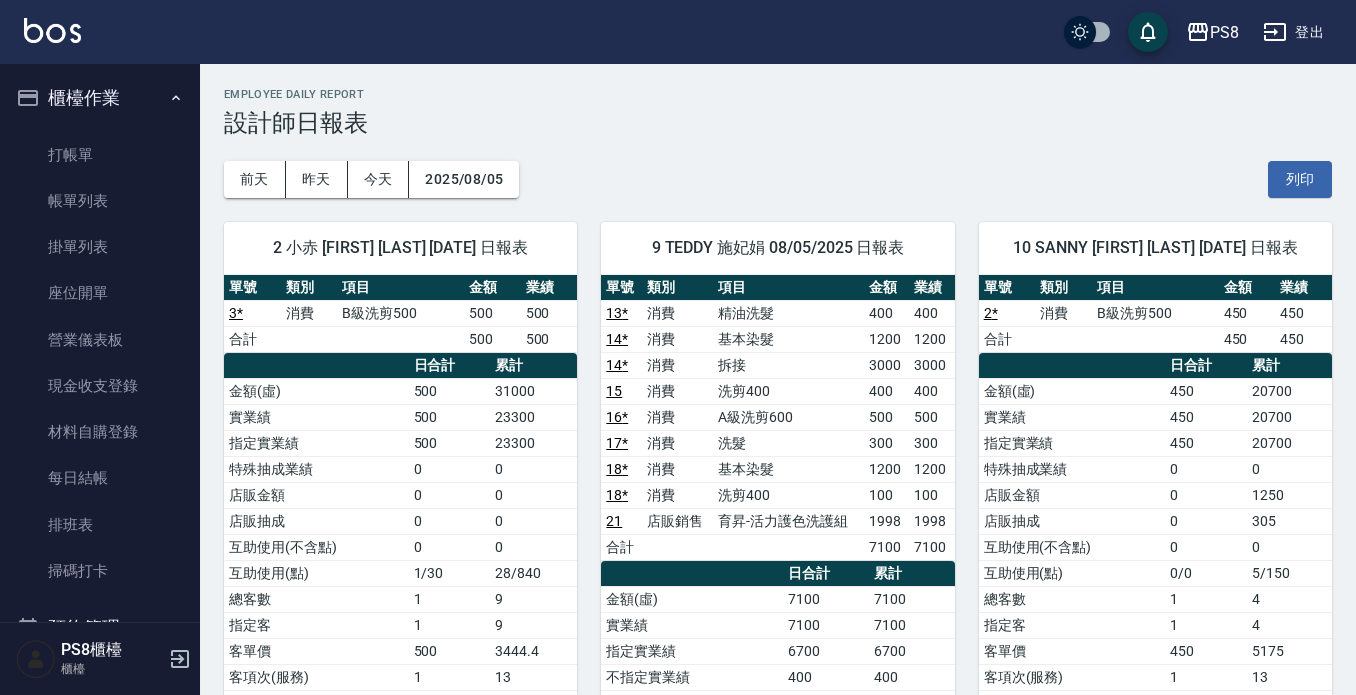 click on "櫃檯作業" at bounding box center (100, 98) 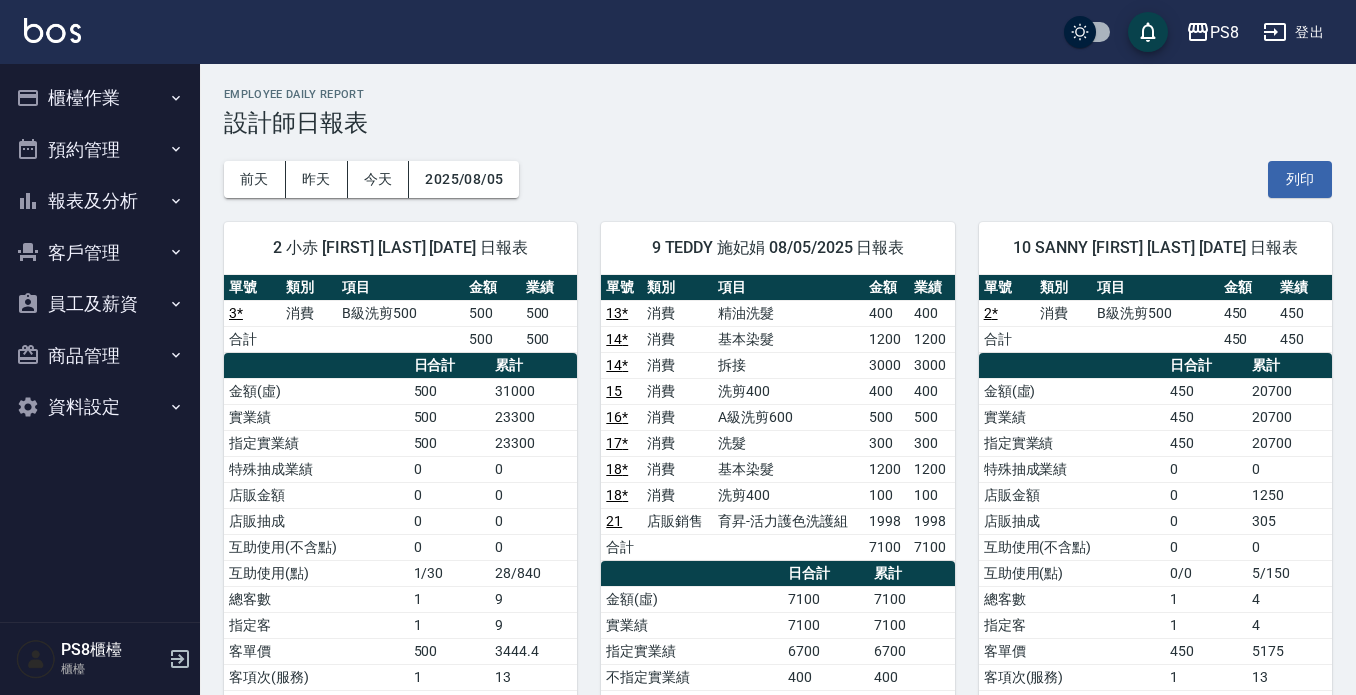 click on "報表及分析" at bounding box center [100, 201] 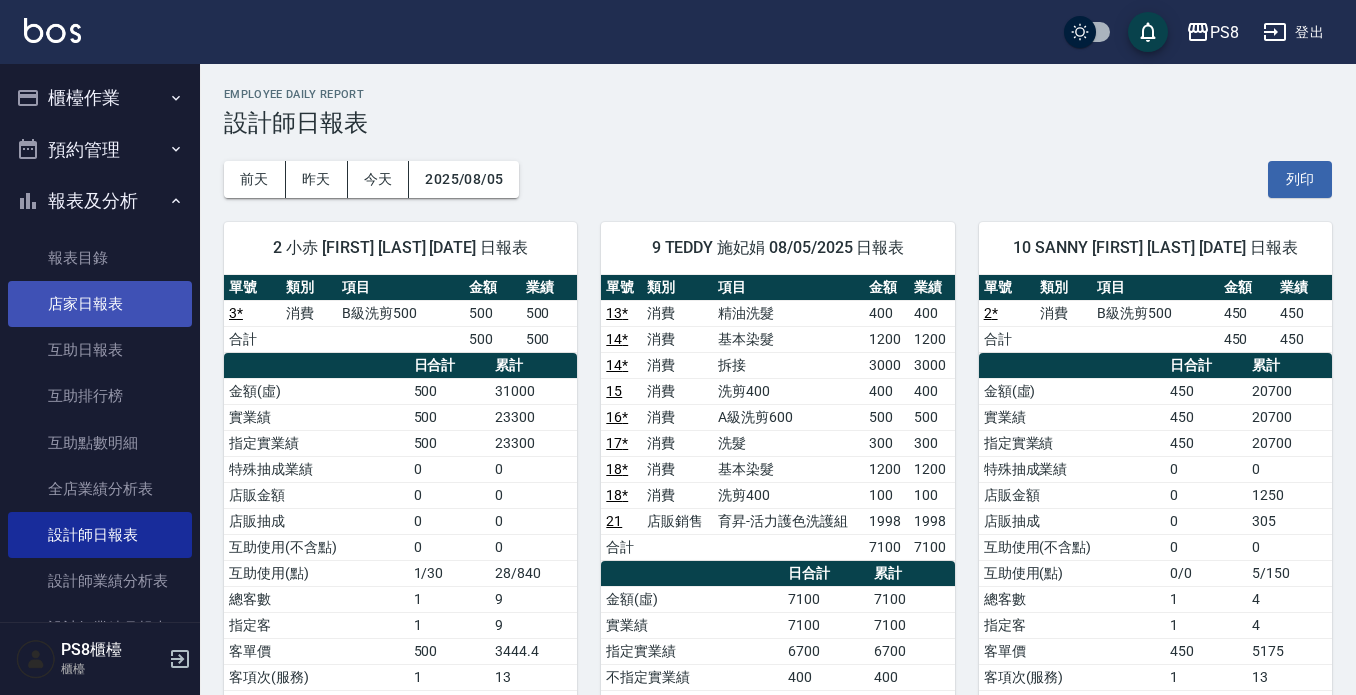 click on "店家日報表" at bounding box center (100, 304) 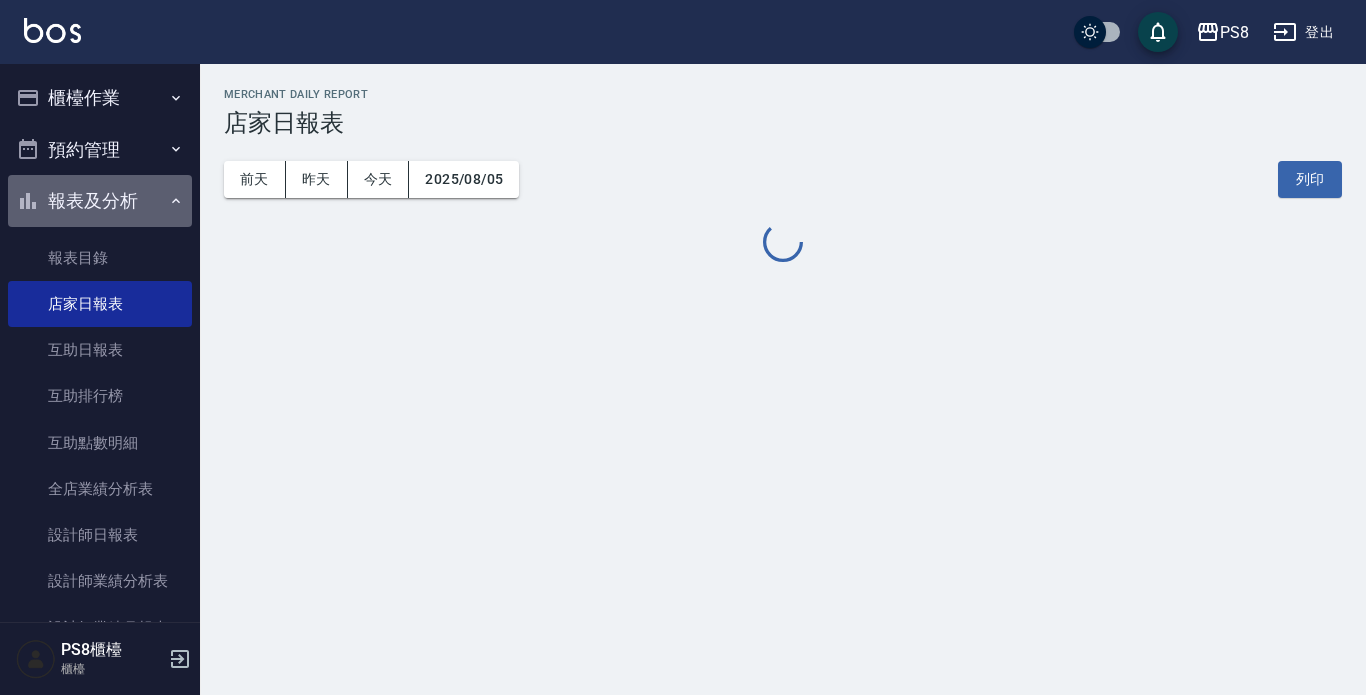 click on "報表及分析" at bounding box center [100, 201] 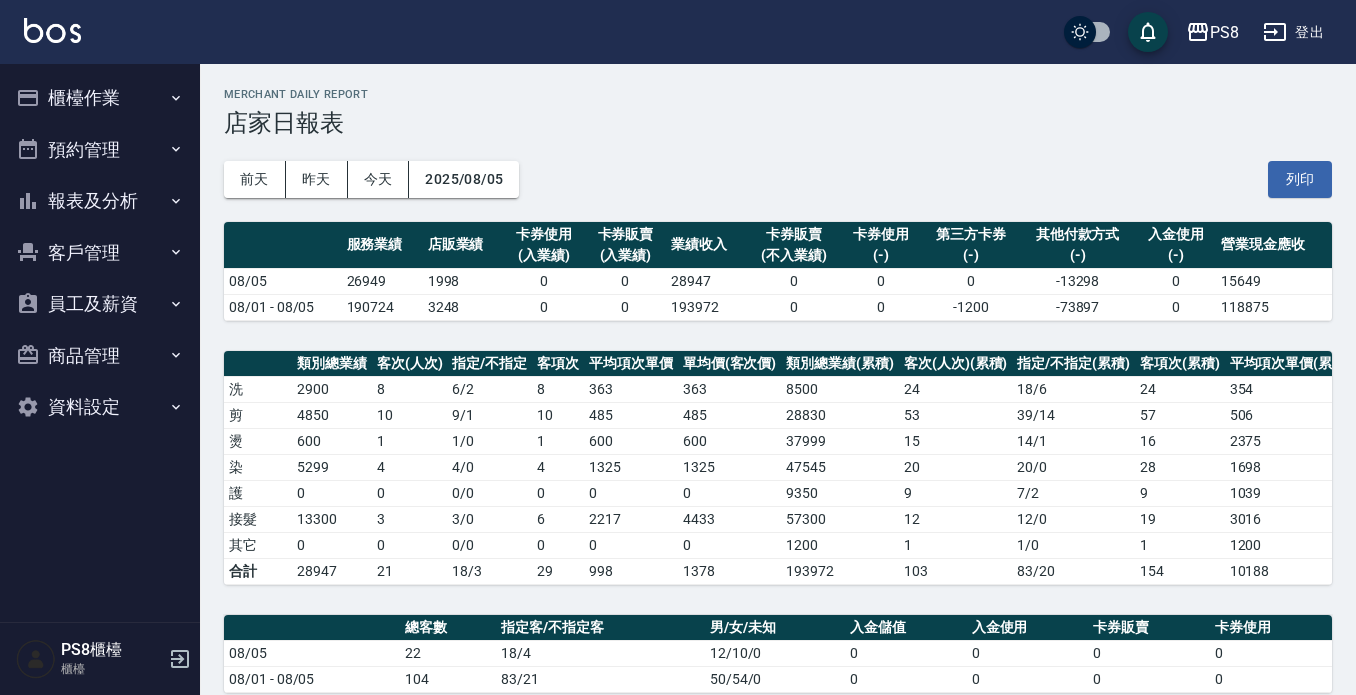 click on "櫃檯作業" at bounding box center [100, 98] 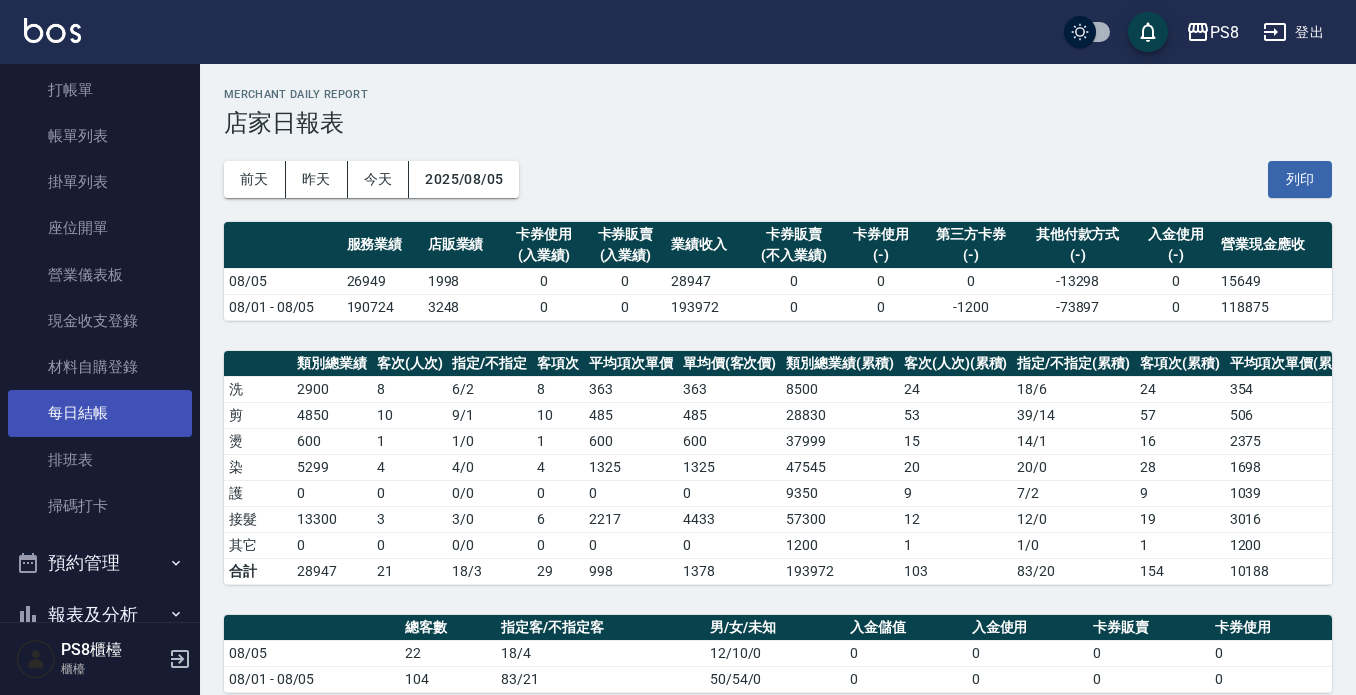scroll, scrollTop: 100, scrollLeft: 0, axis: vertical 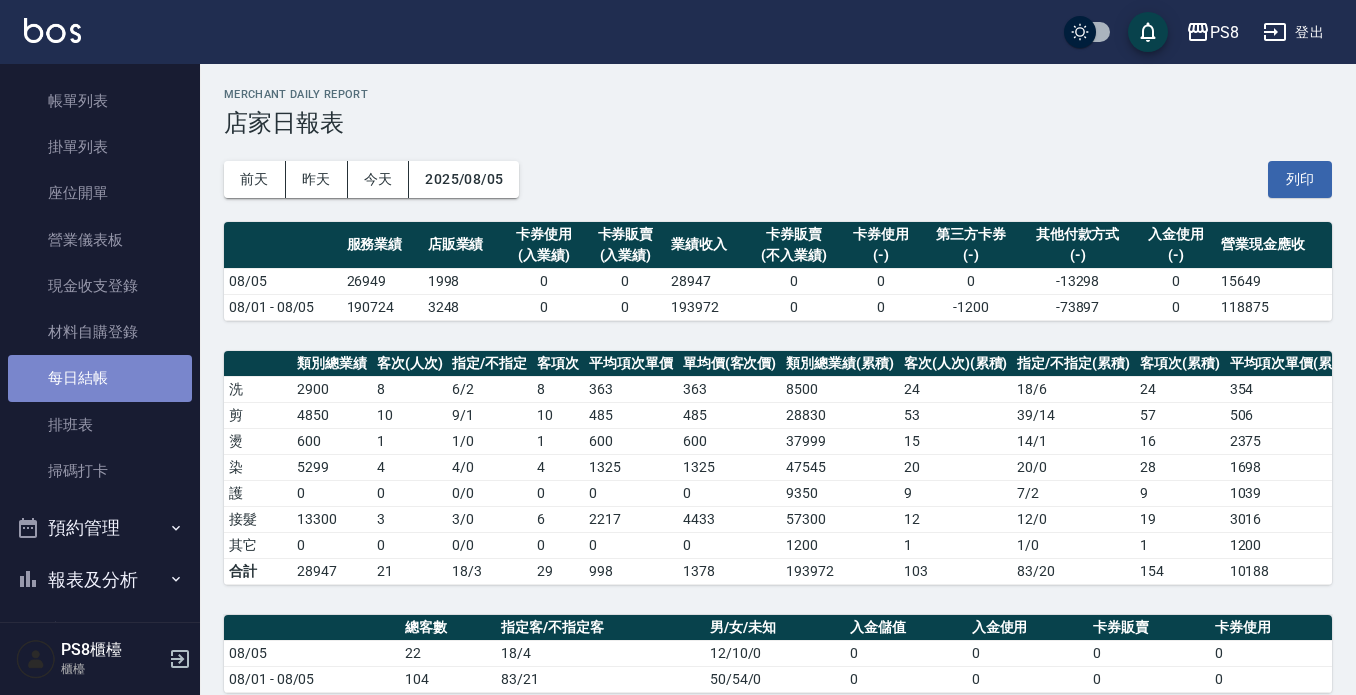 click on "每日結帳" at bounding box center (100, 378) 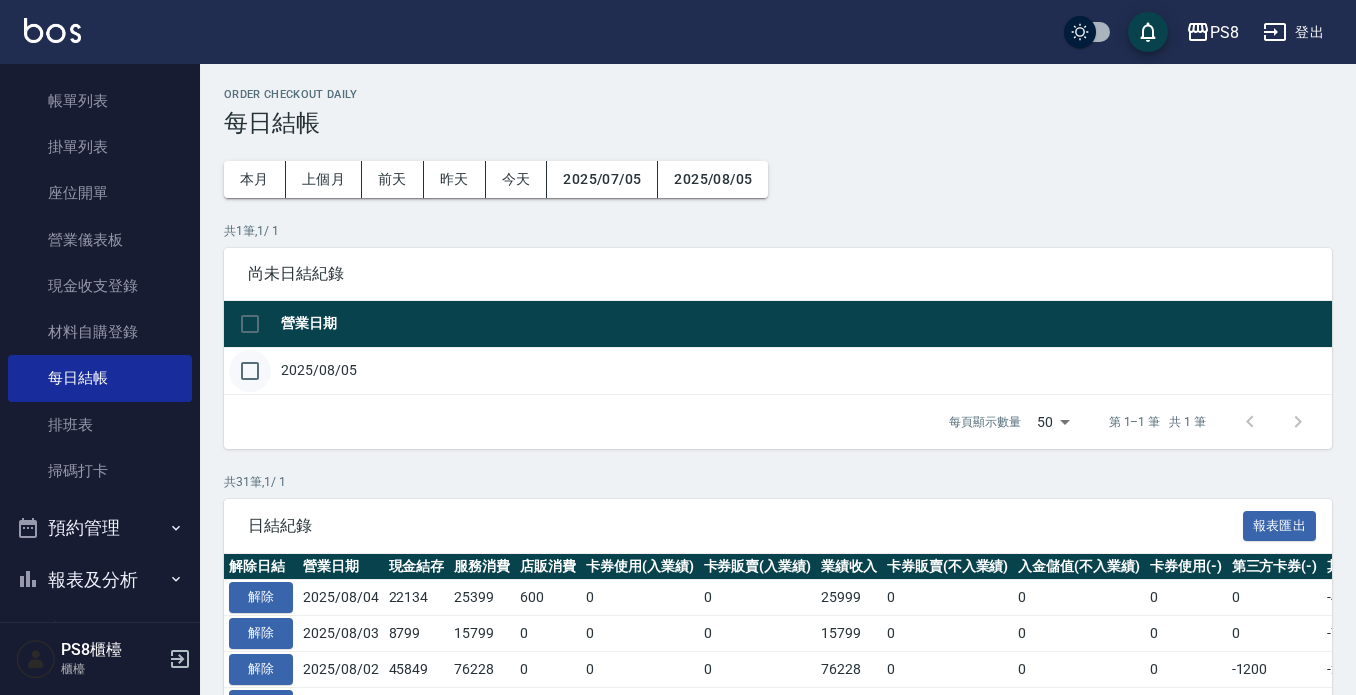 click at bounding box center (250, 371) 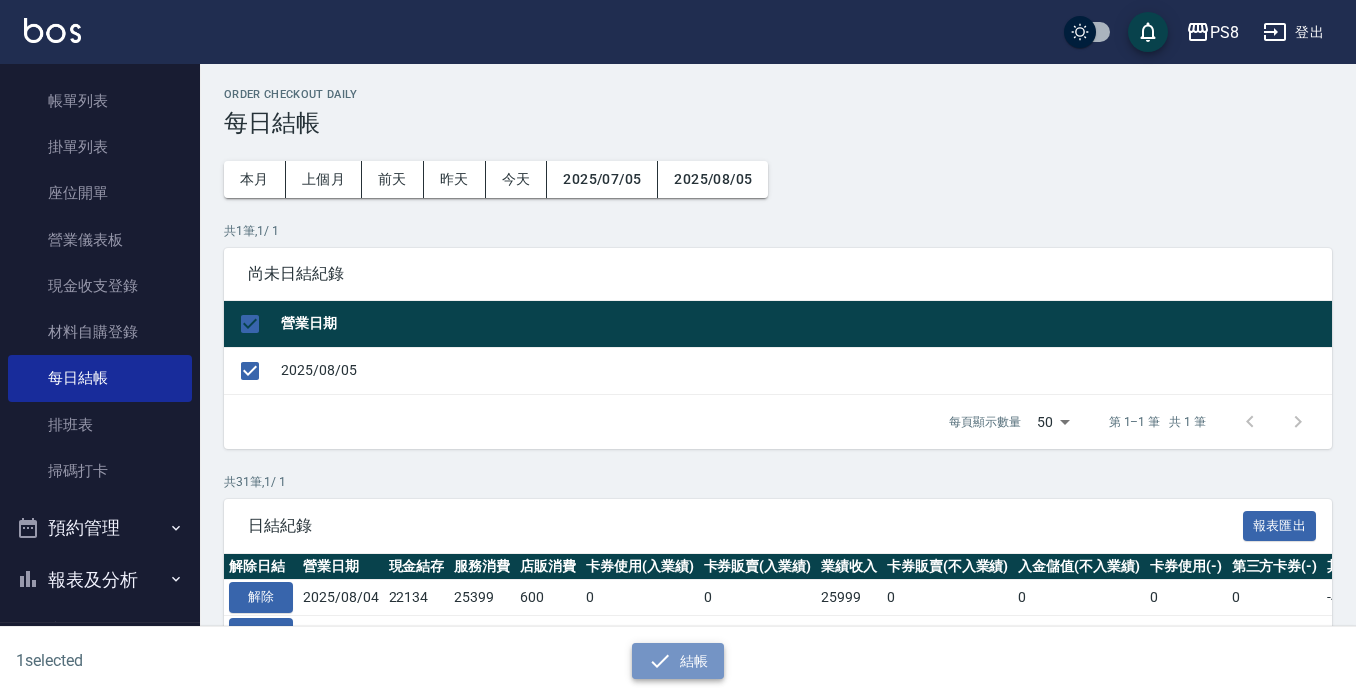 click on "結帳" at bounding box center [678, 661] 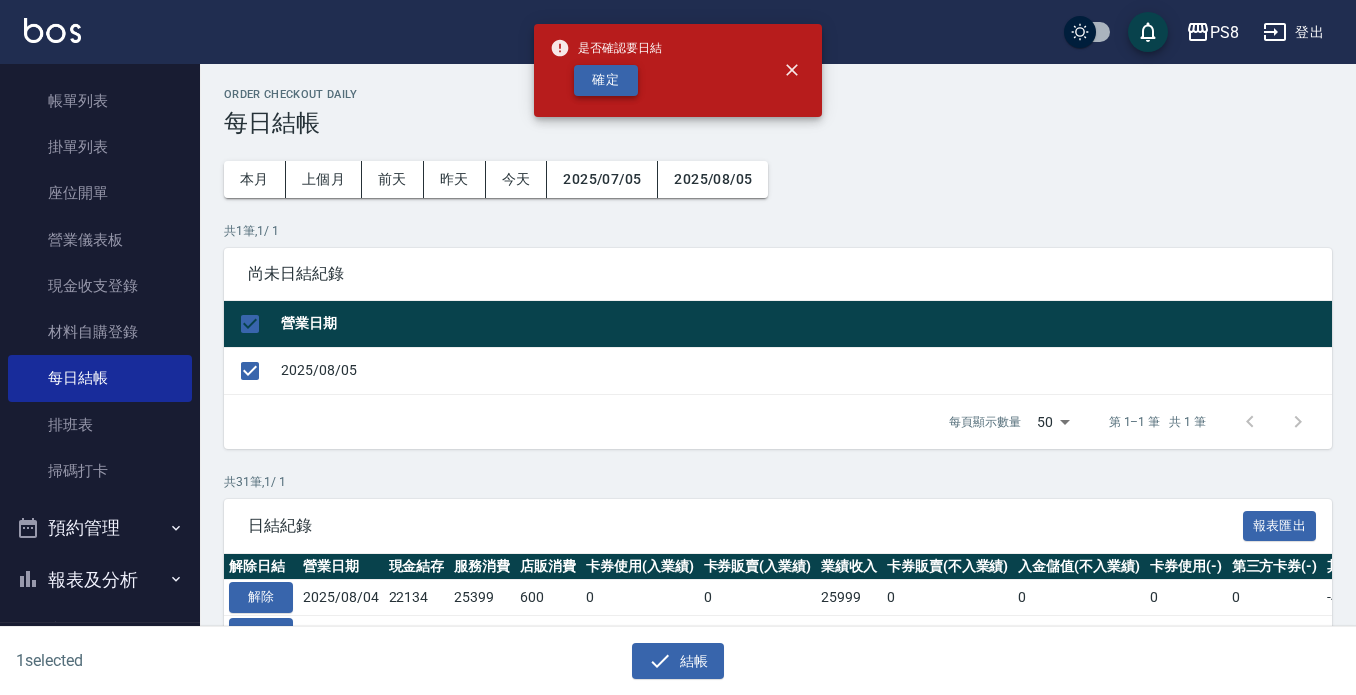 click on "確定" at bounding box center [606, 80] 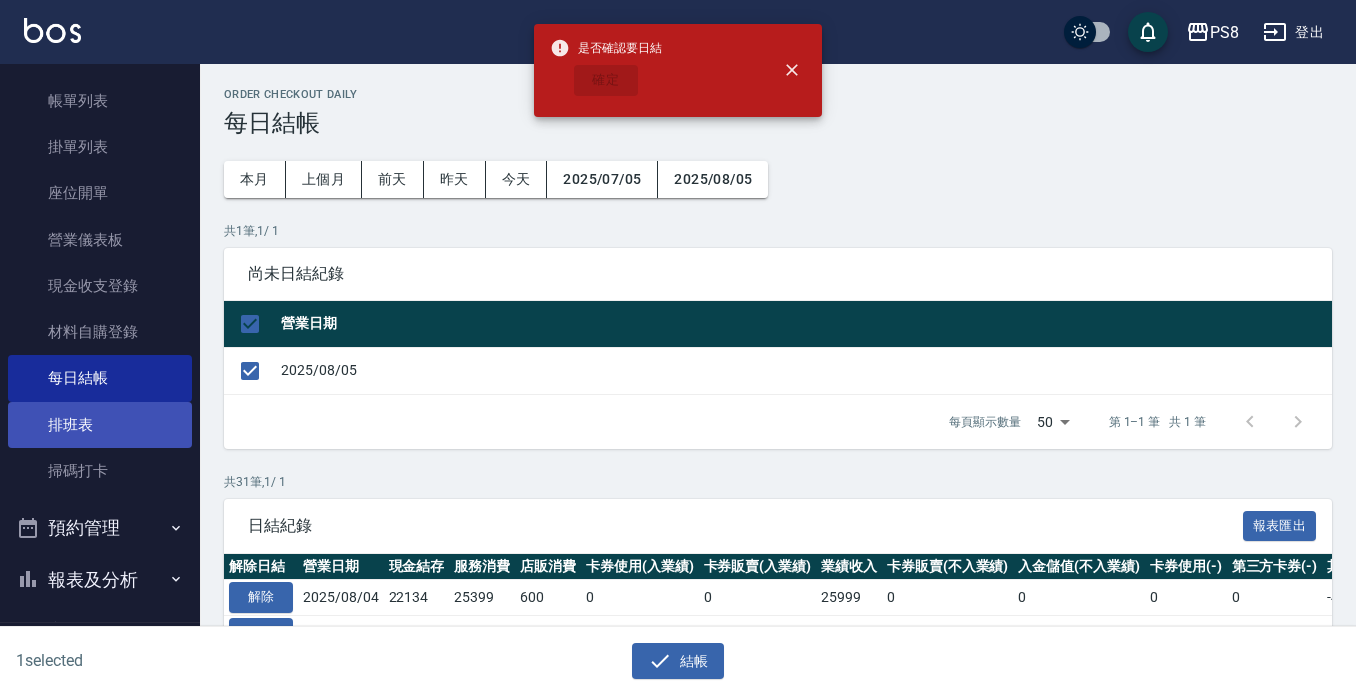checkbox on "false" 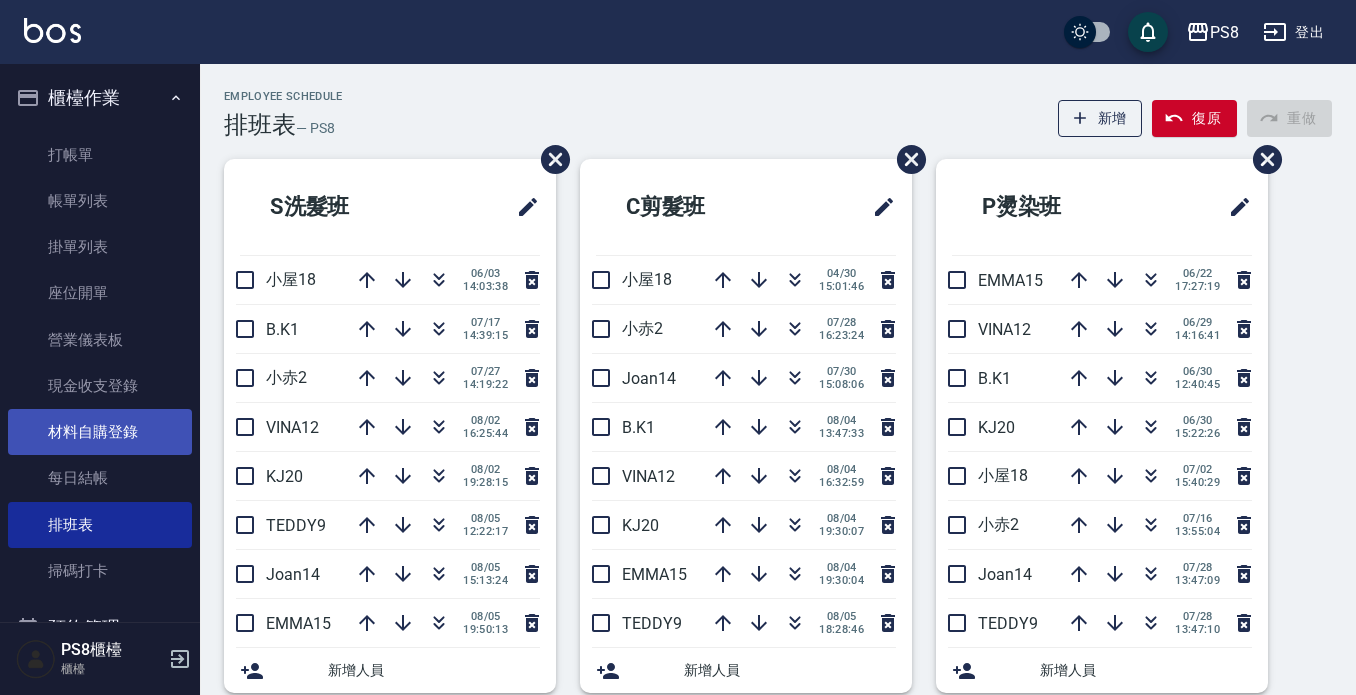 scroll, scrollTop: 0, scrollLeft: 0, axis: both 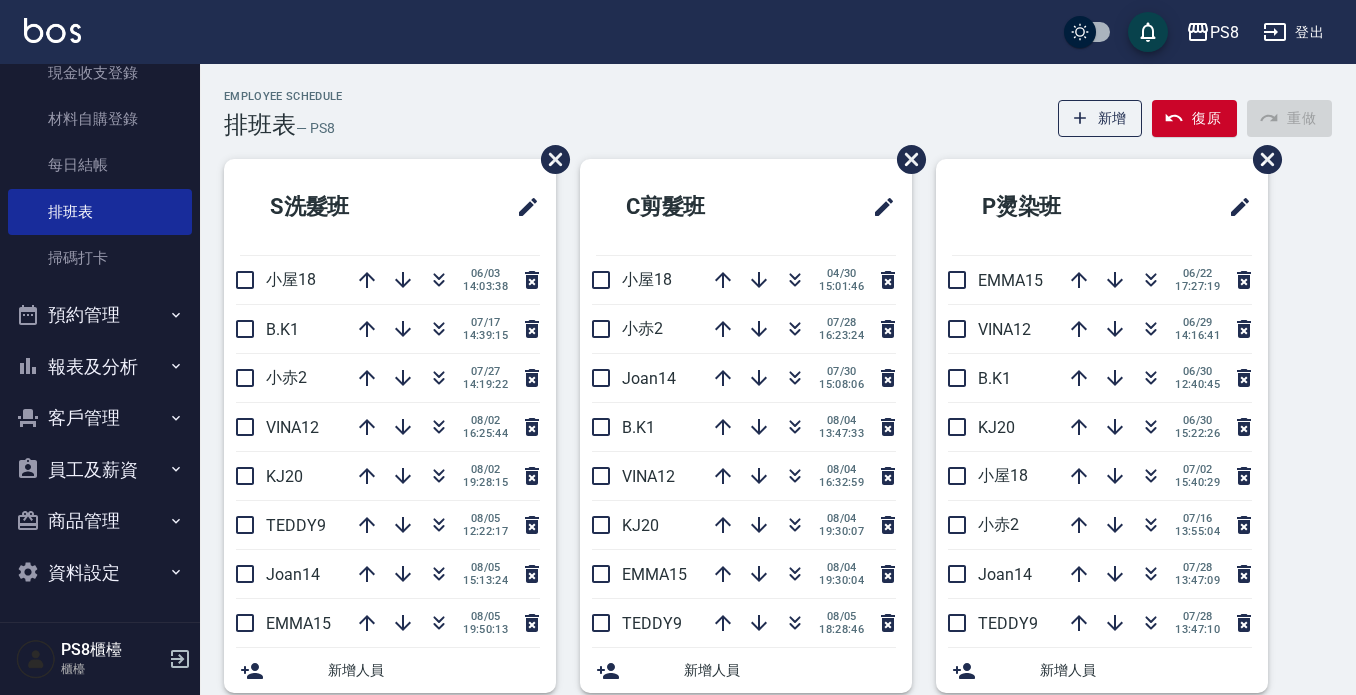 click on "報表及分析" at bounding box center (100, 367) 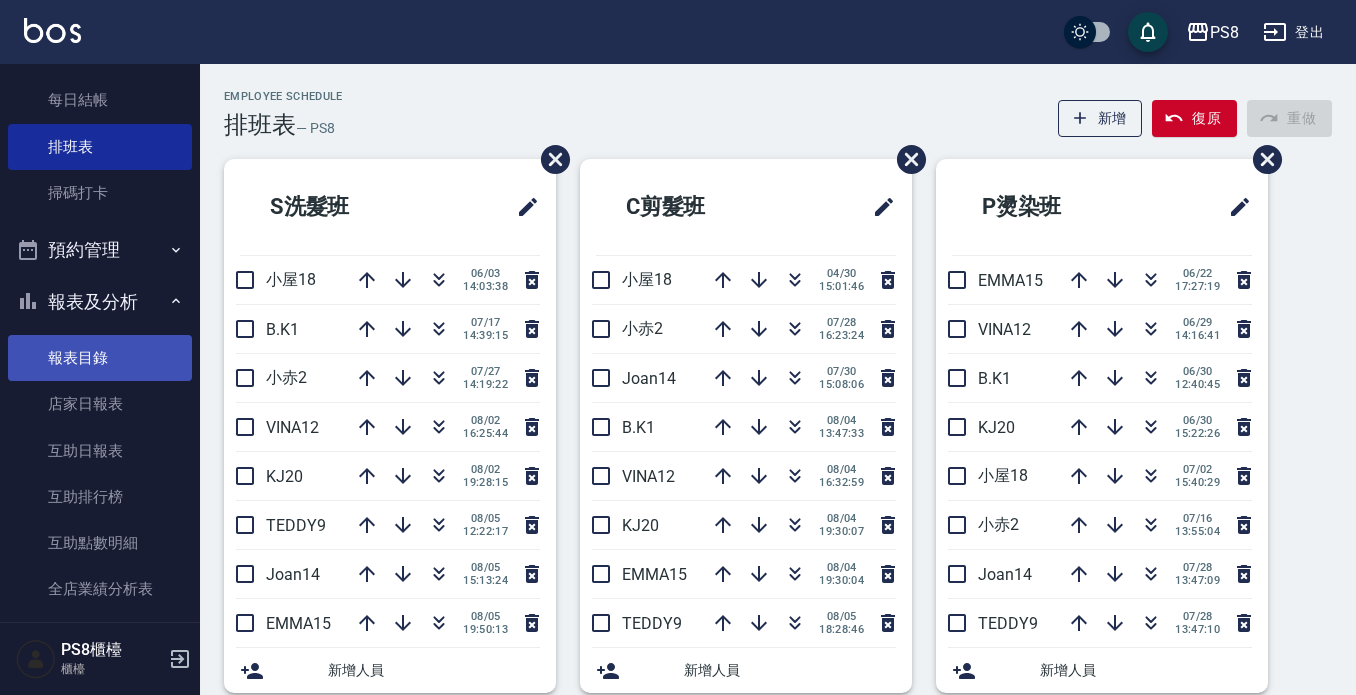 scroll, scrollTop: 413, scrollLeft: 0, axis: vertical 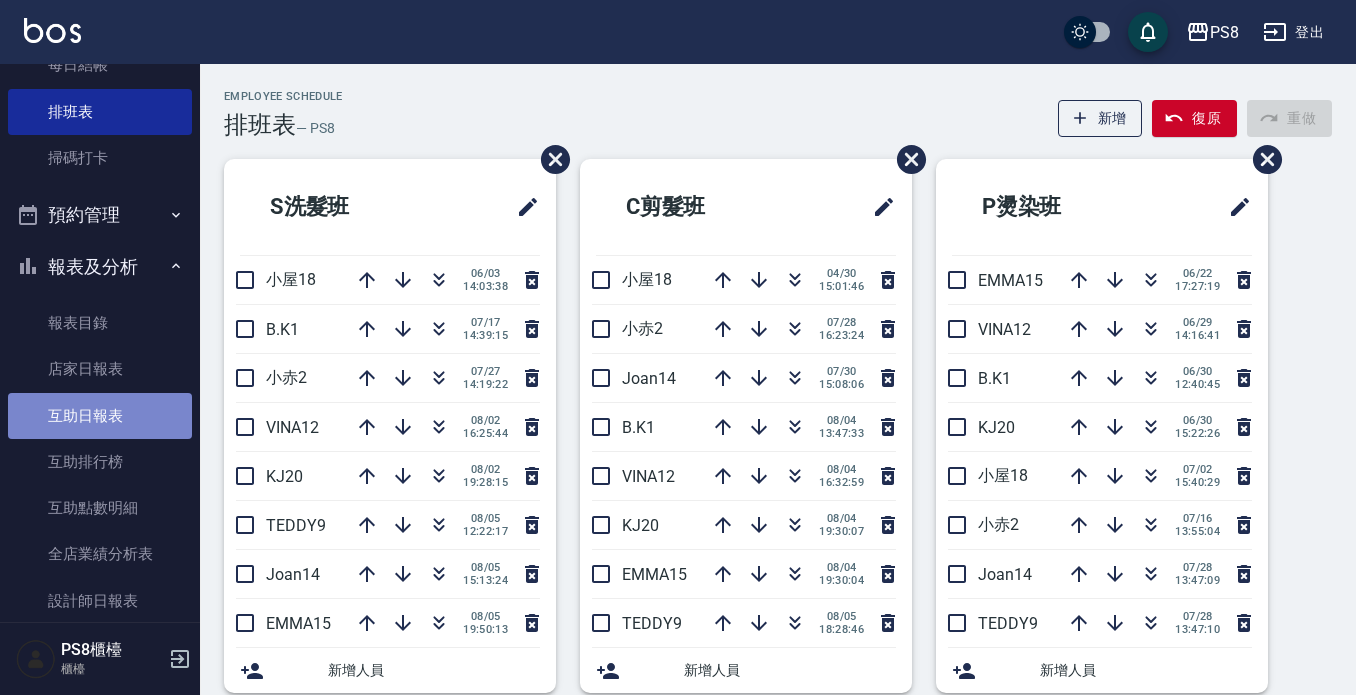click on "互助日報表" at bounding box center (100, 416) 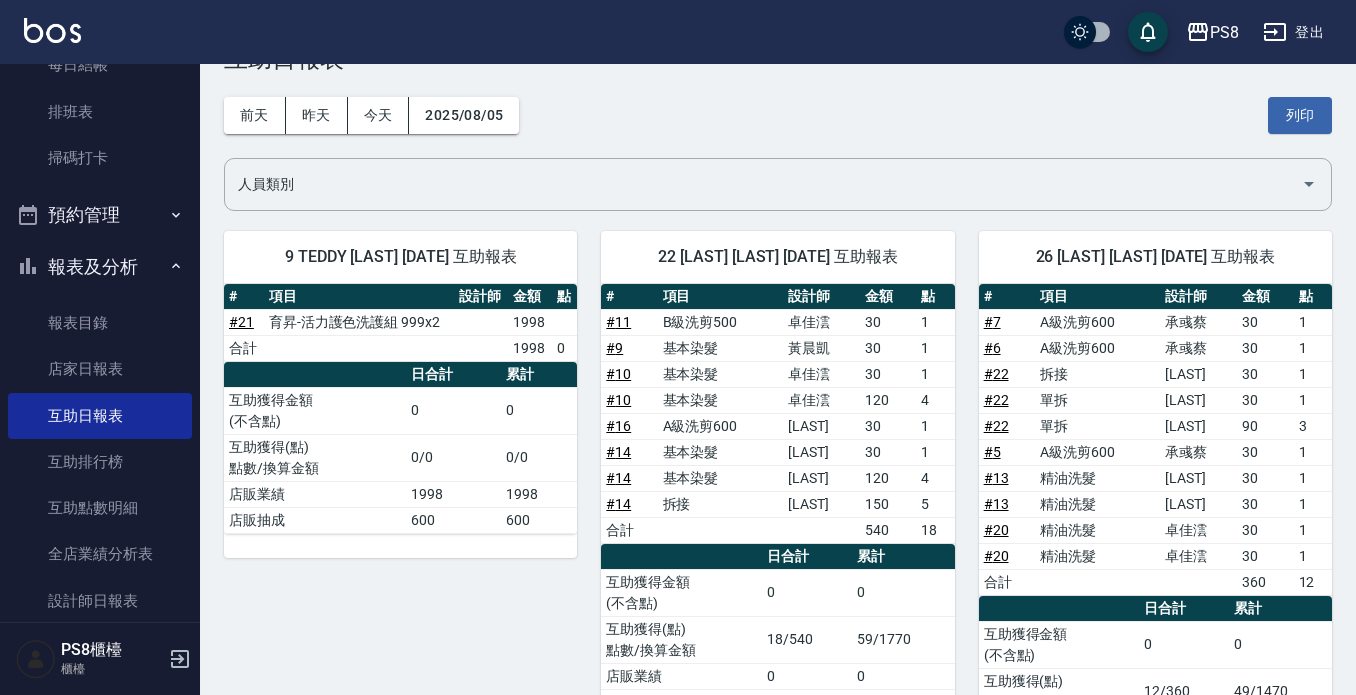 scroll, scrollTop: 0, scrollLeft: 0, axis: both 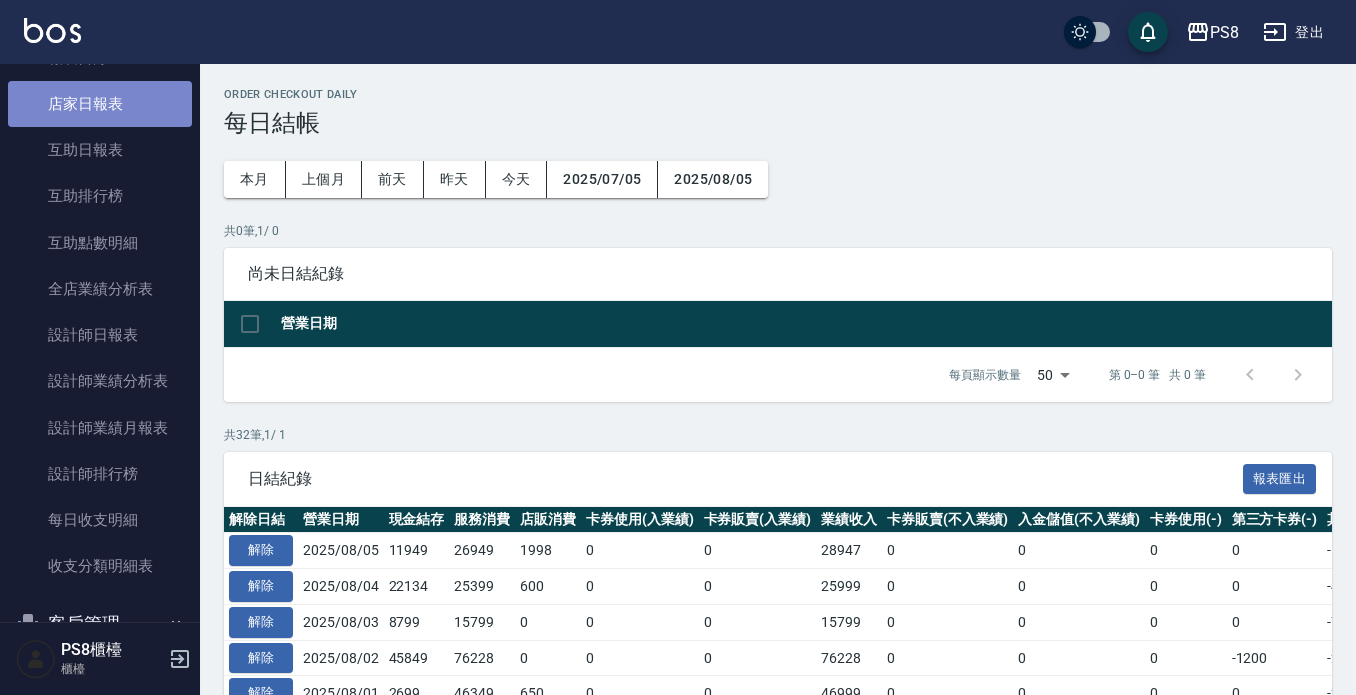 click on "店家日報表" at bounding box center (100, 104) 